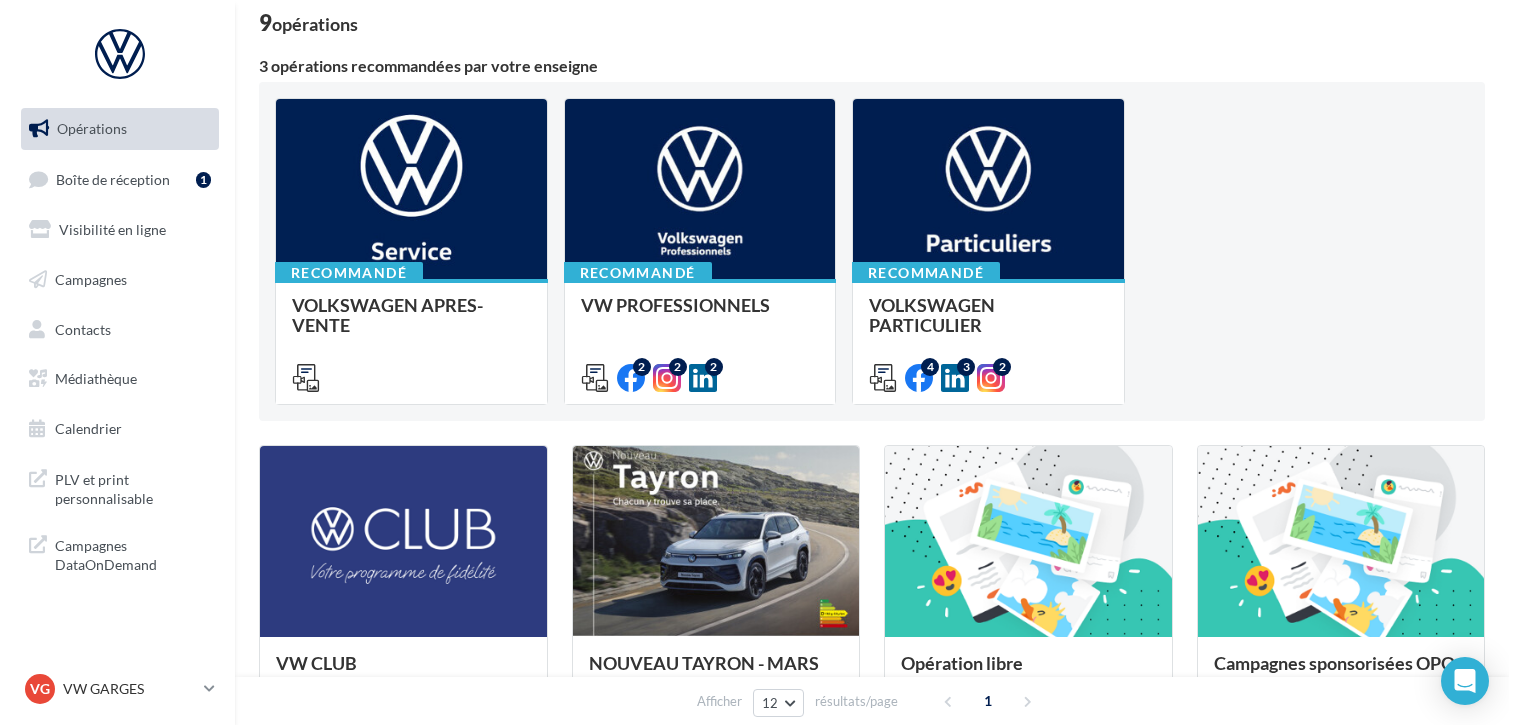 scroll, scrollTop: 77, scrollLeft: 0, axis: vertical 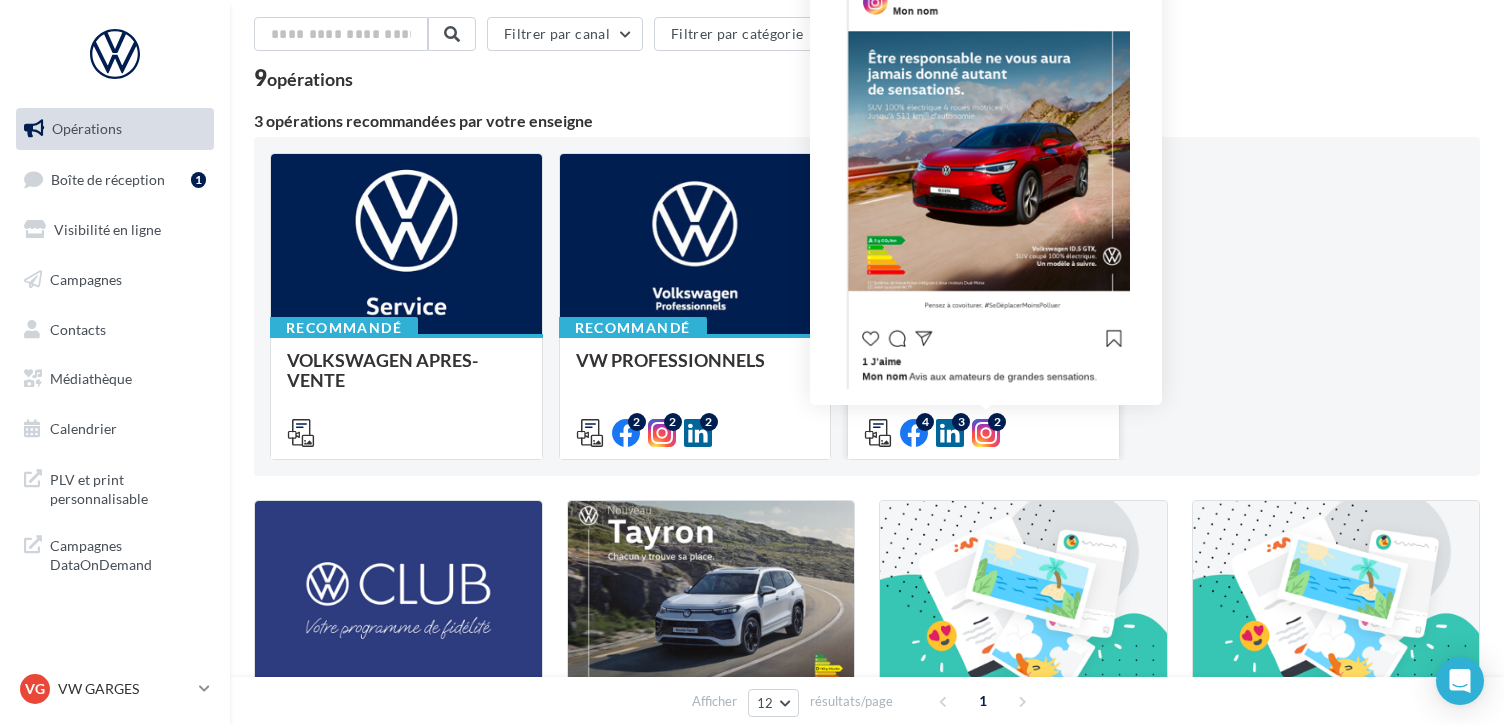 click at bounding box center [986, 433] 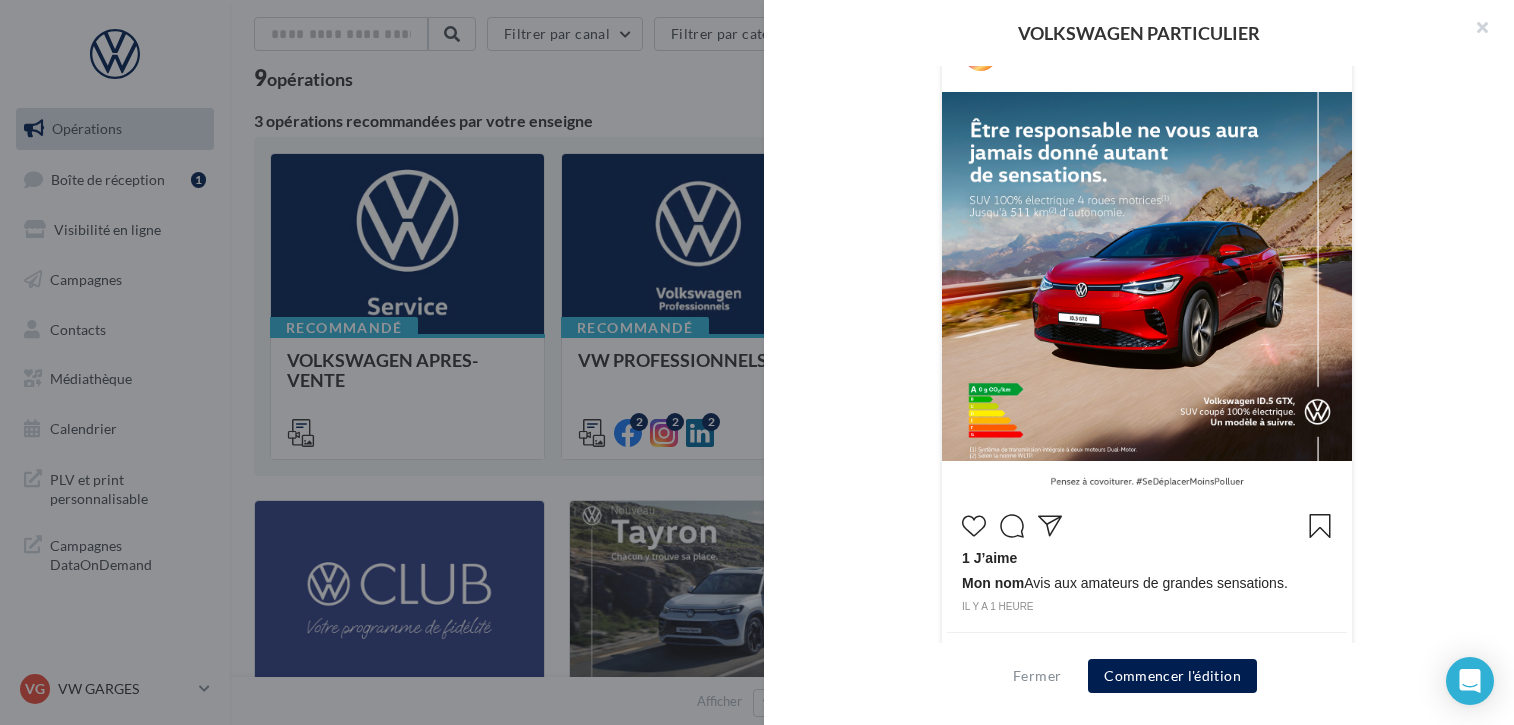scroll, scrollTop: 800, scrollLeft: 0, axis: vertical 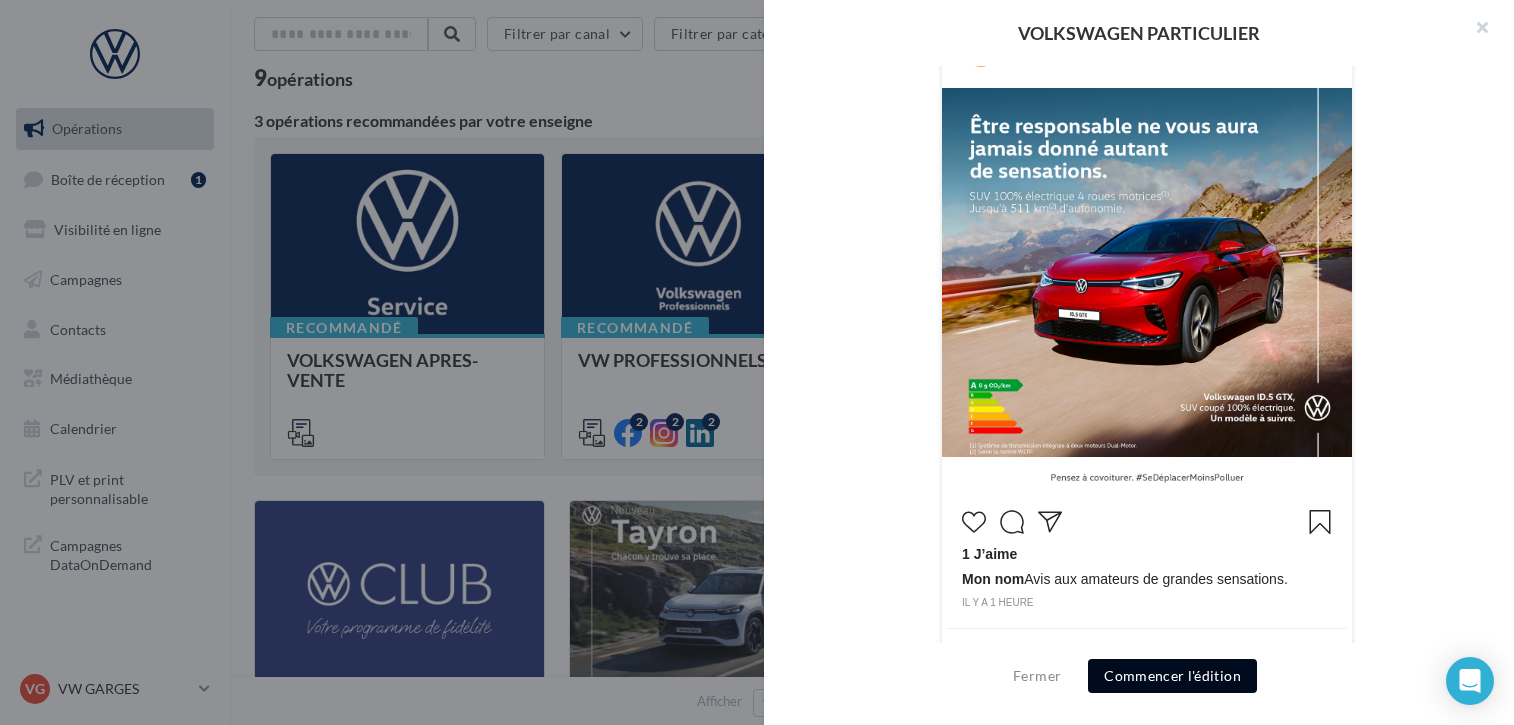 click on "Commencer l'édition" at bounding box center (1172, 676) 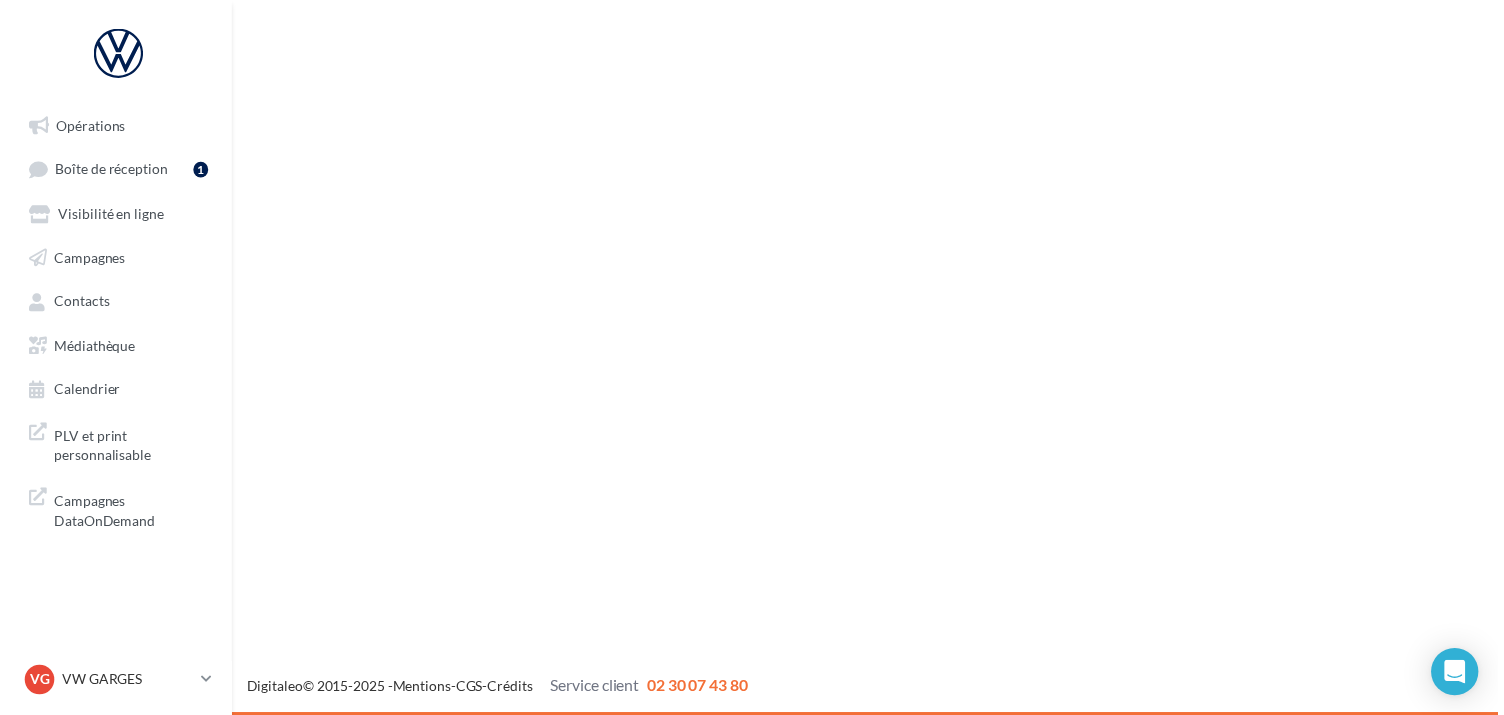 scroll, scrollTop: 0, scrollLeft: 0, axis: both 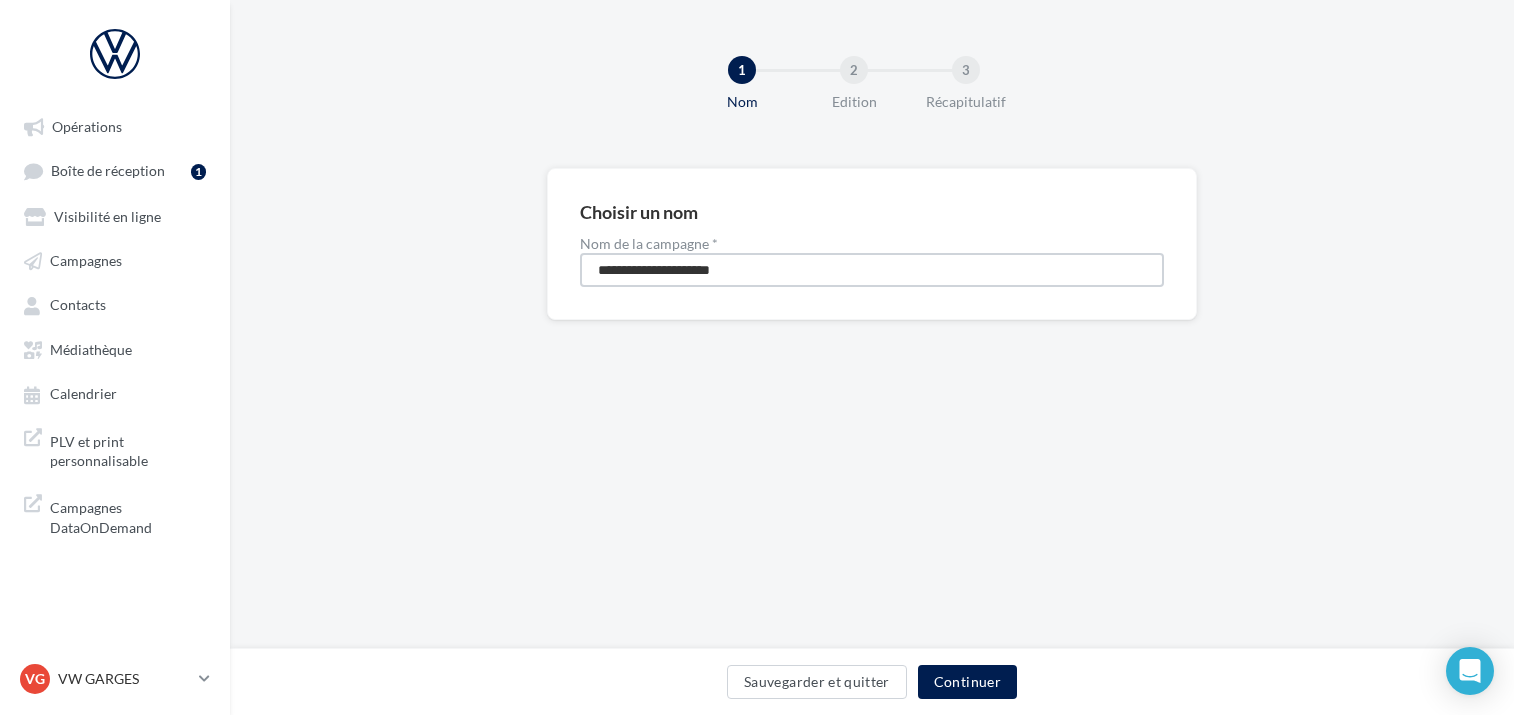 click on "**********" at bounding box center [872, 270] 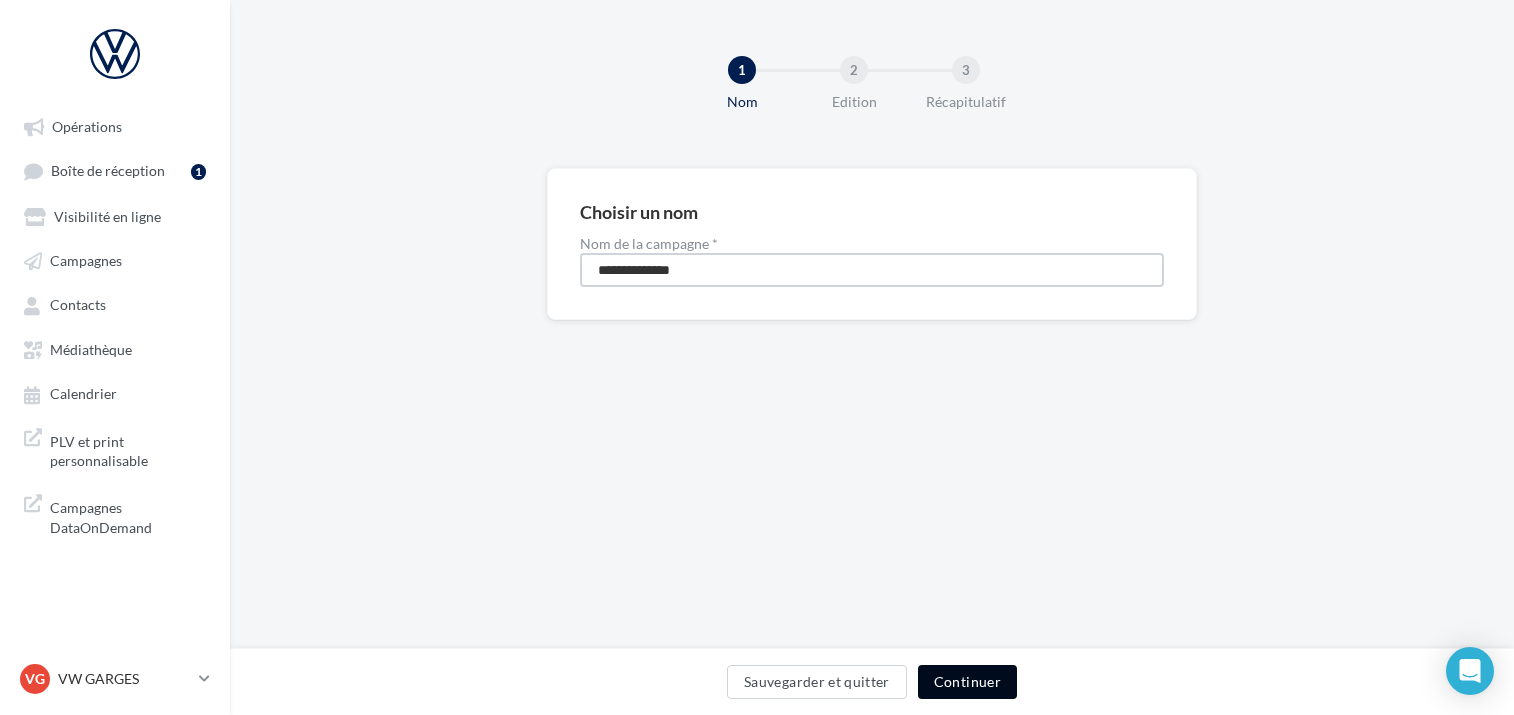 type on "**********" 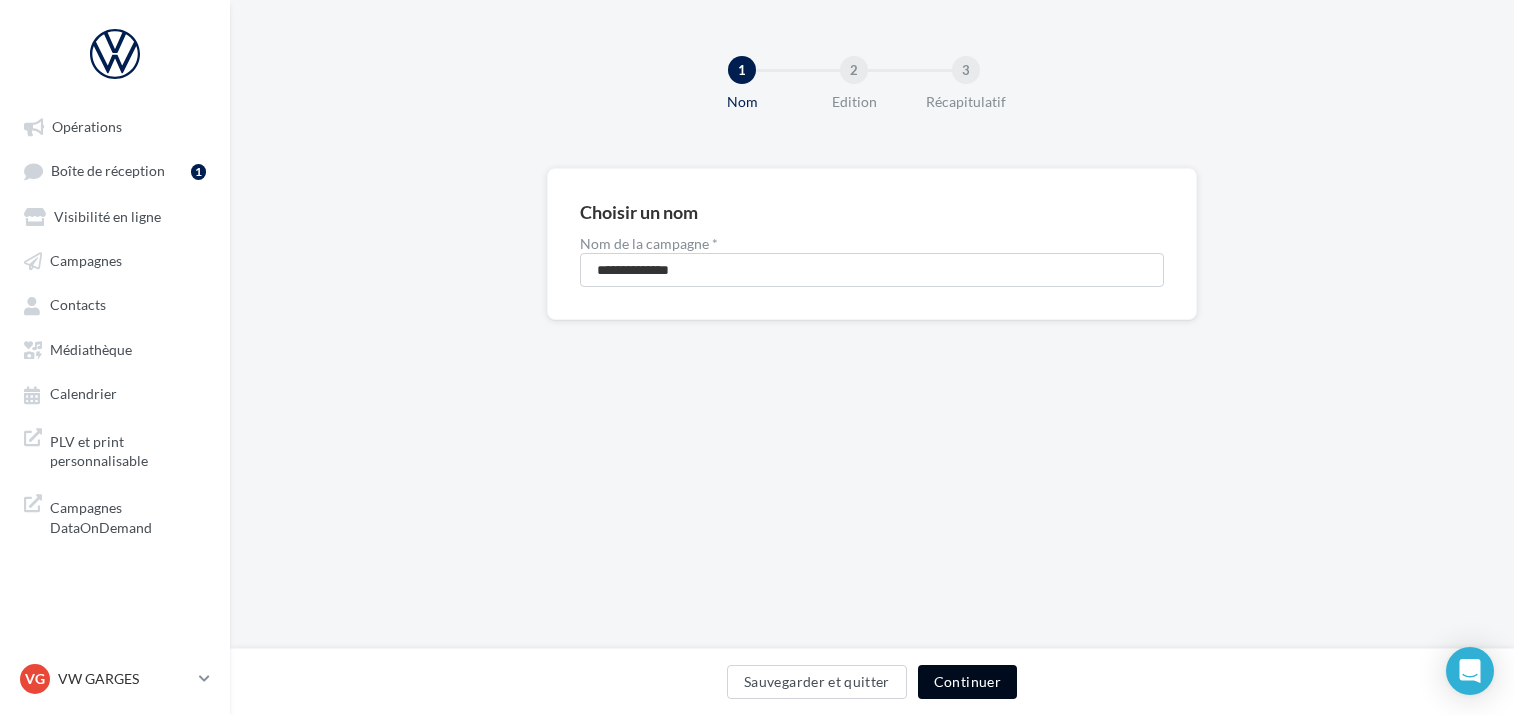 click on "Continuer" at bounding box center (967, 682) 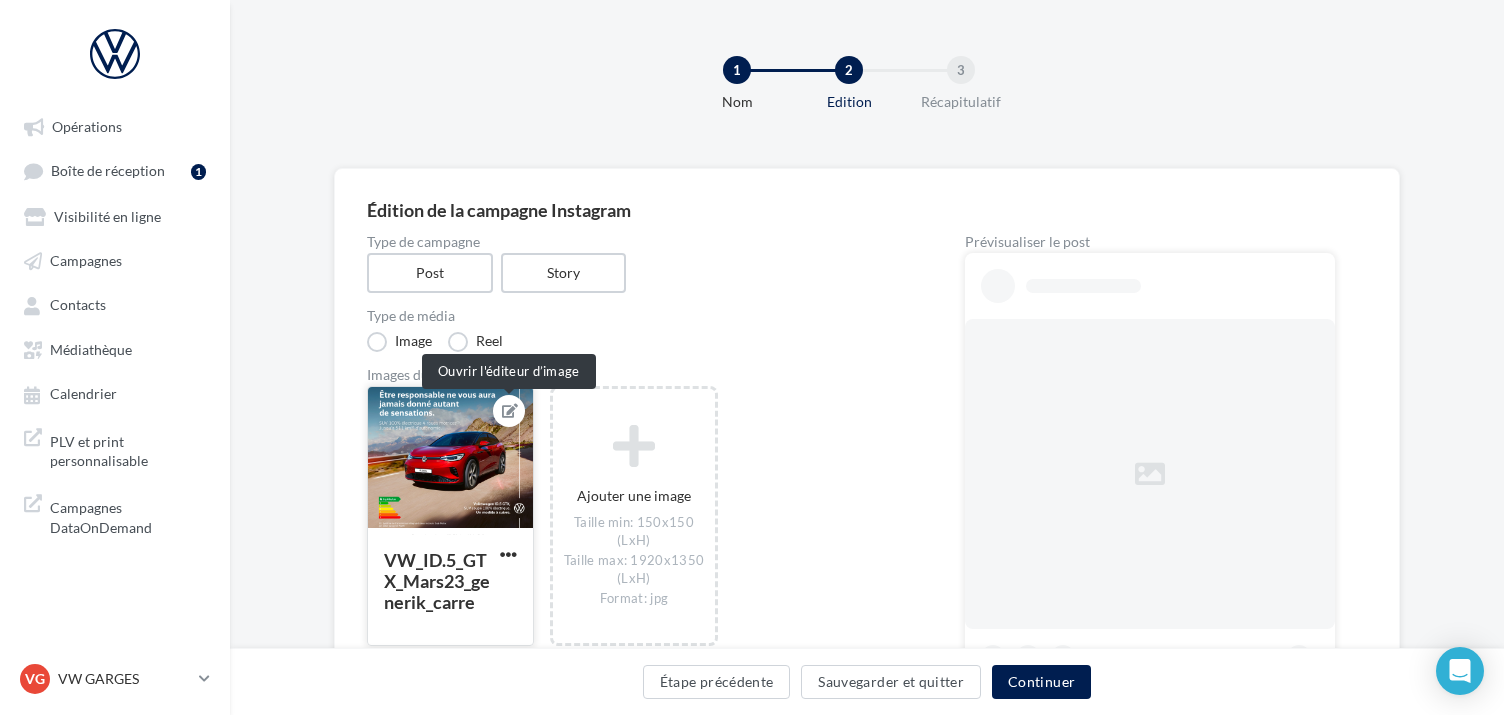 click at bounding box center (510, 411) 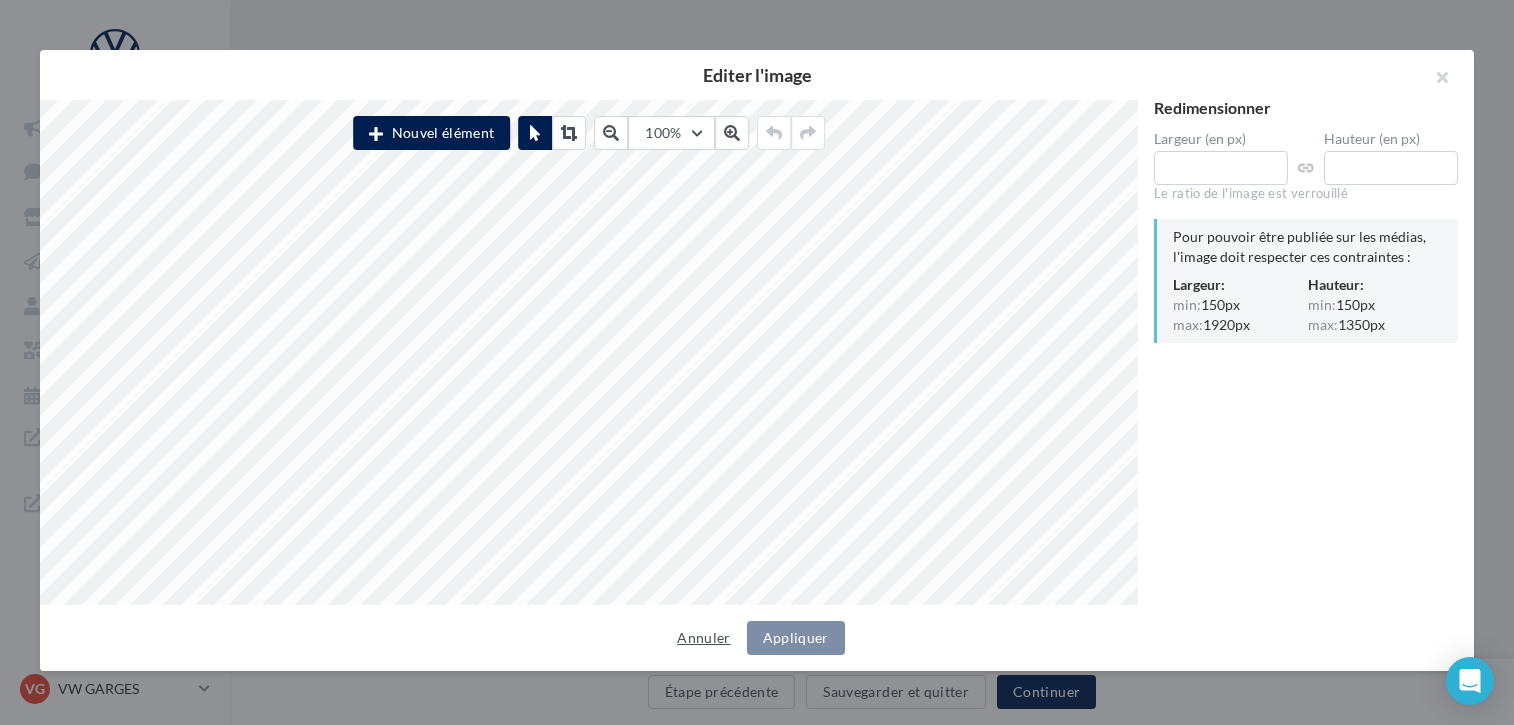 click on "Annuler" at bounding box center [703, 638] 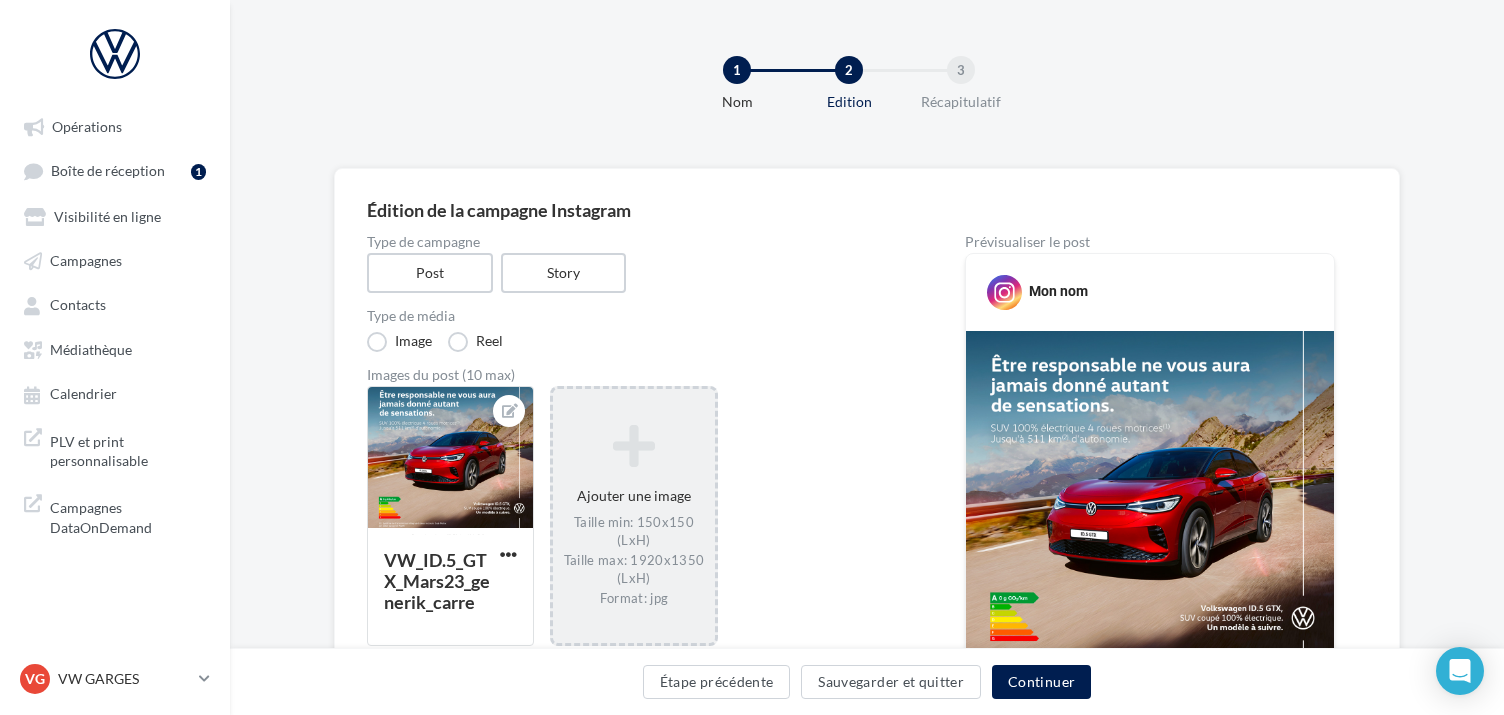 click at bounding box center [633, 446] 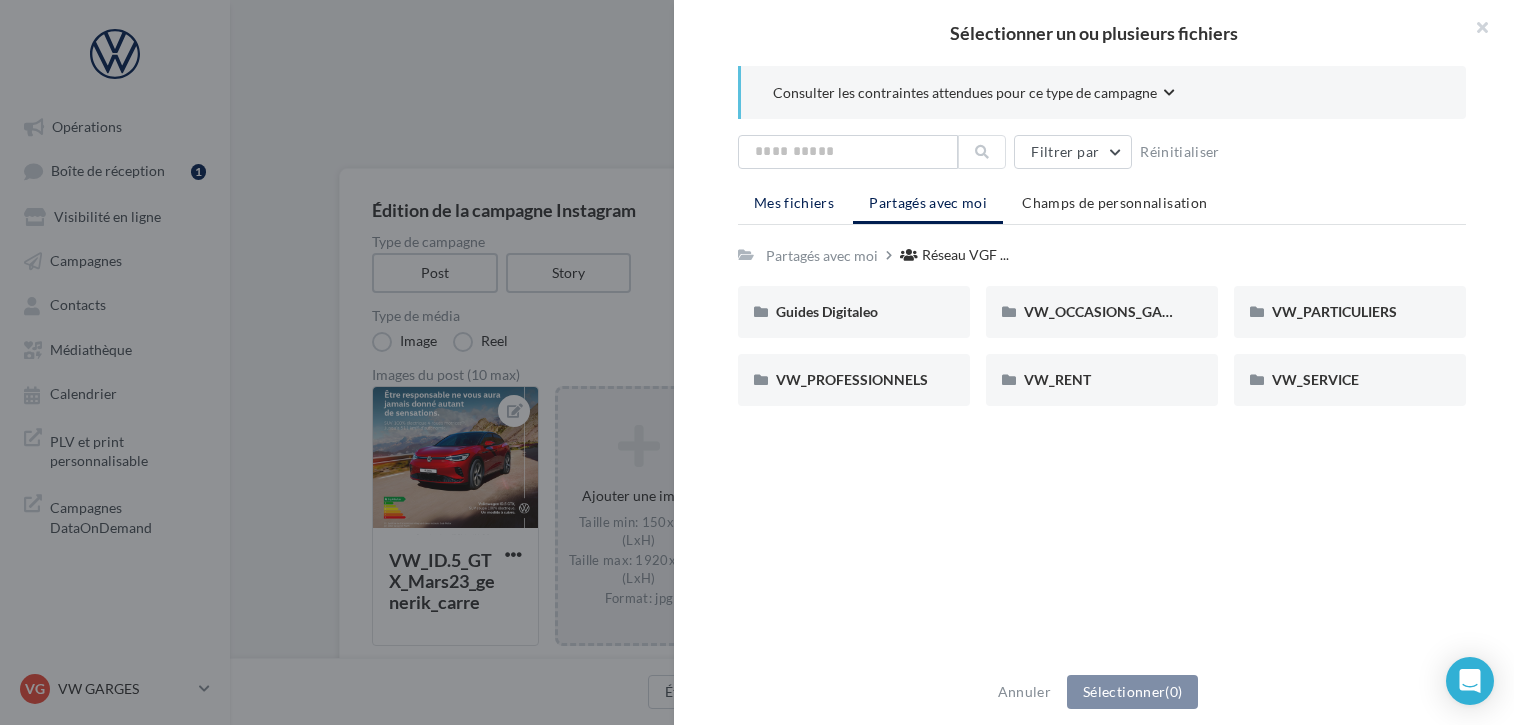 click on "Mes fichiers" at bounding box center [794, 202] 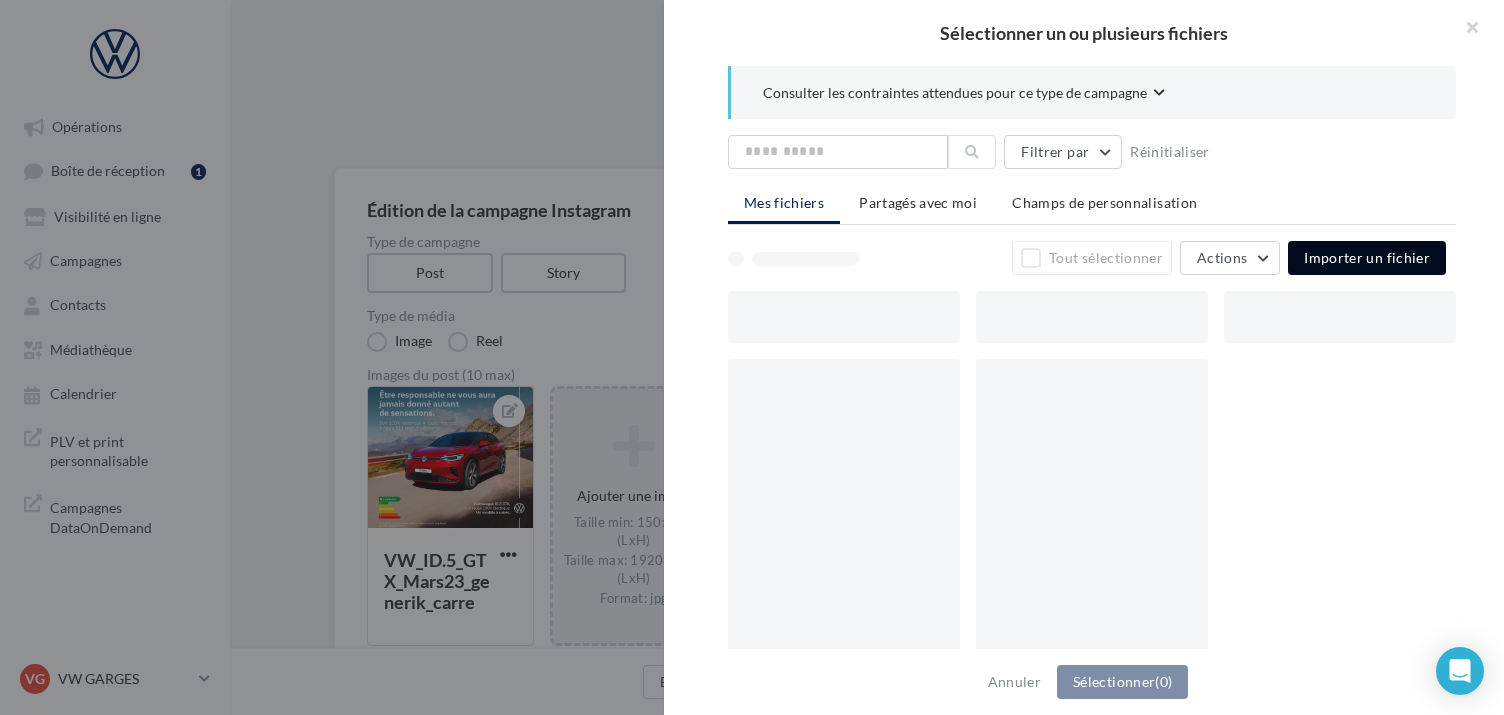 click on "Importer un fichier" at bounding box center (1367, 258) 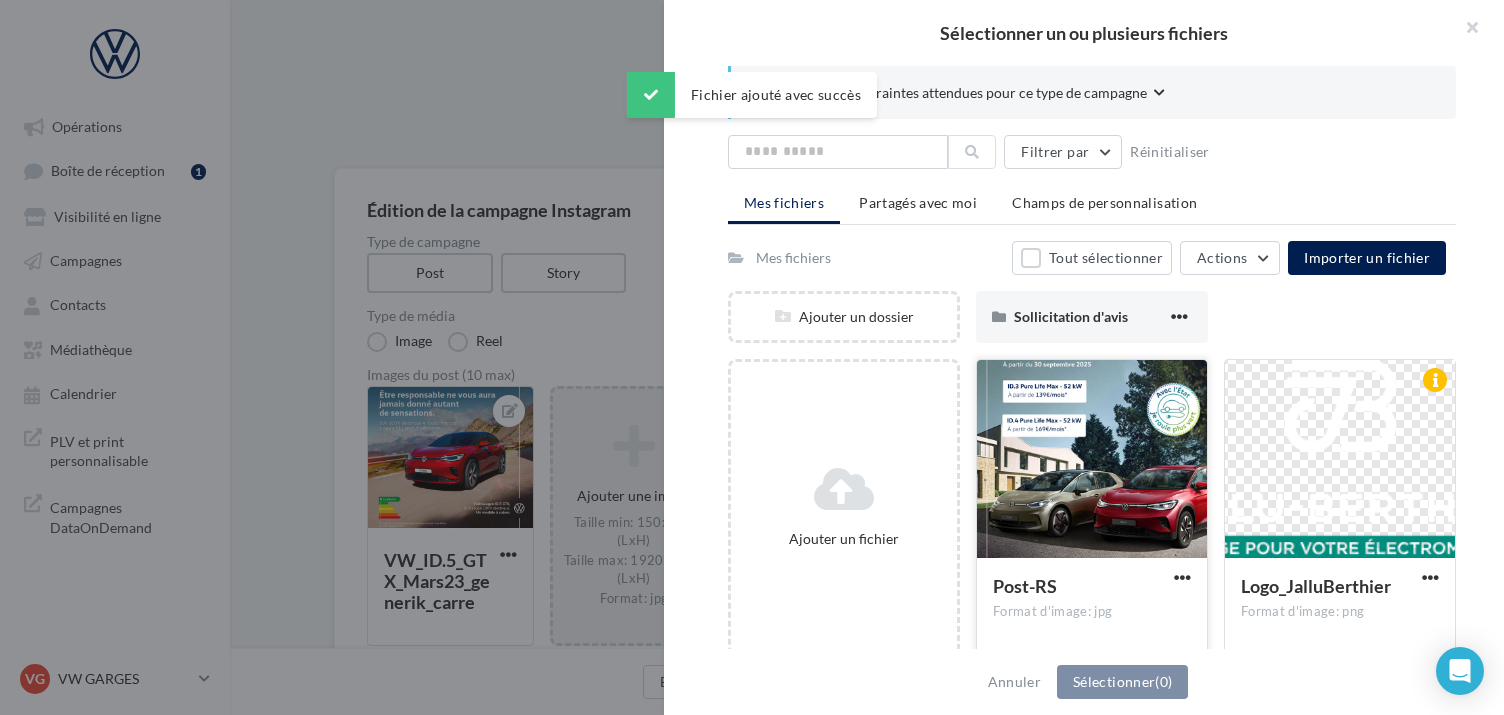 click at bounding box center [1092, 460] 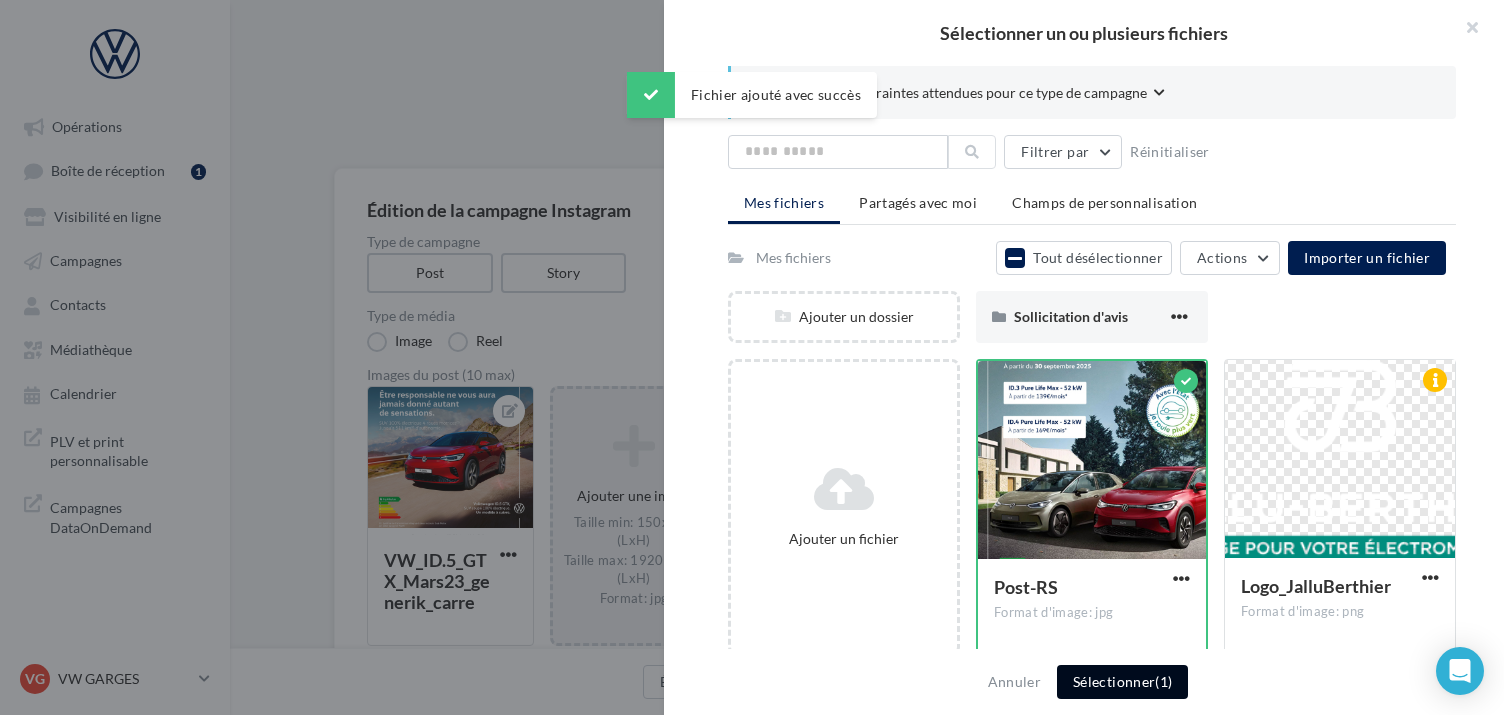 click on "Sélectionner   (1)" at bounding box center [1122, 682] 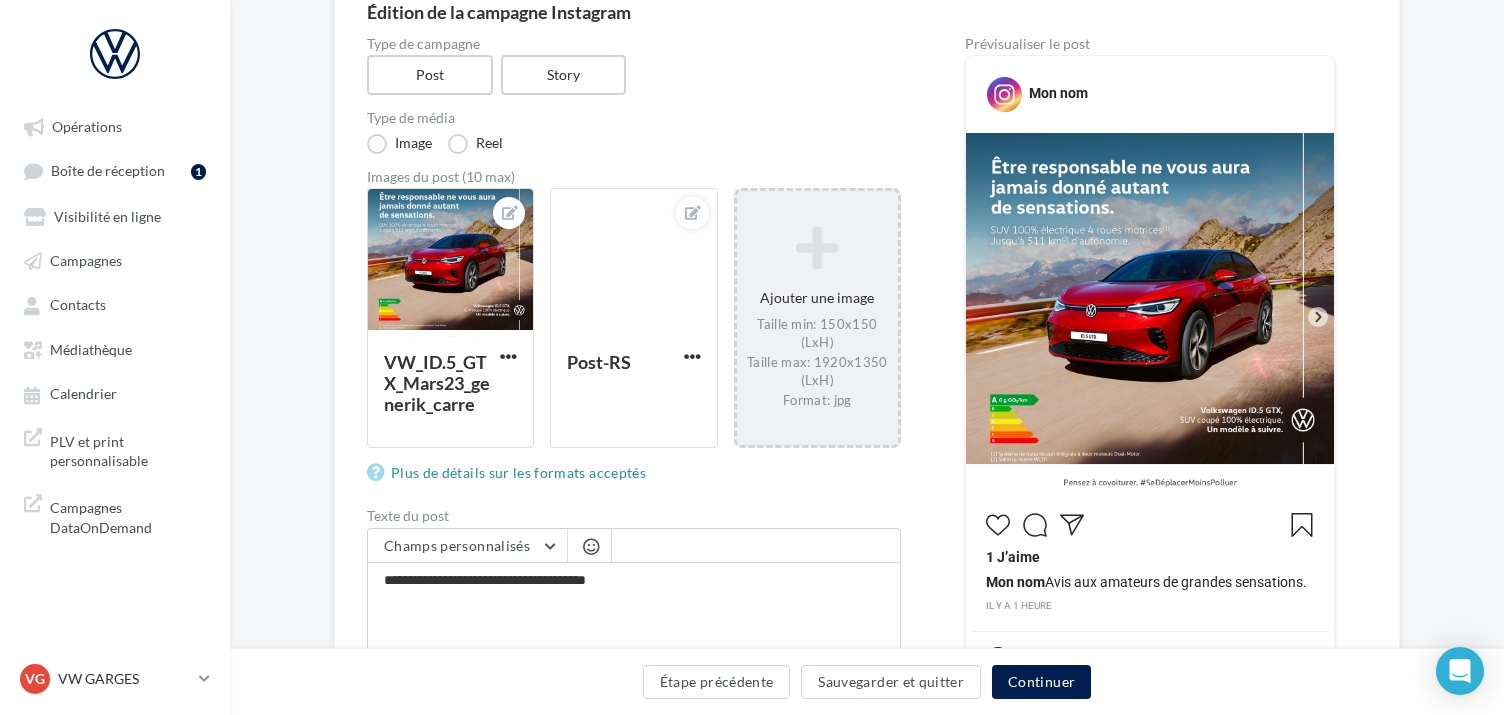 scroll, scrollTop: 200, scrollLeft: 0, axis: vertical 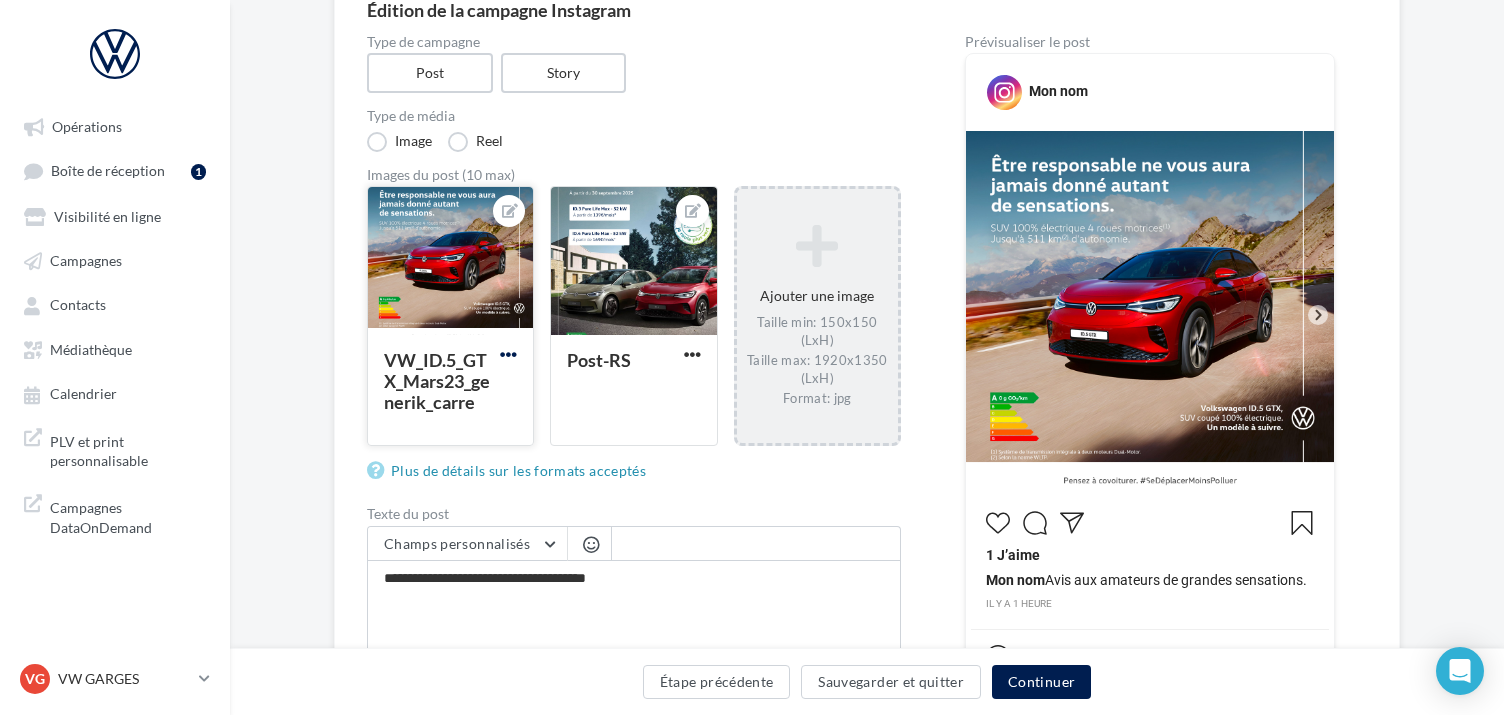 click at bounding box center (508, 354) 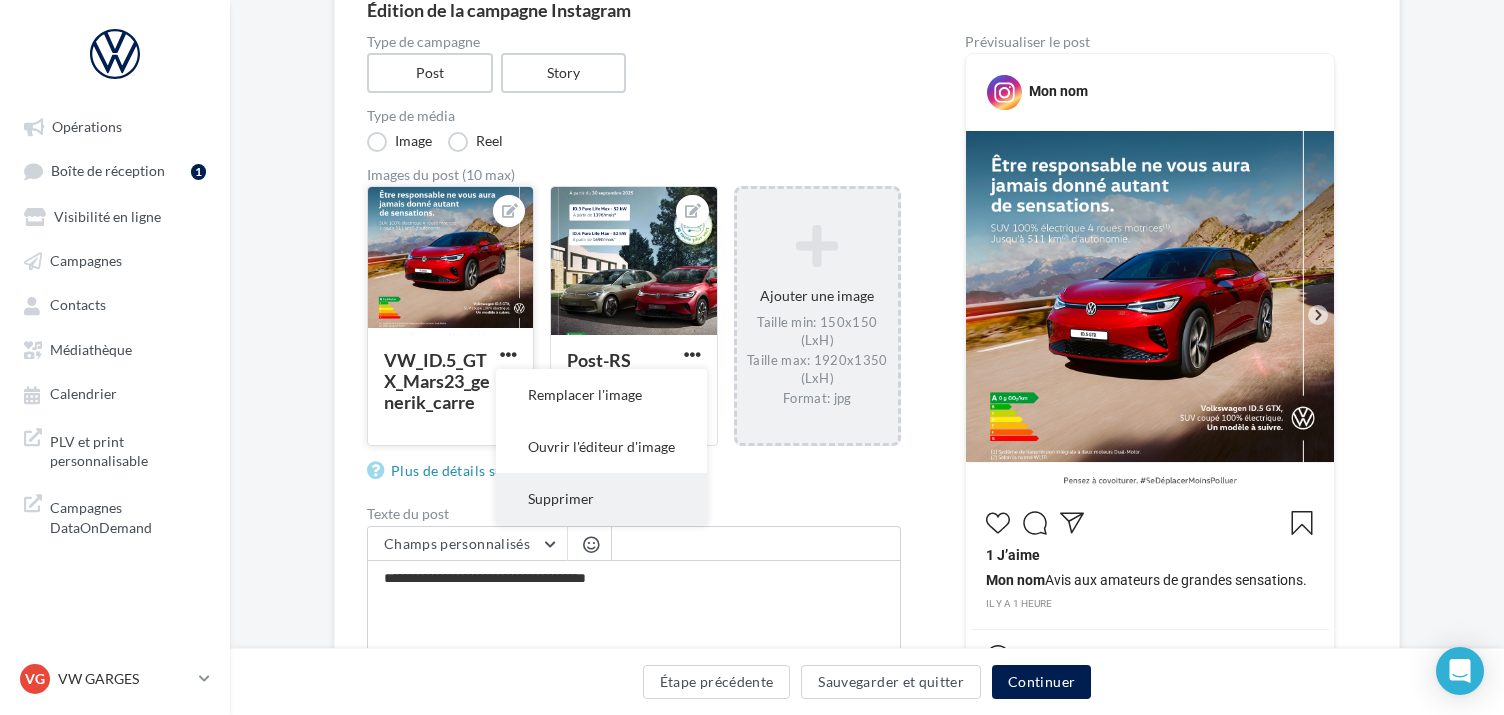 click on "Supprimer" at bounding box center [601, 499] 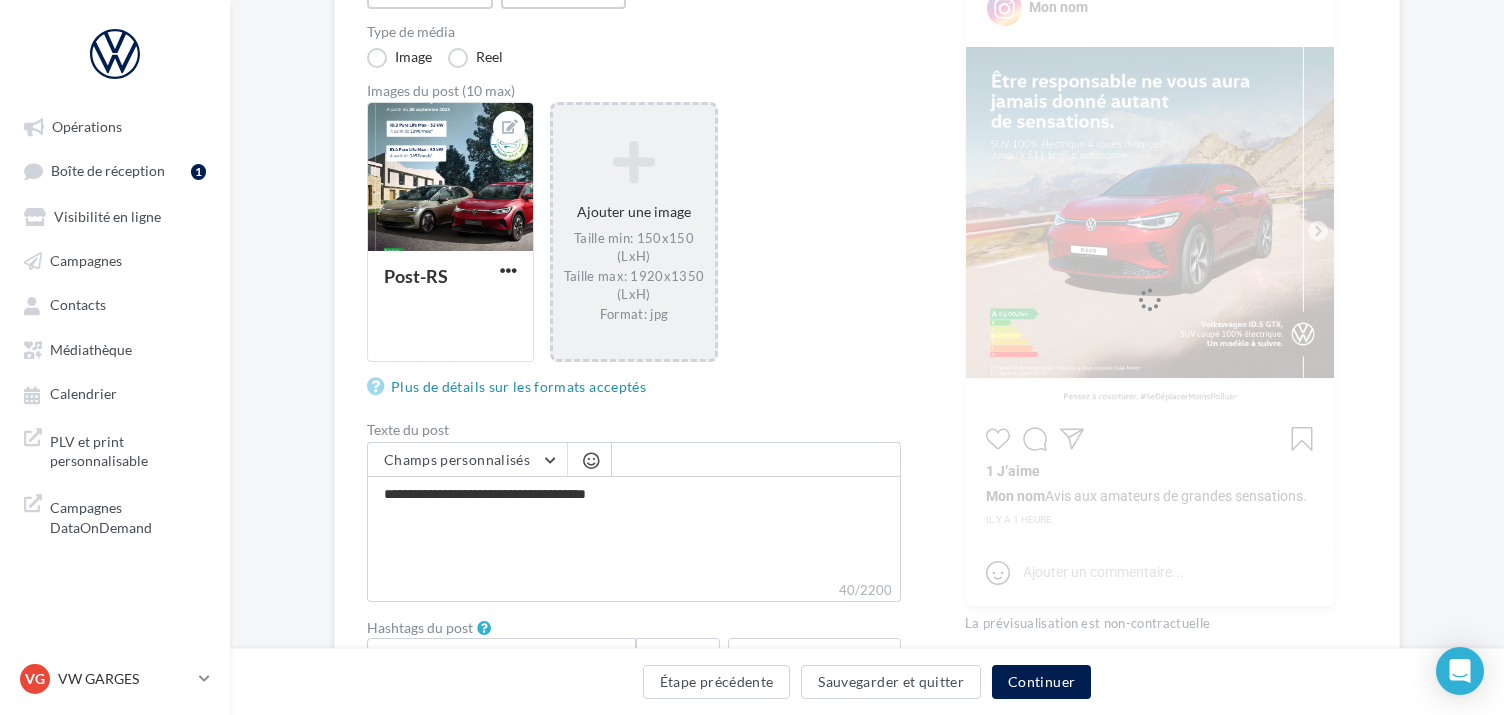 scroll, scrollTop: 400, scrollLeft: 0, axis: vertical 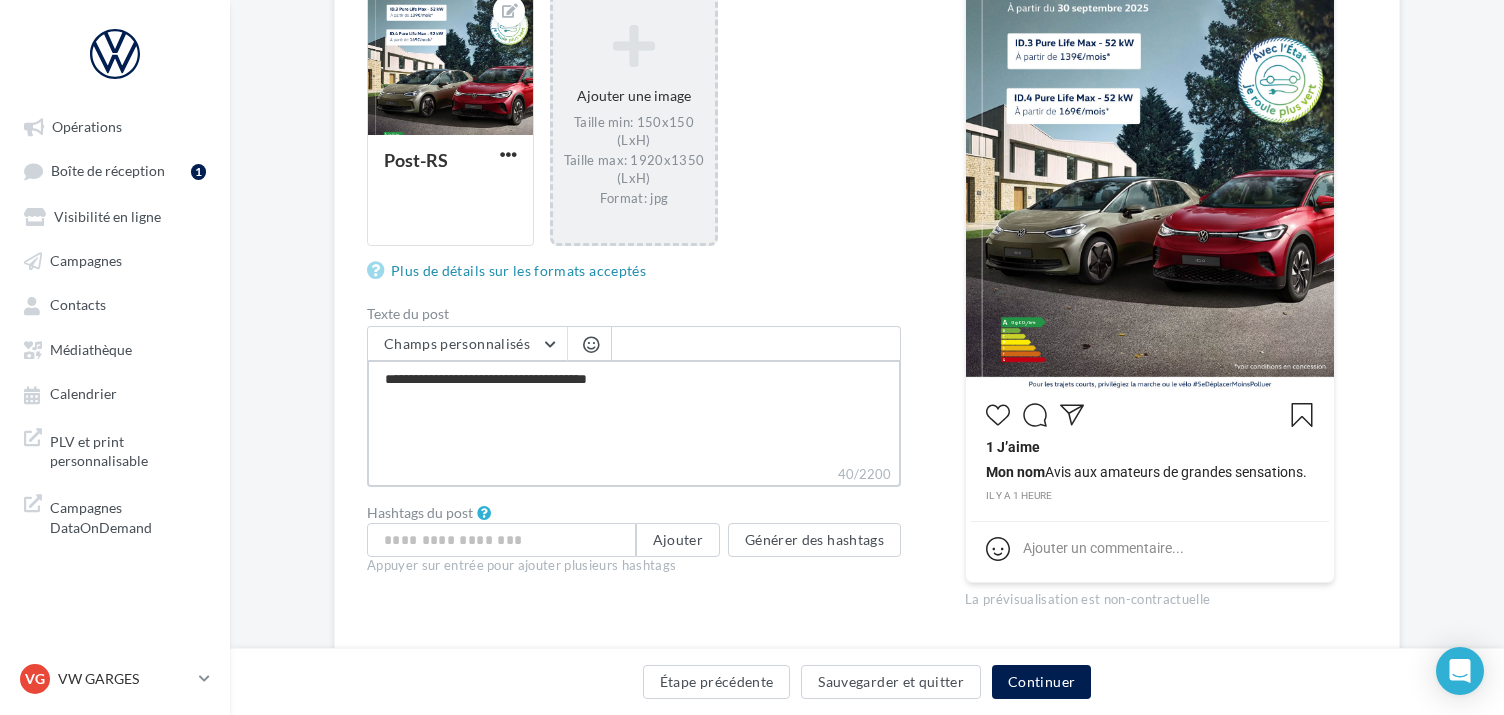 click on "**********" at bounding box center (634, 412) 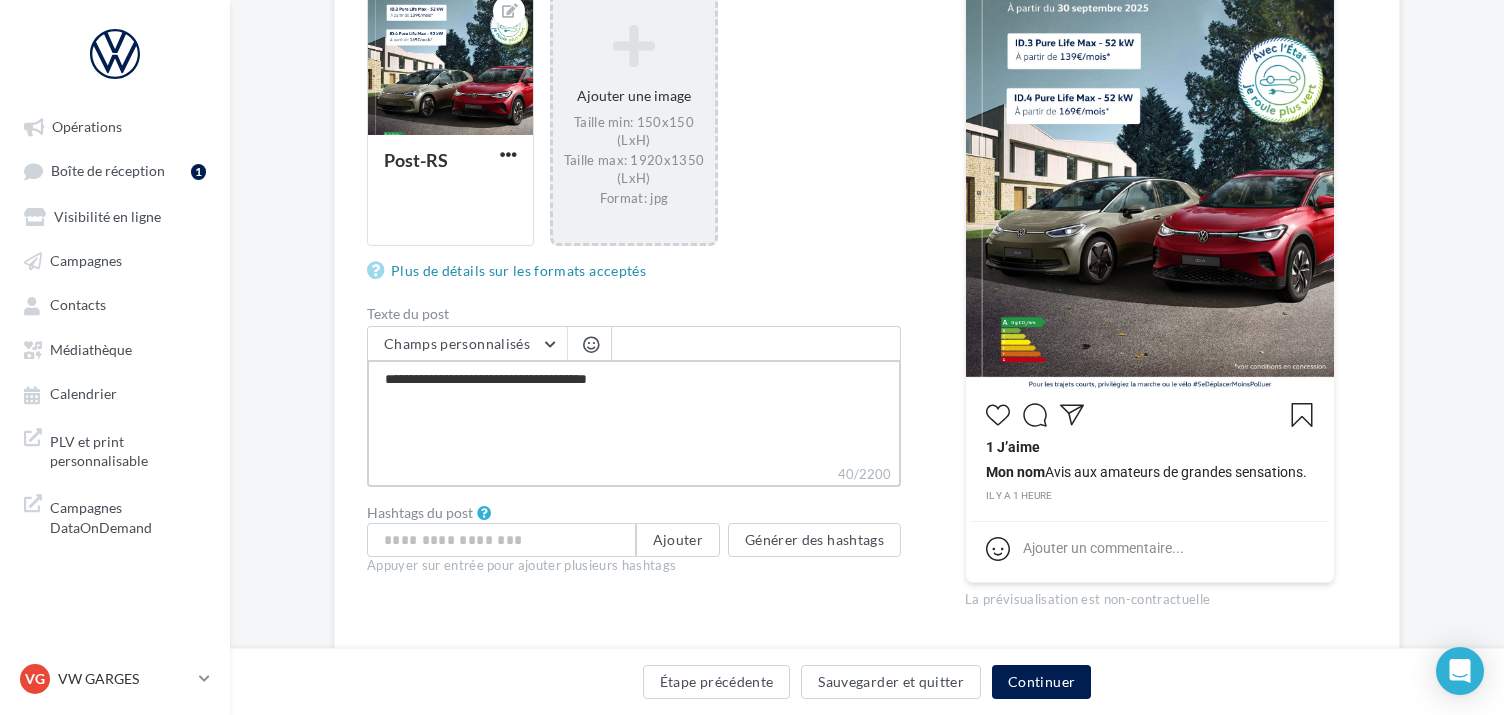 paste on "**********" 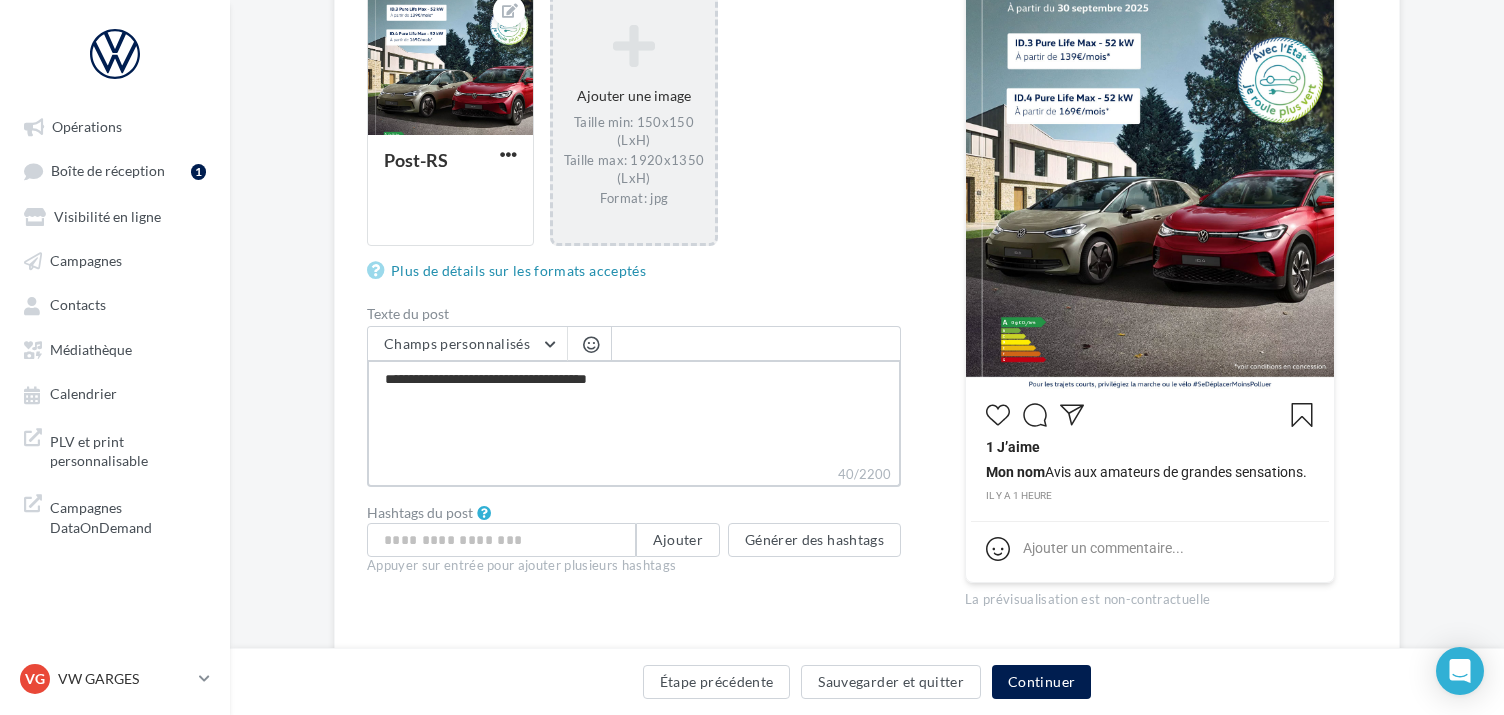type on "**********" 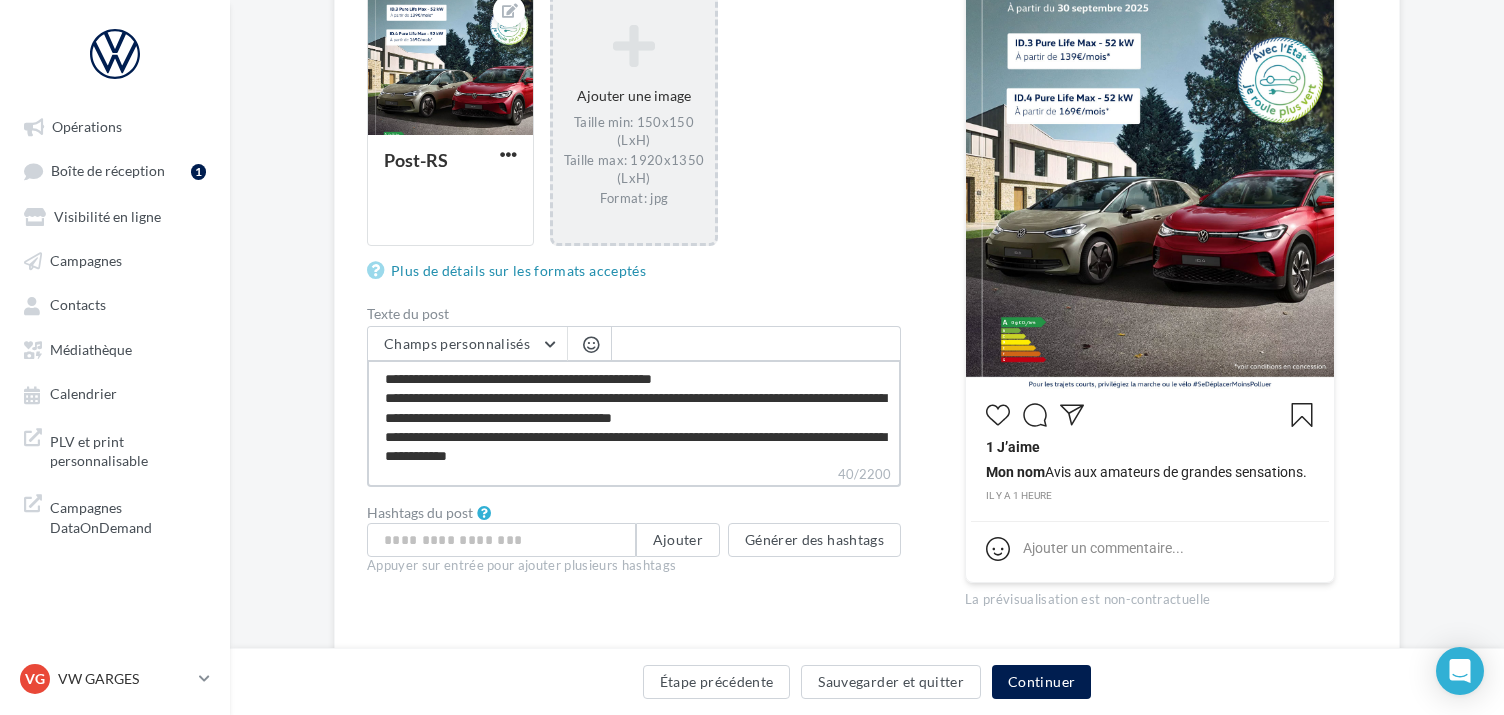 scroll, scrollTop: 87, scrollLeft: 0, axis: vertical 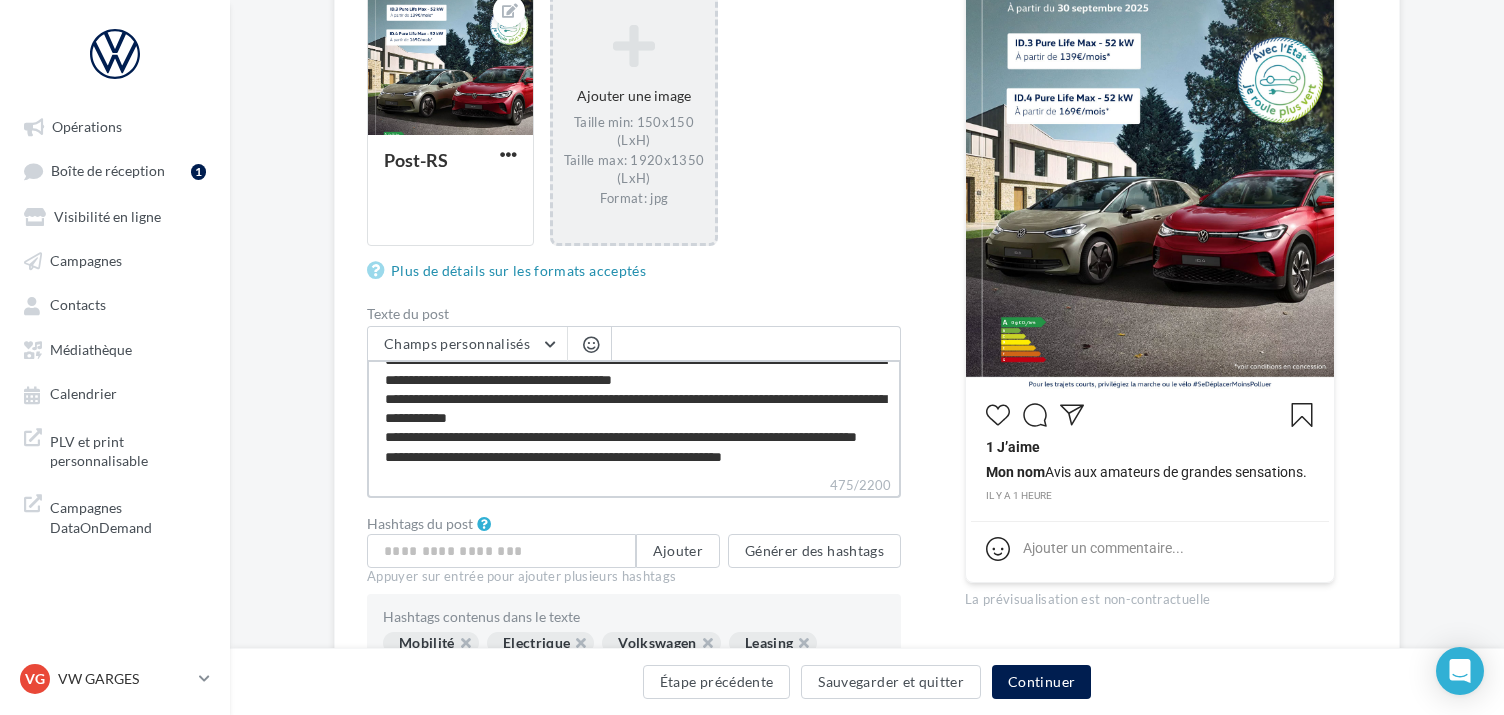 type on "**********" 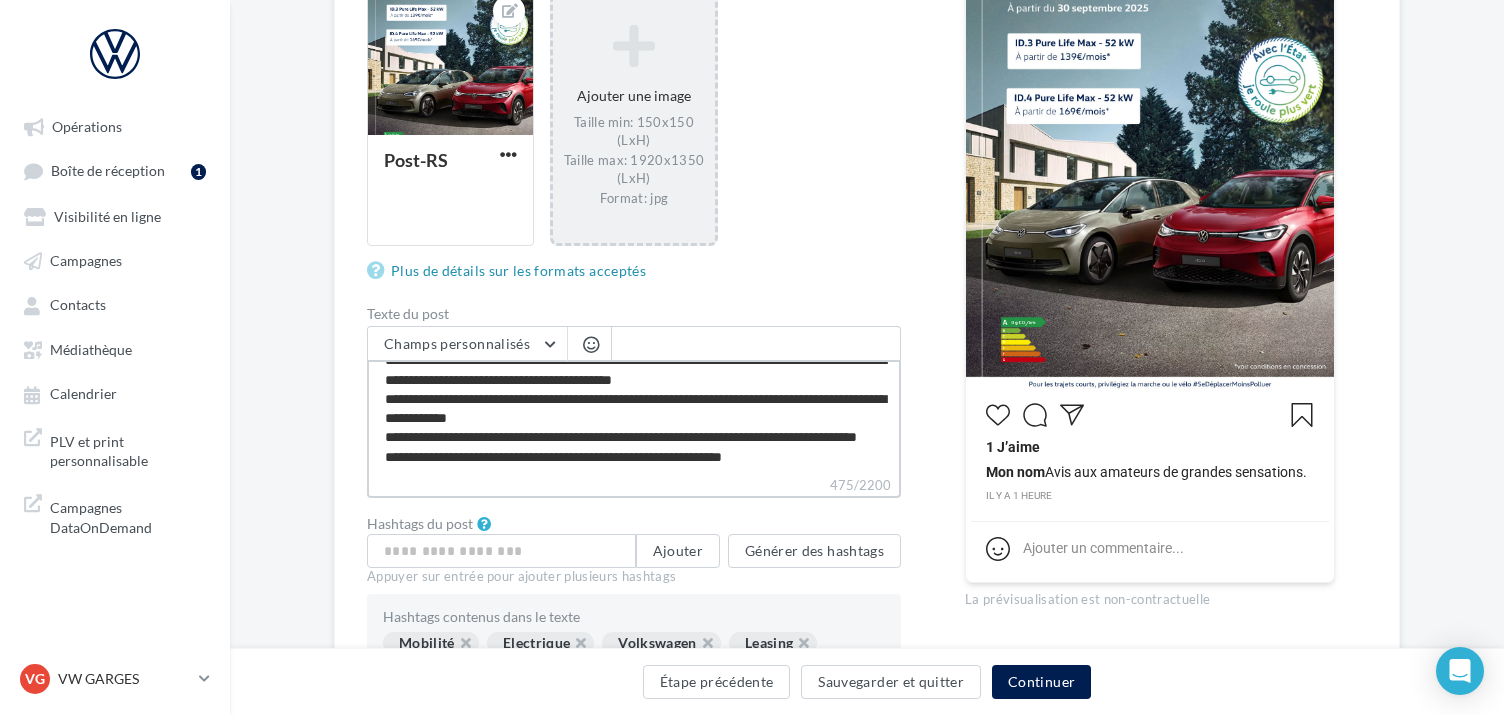 type on "**********" 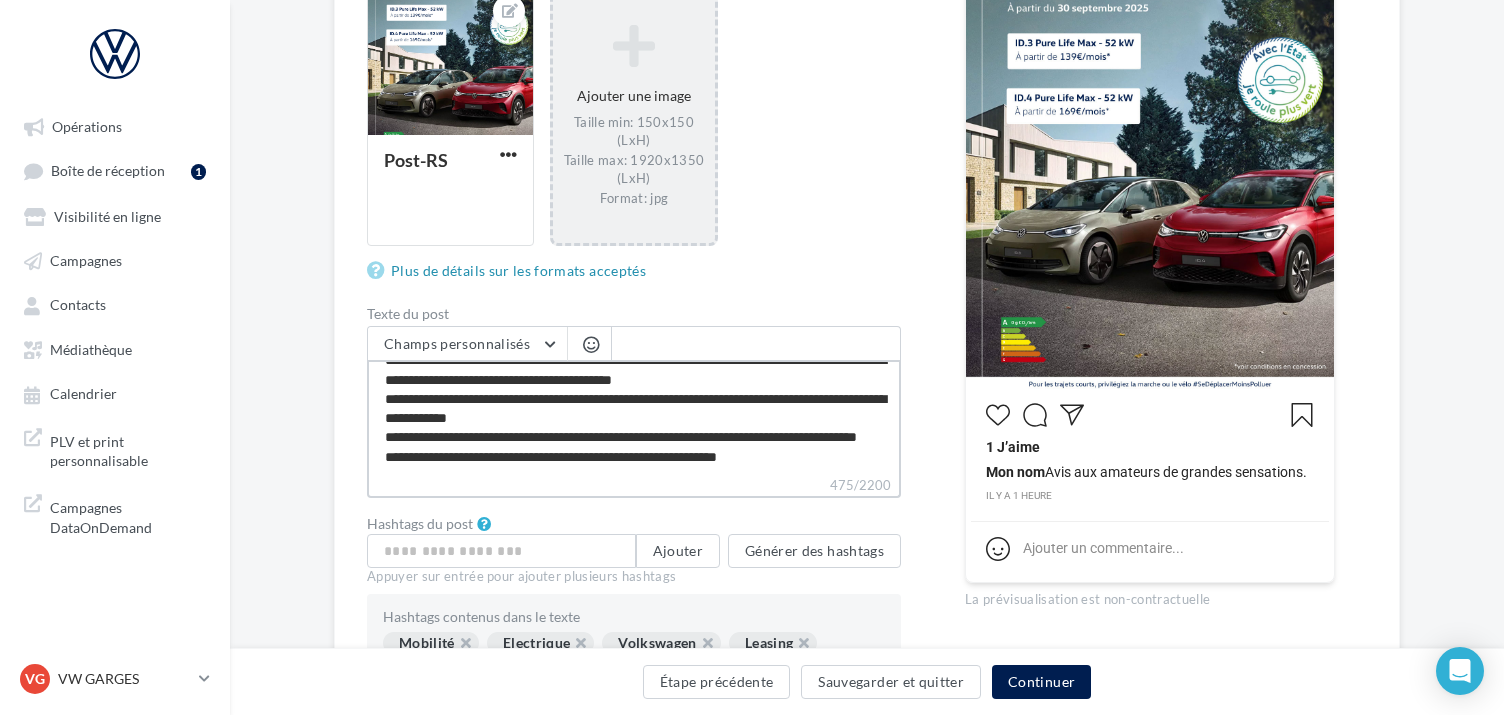 type on "**********" 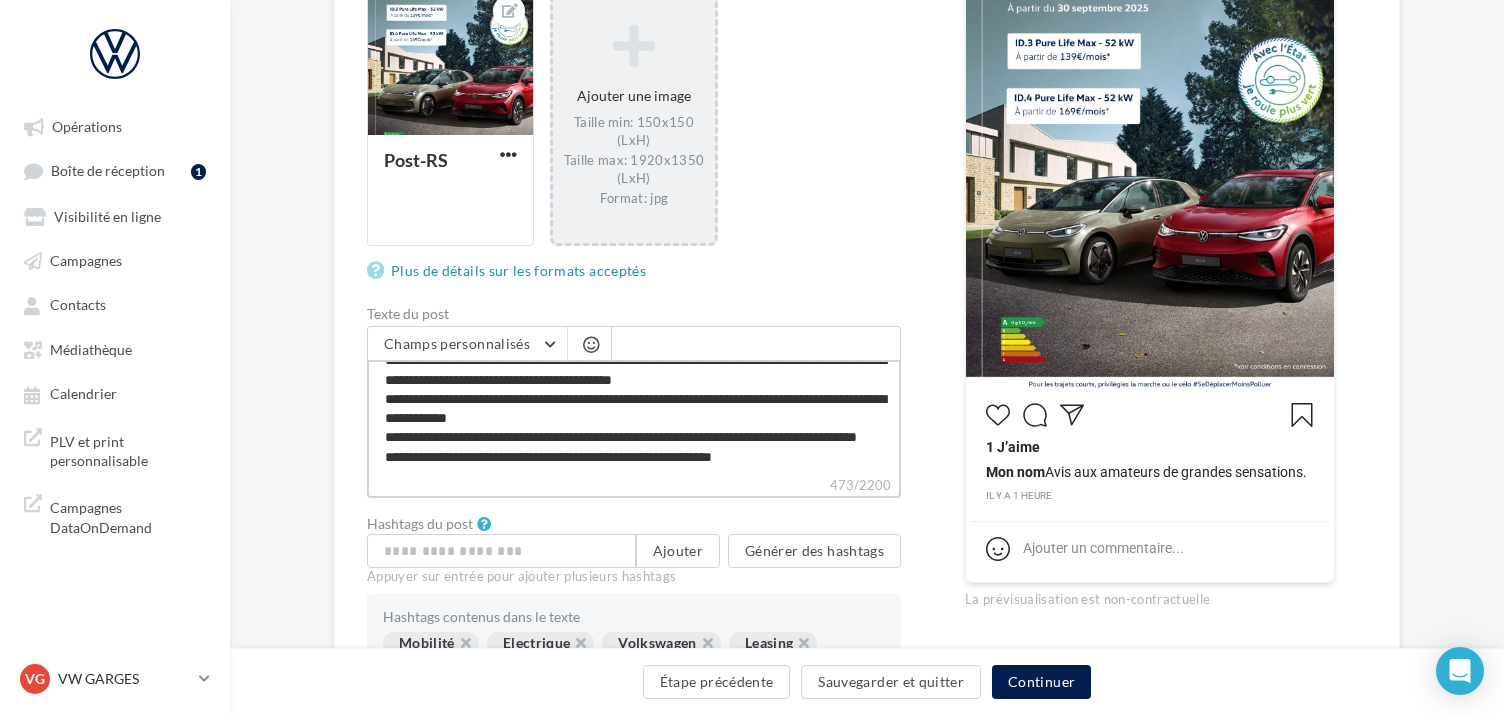 scroll, scrollTop: 57, scrollLeft: 0, axis: vertical 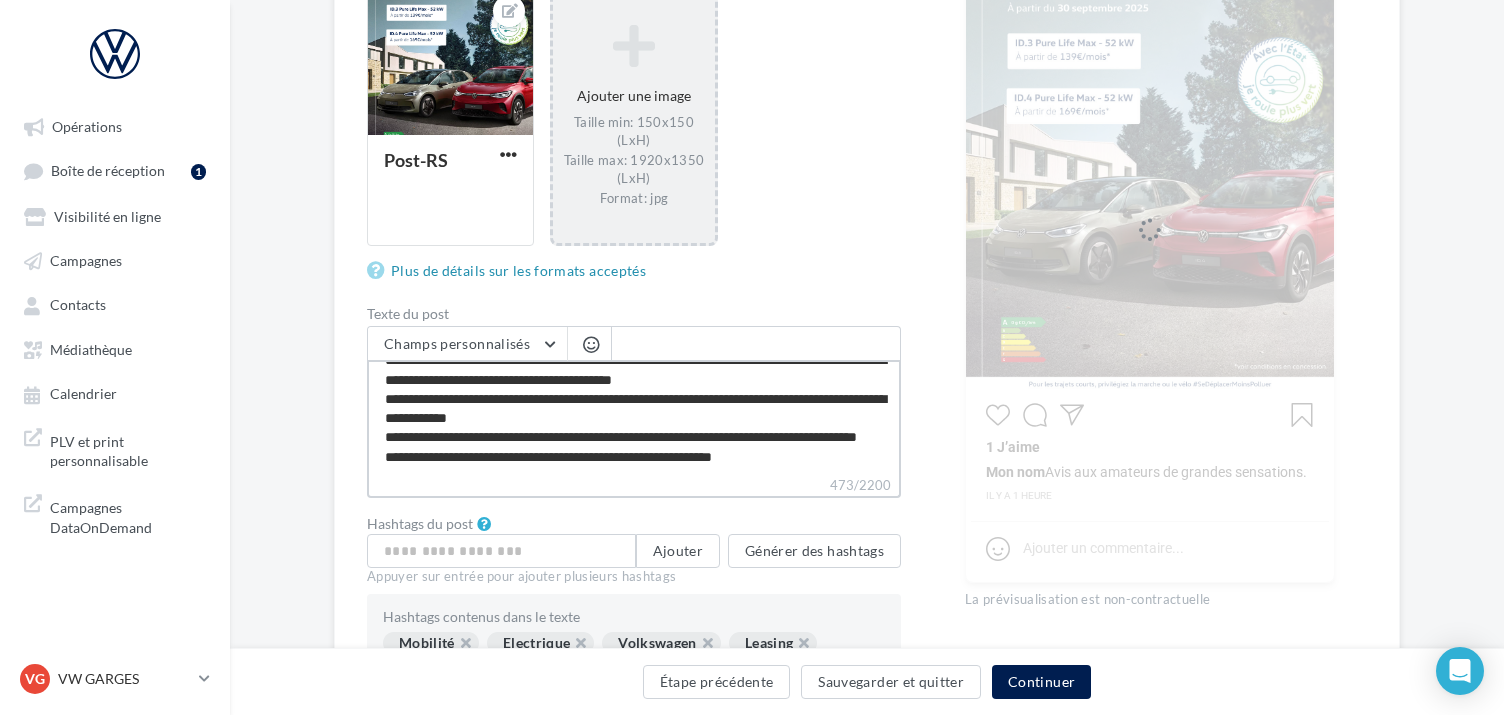 click on "**********" at bounding box center (634, 417) 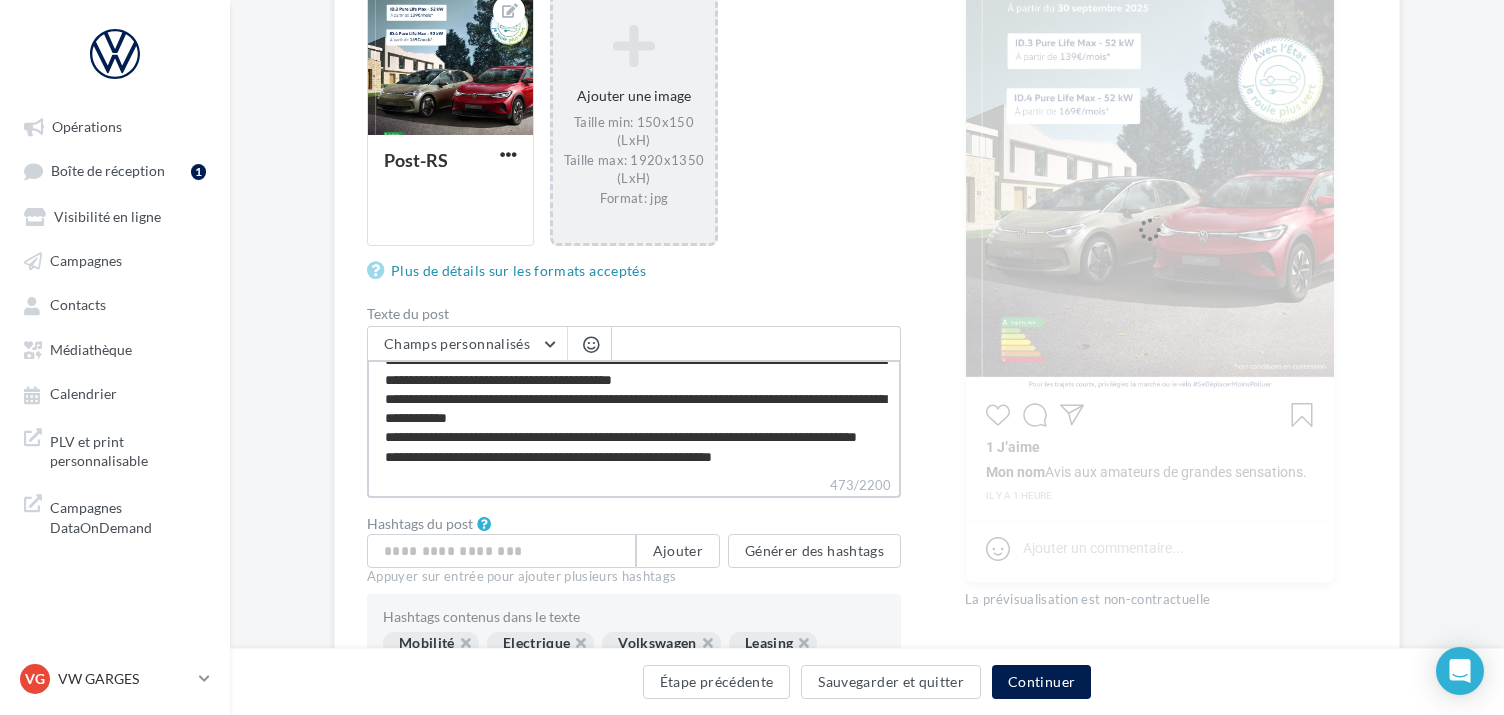 type on "**********" 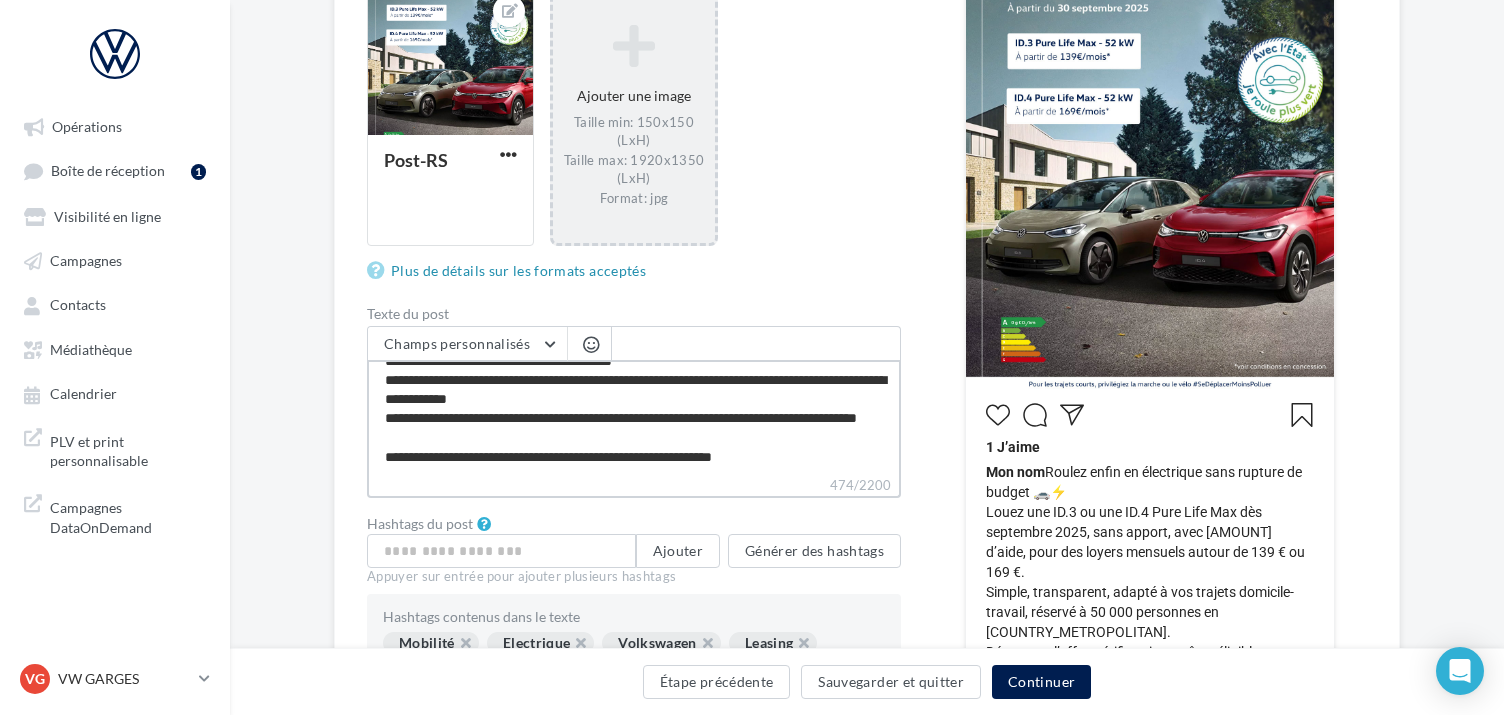 click on "**********" at bounding box center (634, 417) 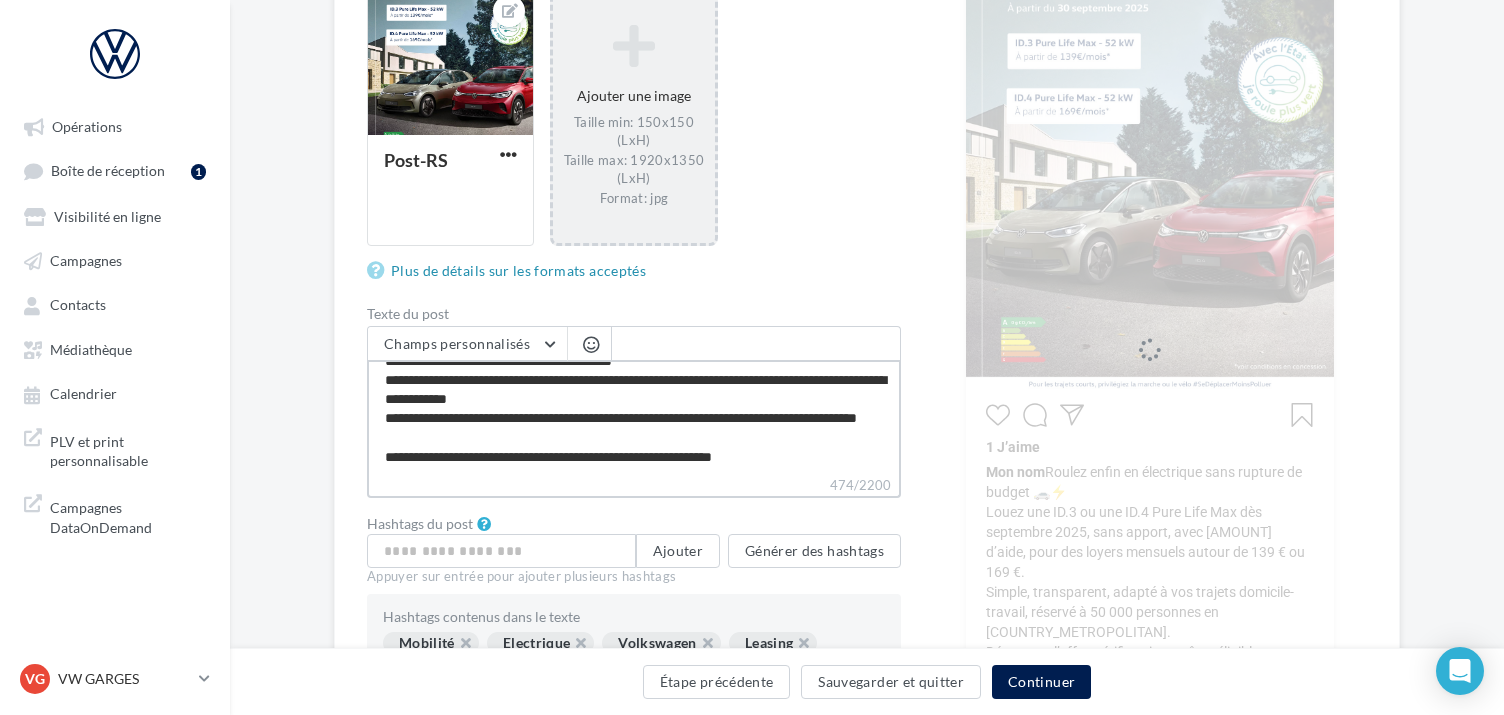 type on "**********" 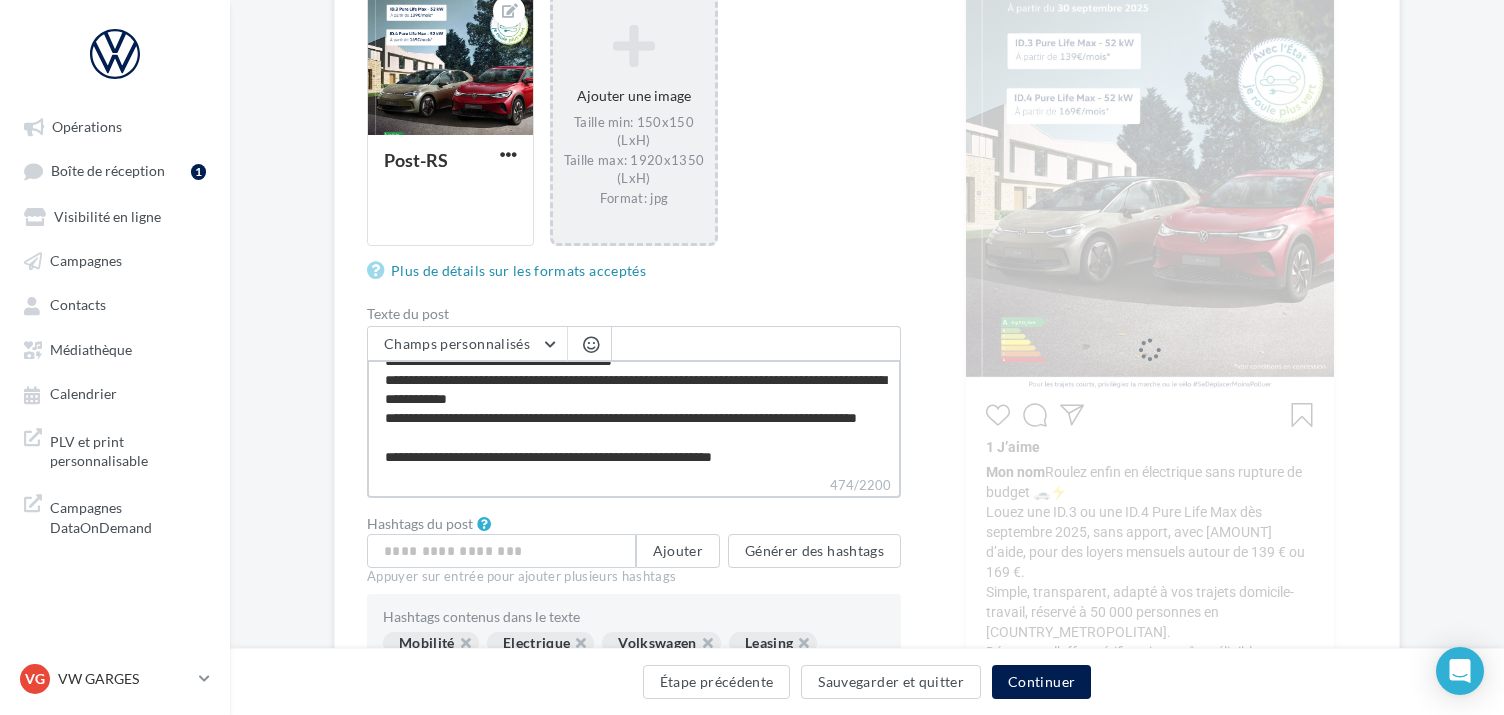 type on "**********" 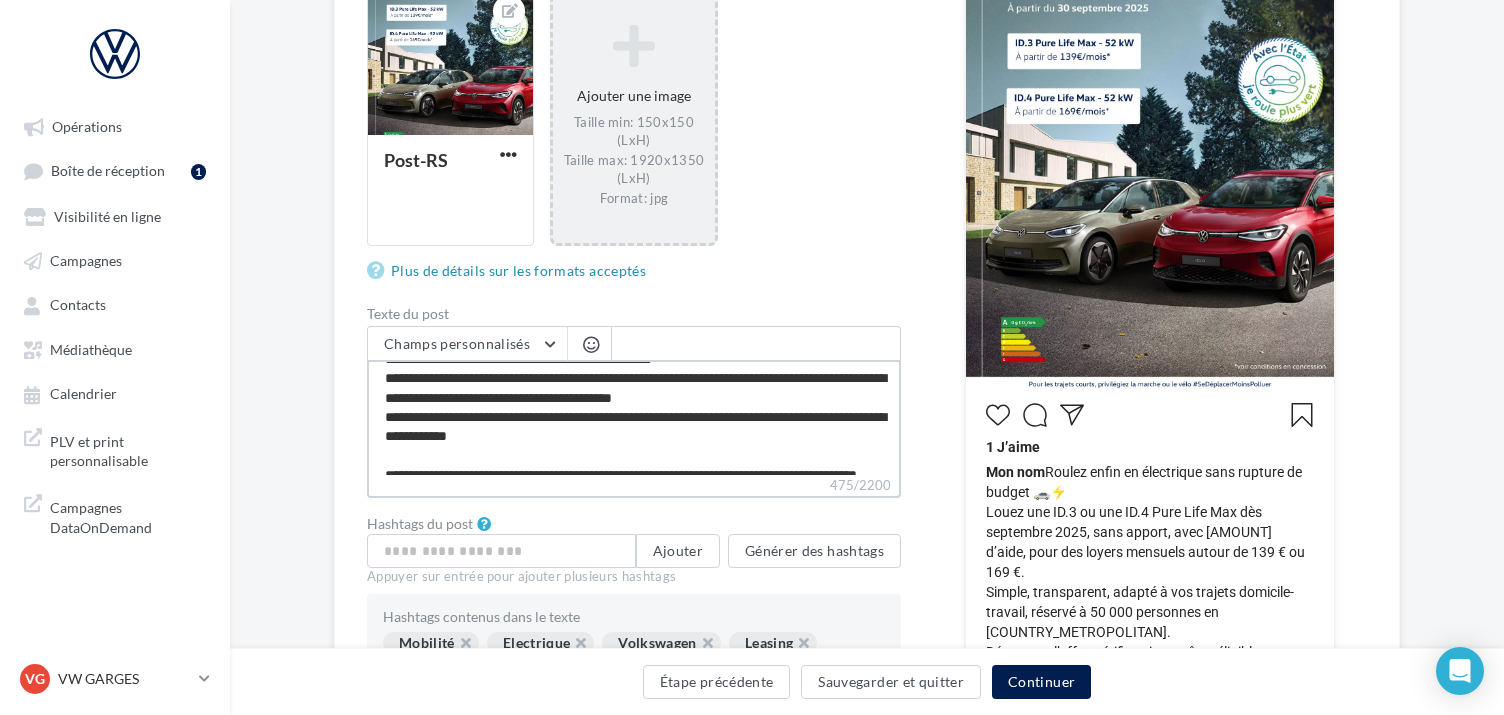 scroll, scrollTop: 0, scrollLeft: 0, axis: both 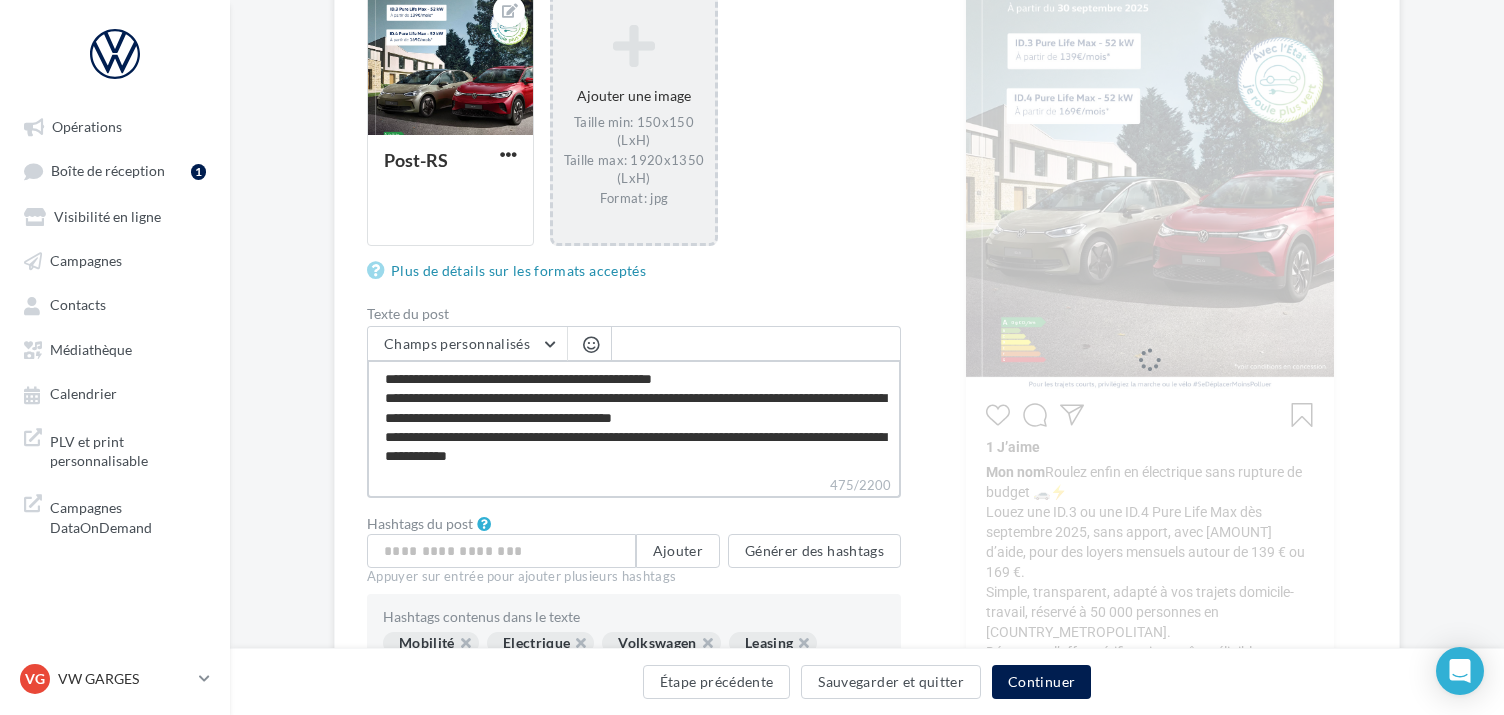 click on "**********" at bounding box center (634, 417) 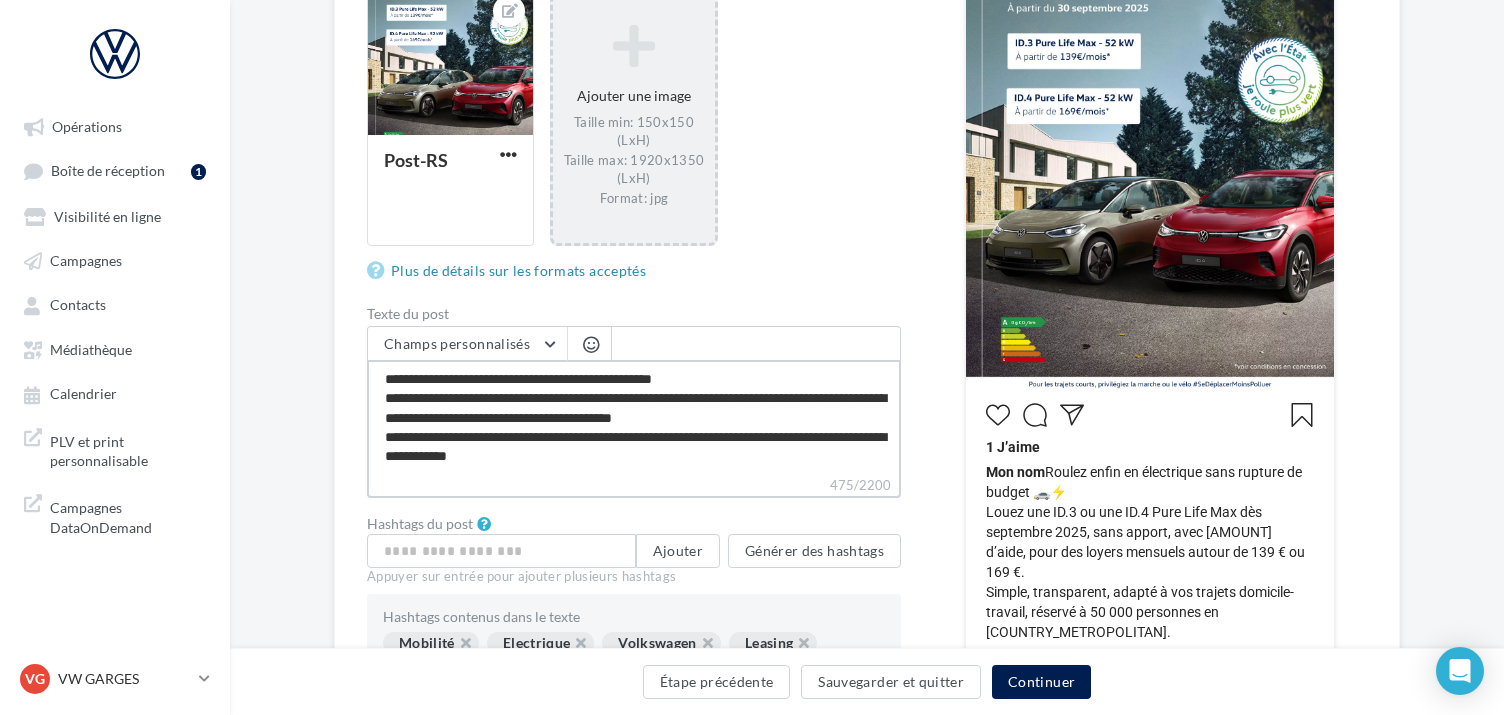 type on "**********" 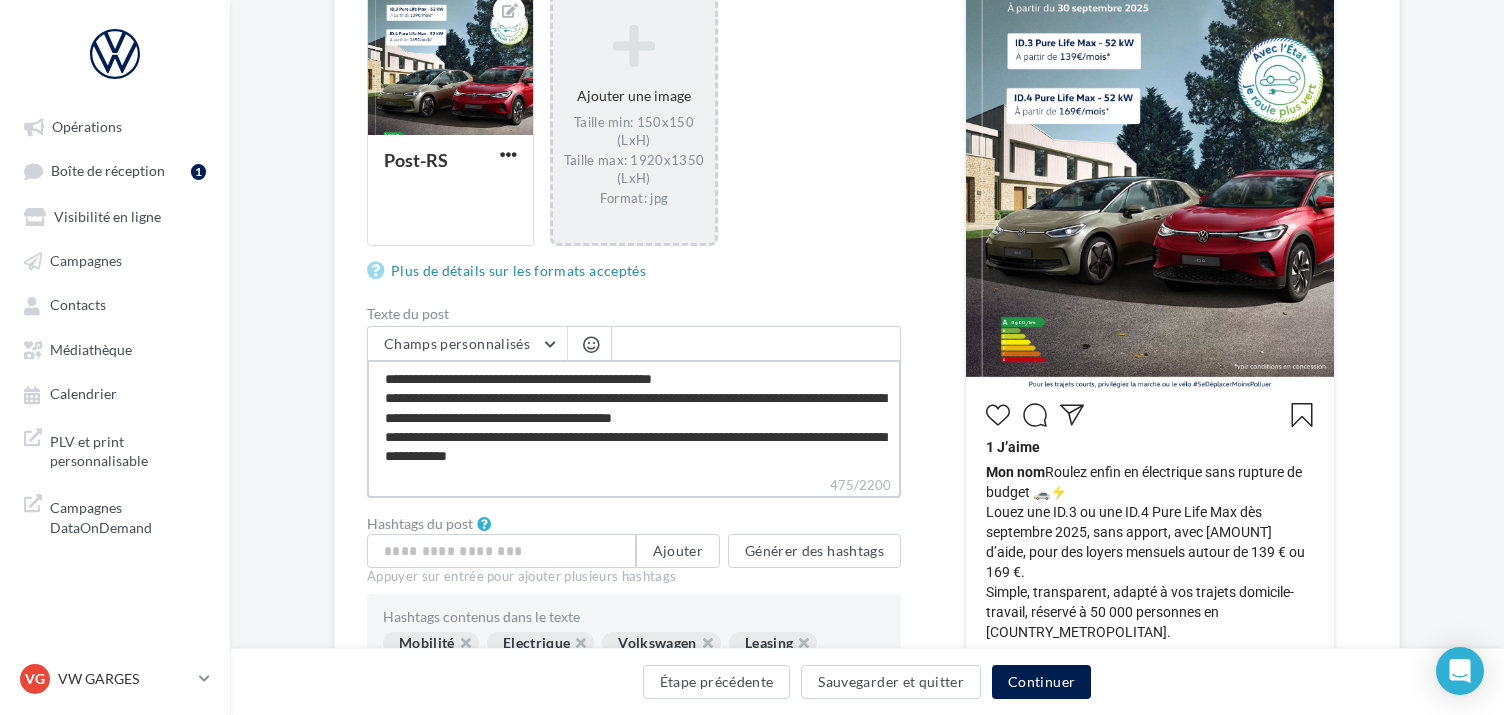 type on "**********" 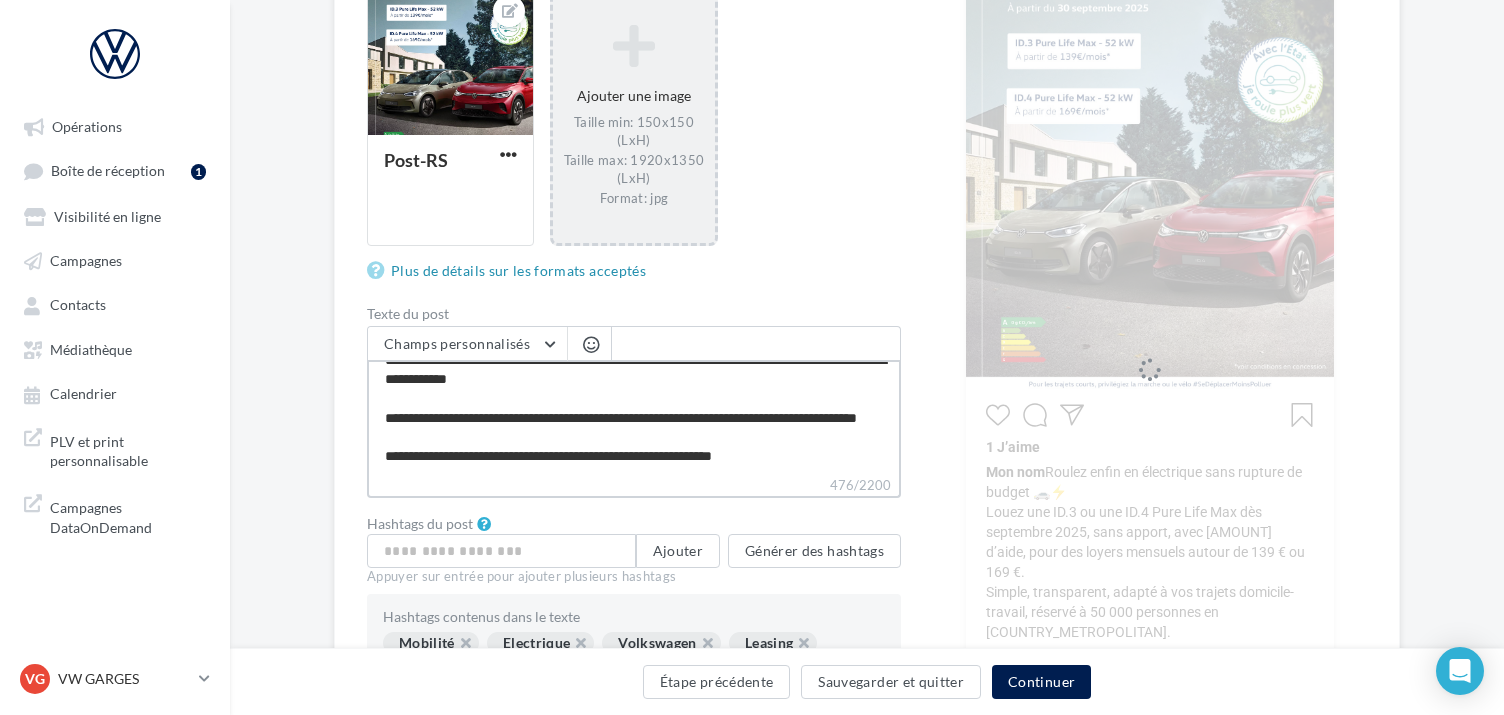 scroll, scrollTop: 0, scrollLeft: 0, axis: both 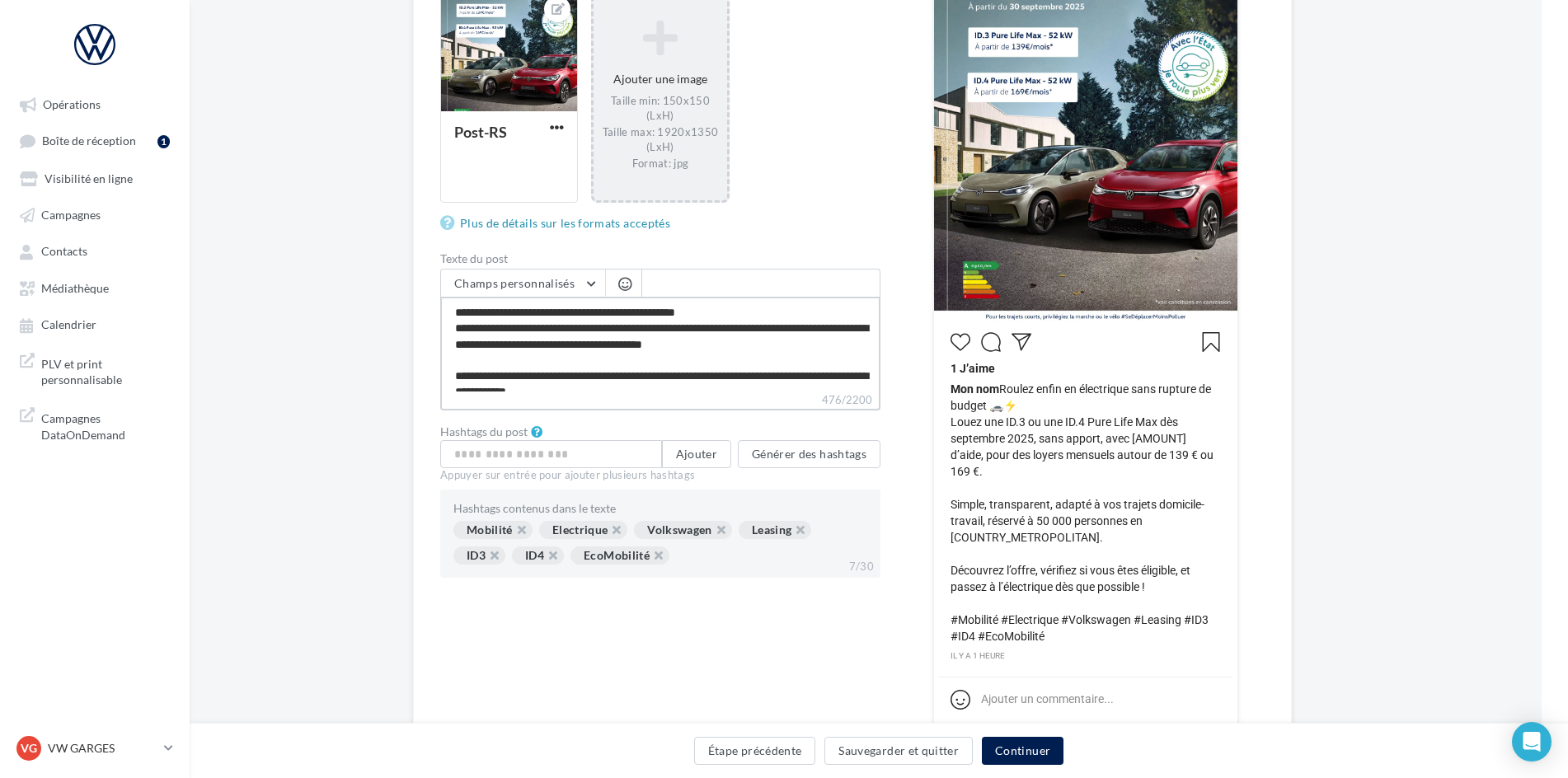 click on "**********" at bounding box center (660, 344) 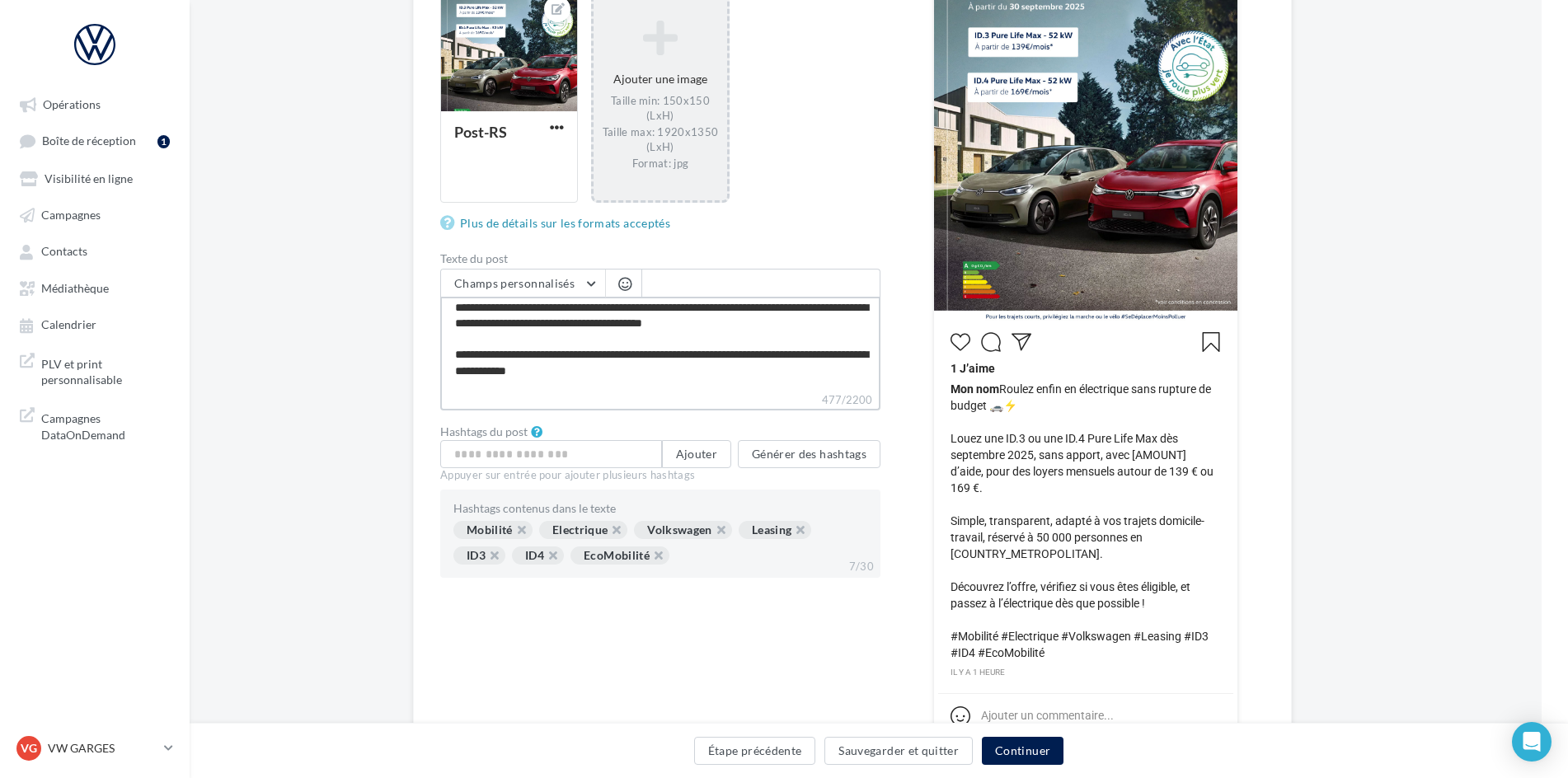 scroll, scrollTop: 0, scrollLeft: 0, axis: both 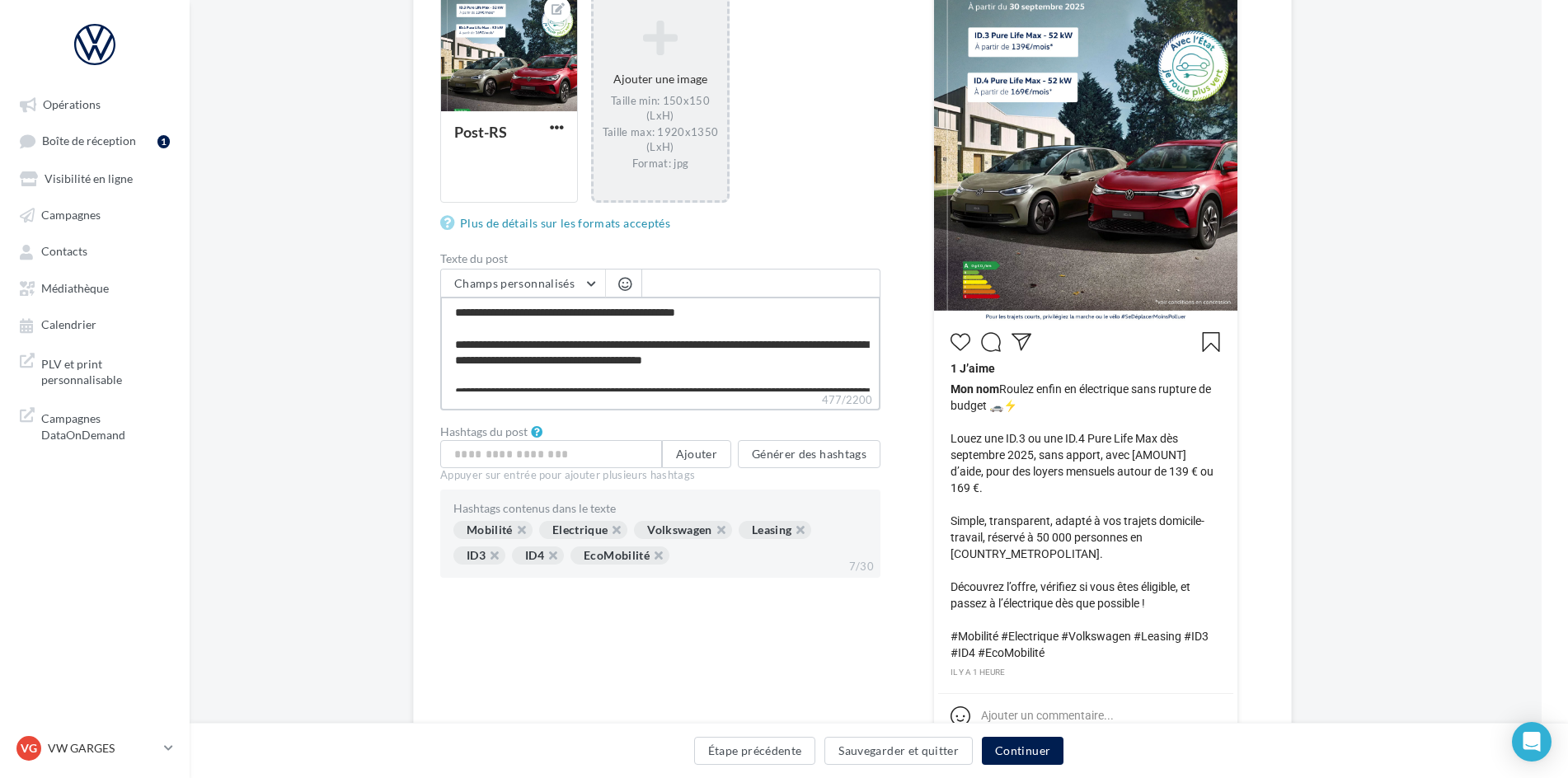 click on "**********" at bounding box center (660, 344) 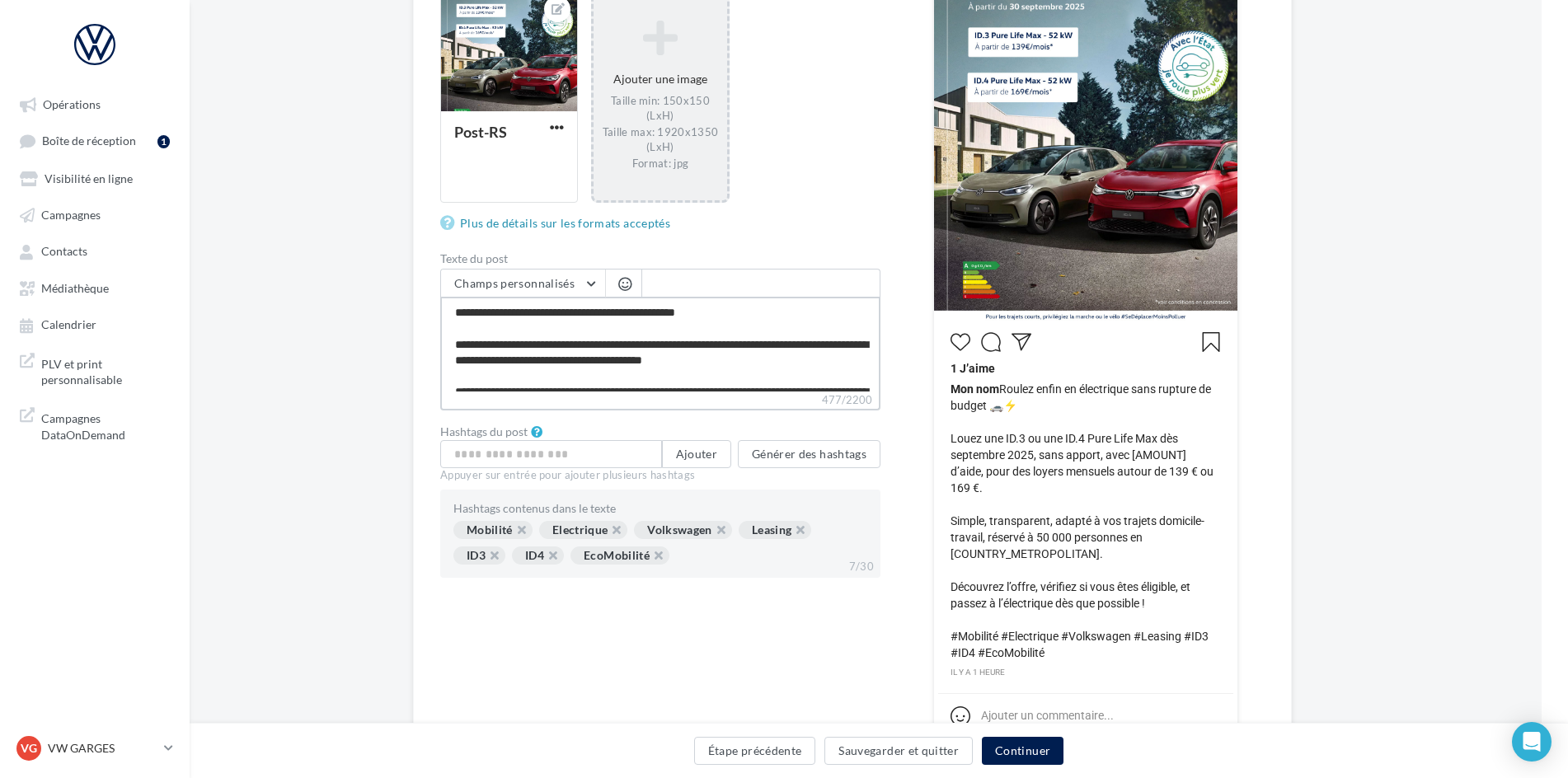 click on "**********" at bounding box center (660, 344) 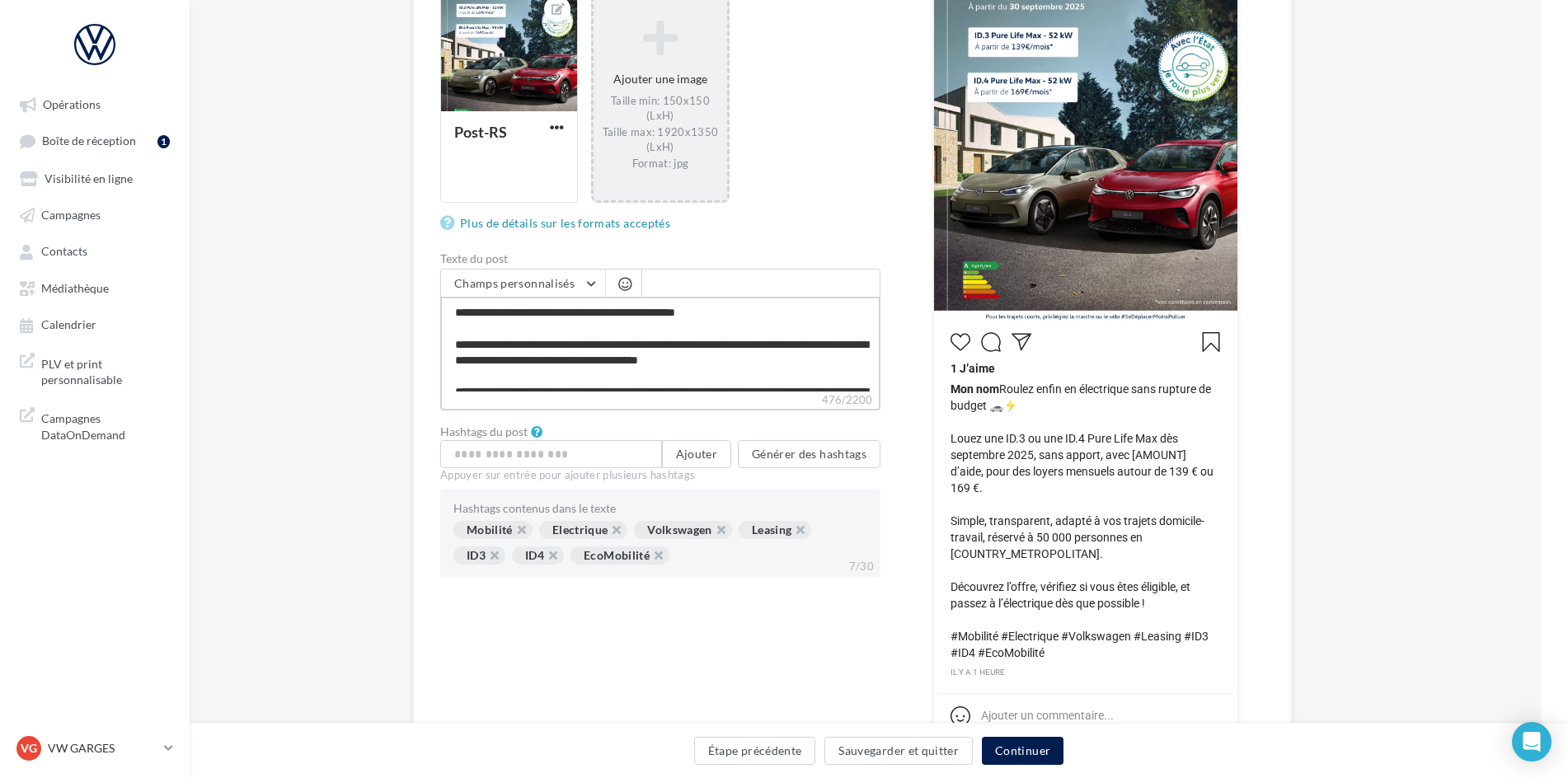 type on "**********" 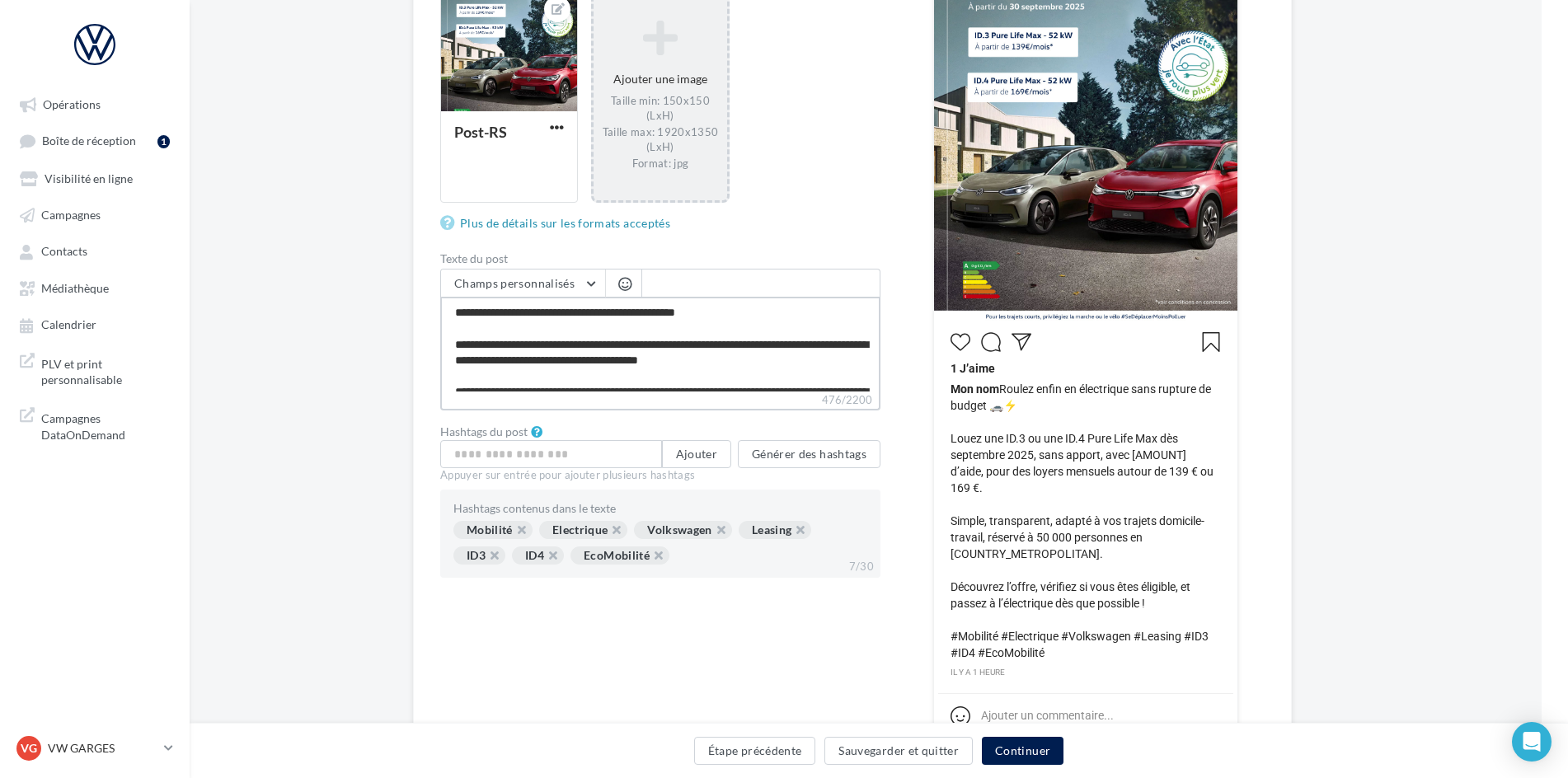 type on "**********" 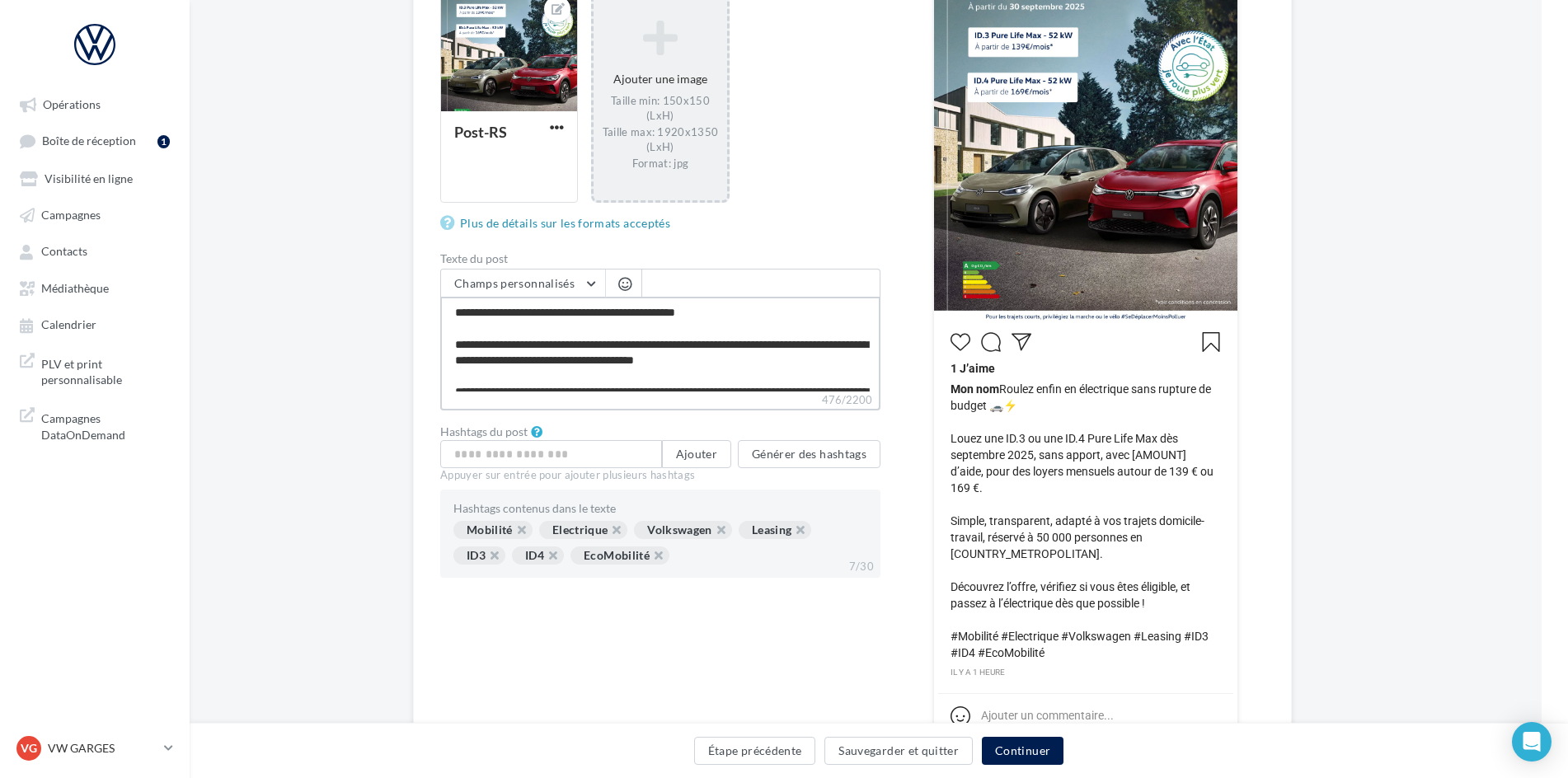 type on "**********" 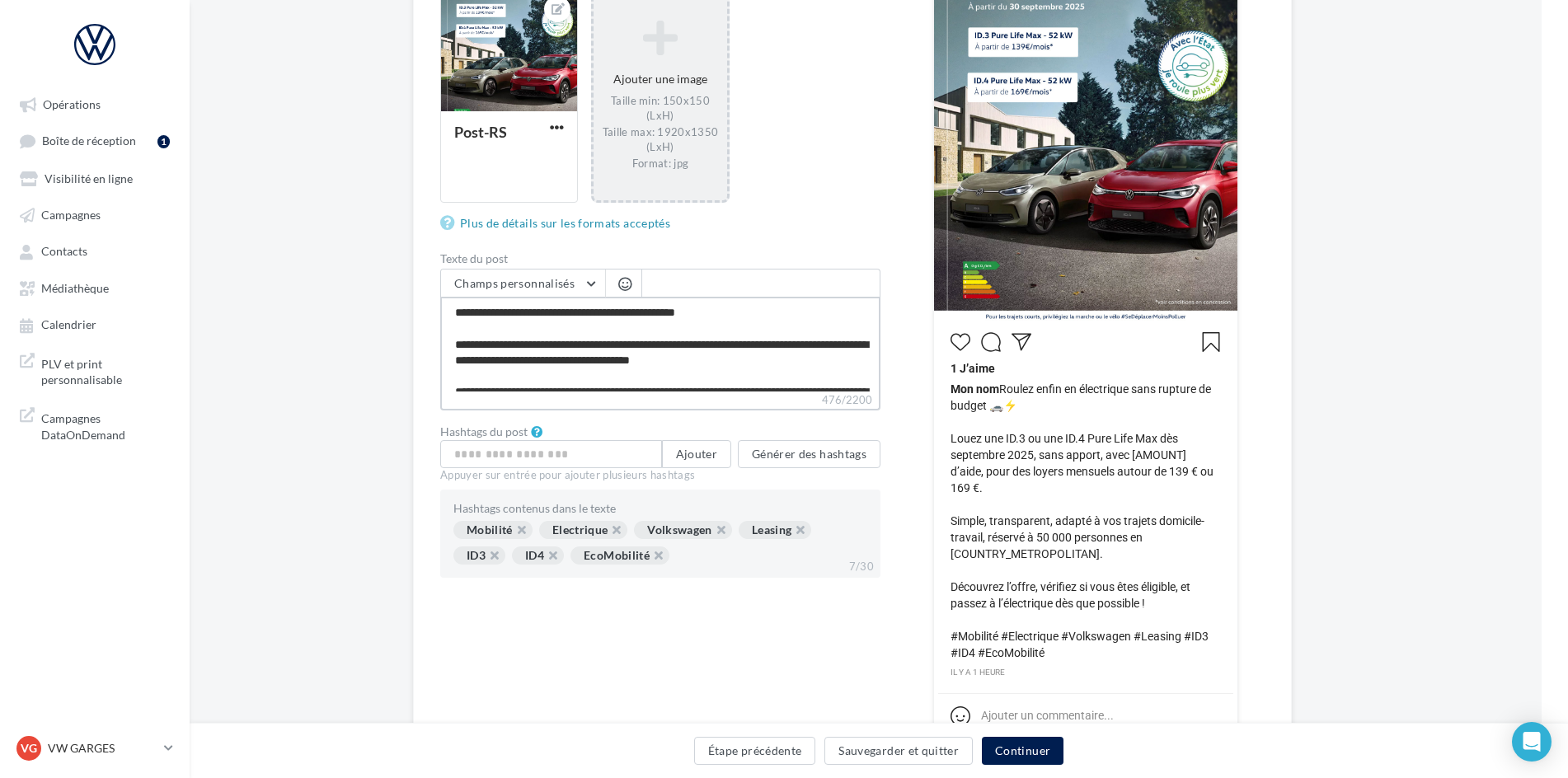 type on "**********" 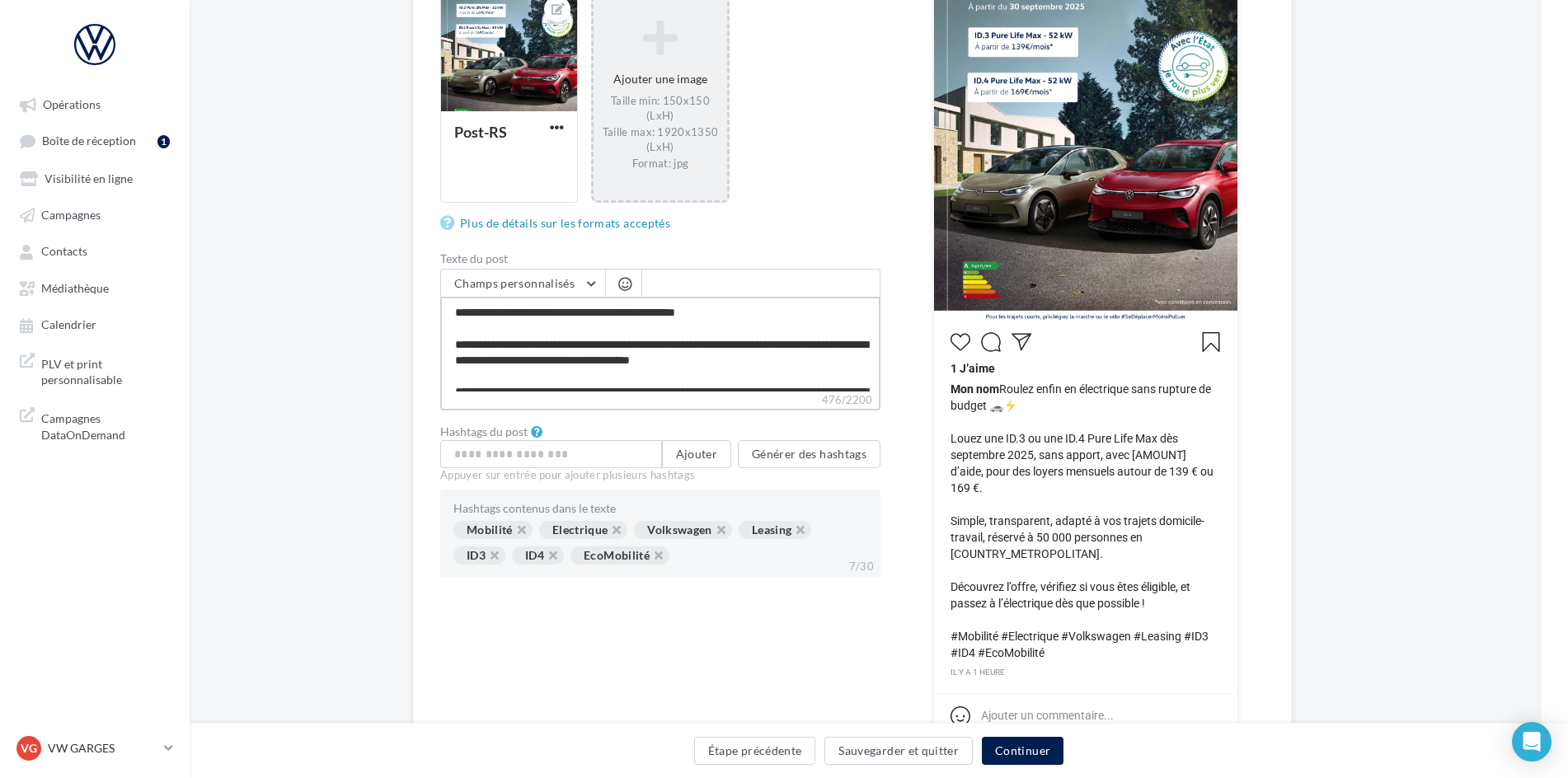 type on "**********" 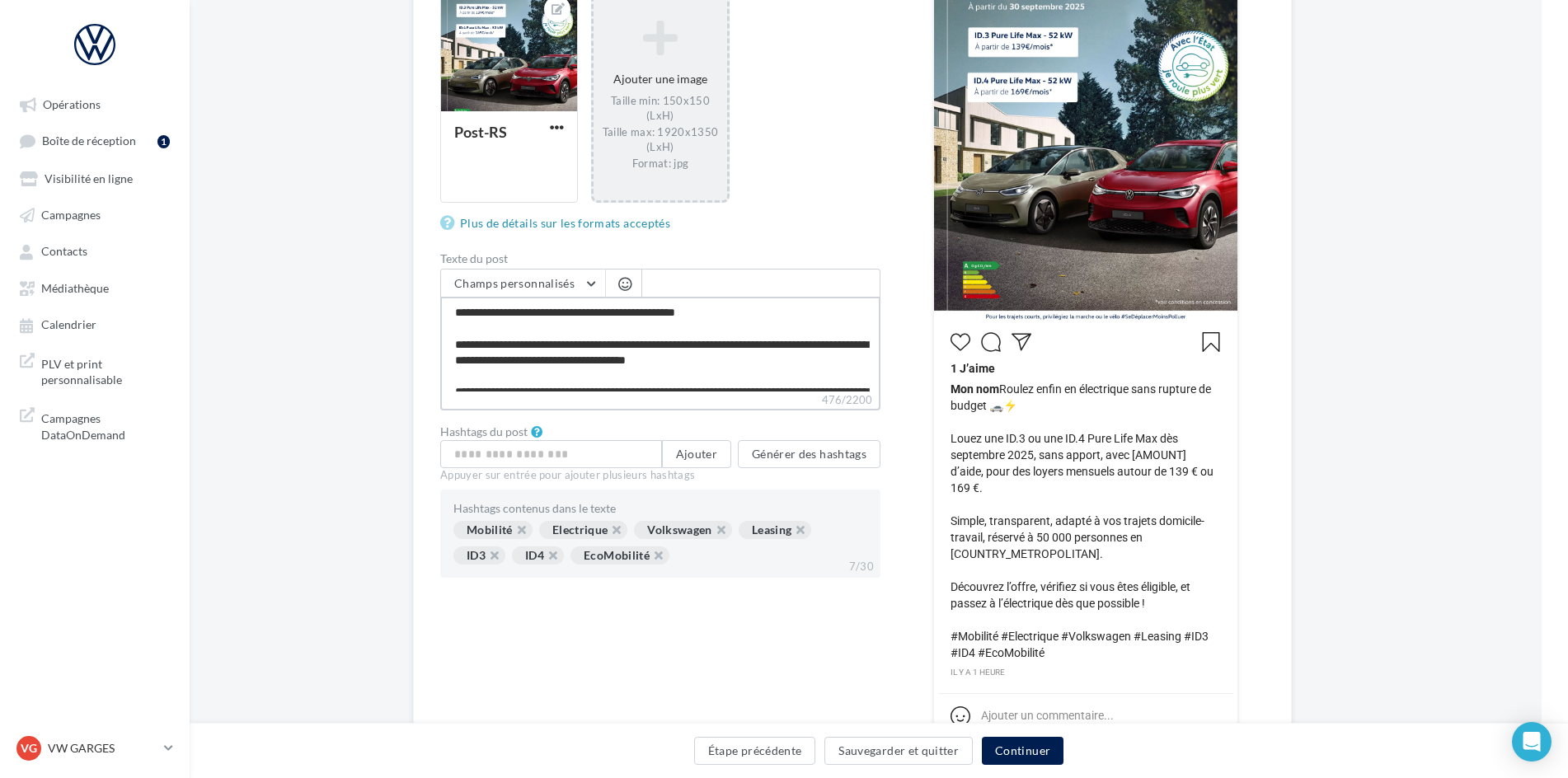 type on "**********" 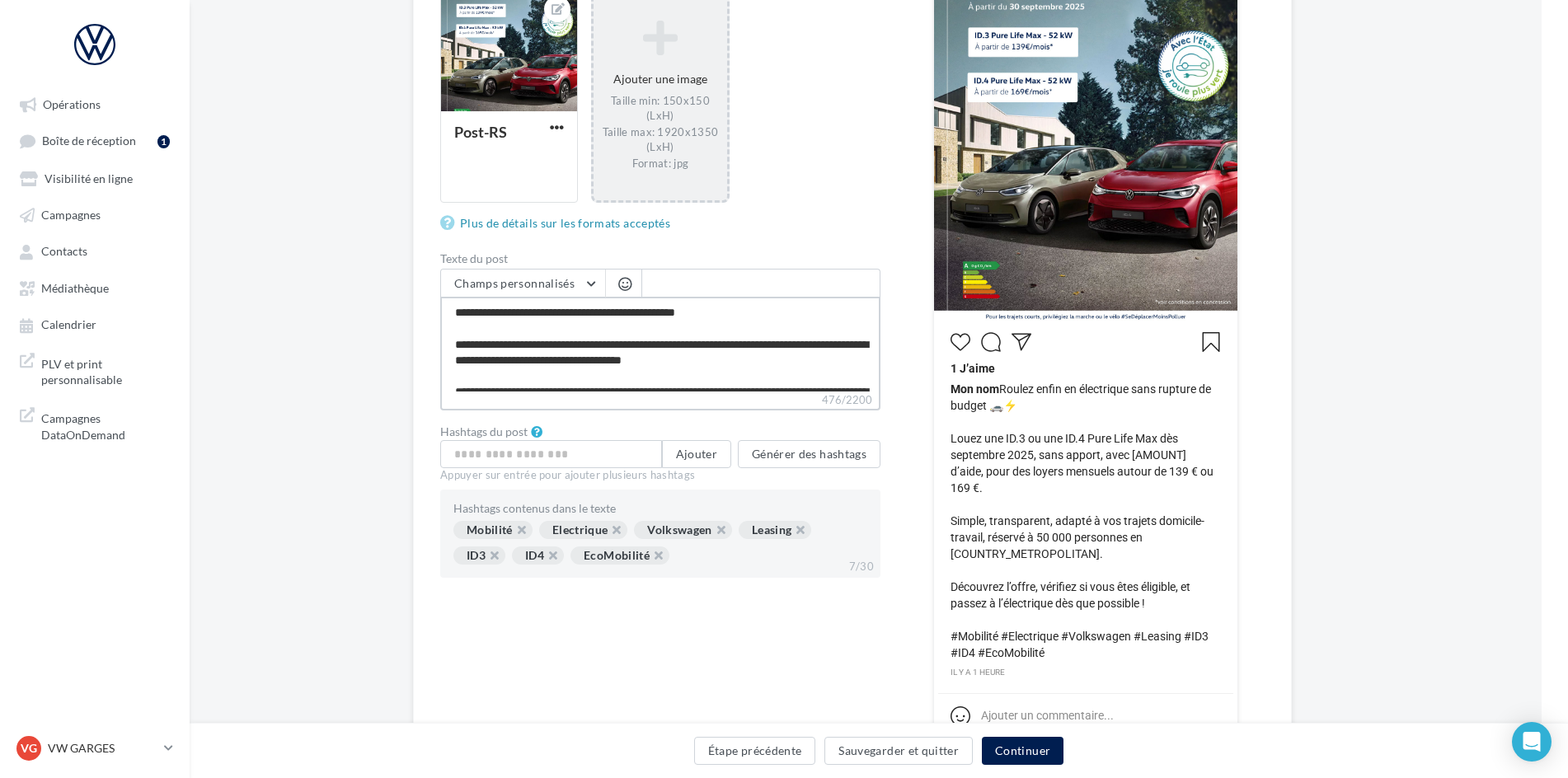 type on "**********" 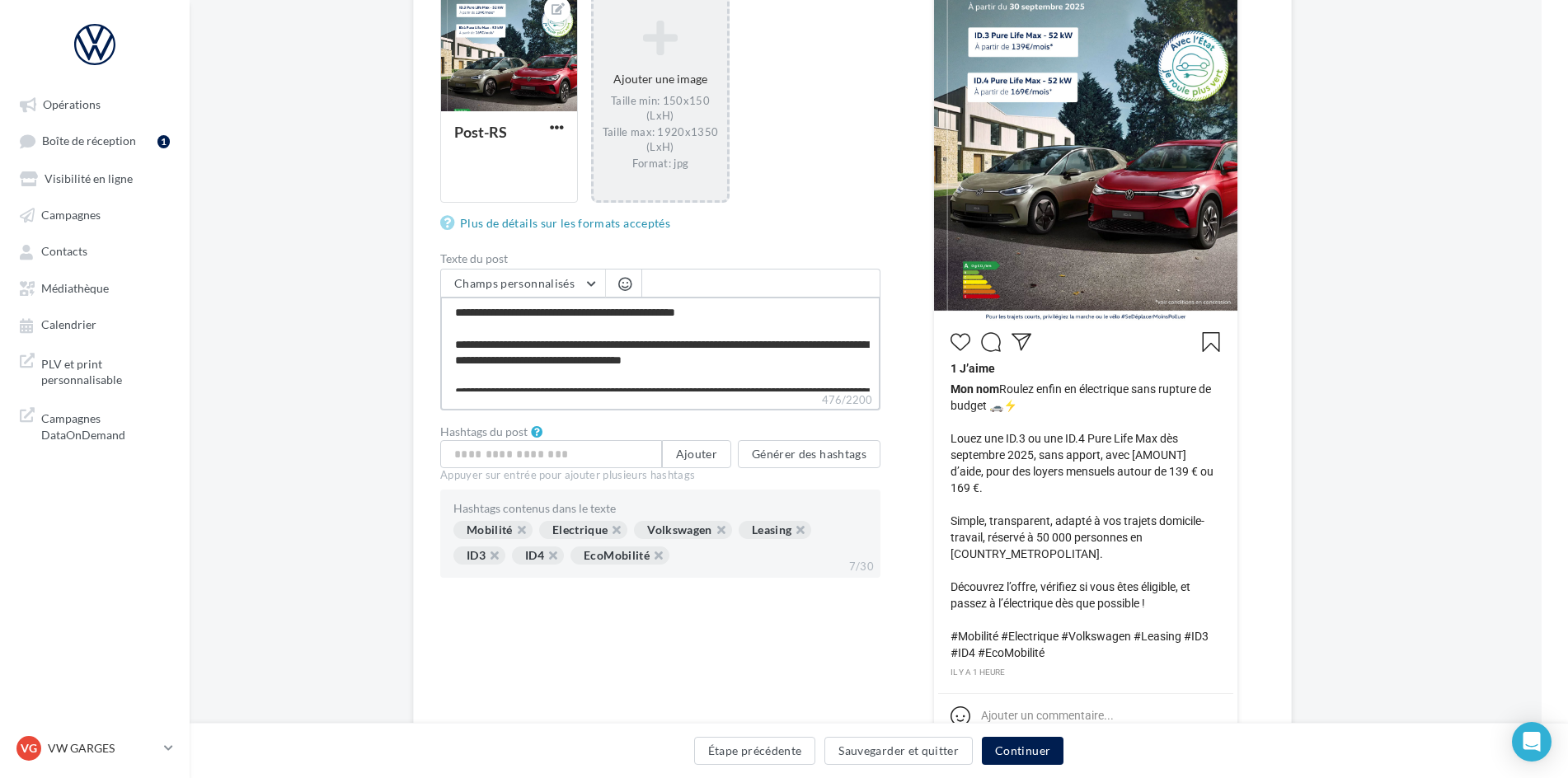 type on "**********" 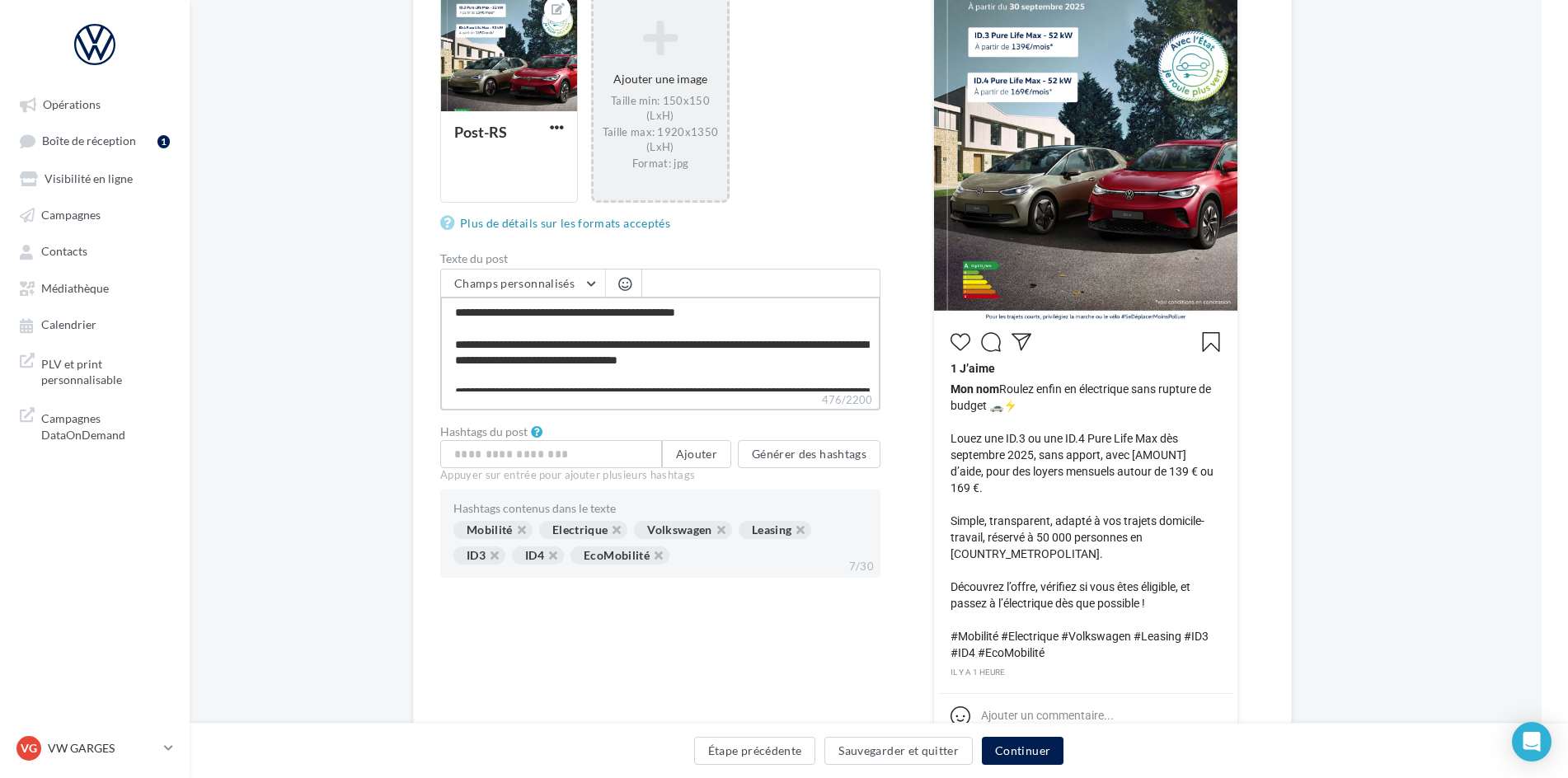type on "**********" 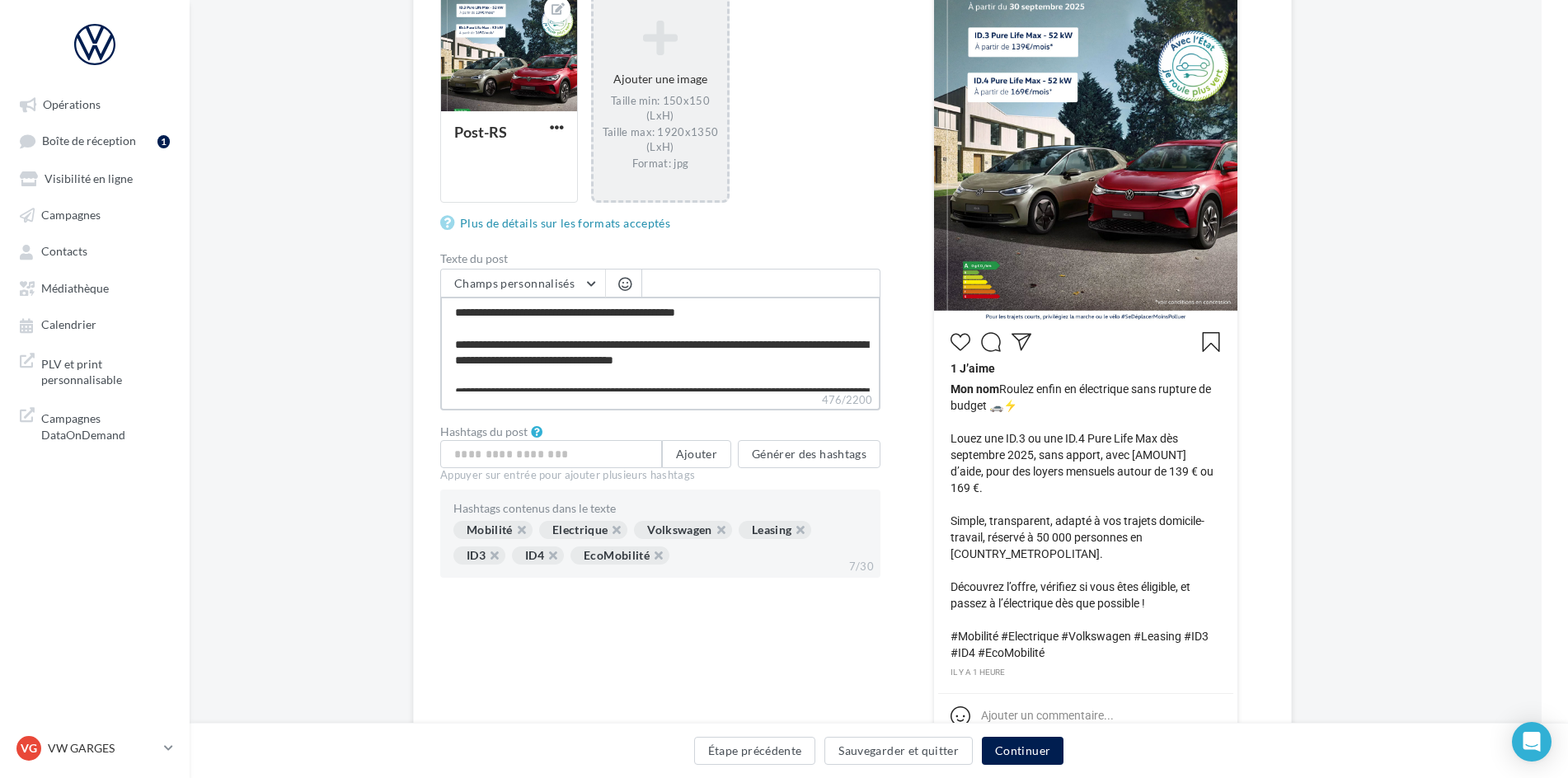 type on "**********" 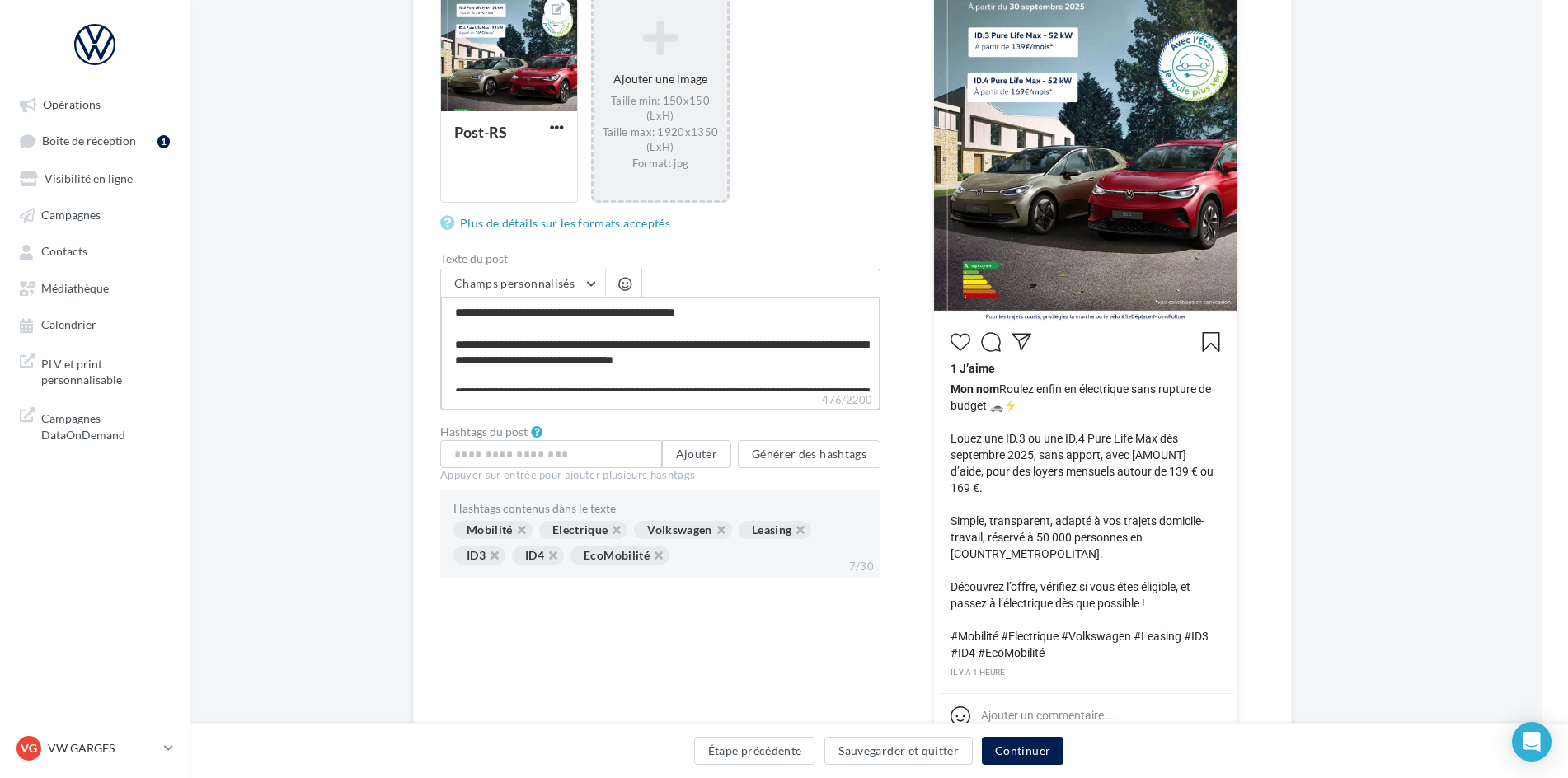 type on "**********" 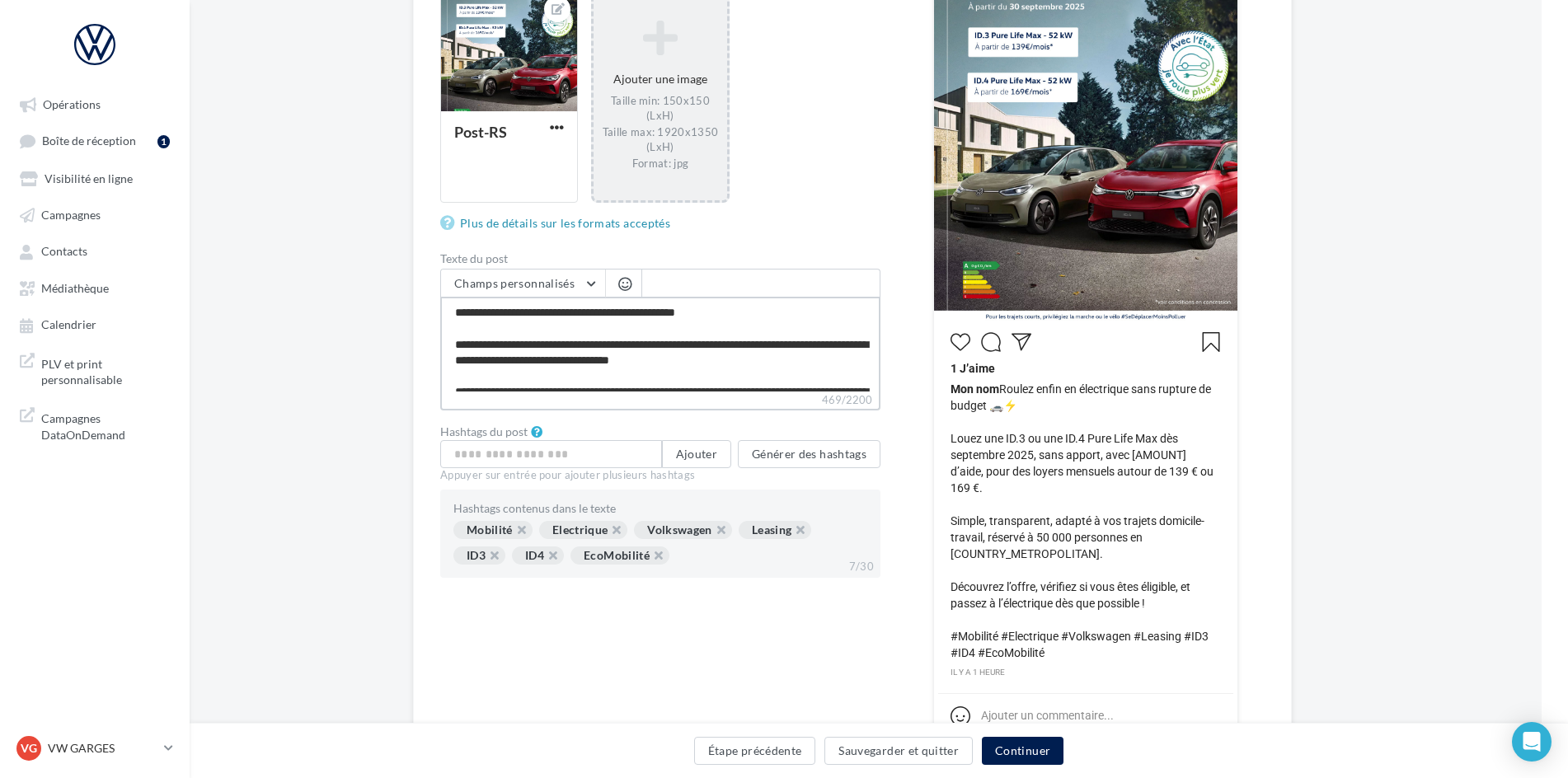 type on "**********" 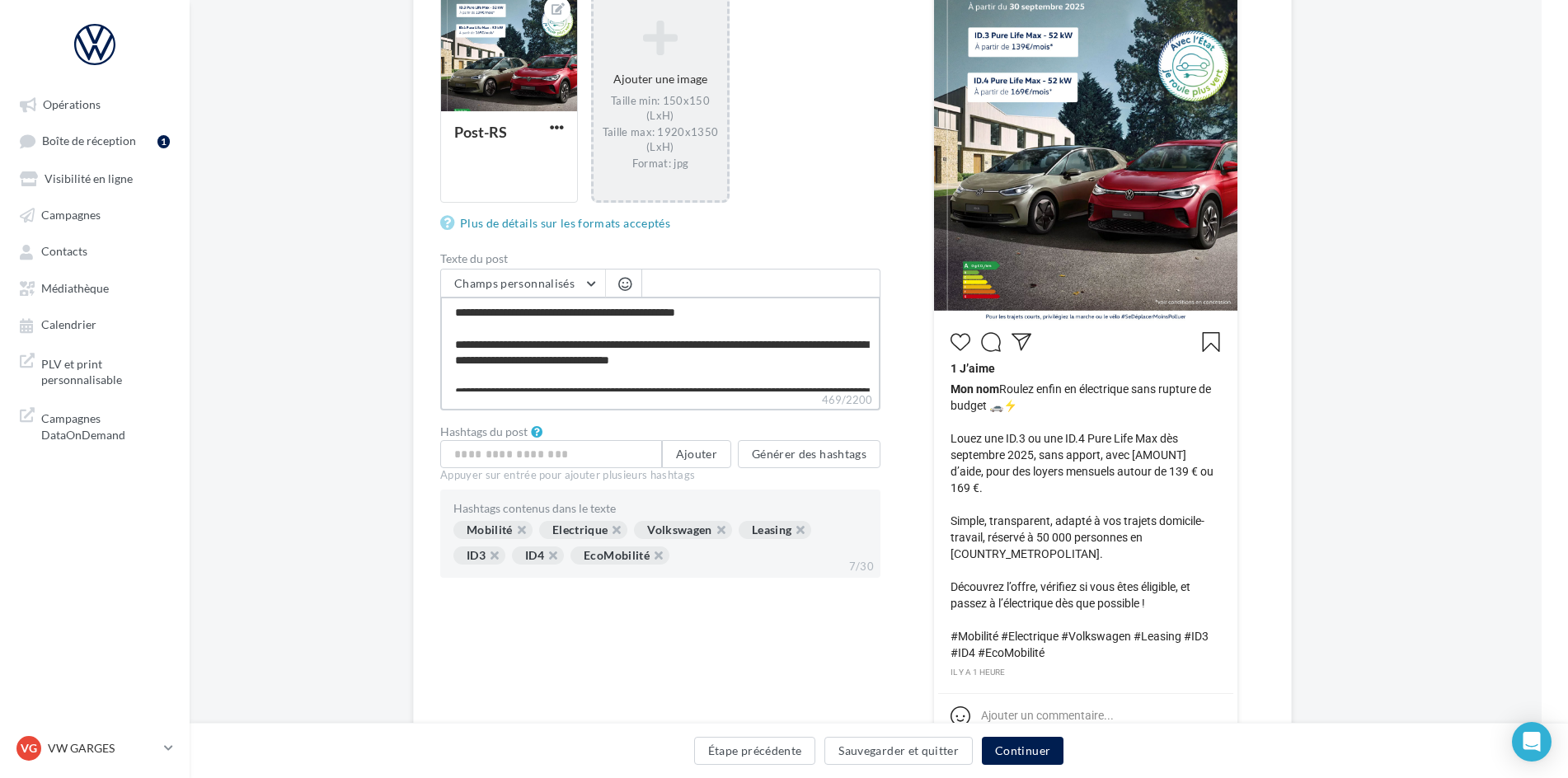 type on "**********" 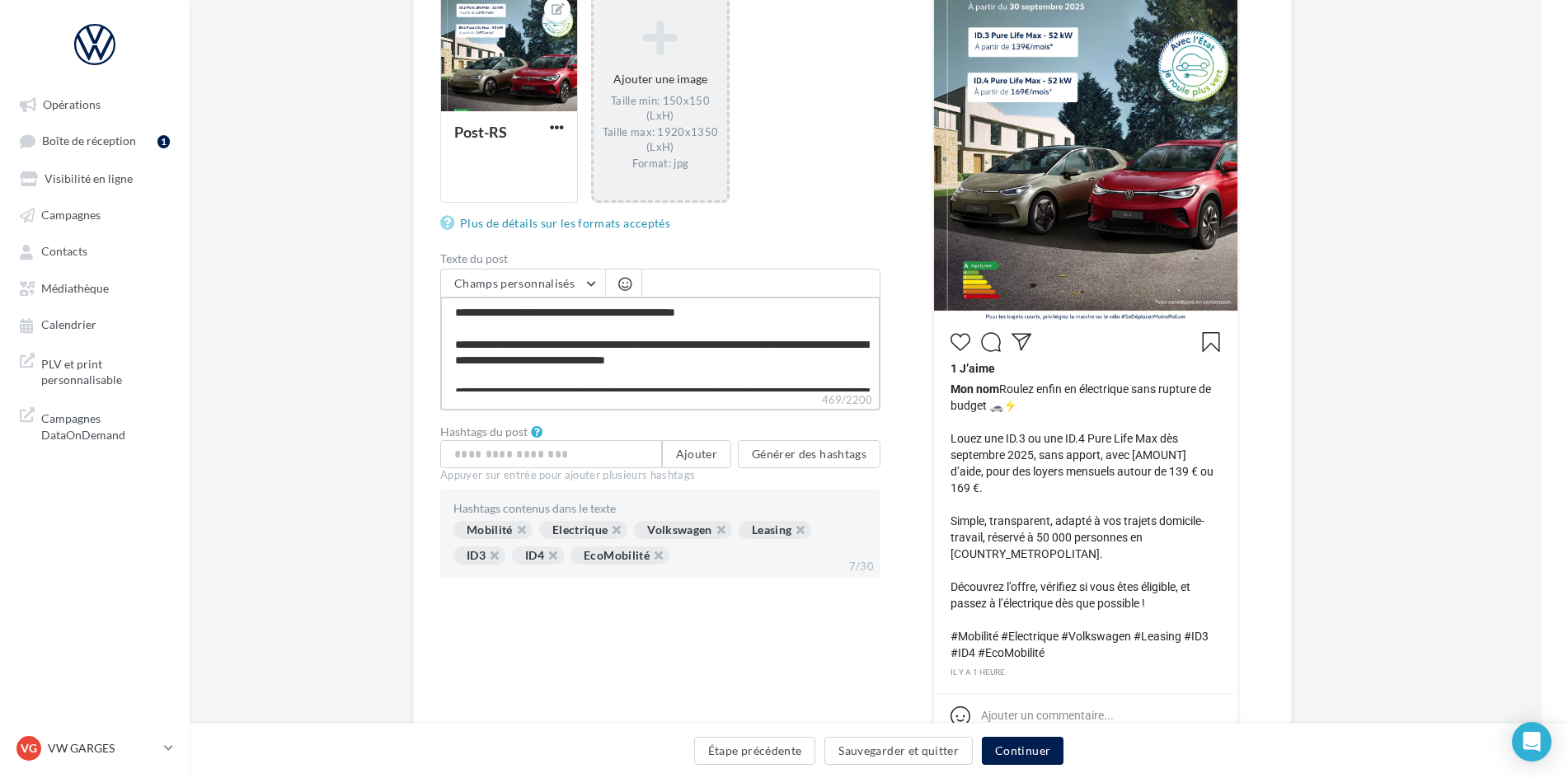 type on "**********" 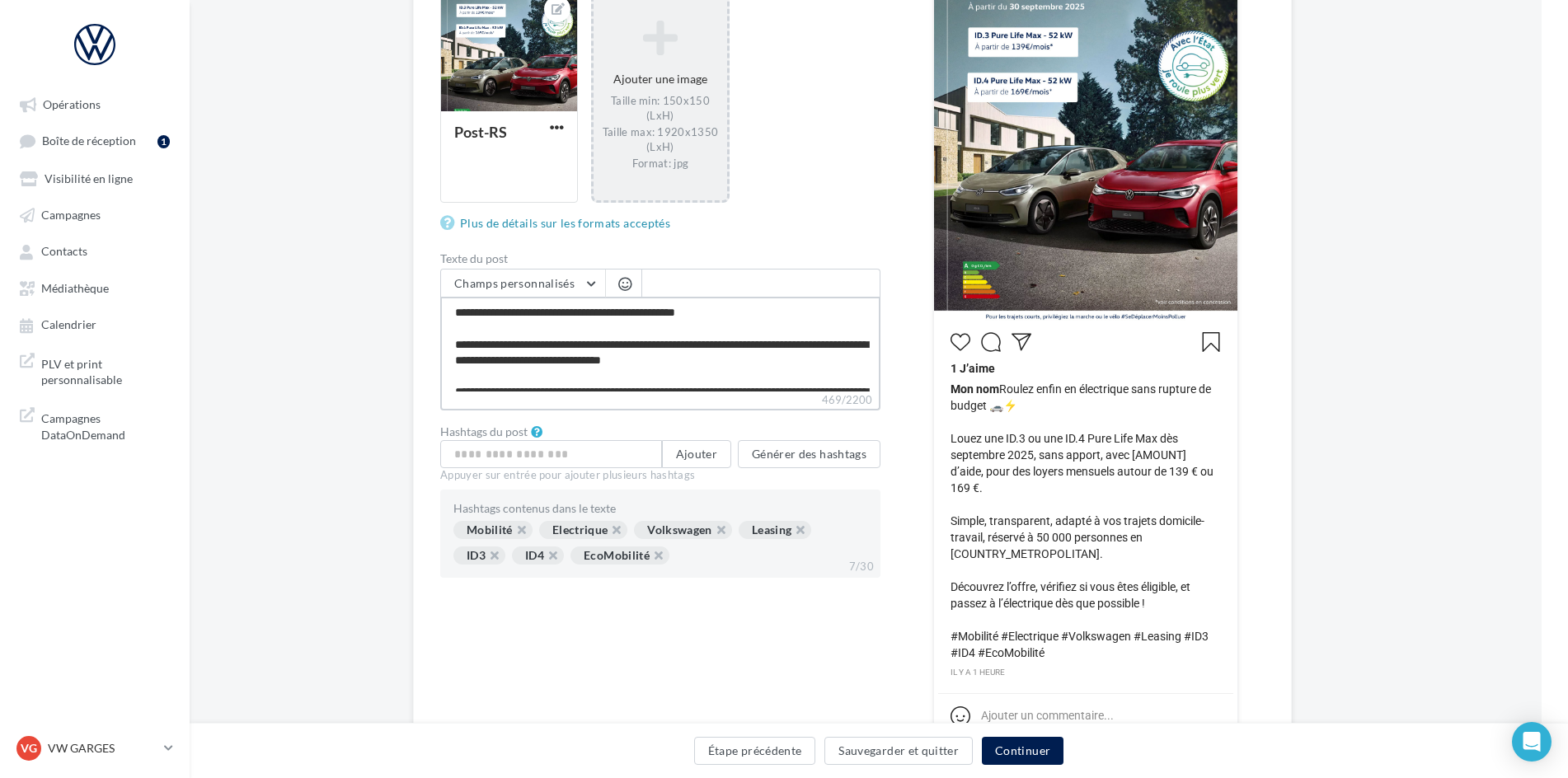type on "**********" 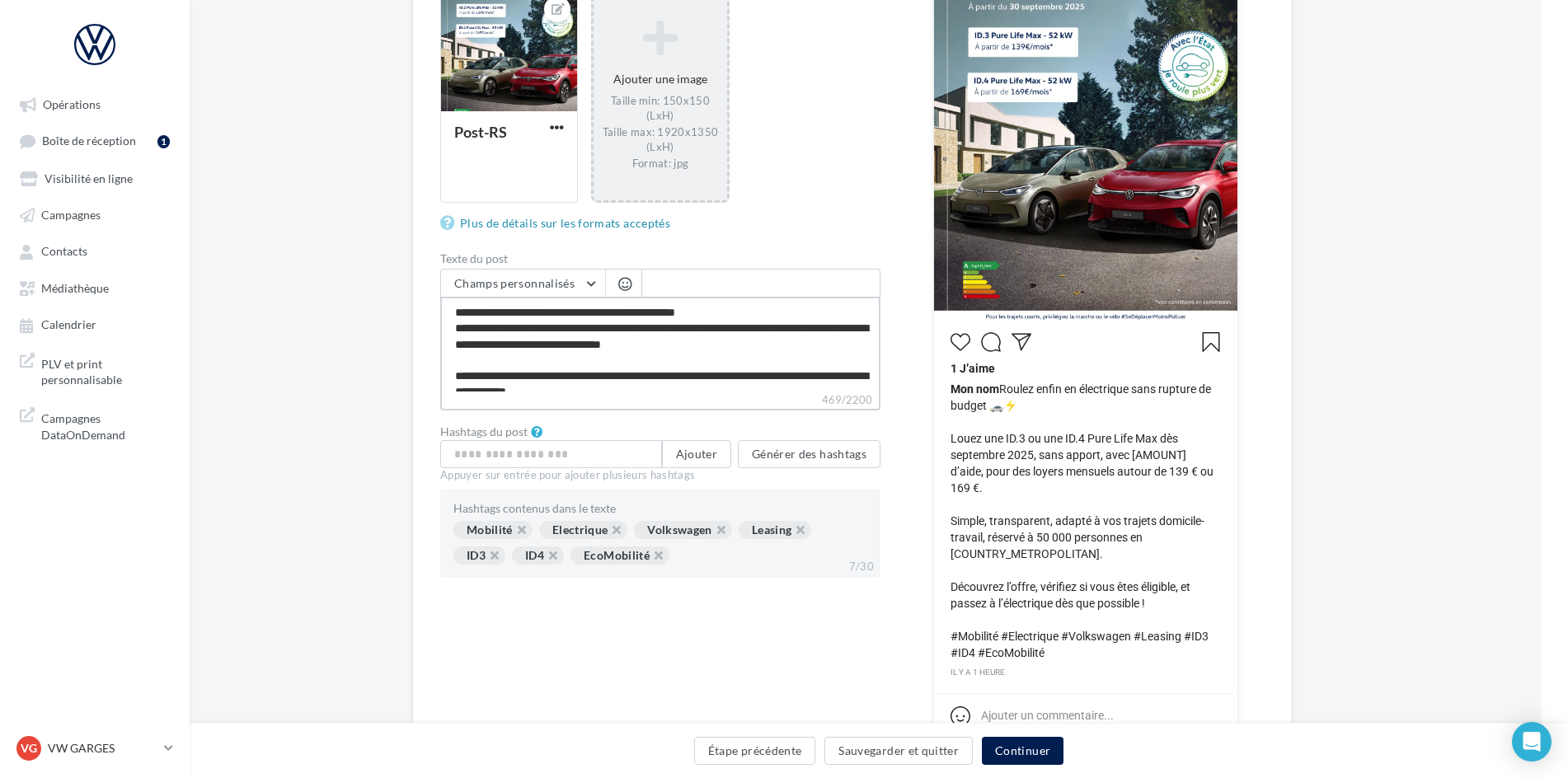type on "**********" 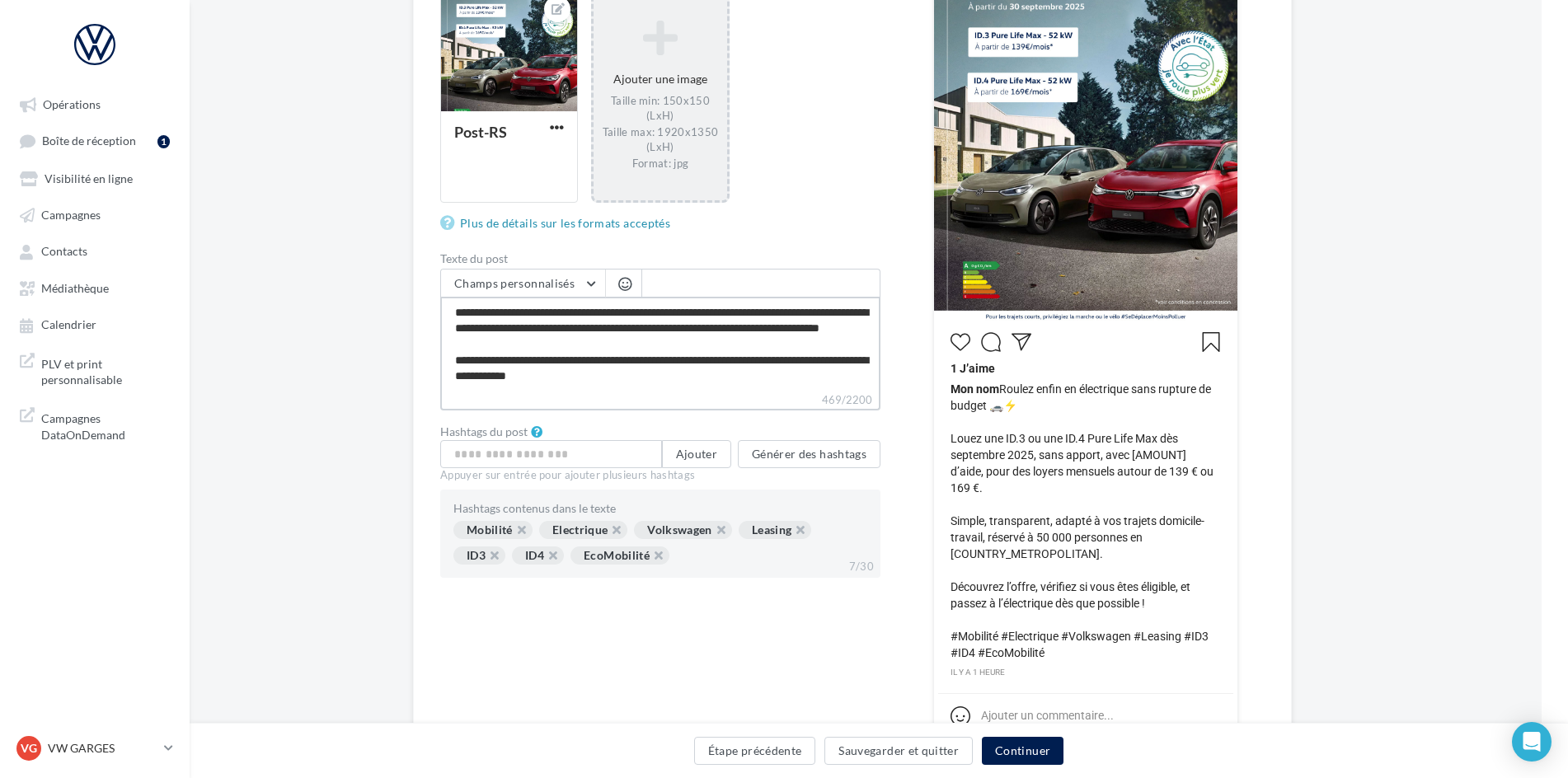 type on "**********" 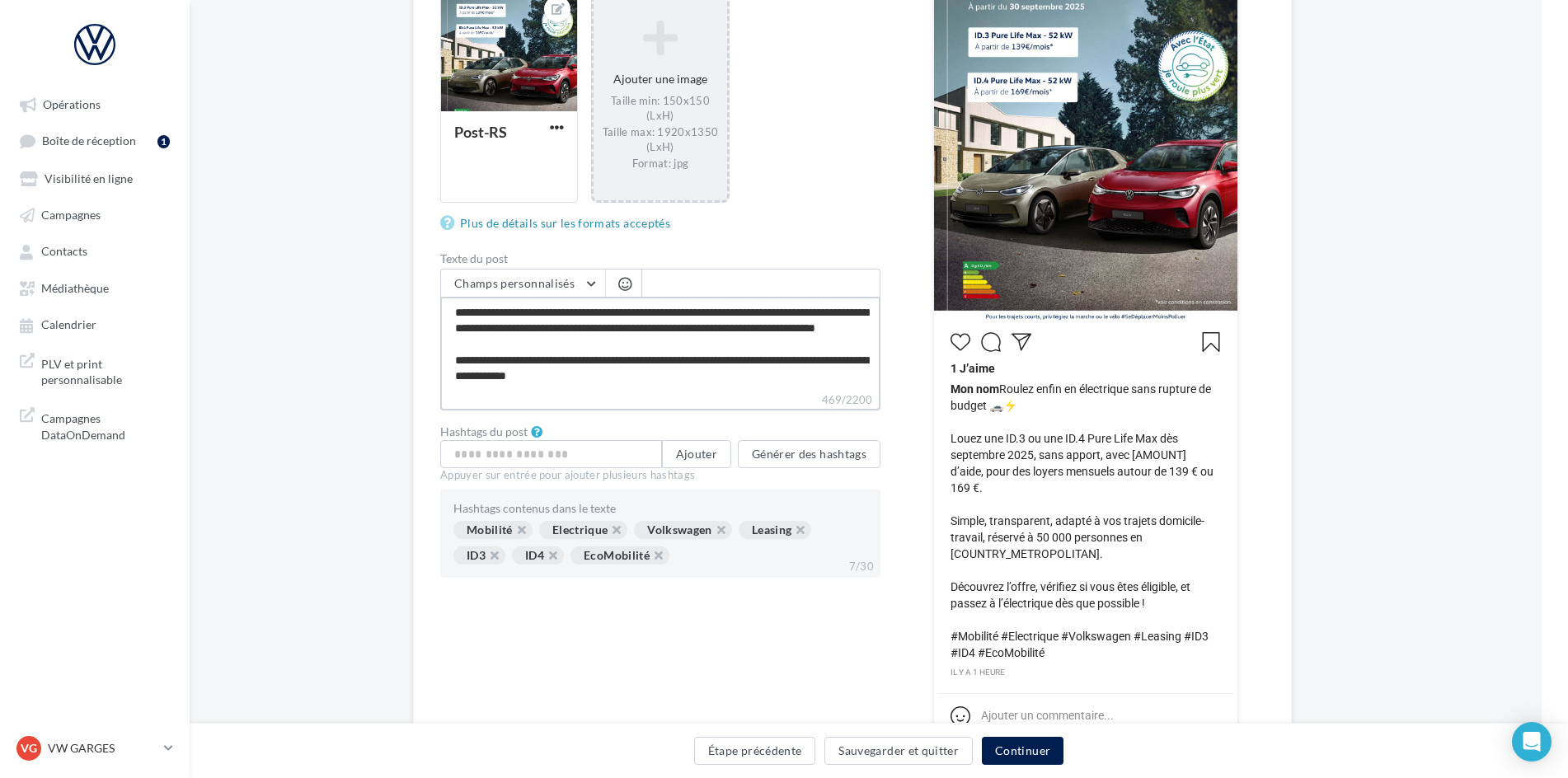 type on "**********" 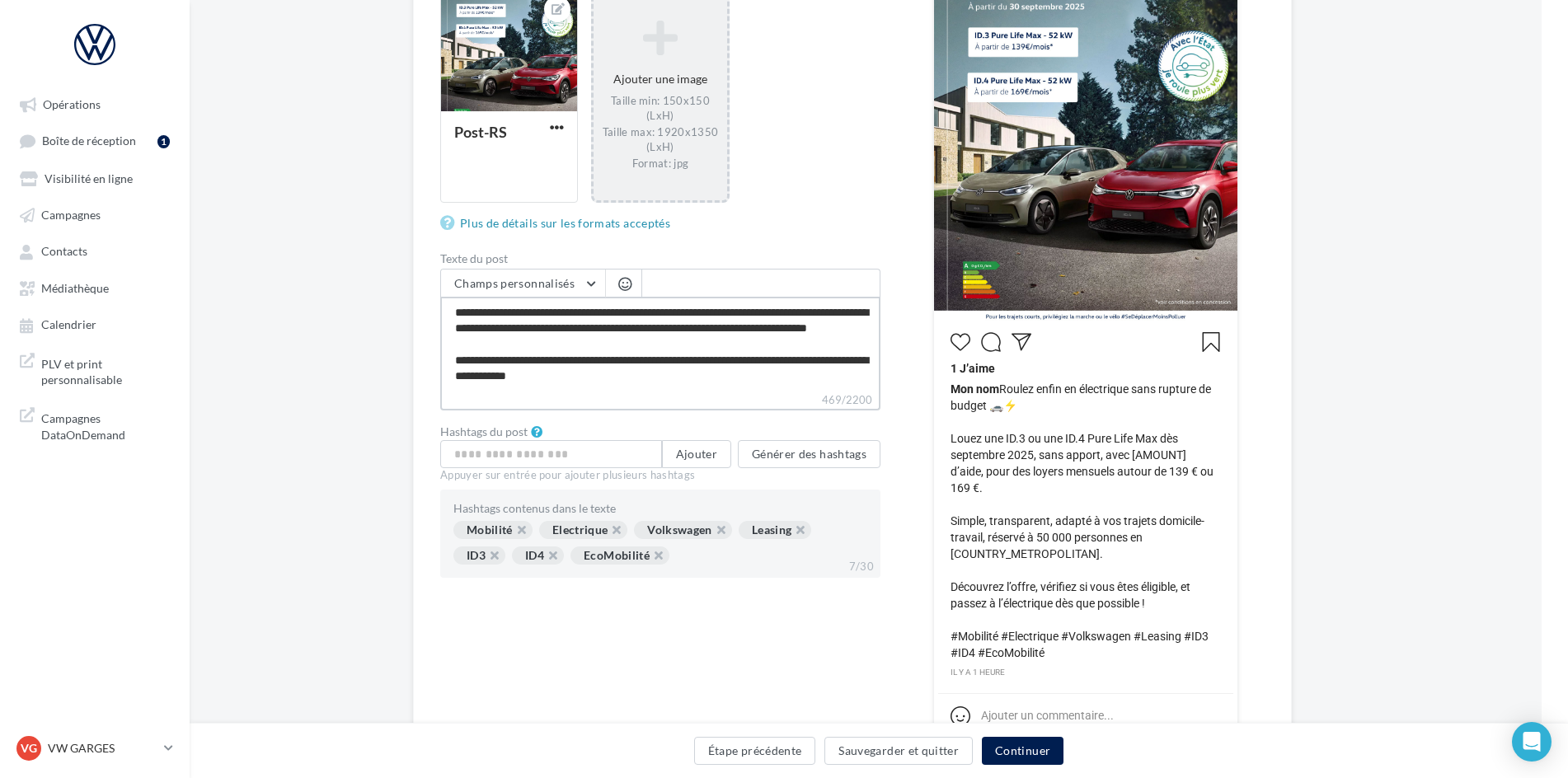 type on "**********" 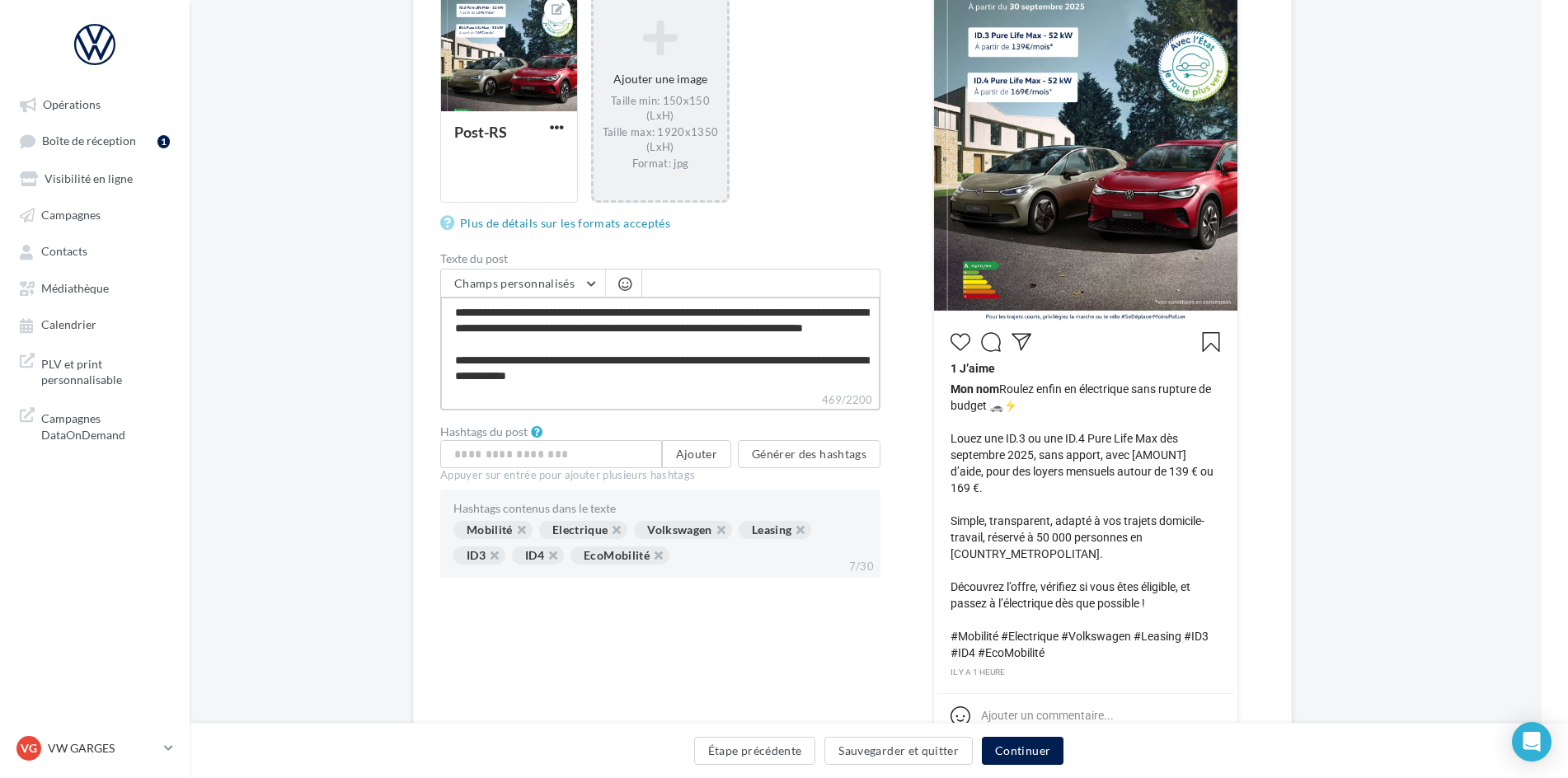 type on "**********" 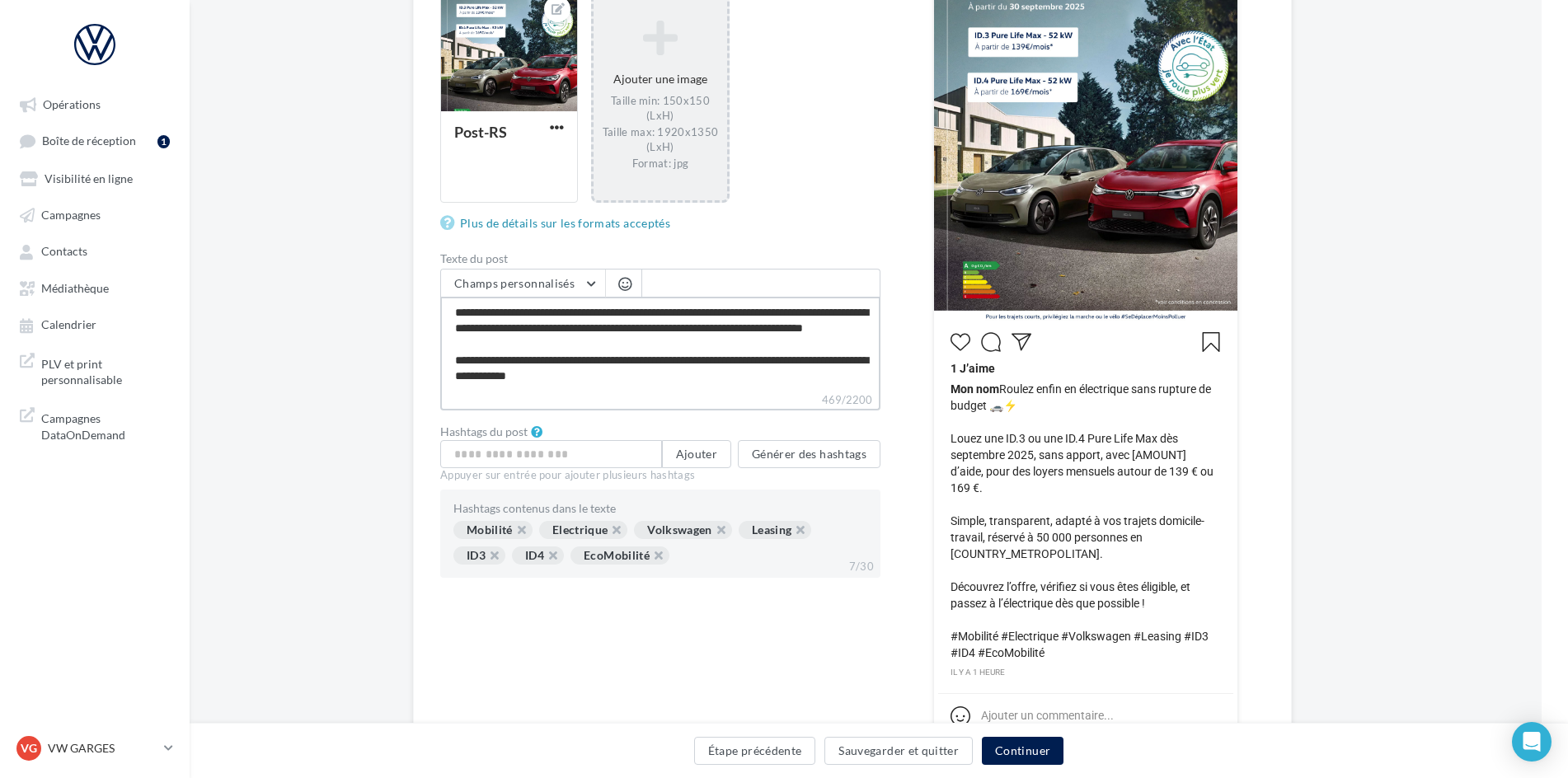type on "**********" 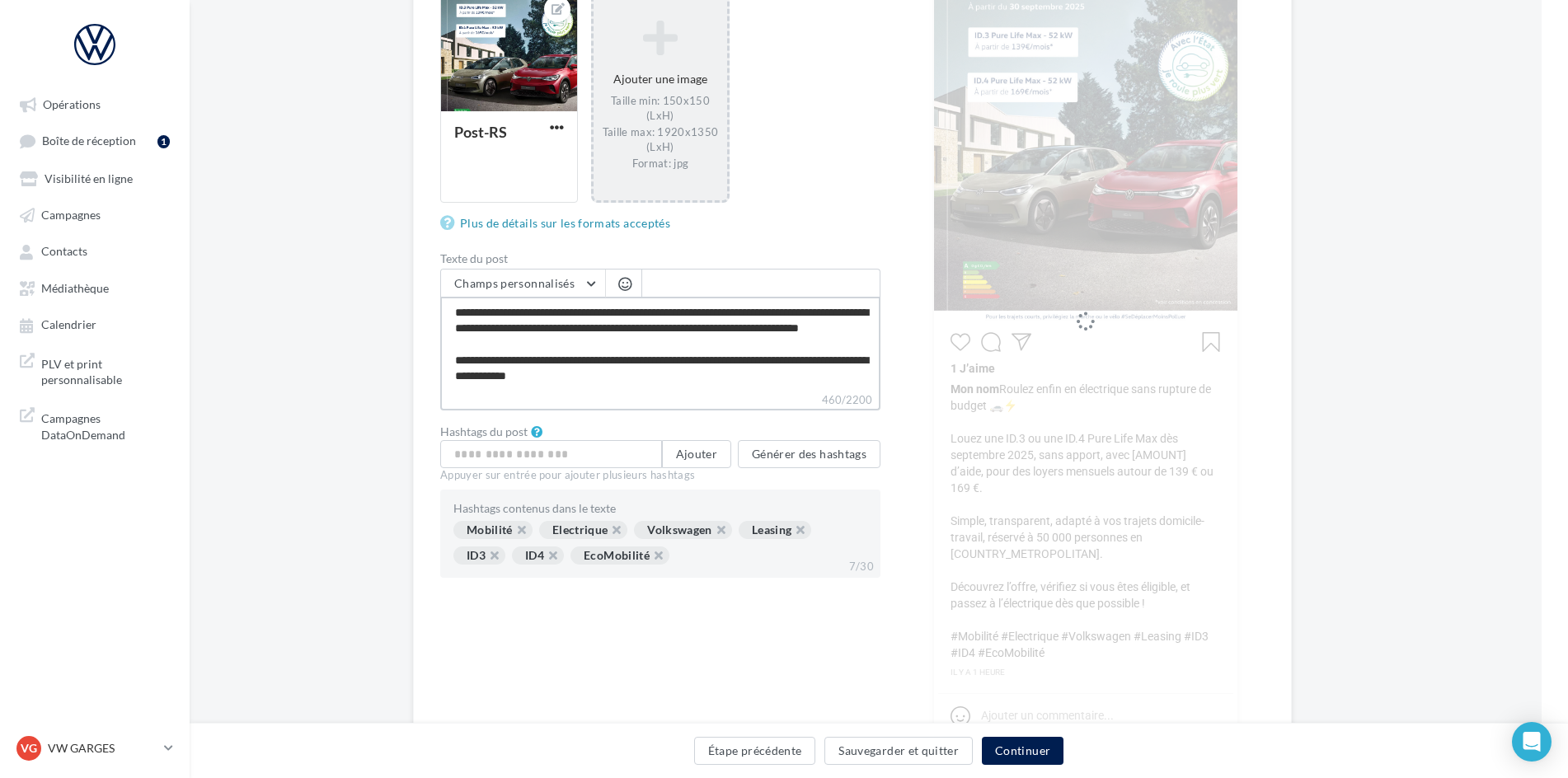 type on "**********" 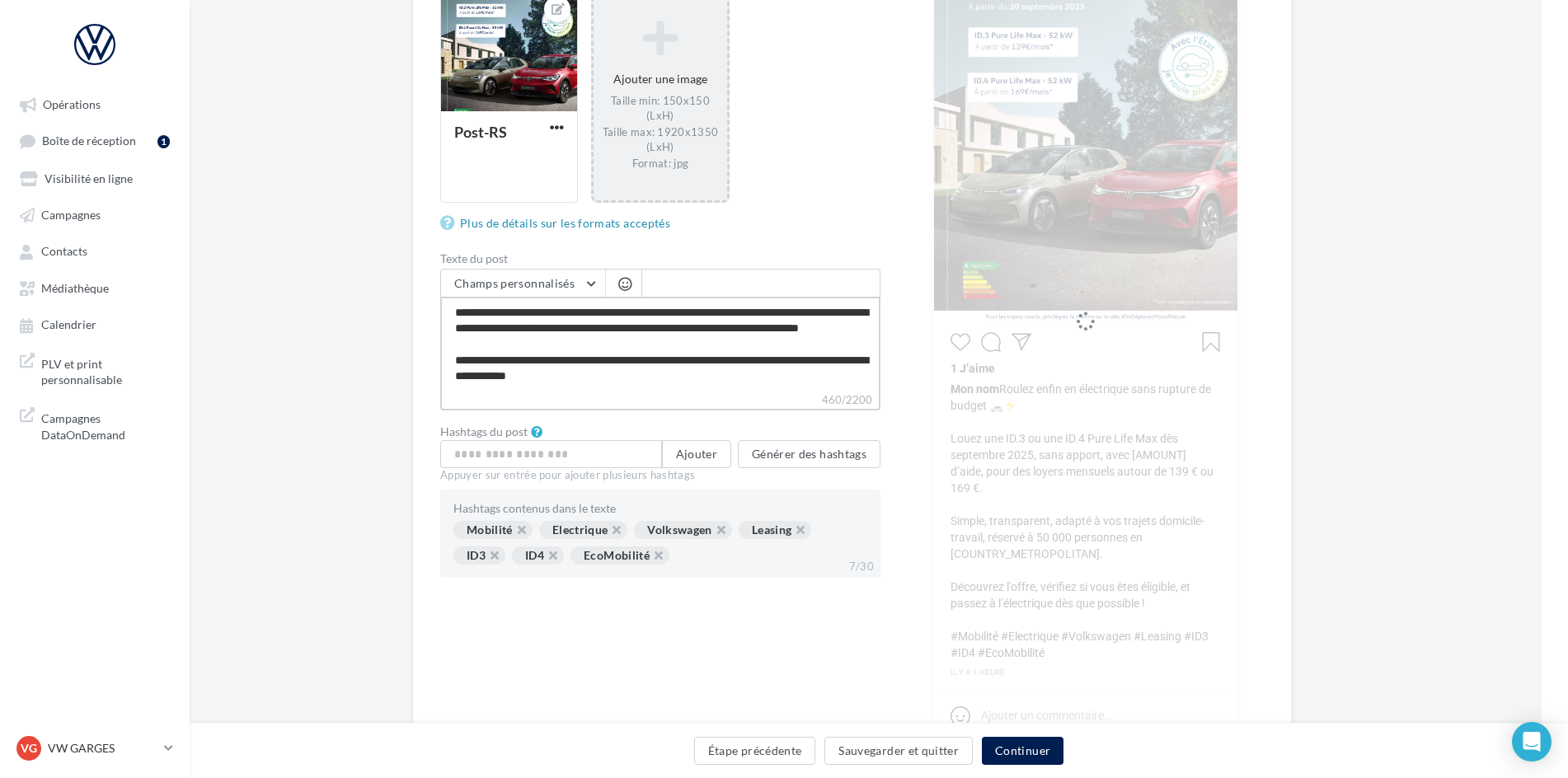 type on "**********" 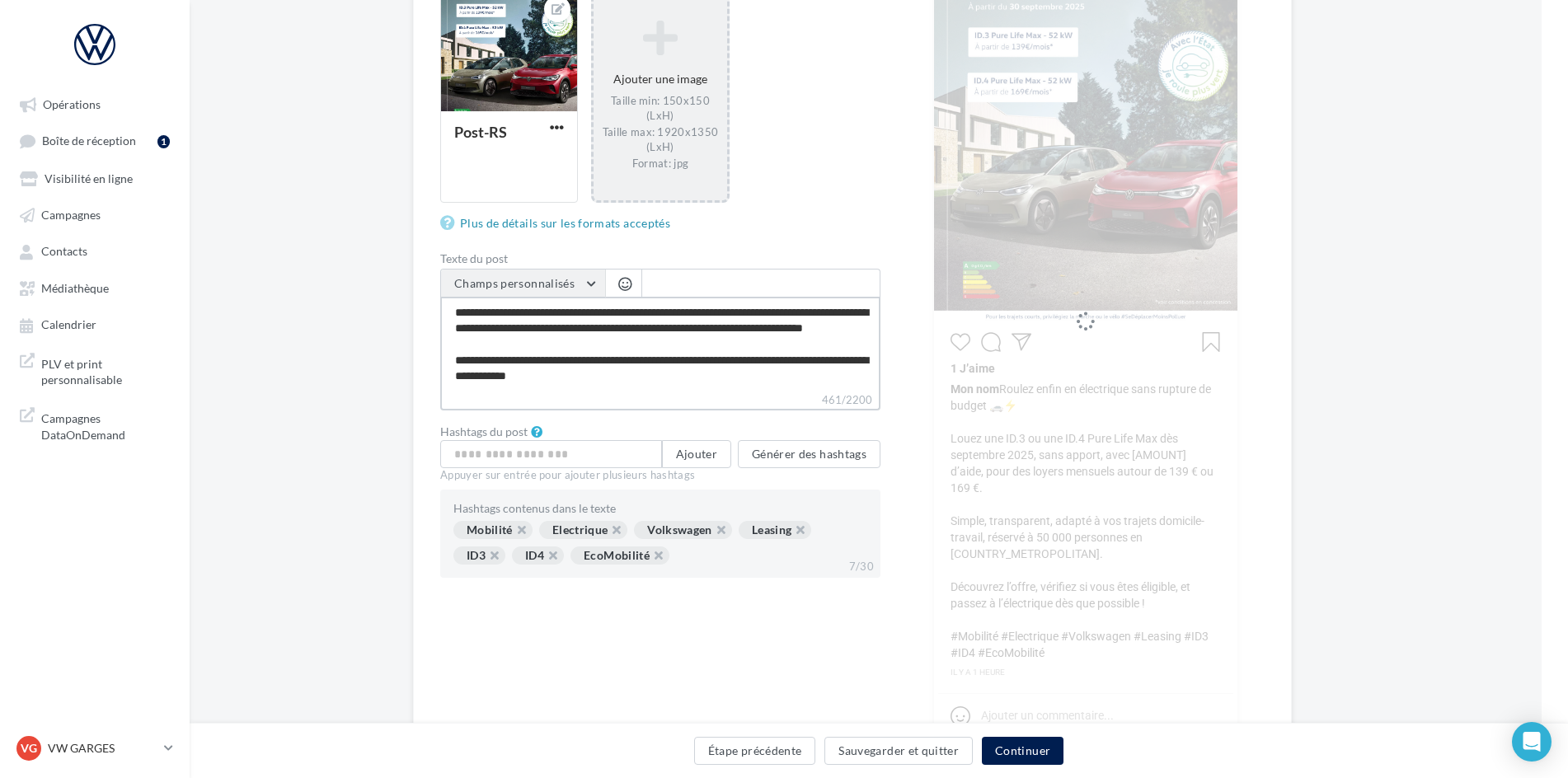type on "**********" 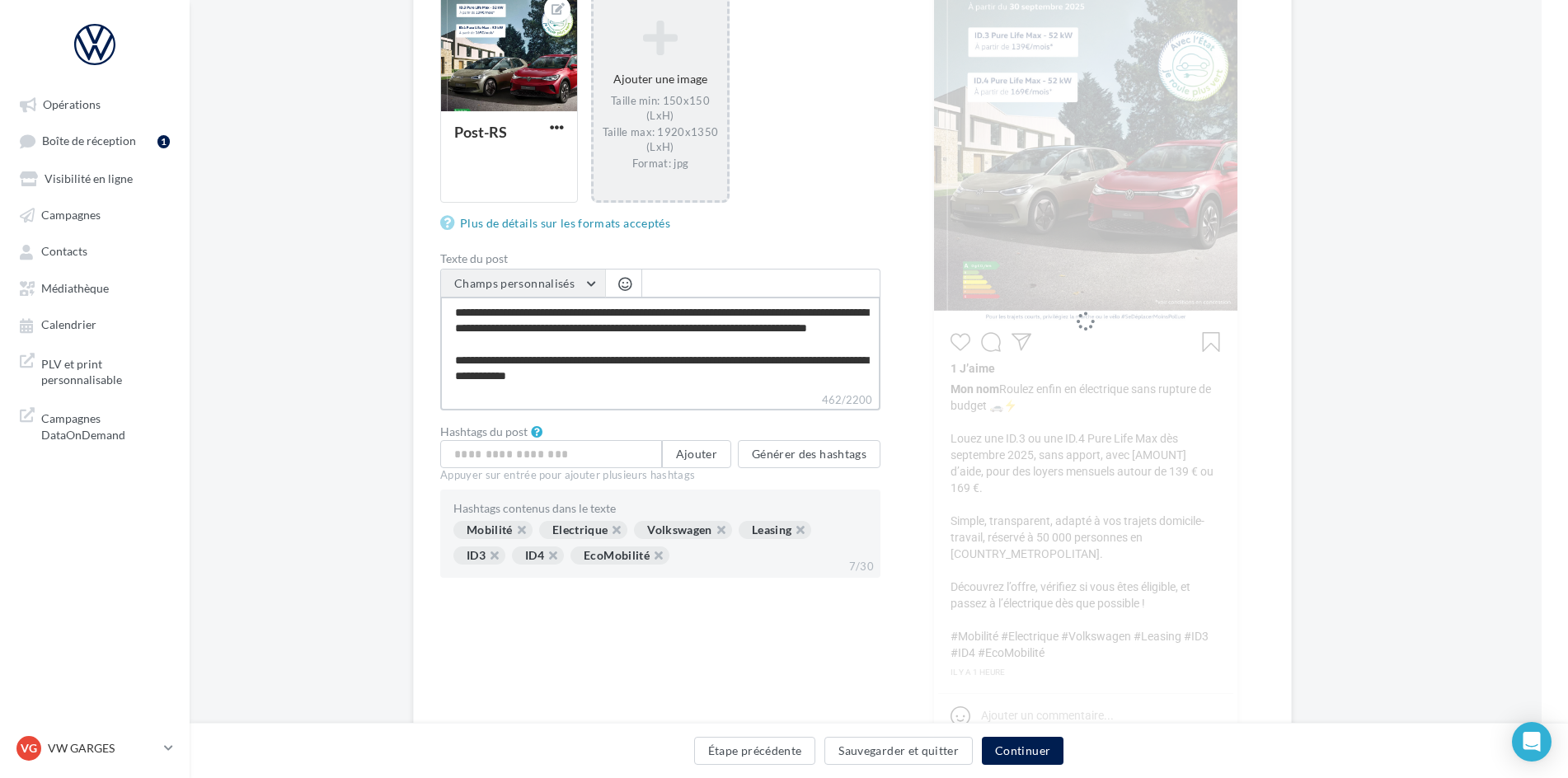 type on "**********" 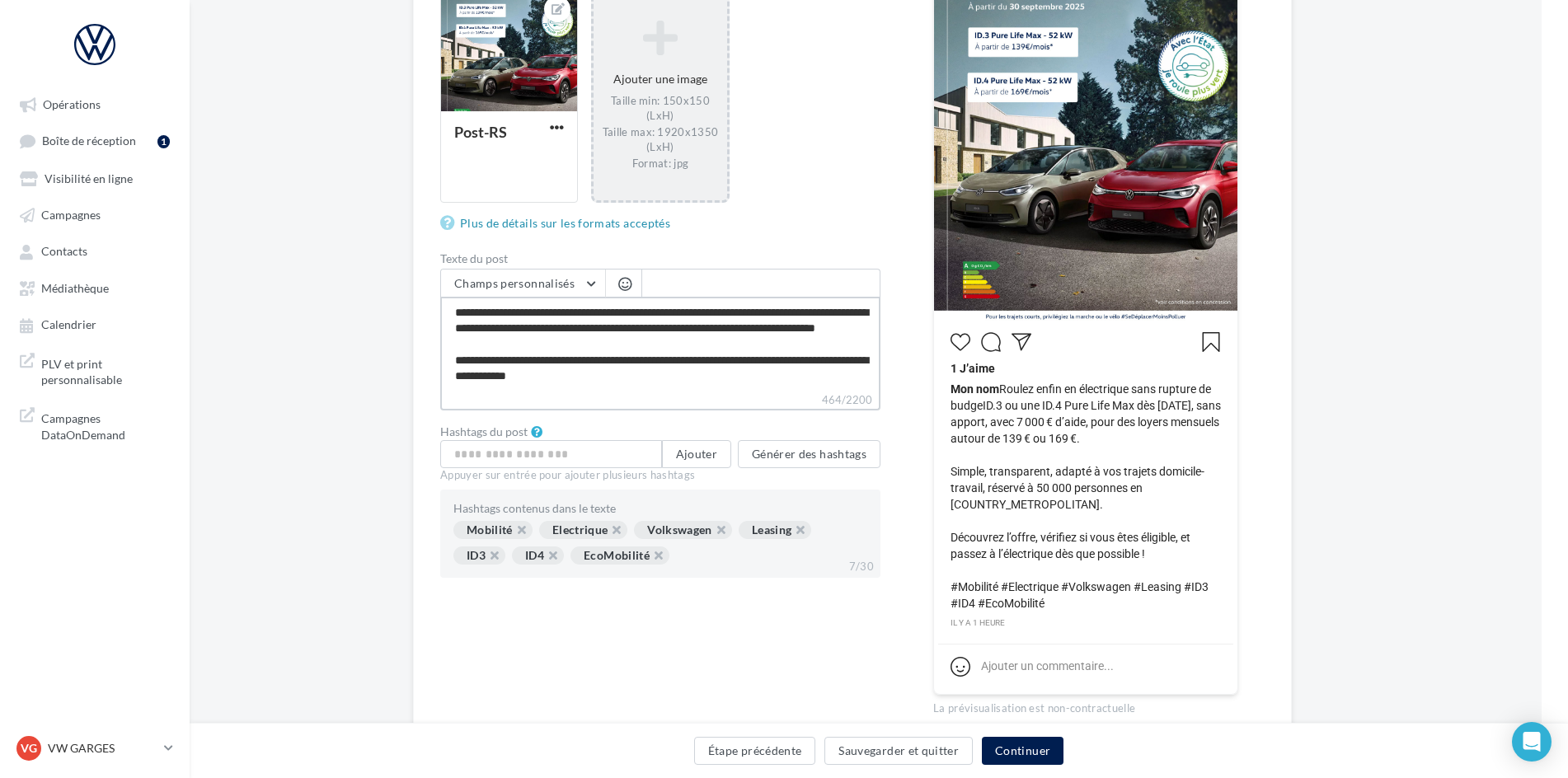 type on "**********" 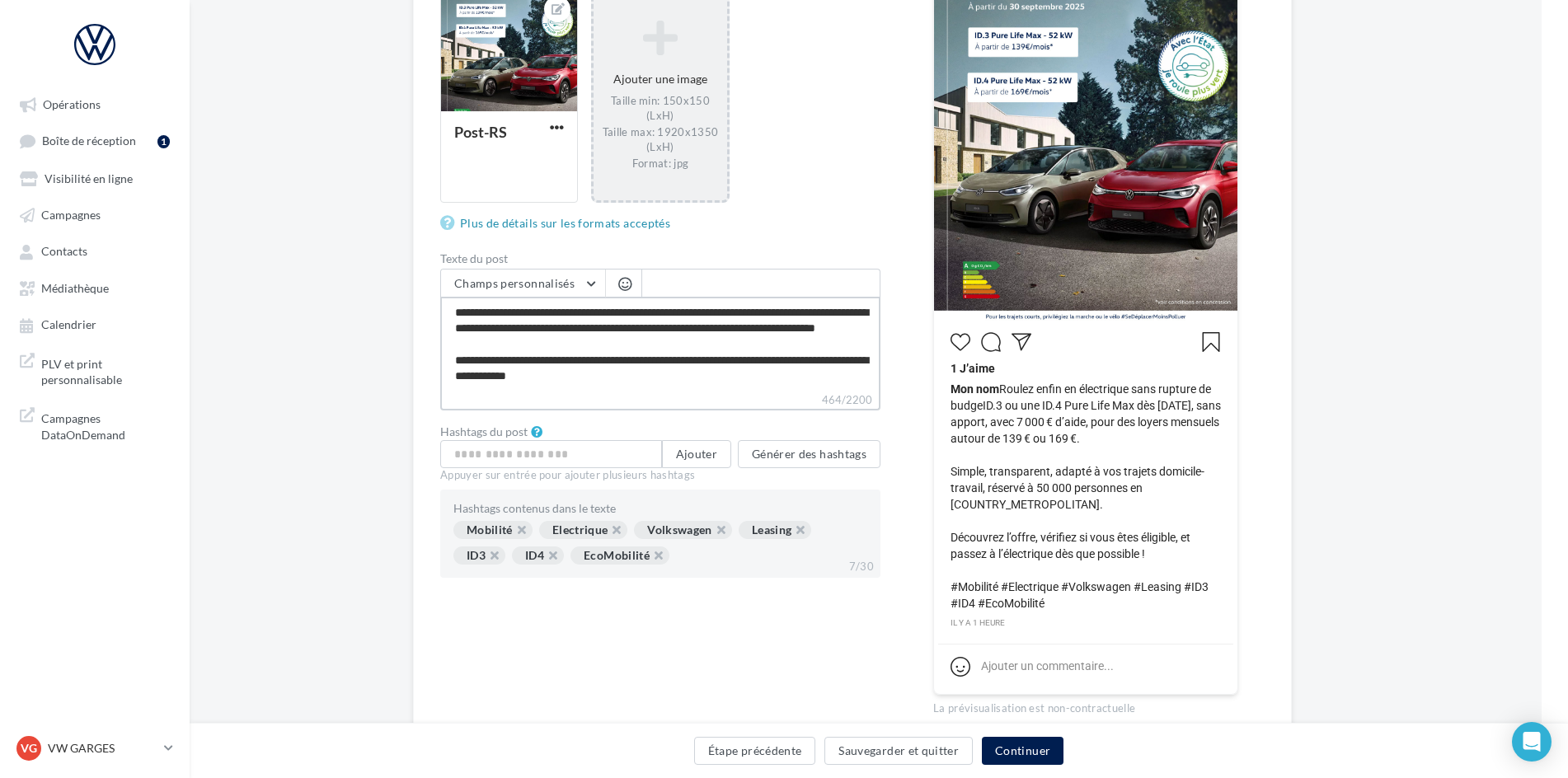 type on "**********" 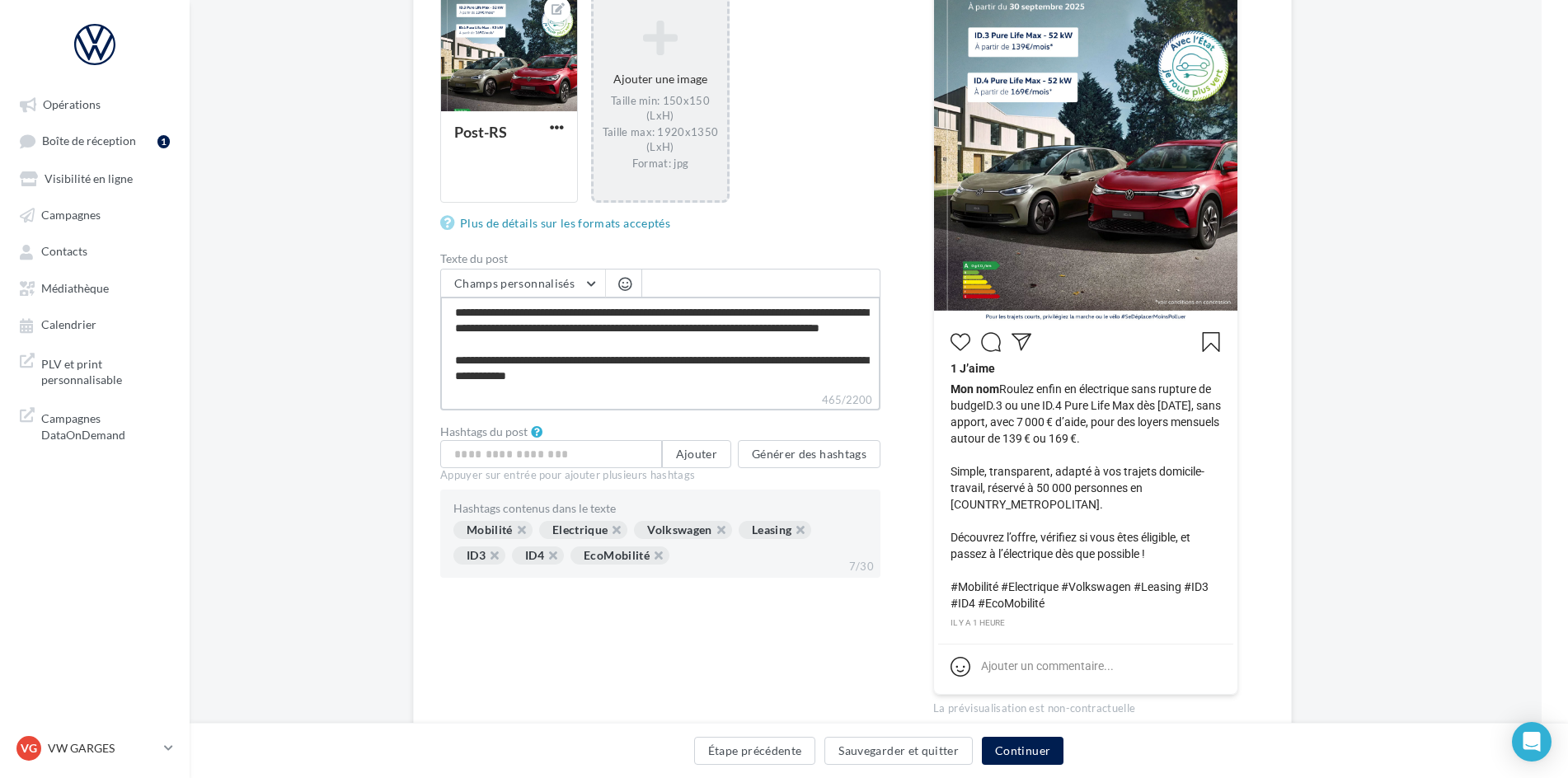 type on "**********" 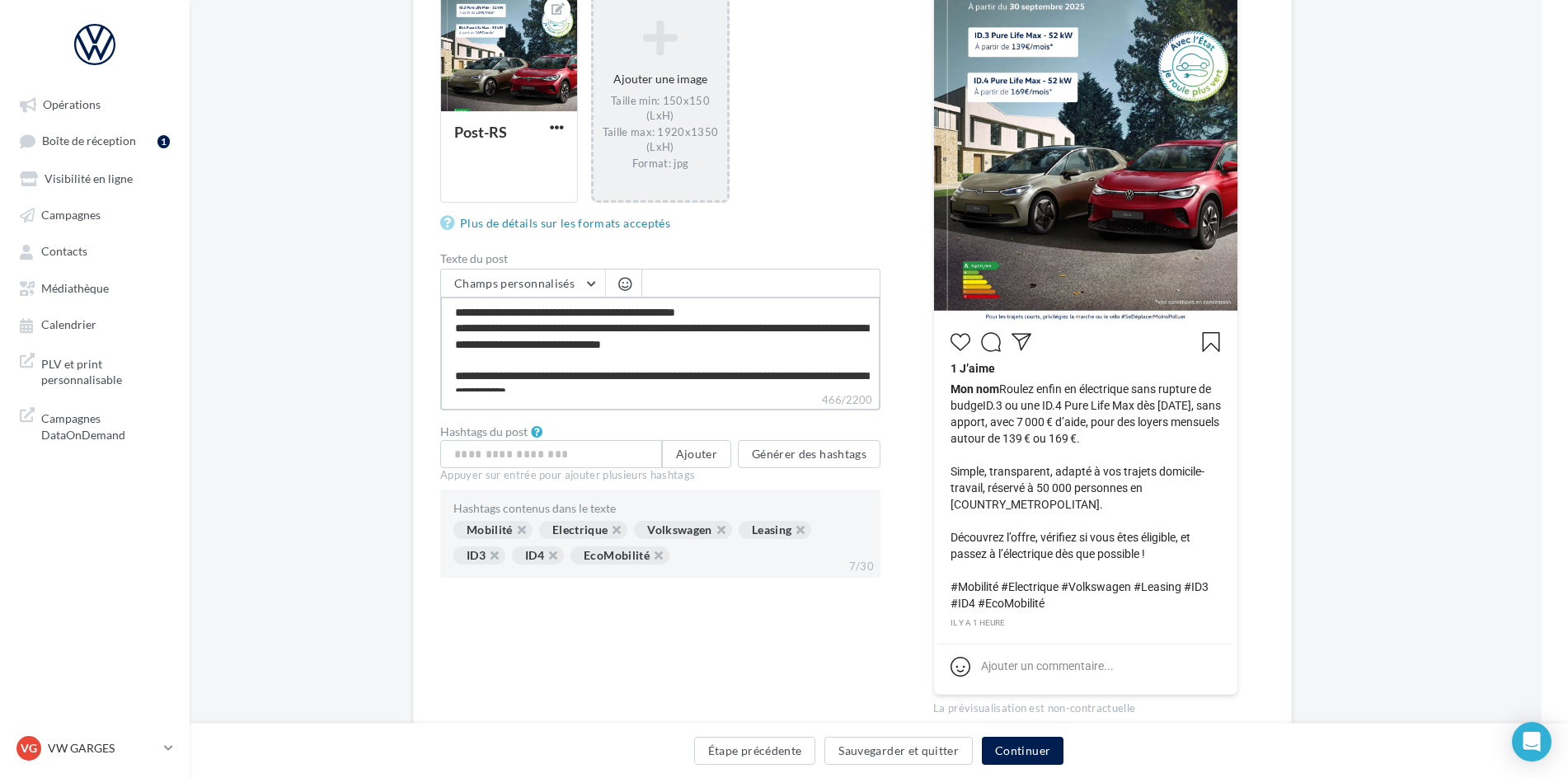 type on "**********" 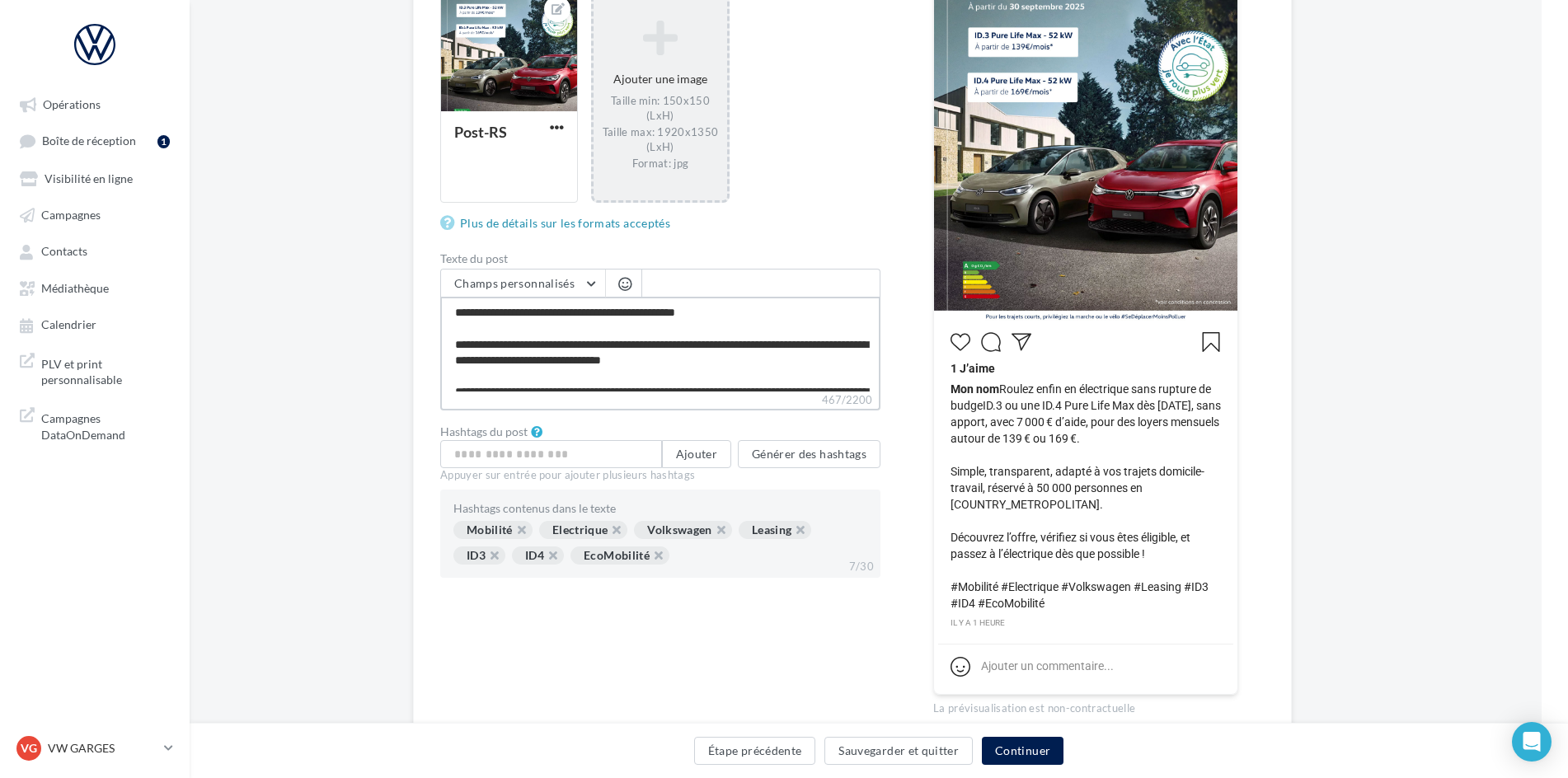 click on "**********" at bounding box center [660, 344] 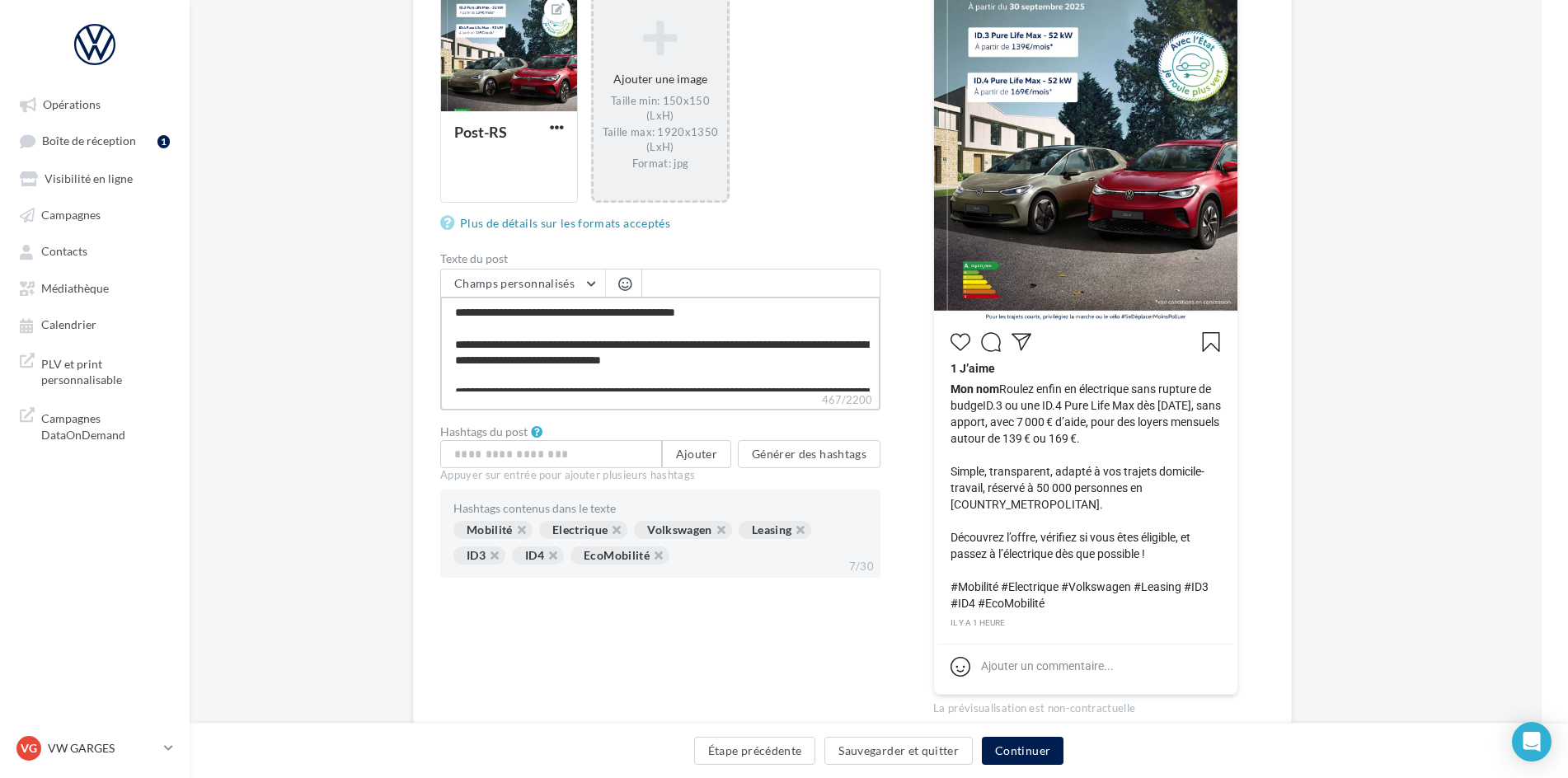 click on "**********" at bounding box center [660, 344] 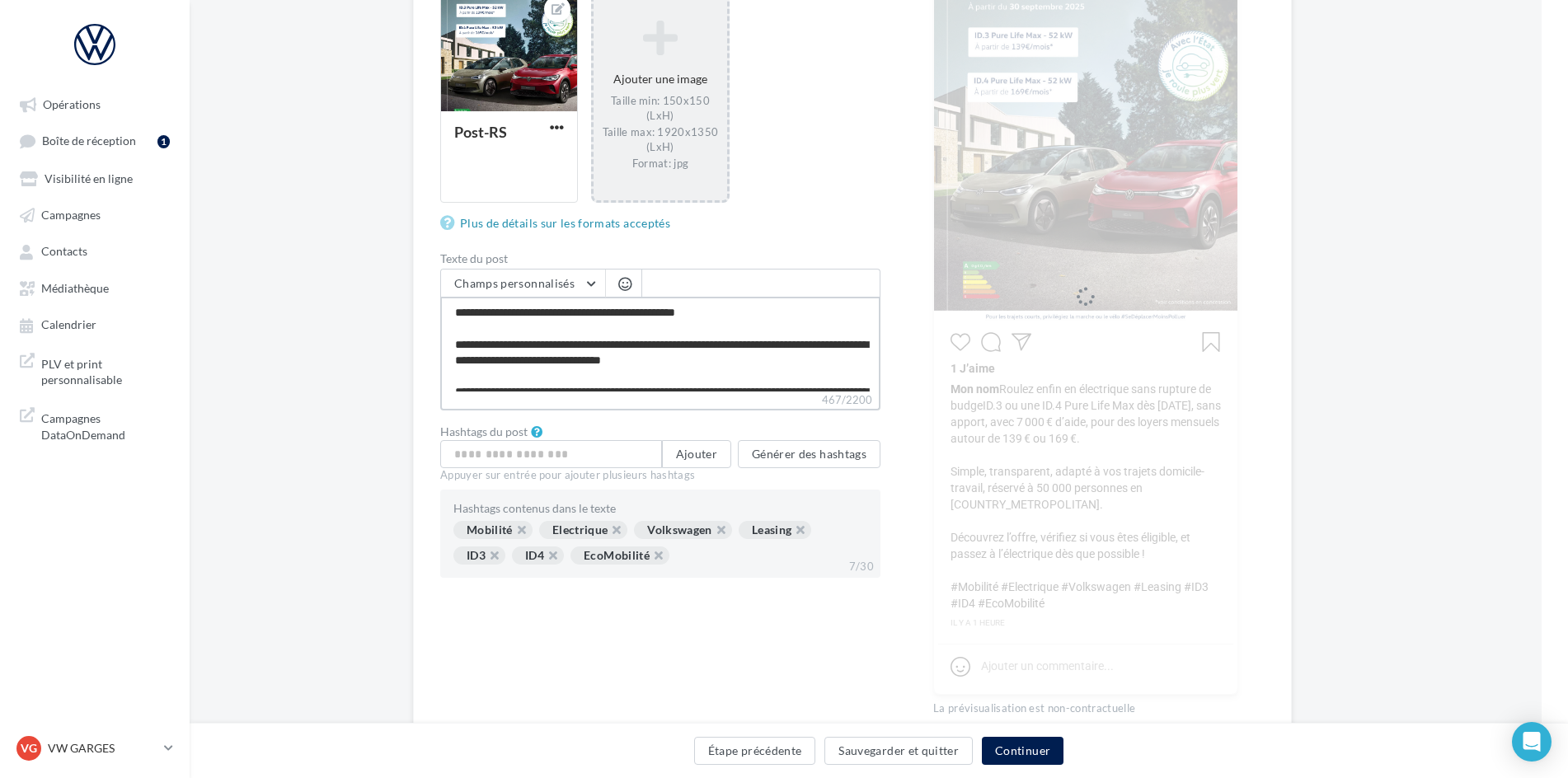 type on "**********" 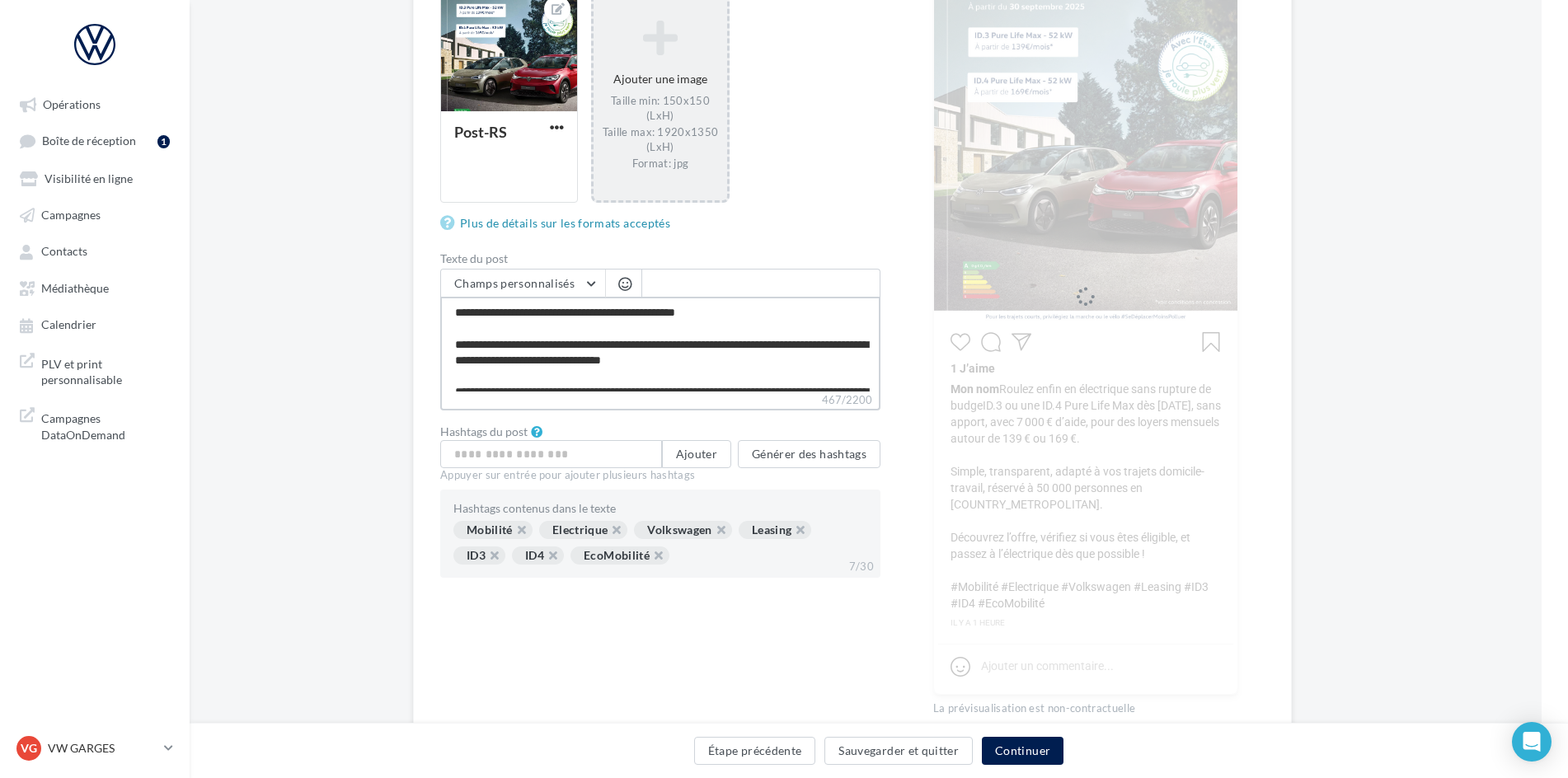 type on "**********" 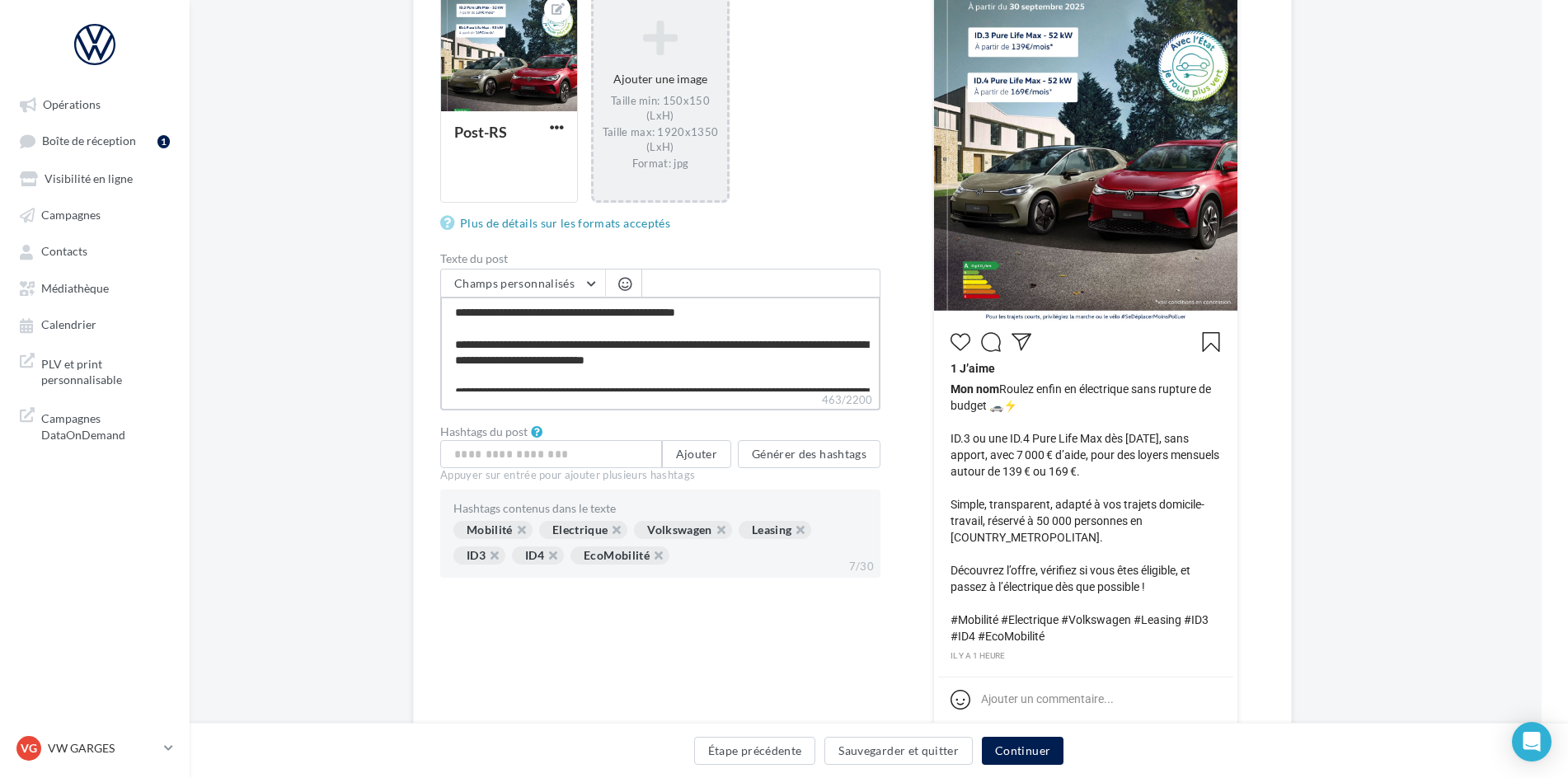 type on "**********" 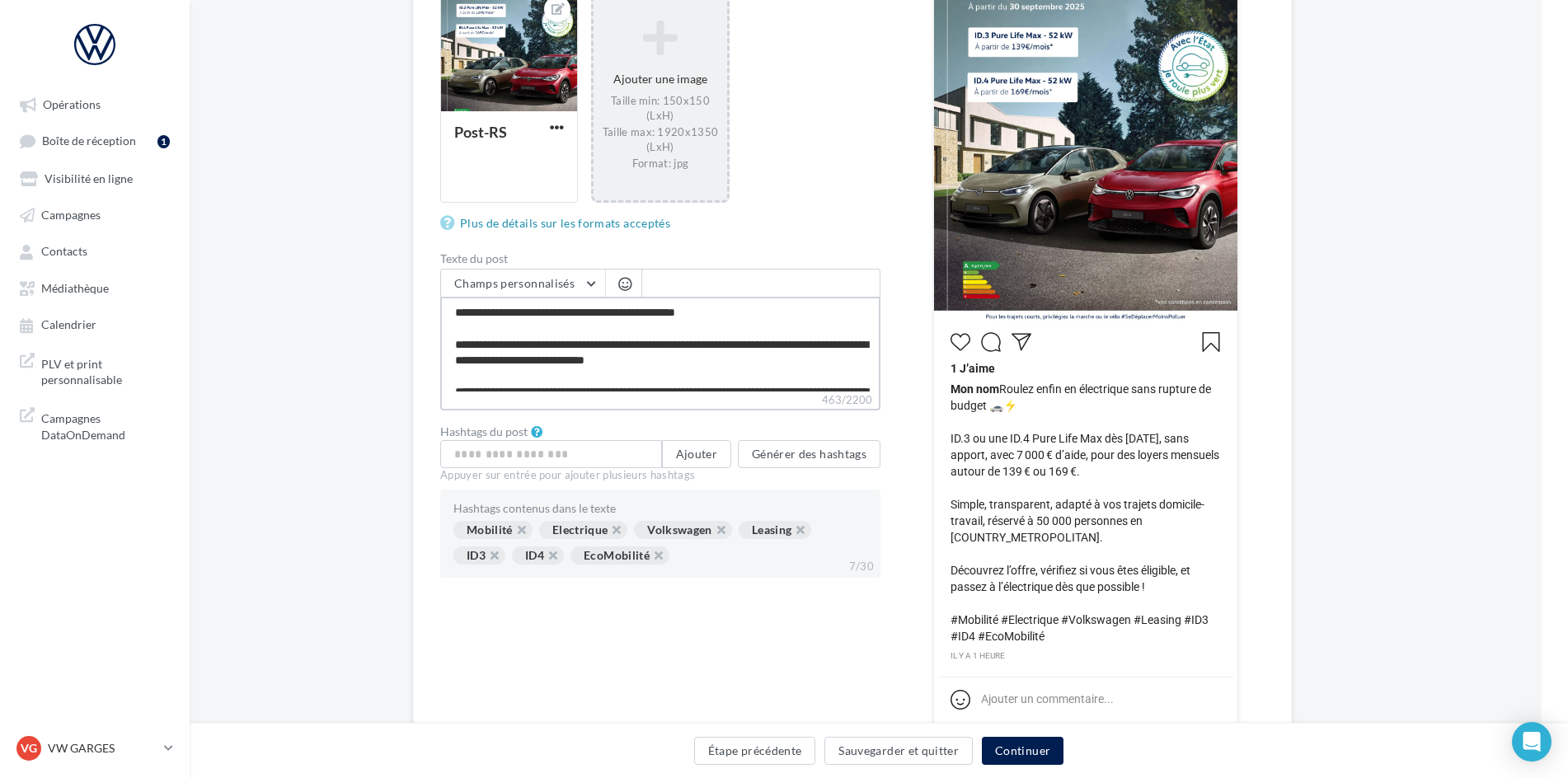 type on "**********" 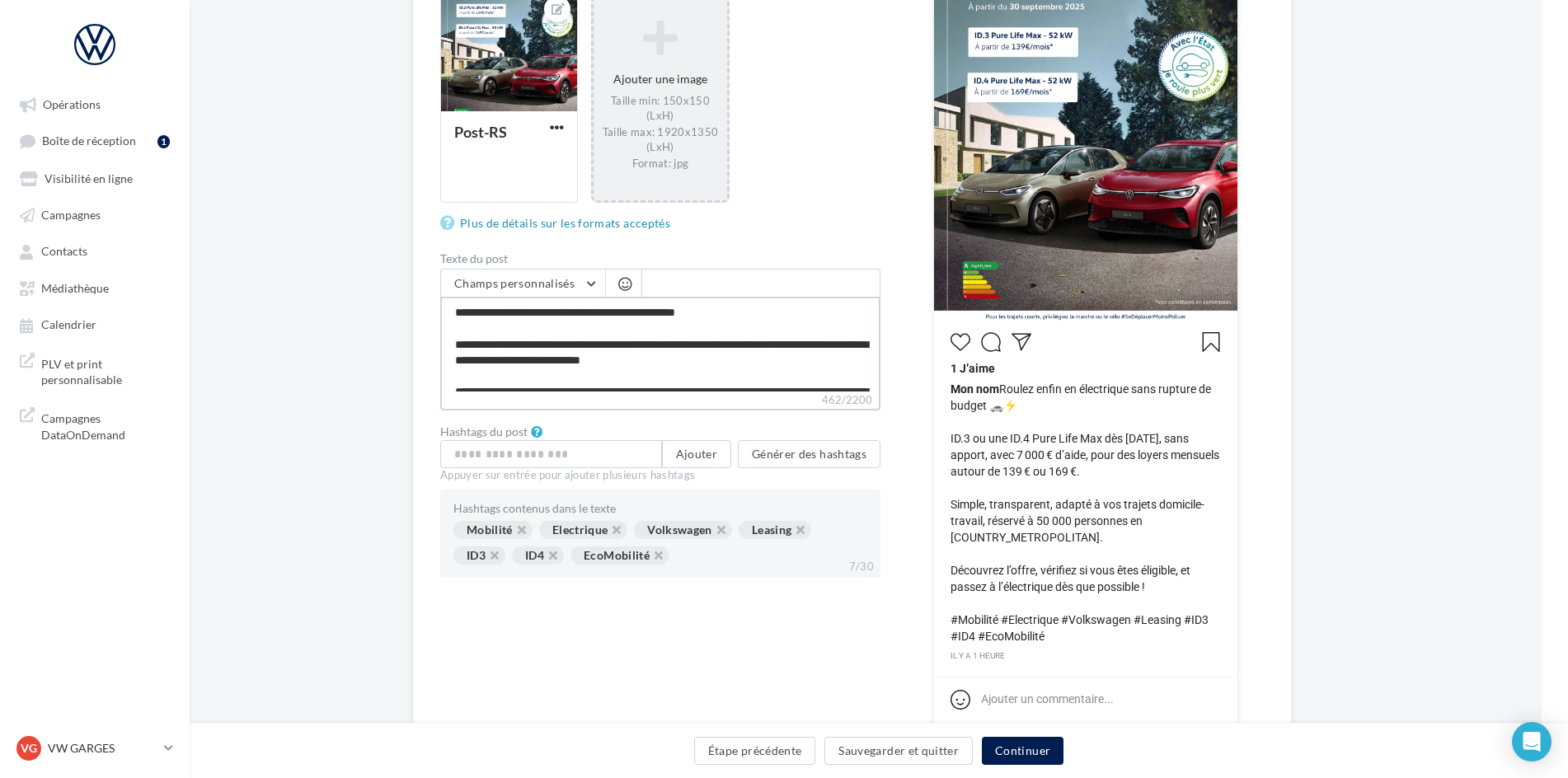 type on "**********" 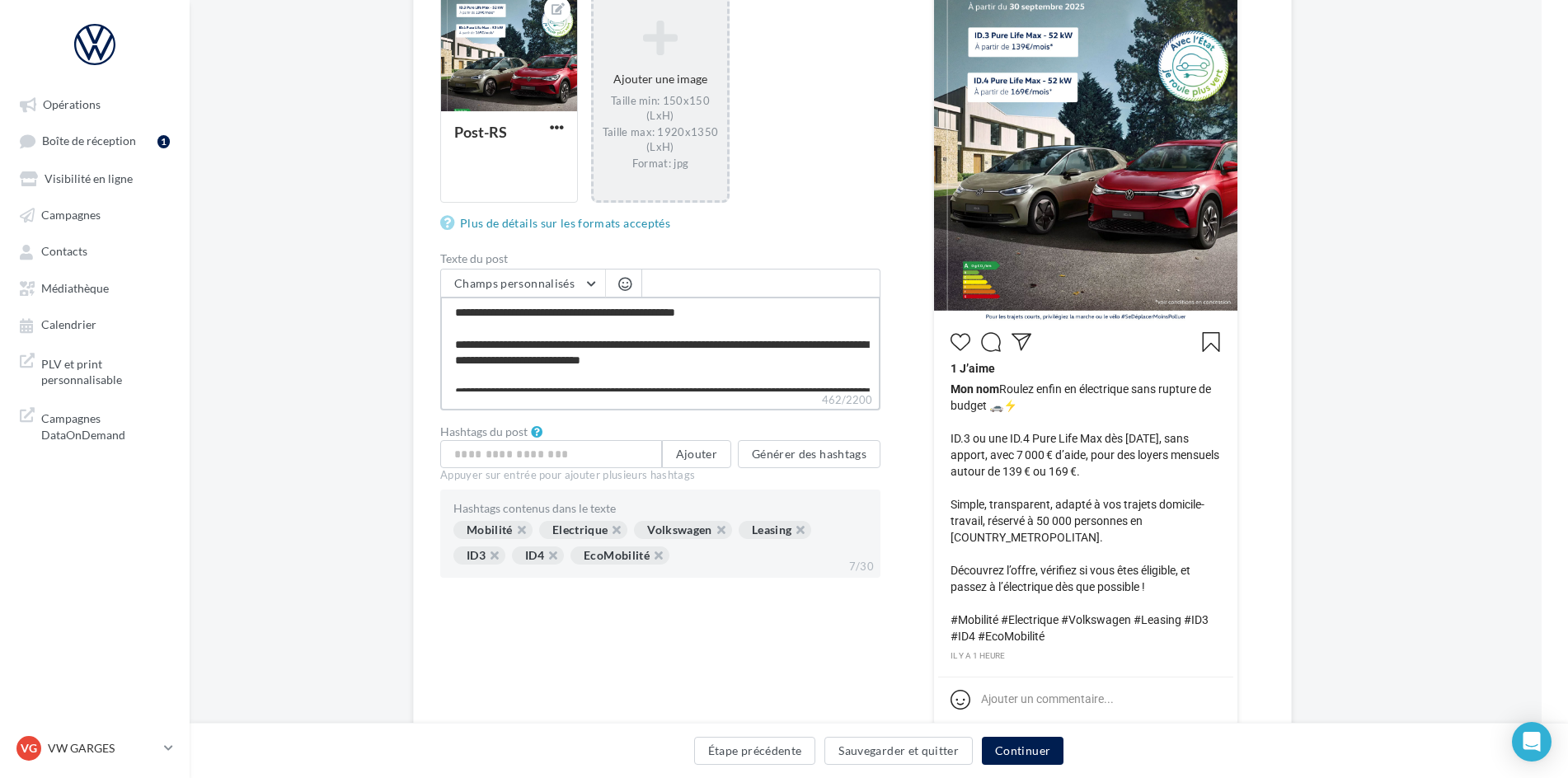 type on "**********" 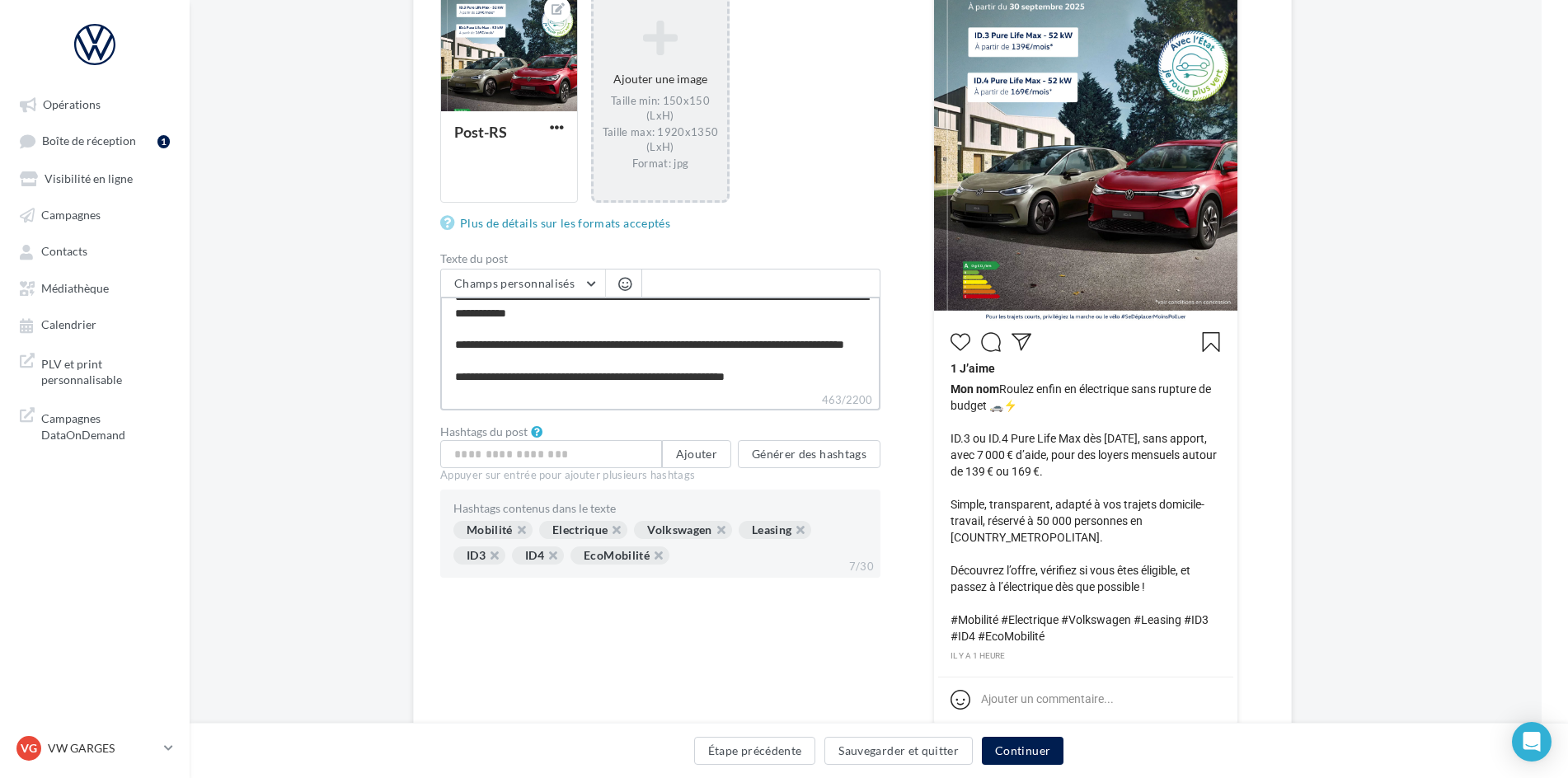 scroll, scrollTop: 110, scrollLeft: 0, axis: vertical 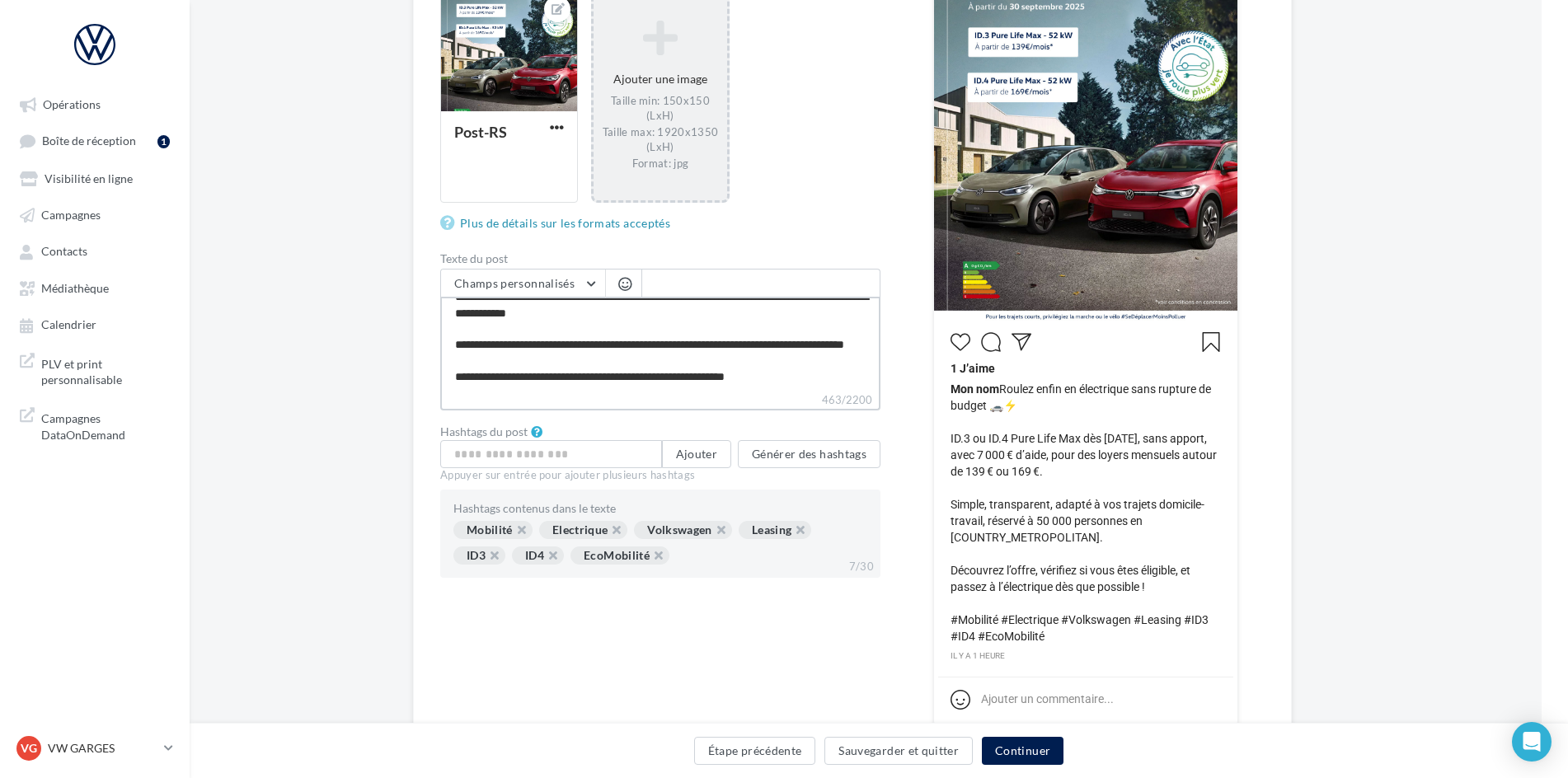 click on "**********" at bounding box center [660, 344] 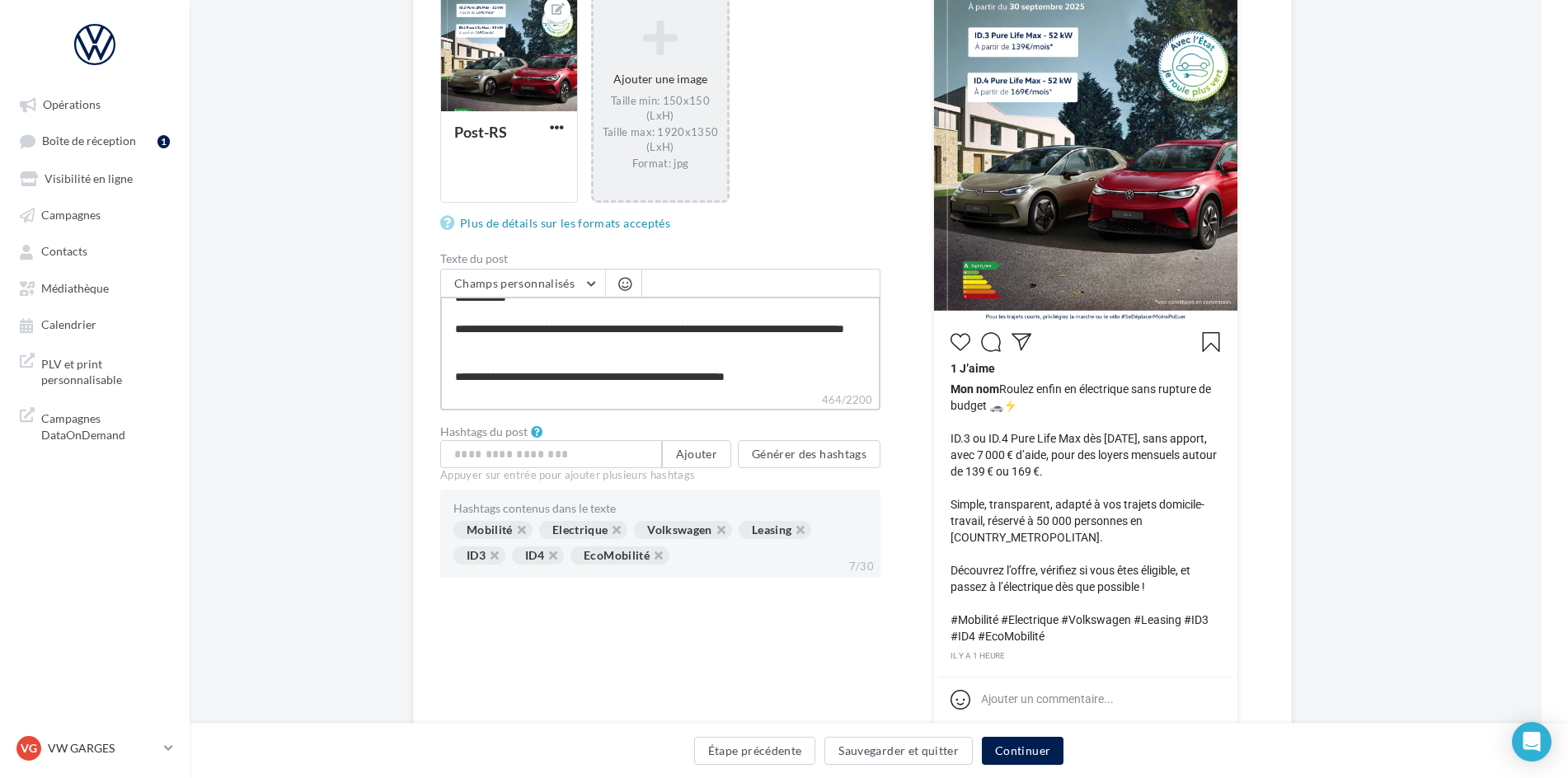 type on "**********" 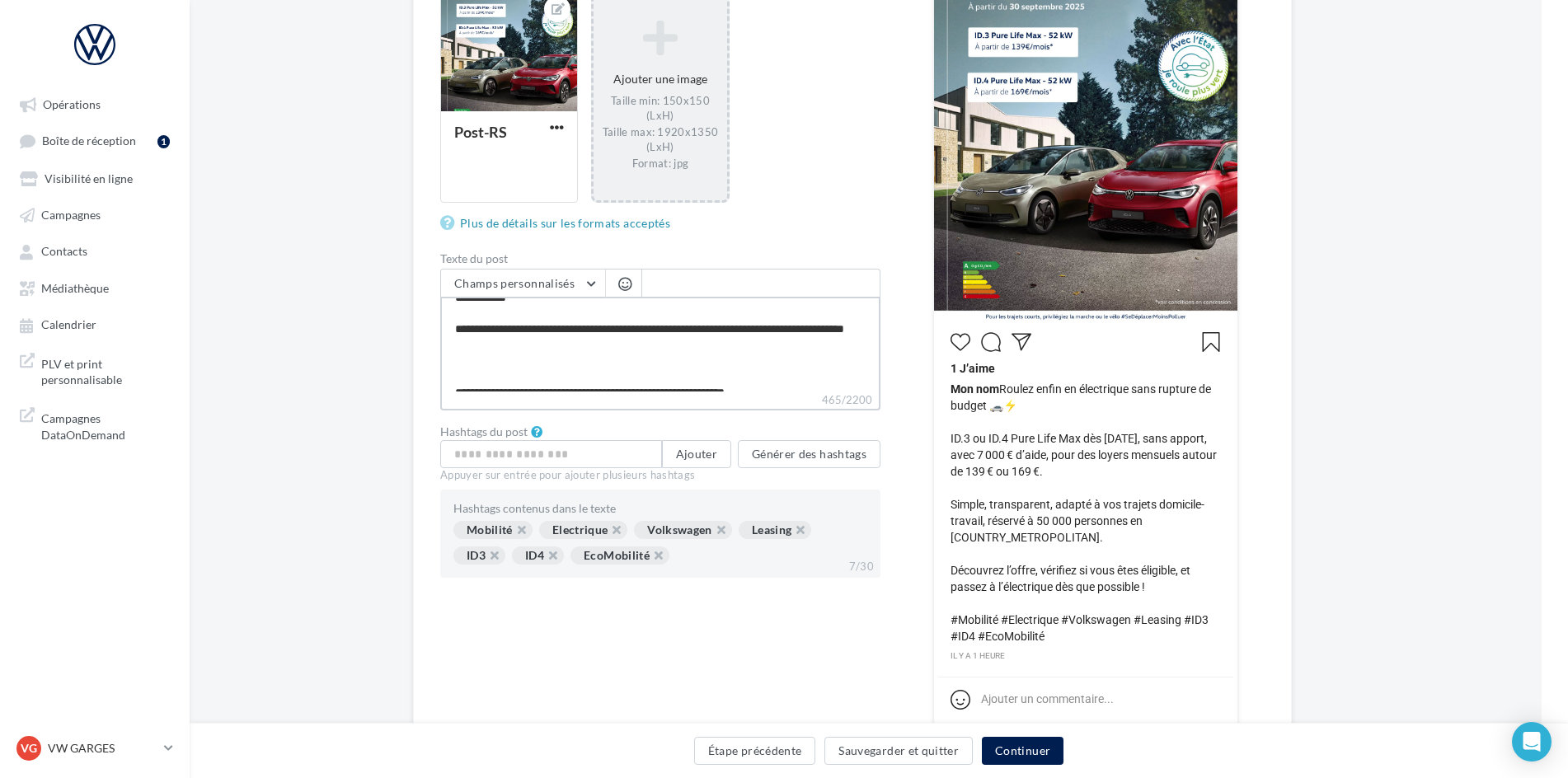 type on "**********" 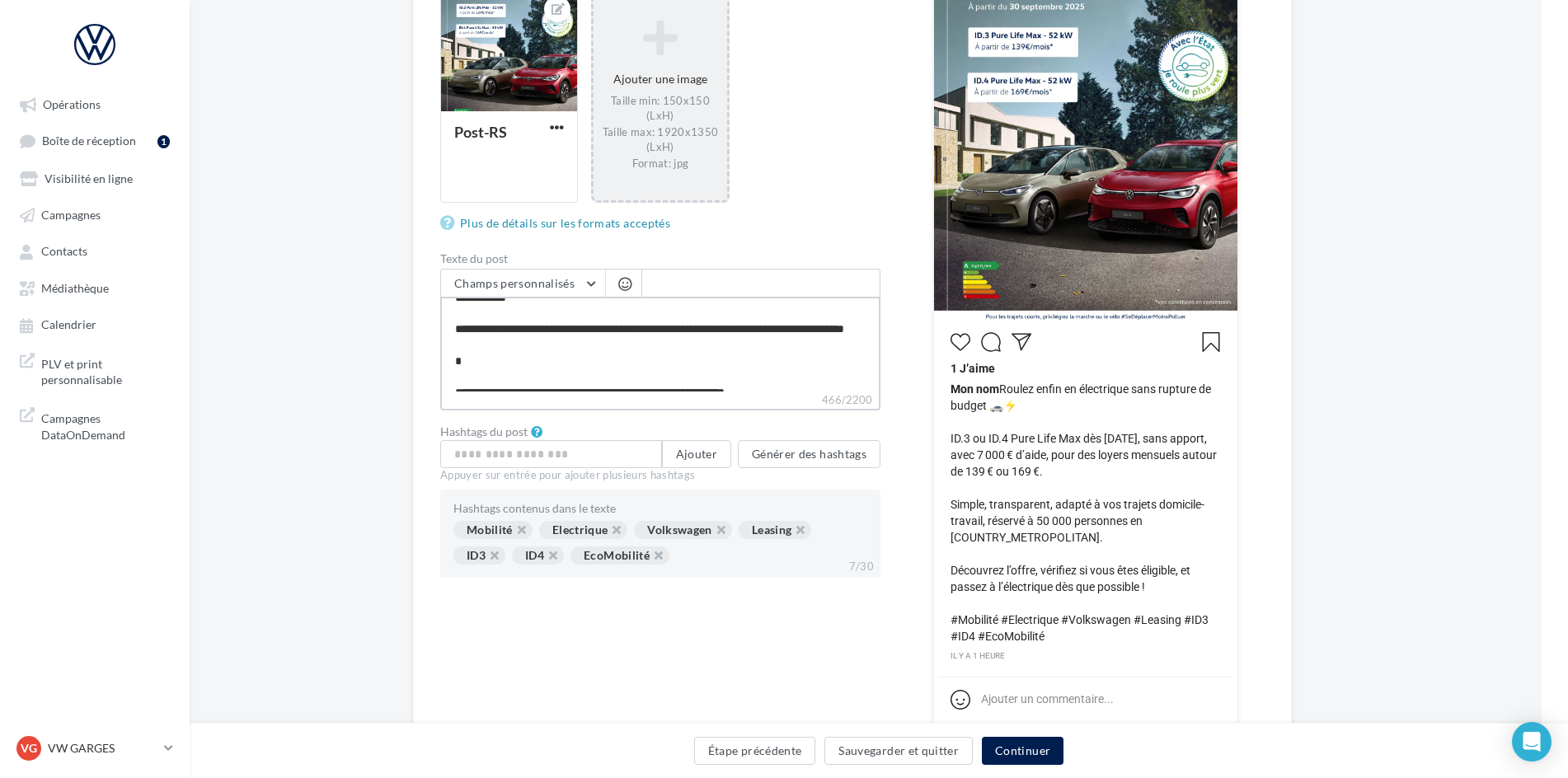type on "**********" 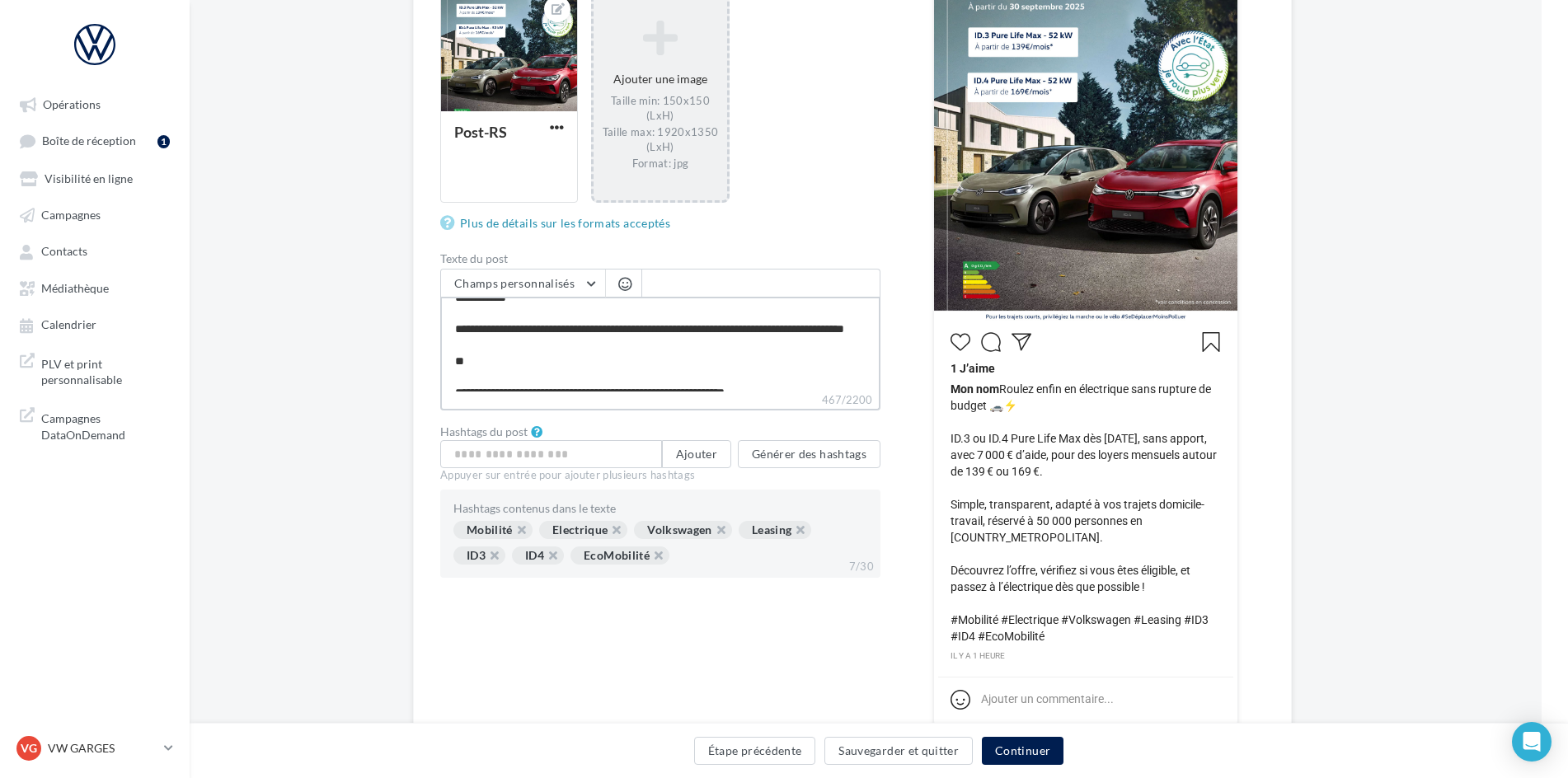 type on "**********" 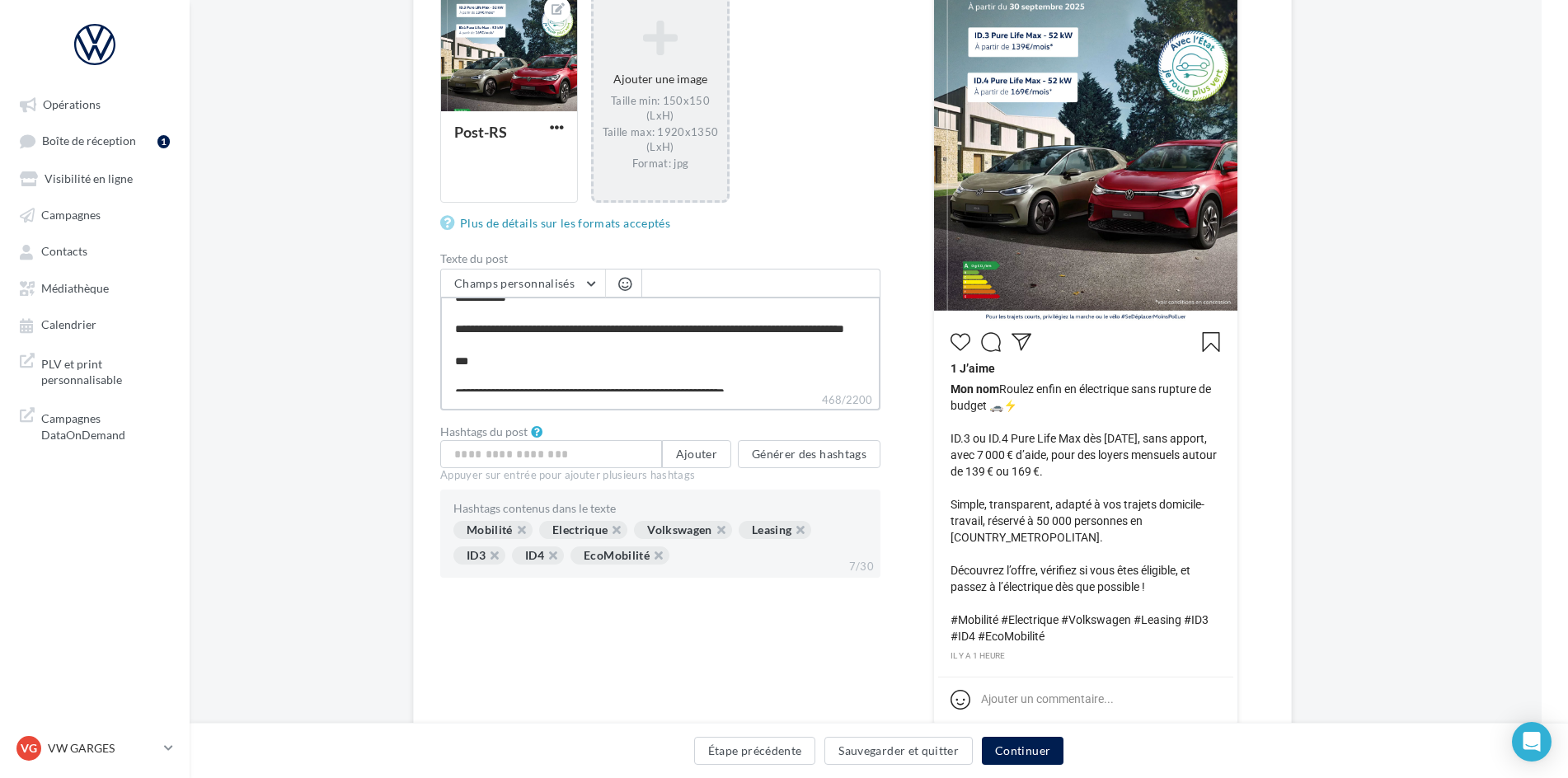 type on "**********" 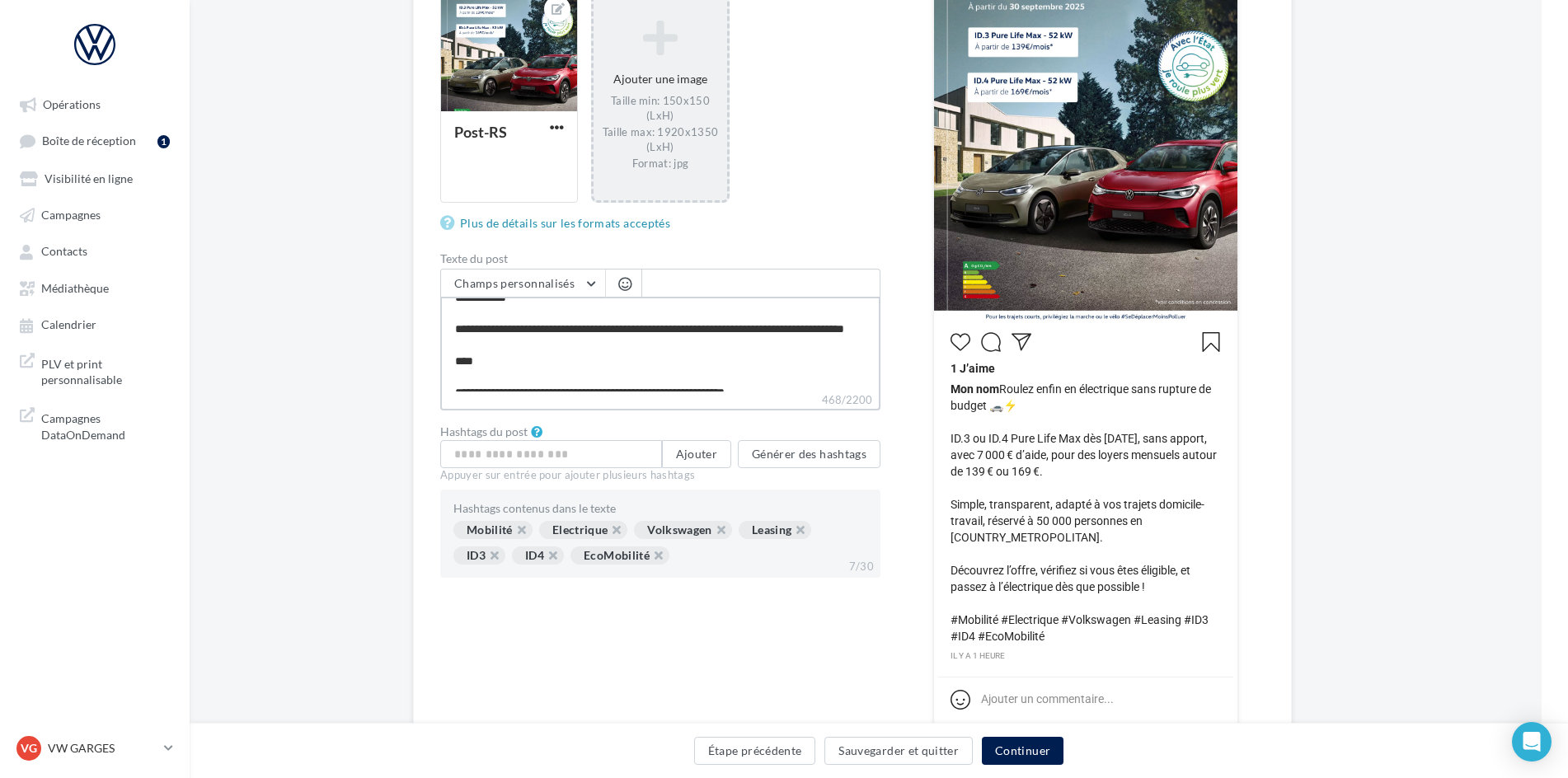 type on "**********" 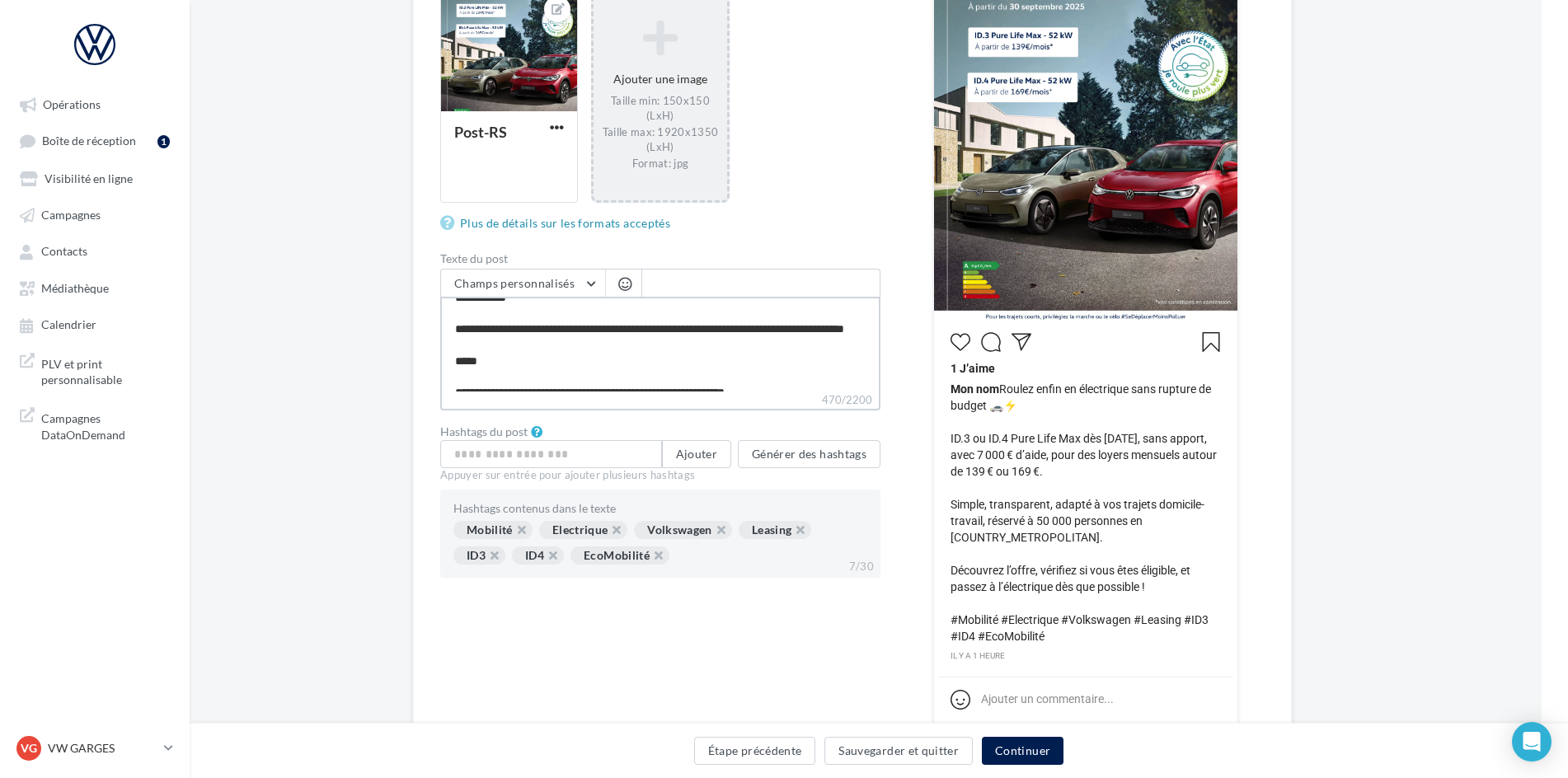 type on "**********" 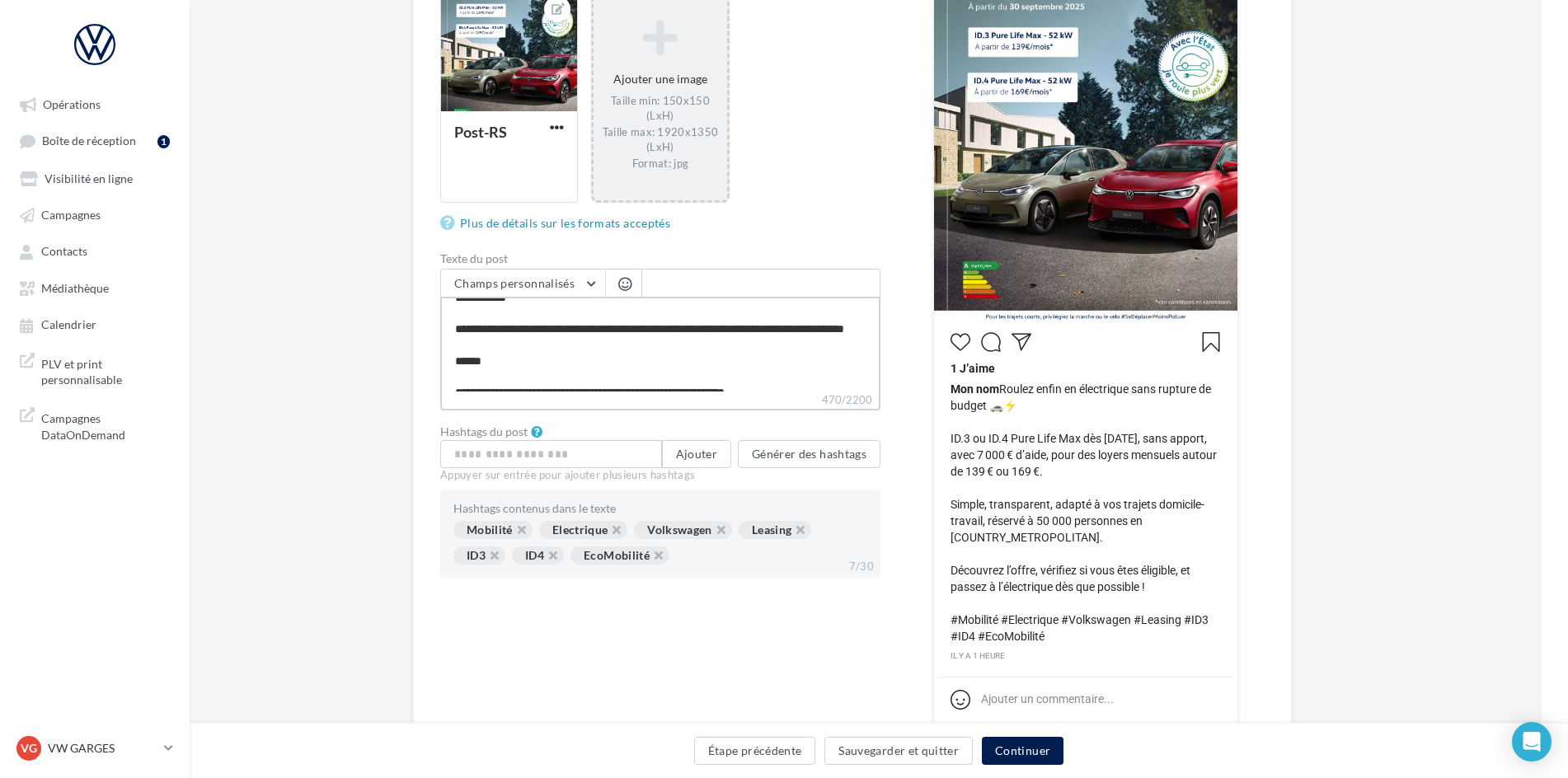 type on "**********" 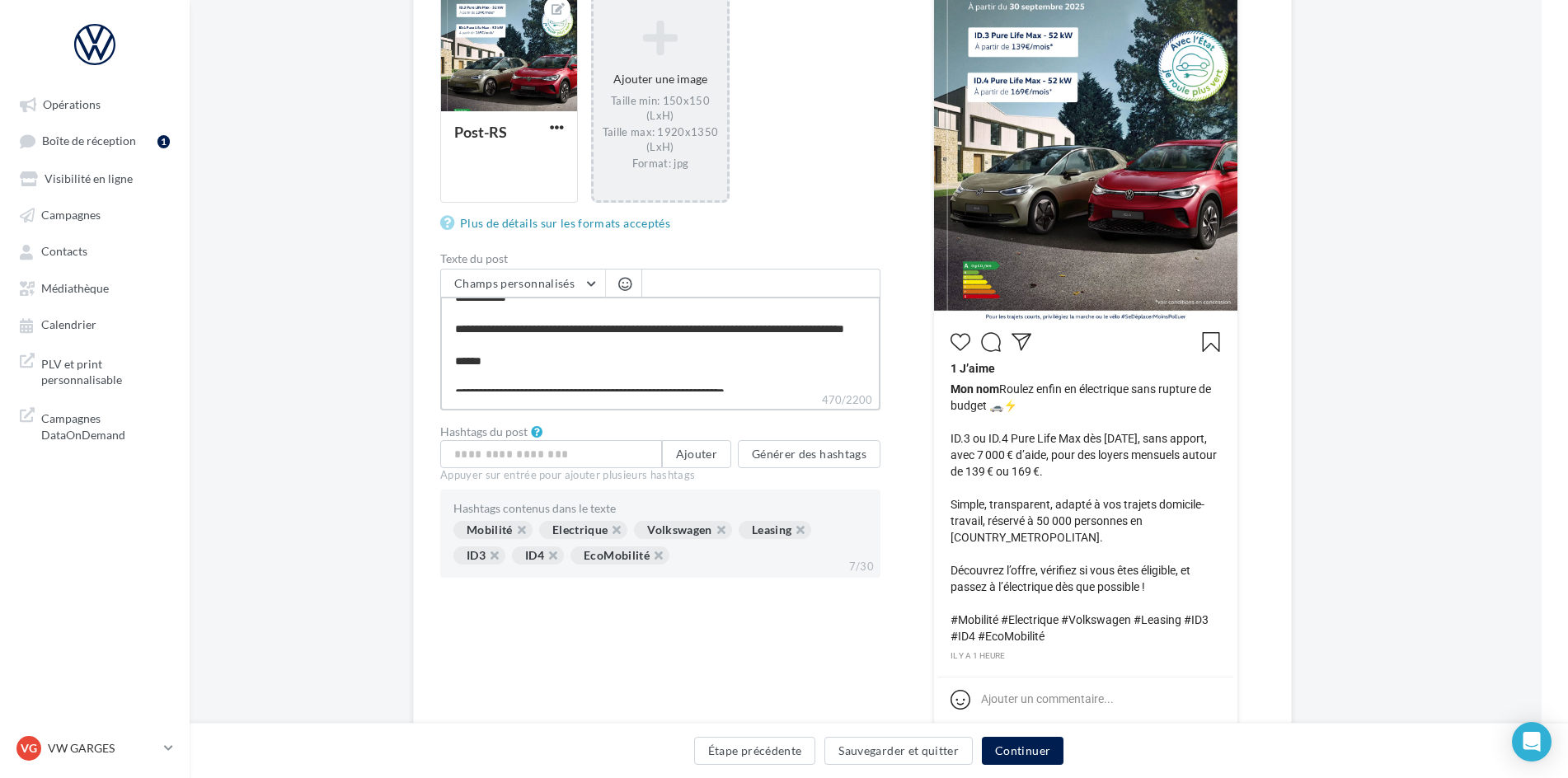 type on "**********" 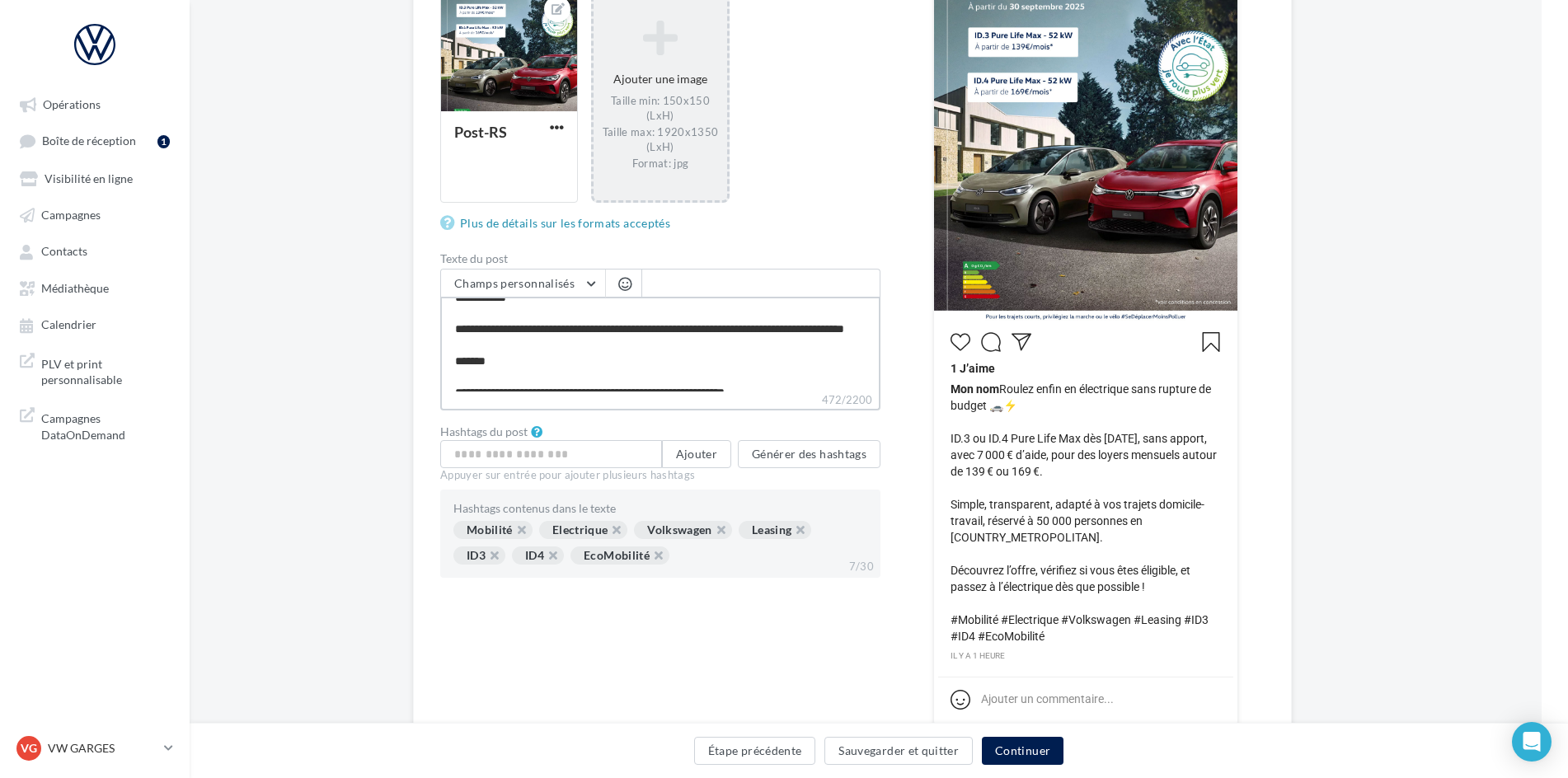 type on "**********" 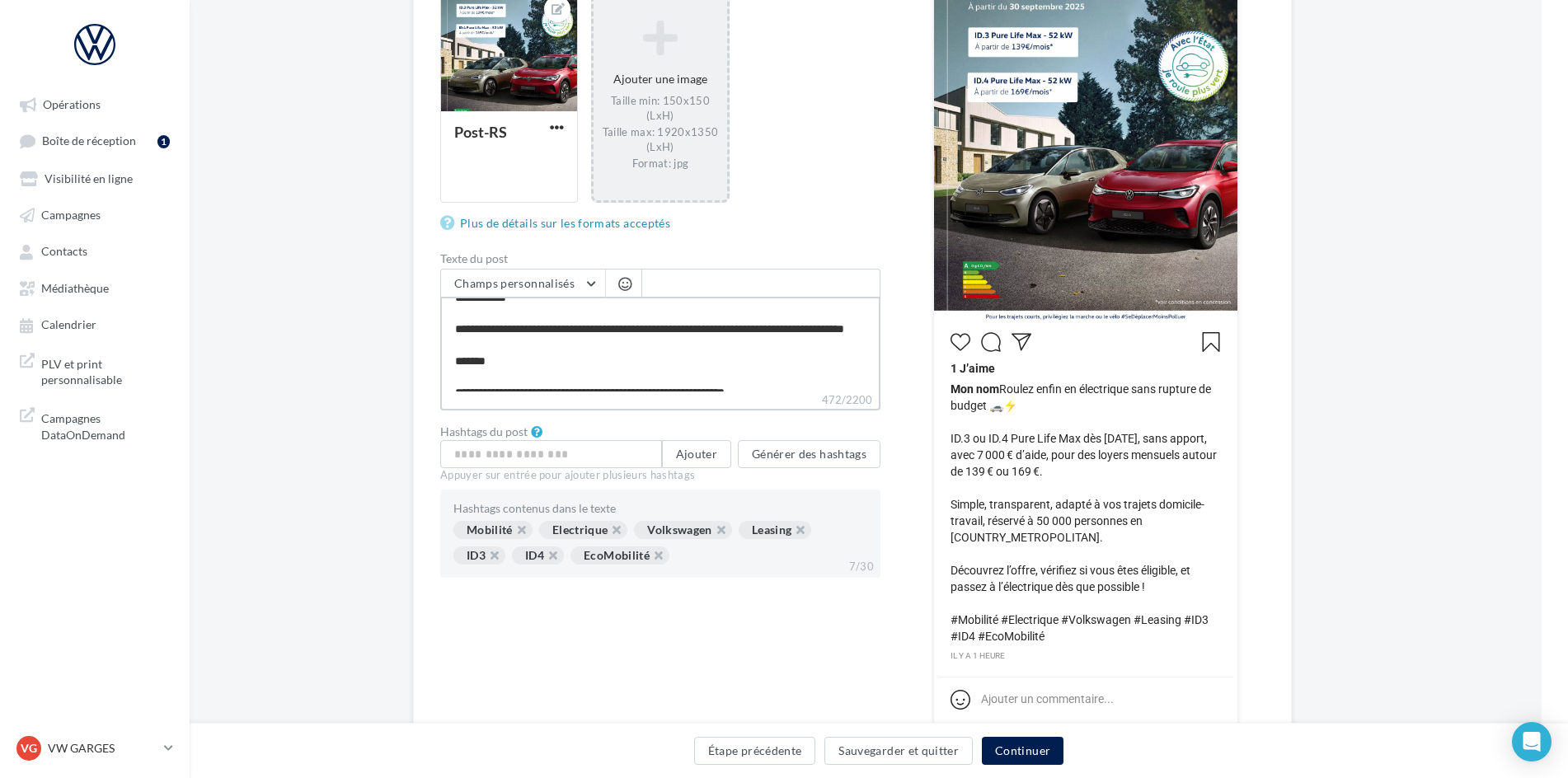 type on "**********" 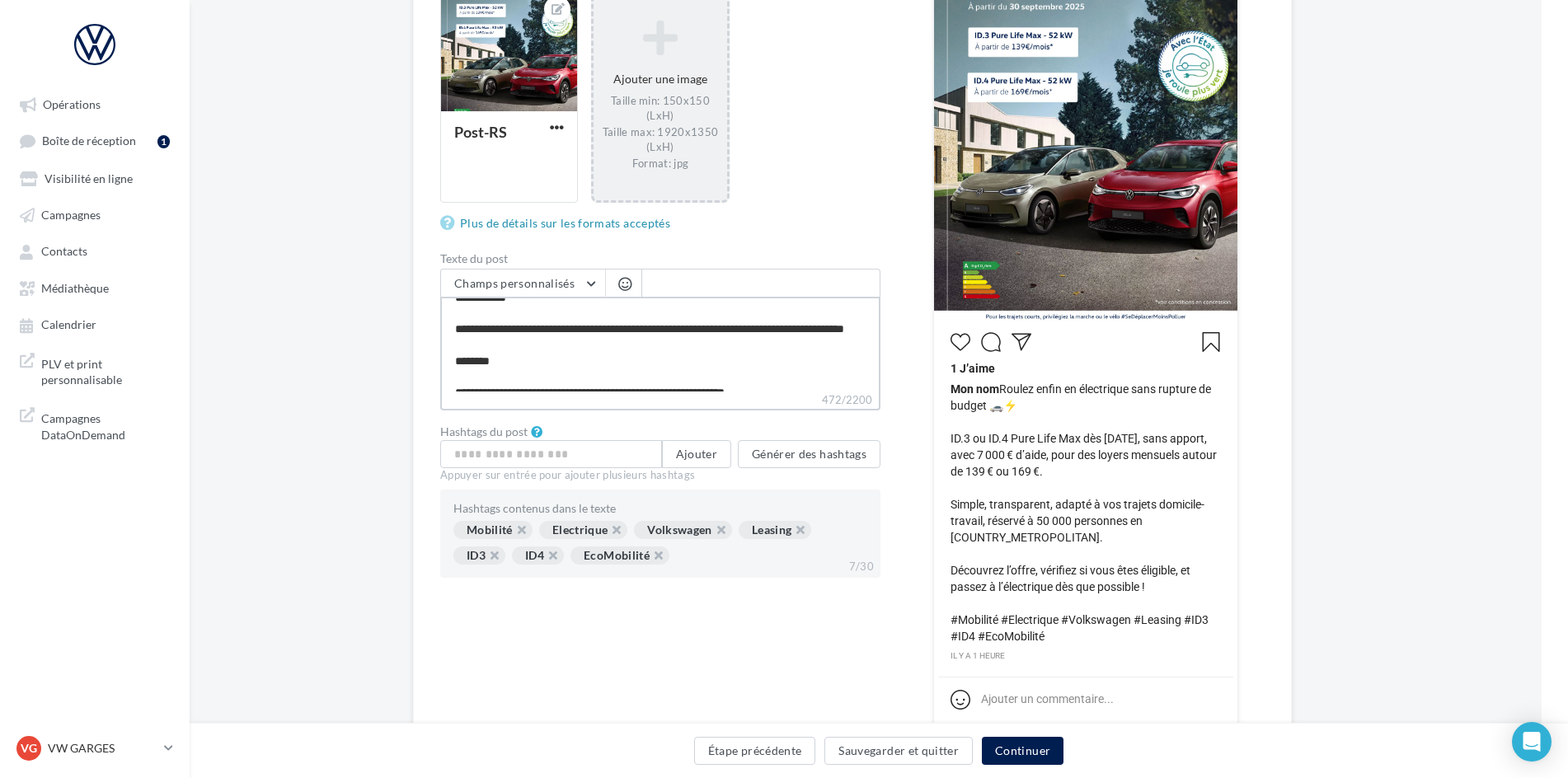 type on "**********" 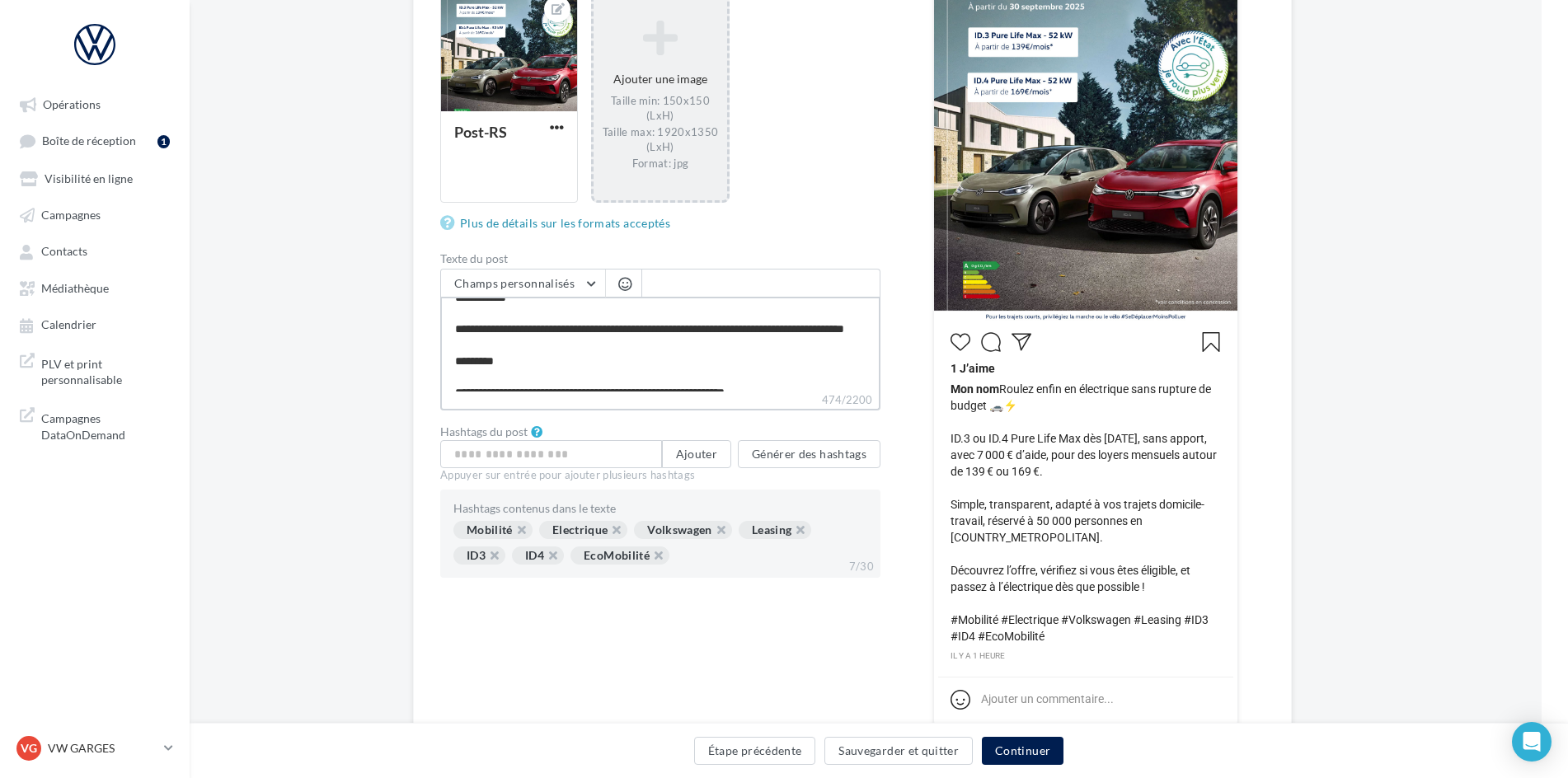 type on "**********" 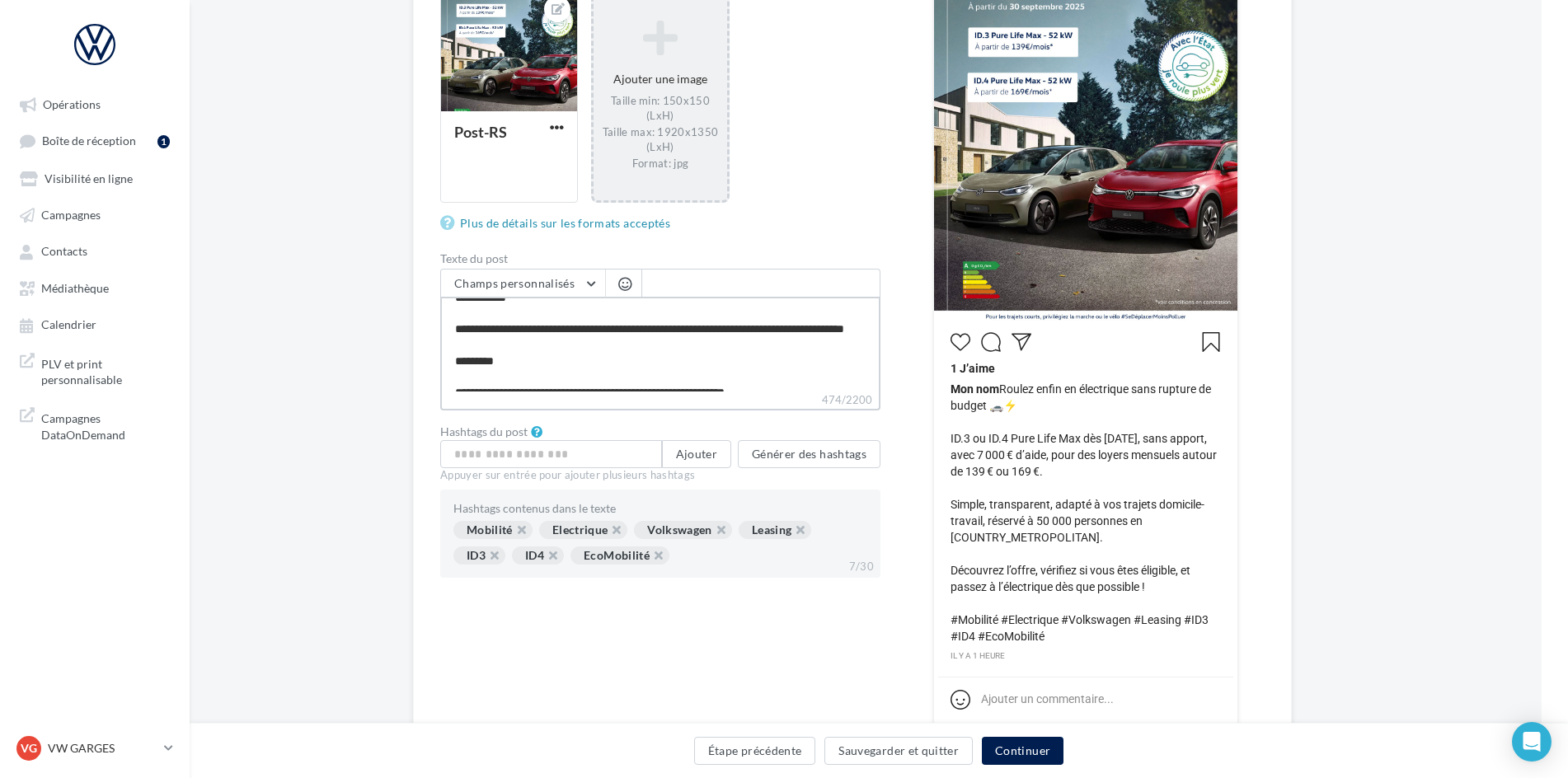 type on "**********" 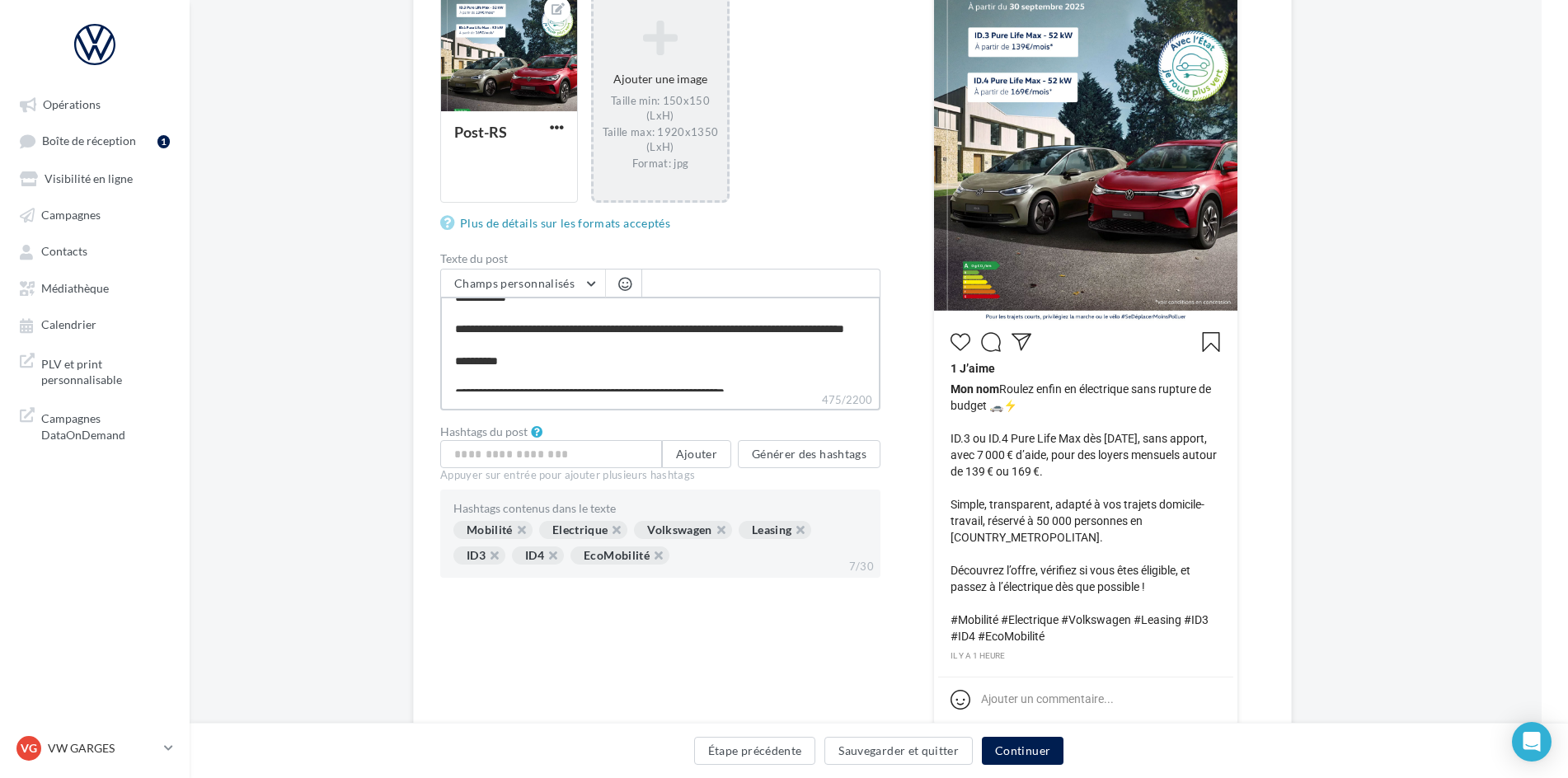 type on "**********" 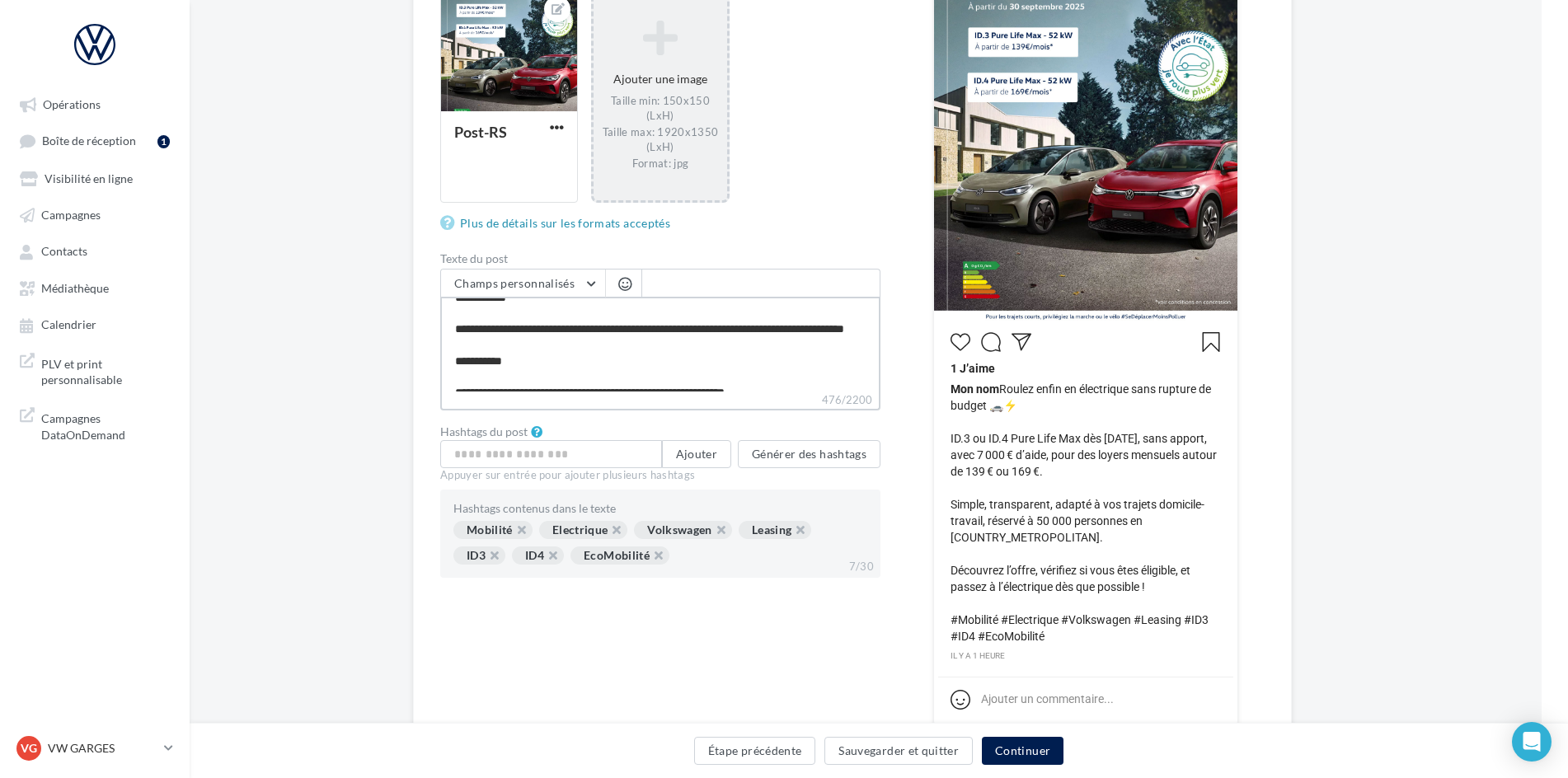 type on "**********" 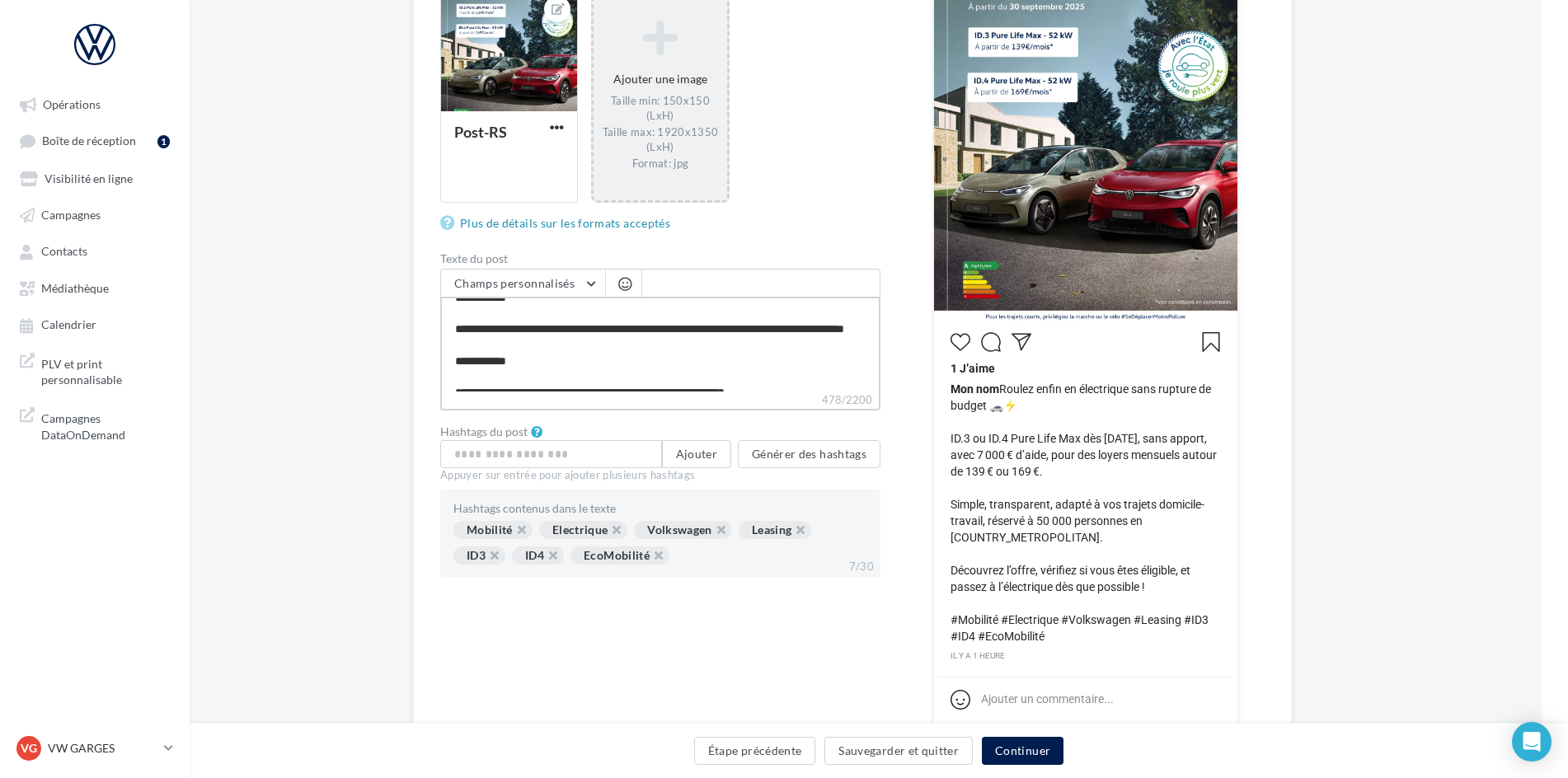 type on "**********" 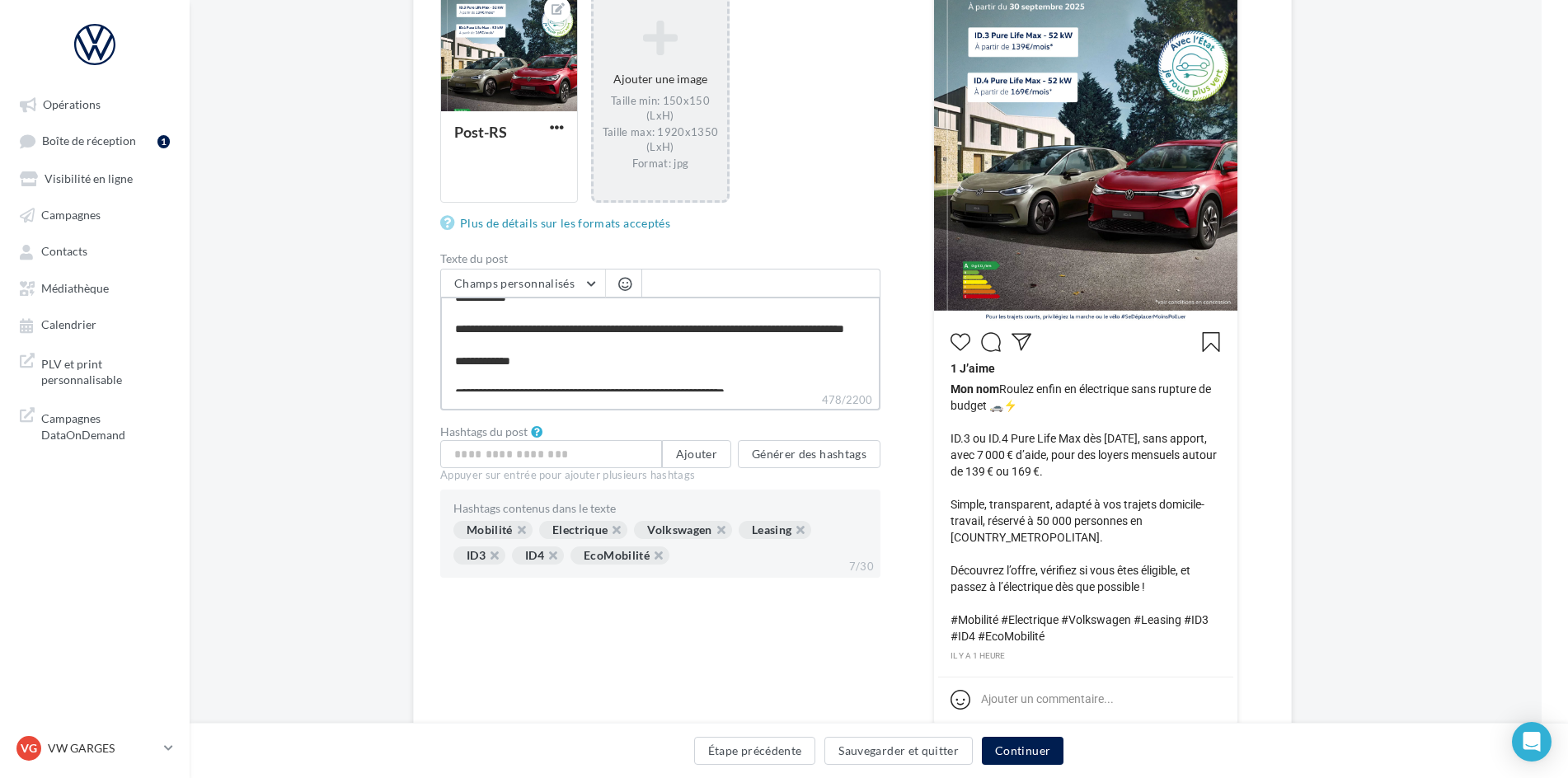 type on "**********" 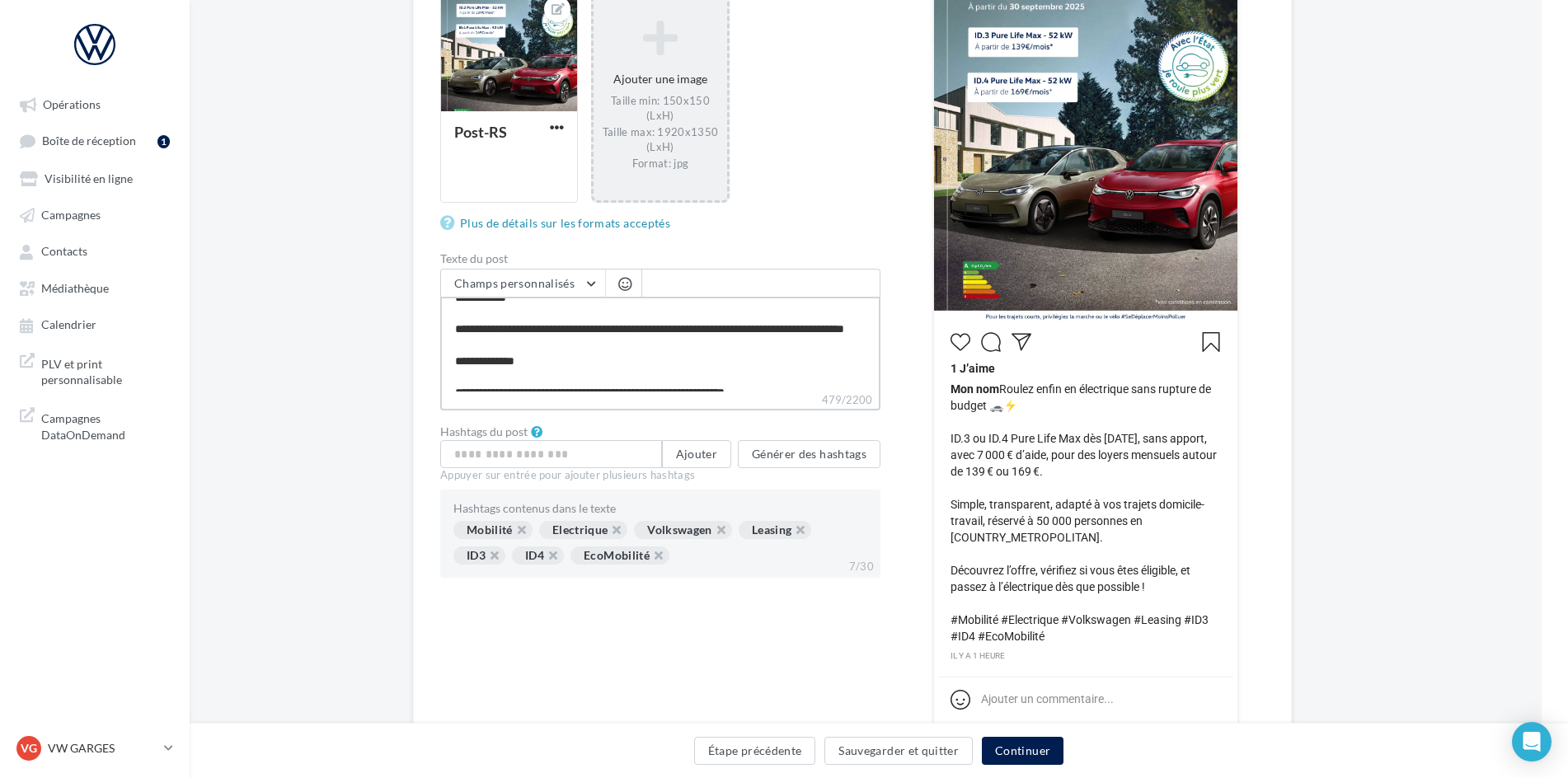 type on "**********" 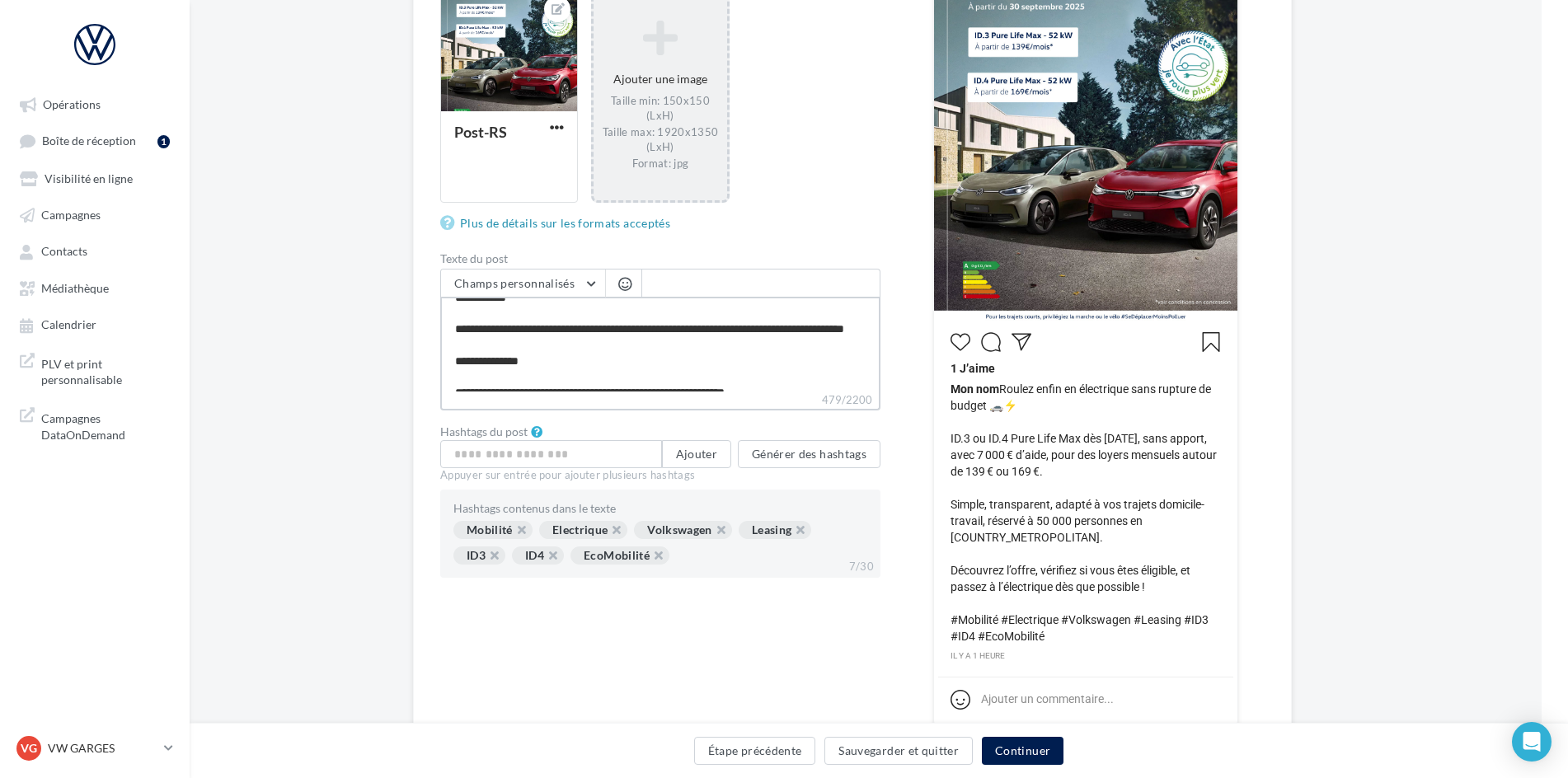 type on "**********" 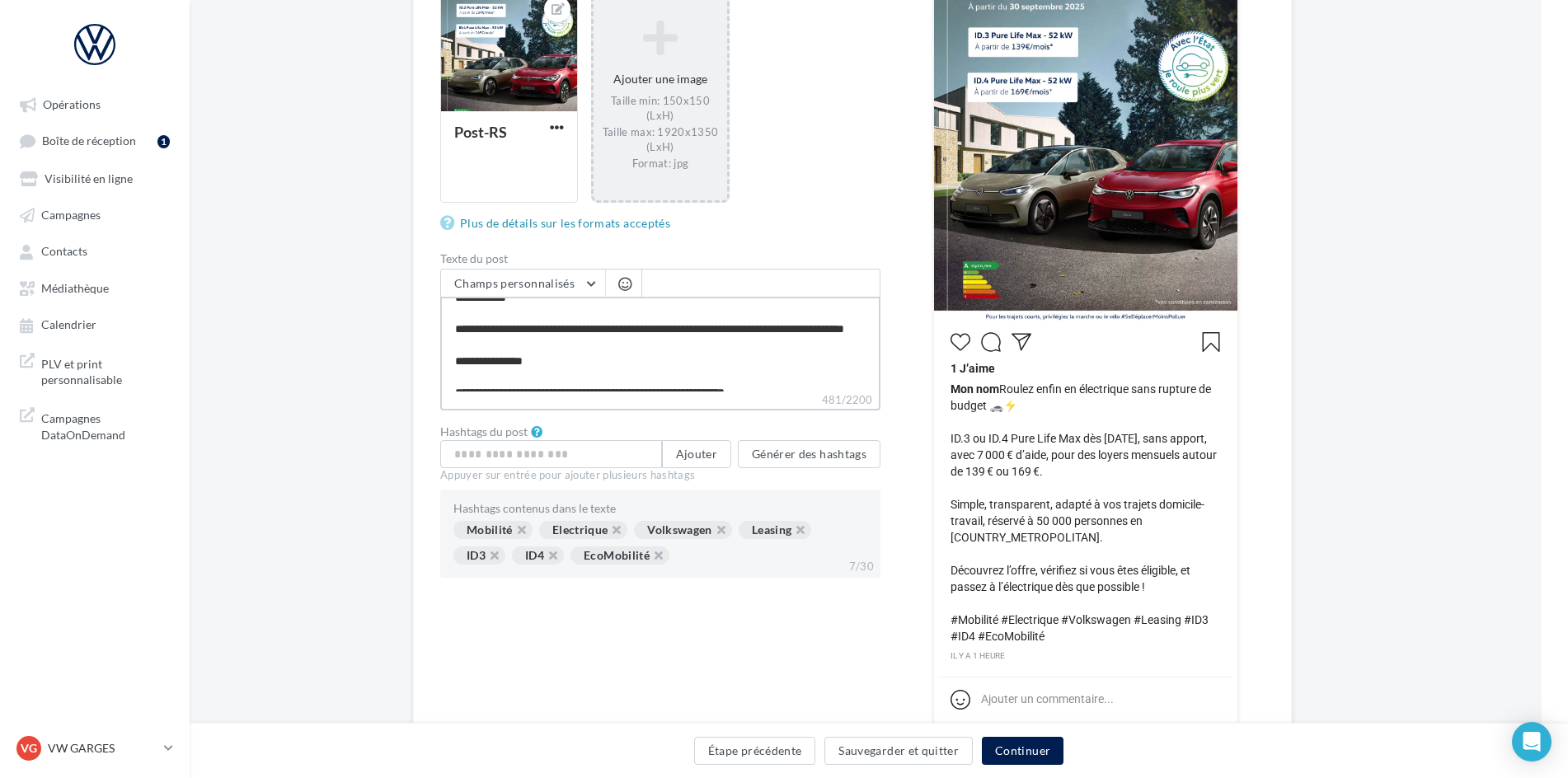 type on "**********" 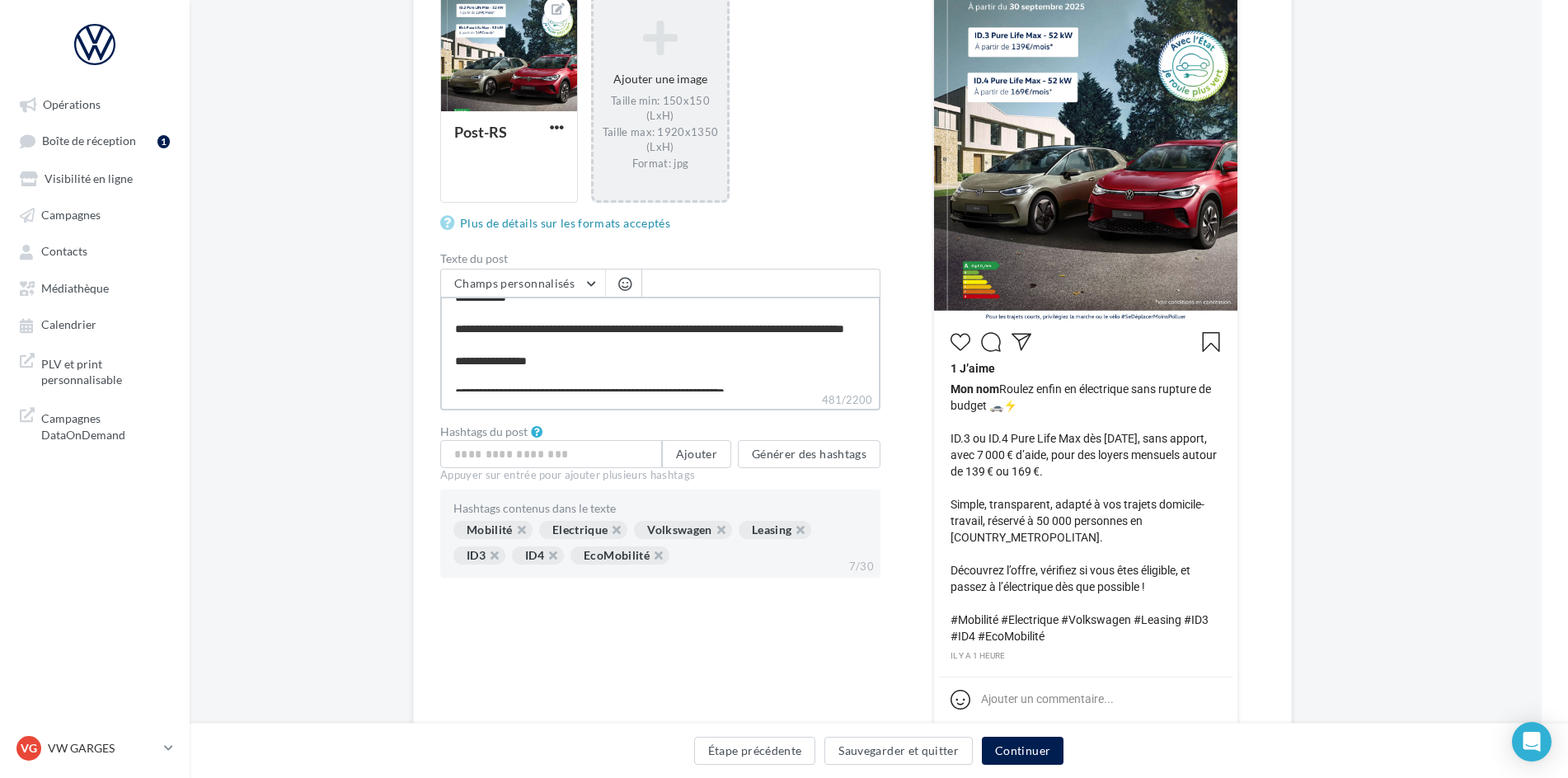 type on "**********" 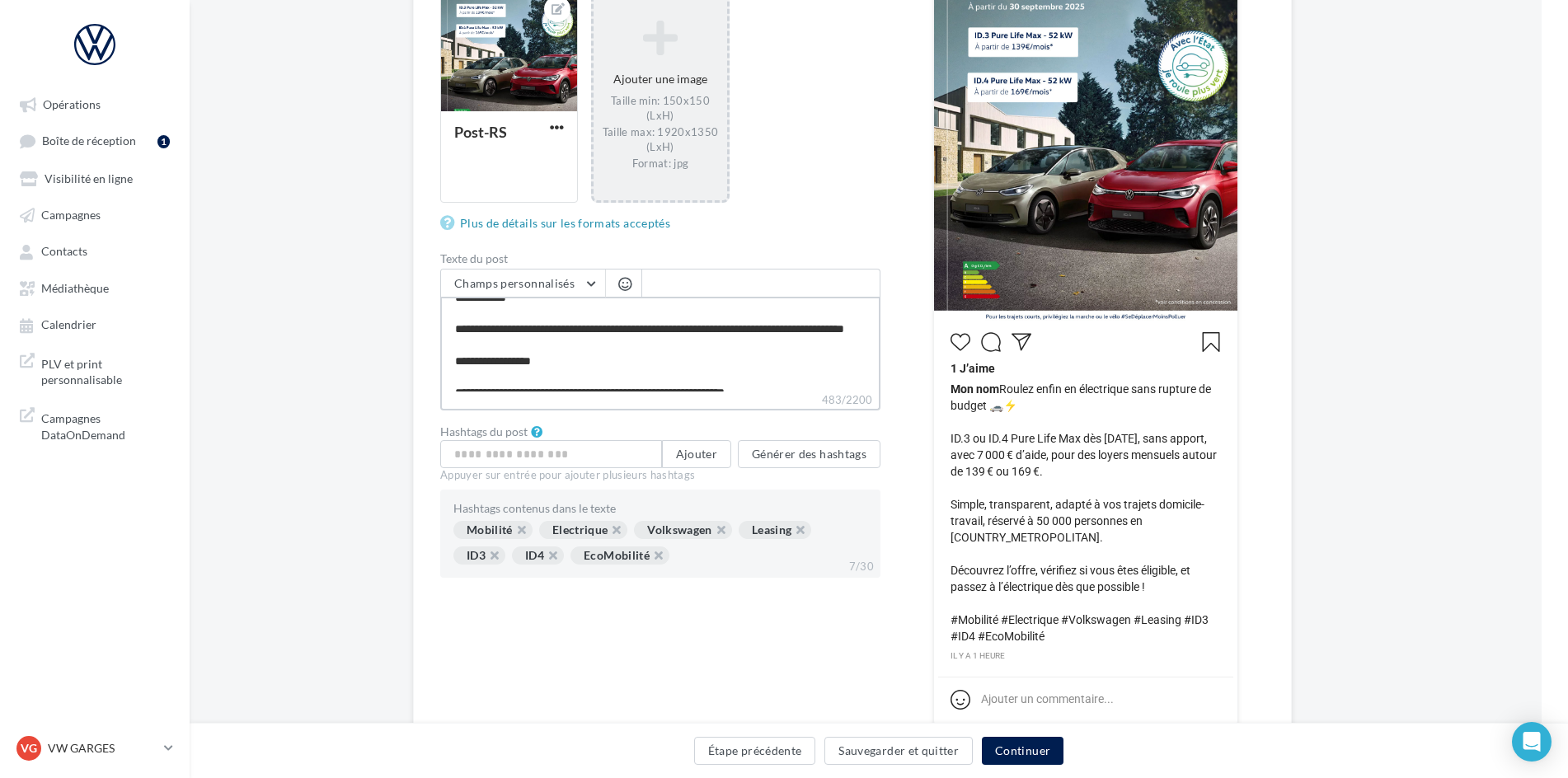 type on "**********" 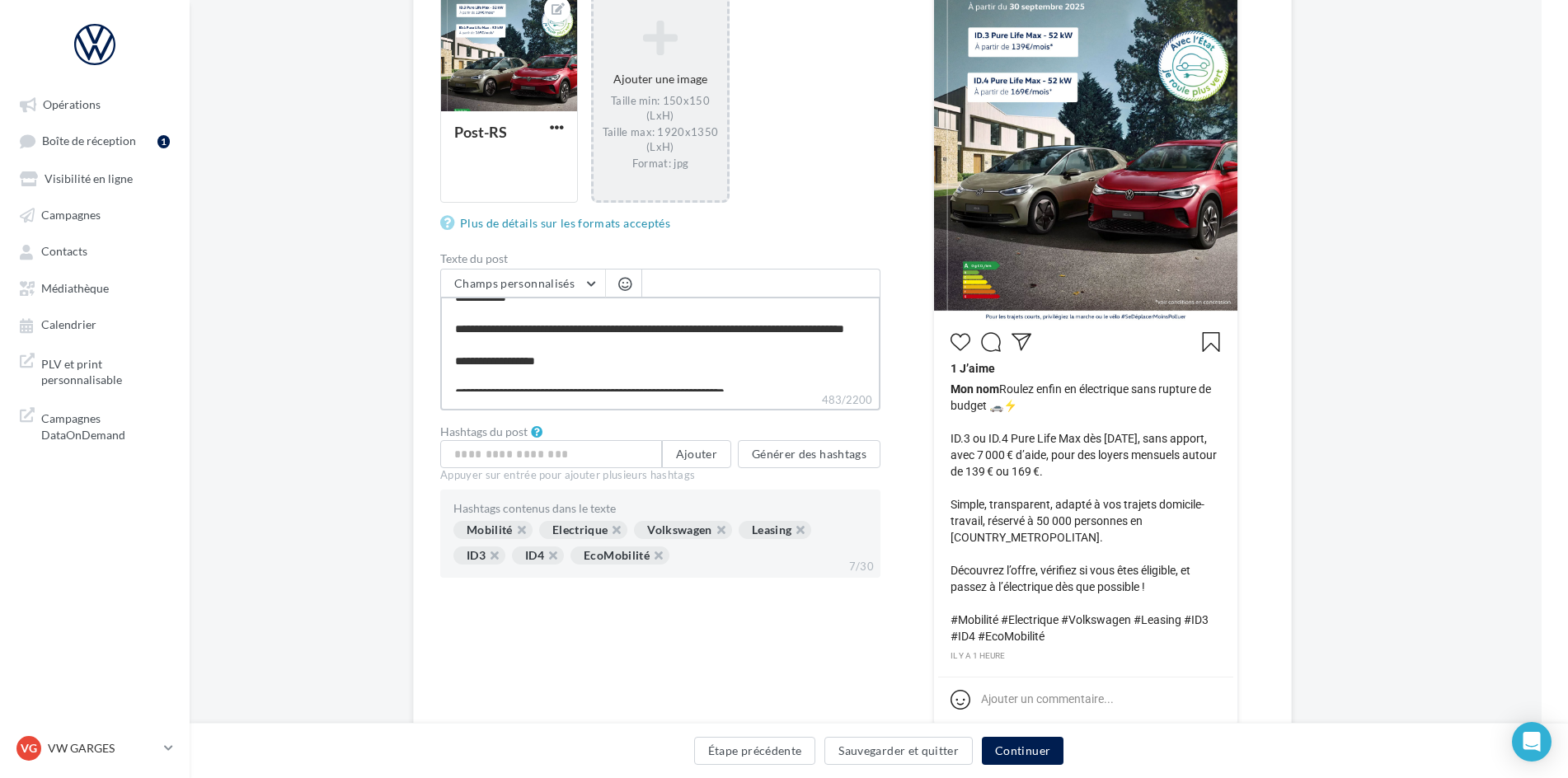 type on "**********" 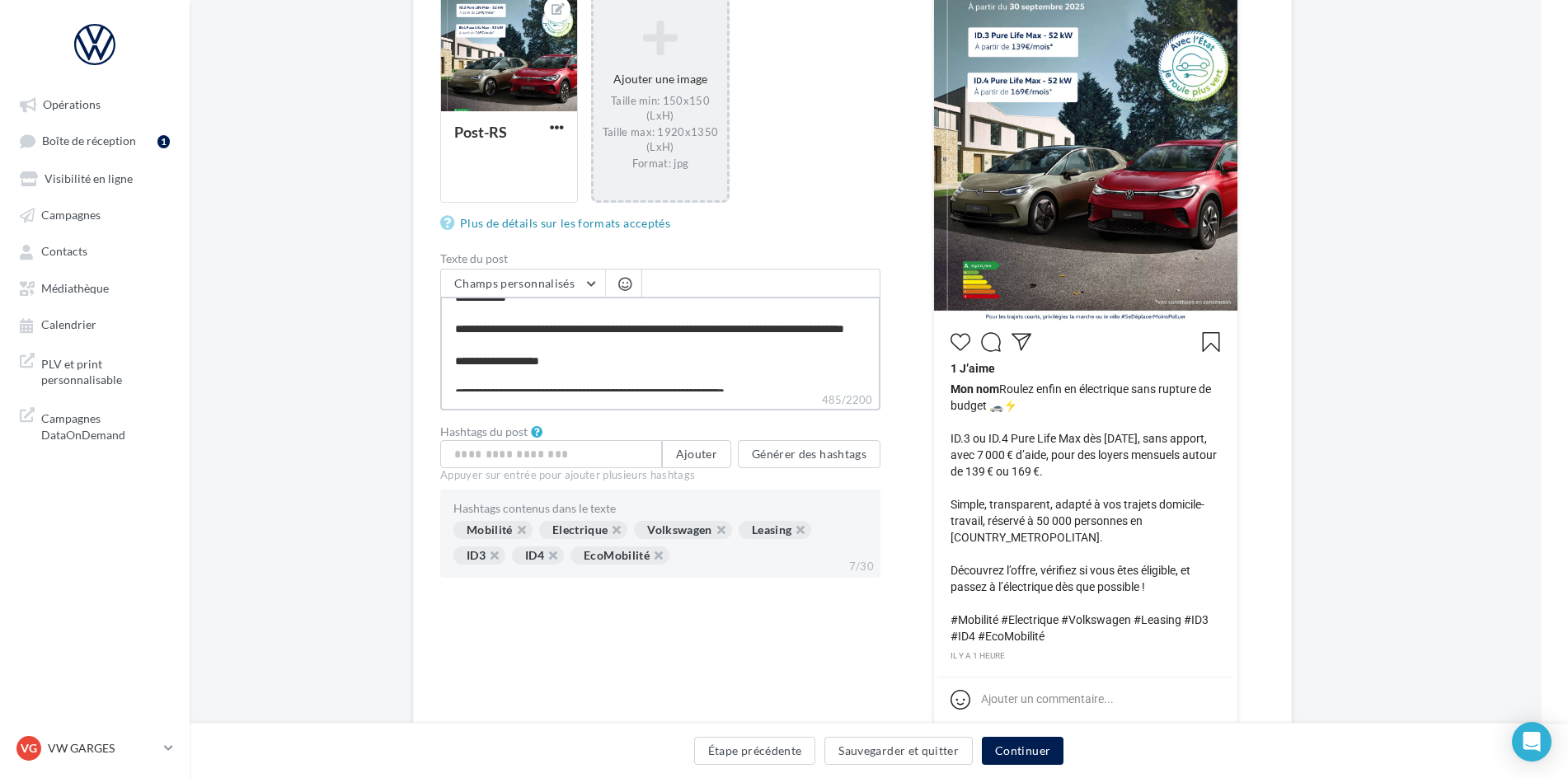 type on "**********" 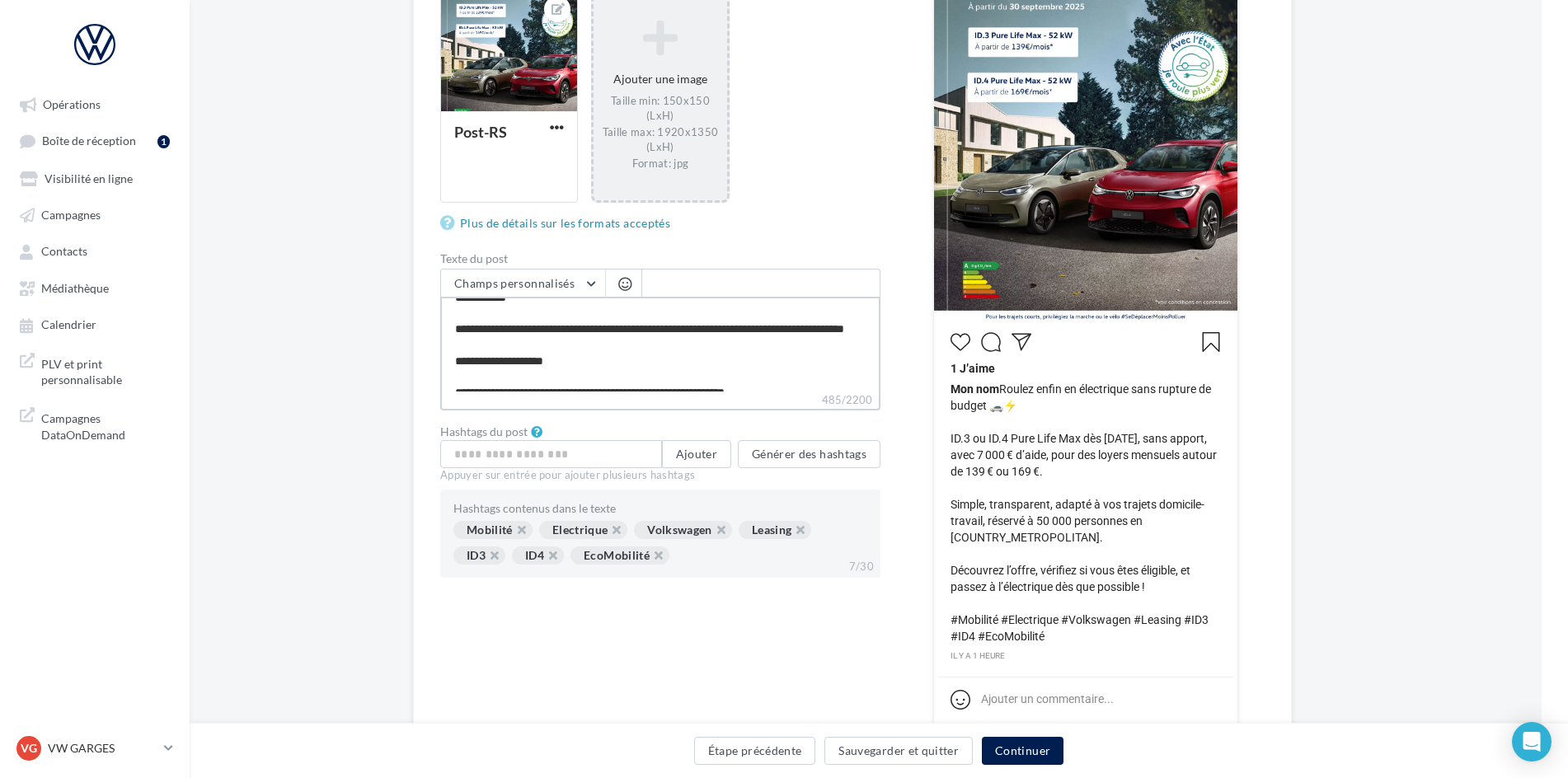type on "**********" 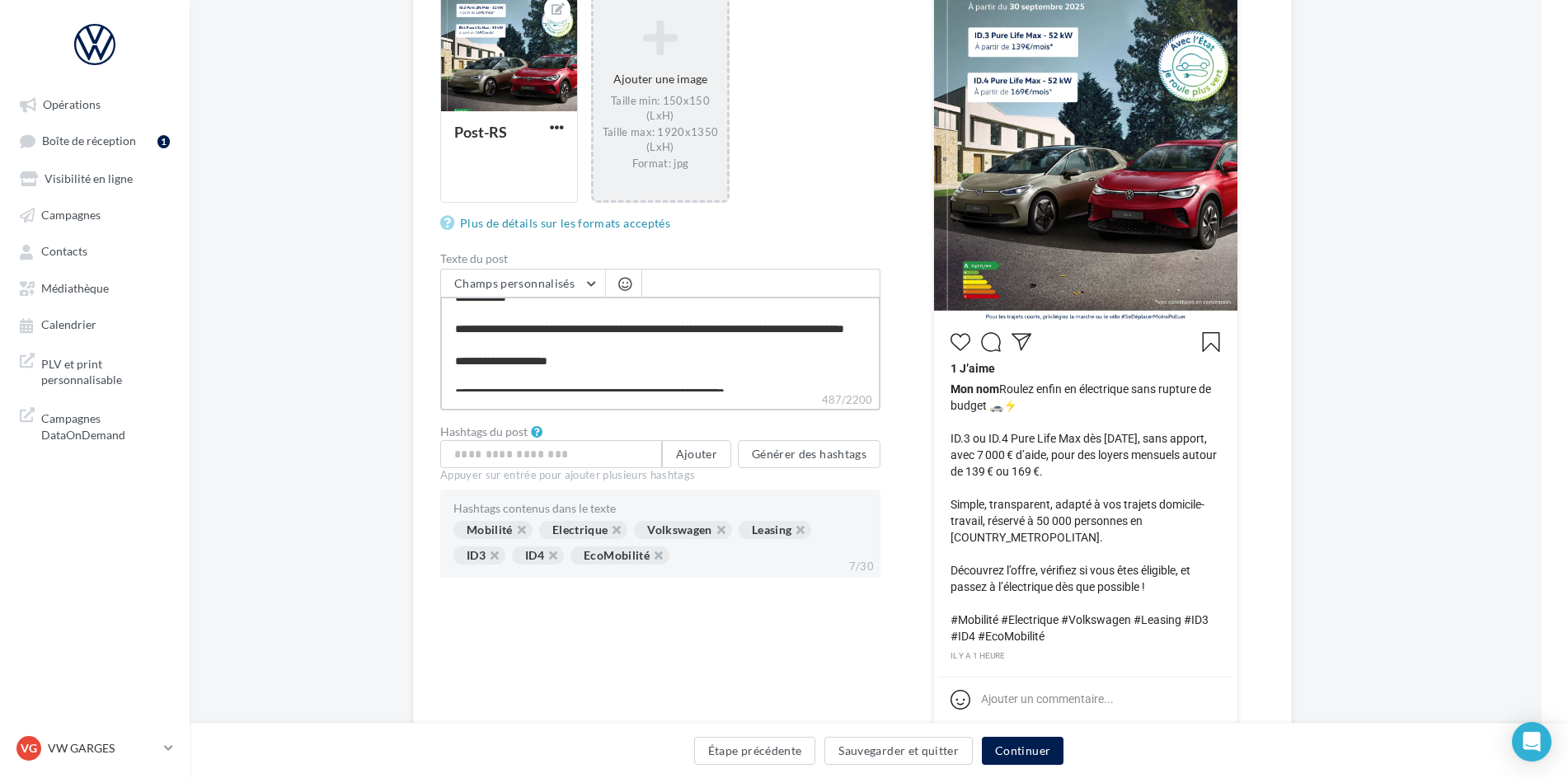 type on "**********" 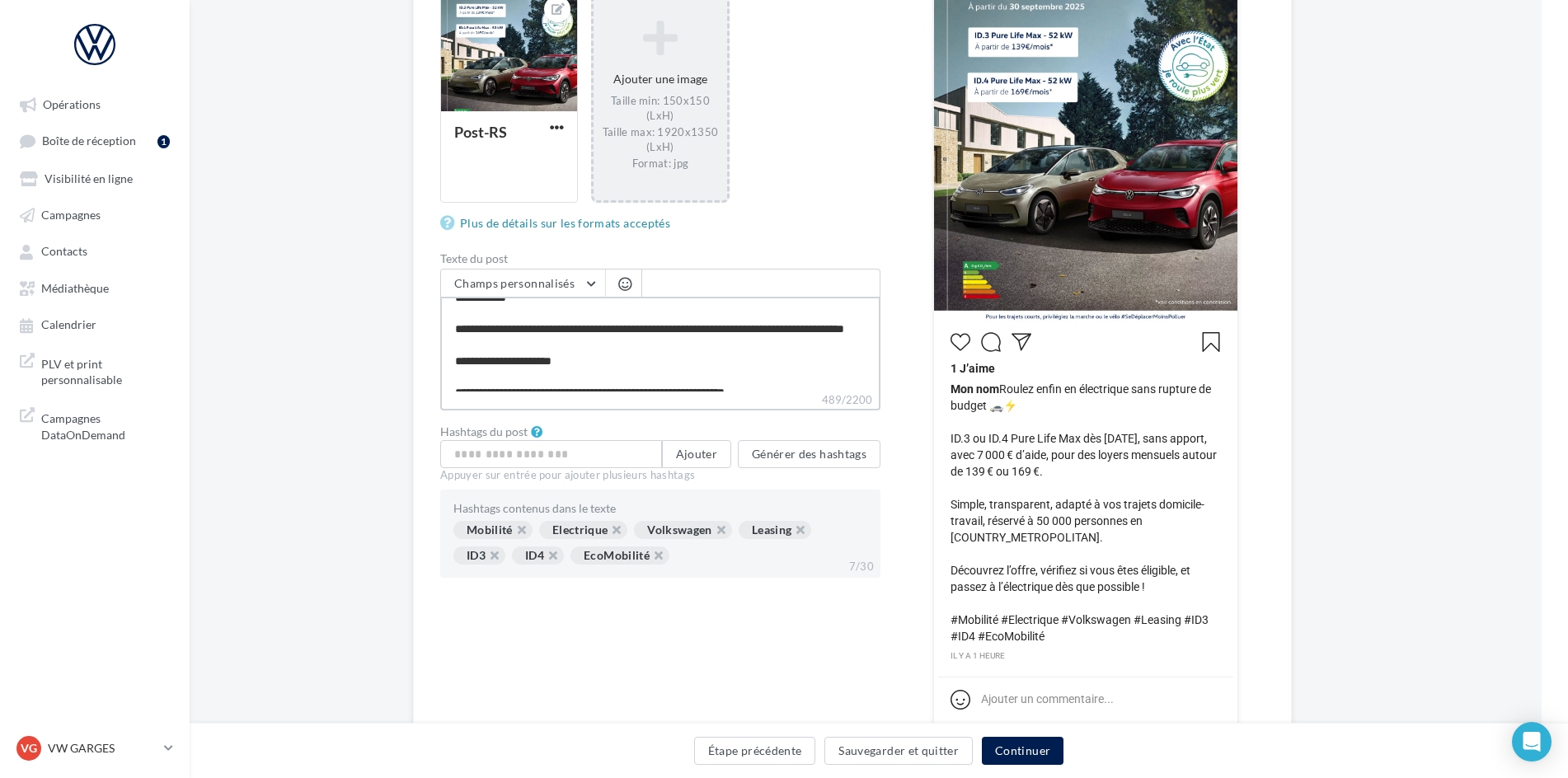 type on "**********" 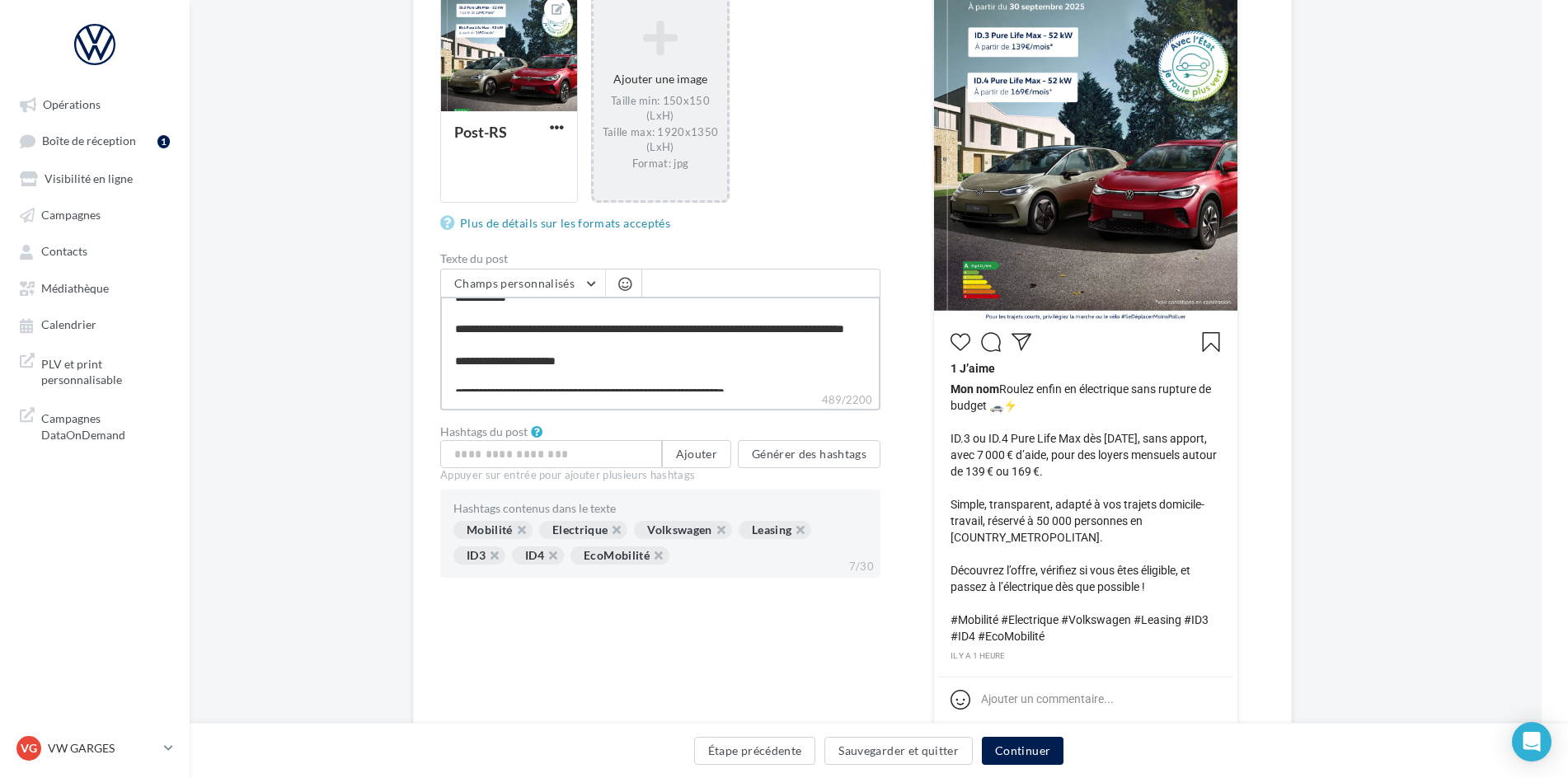 type on "**********" 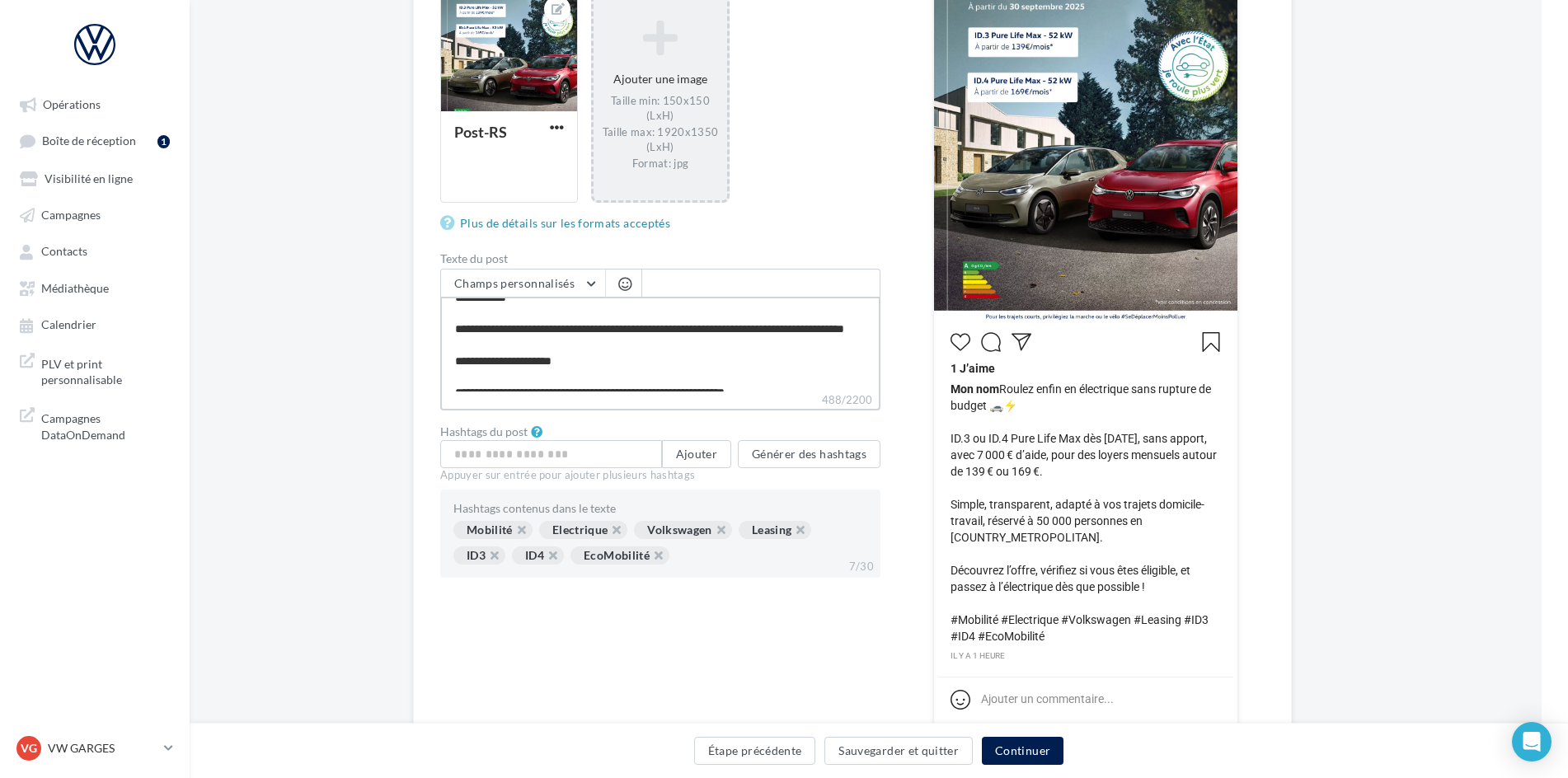 type on "**********" 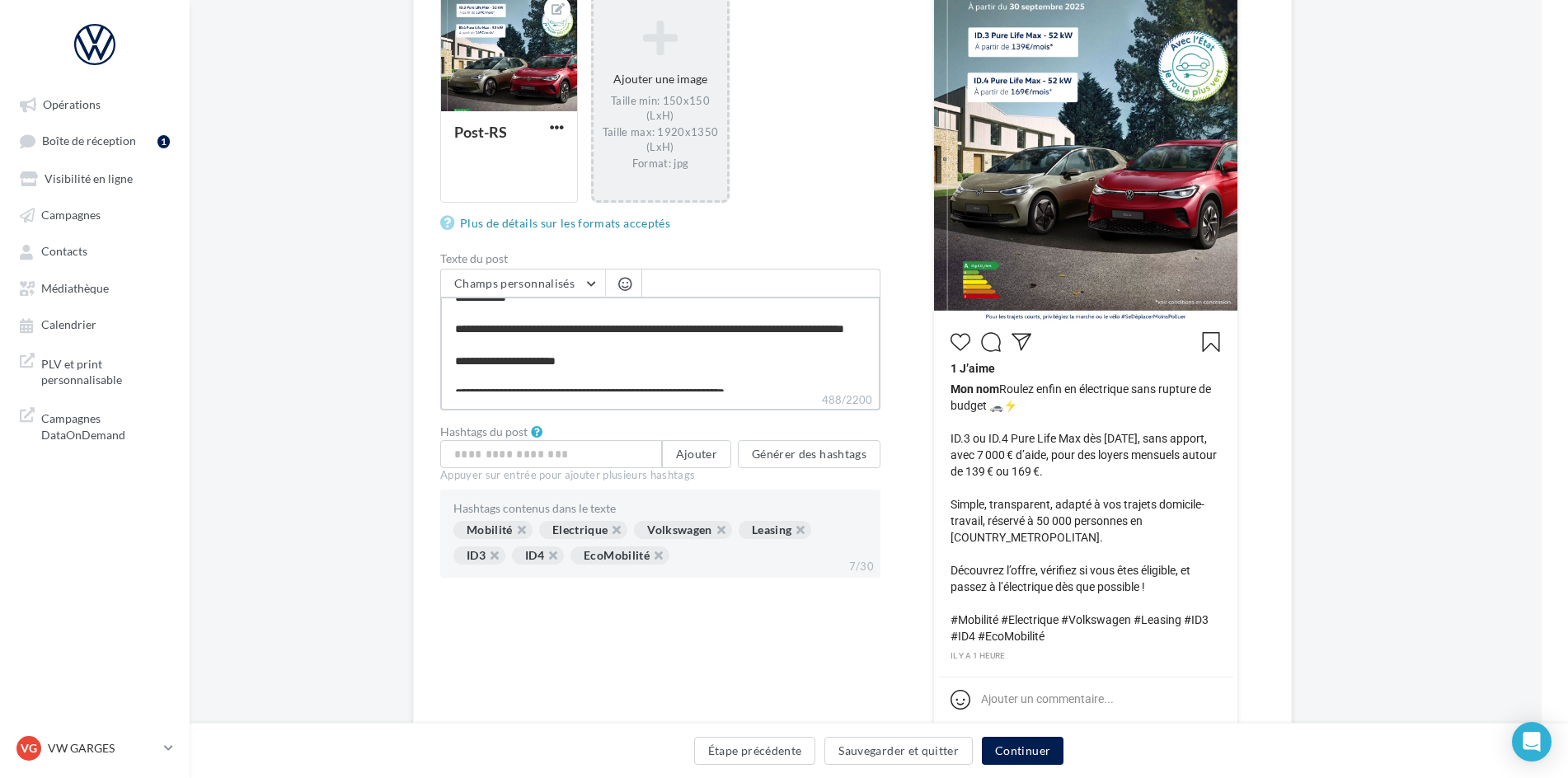 type on "**********" 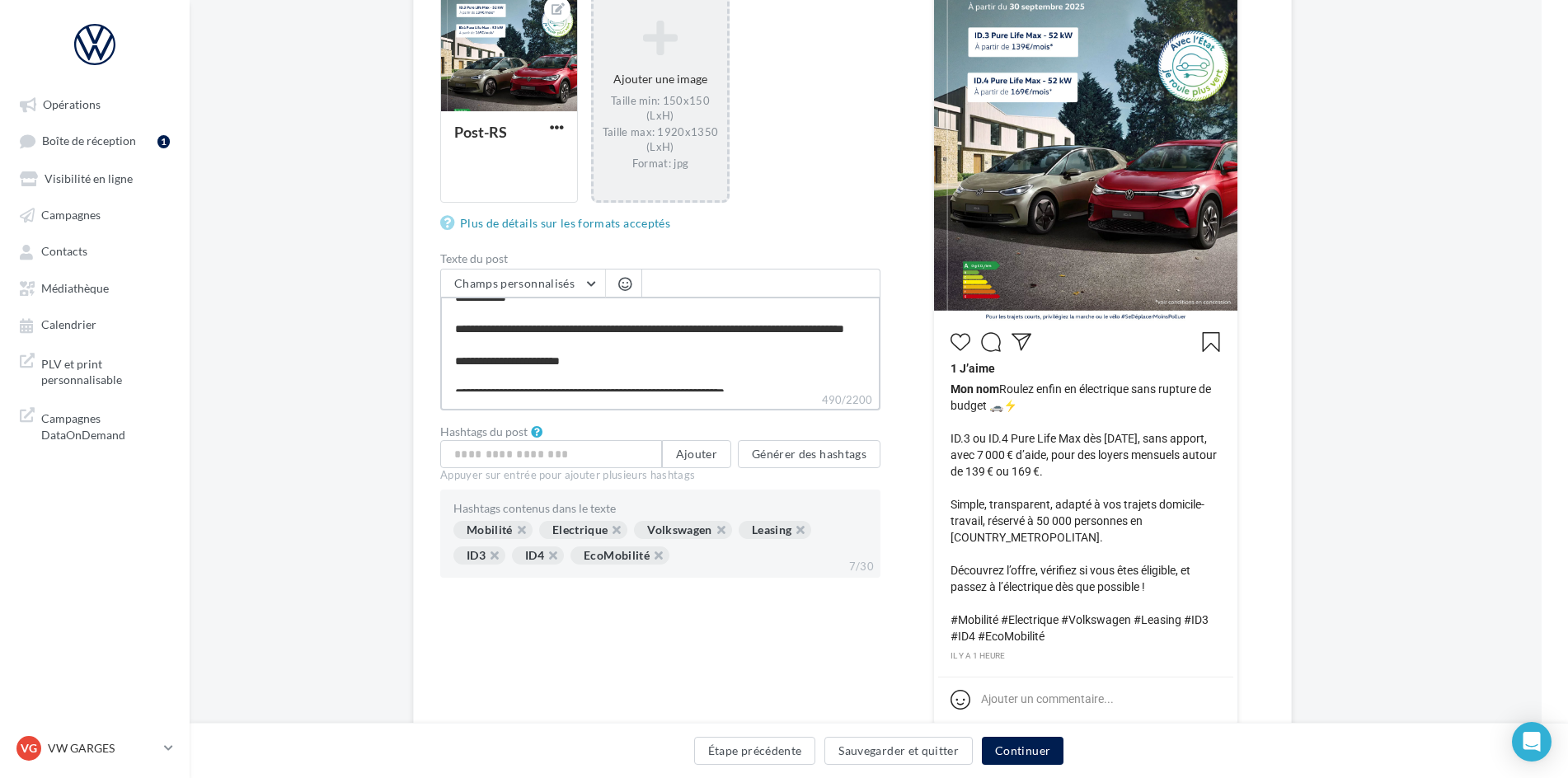 type on "**********" 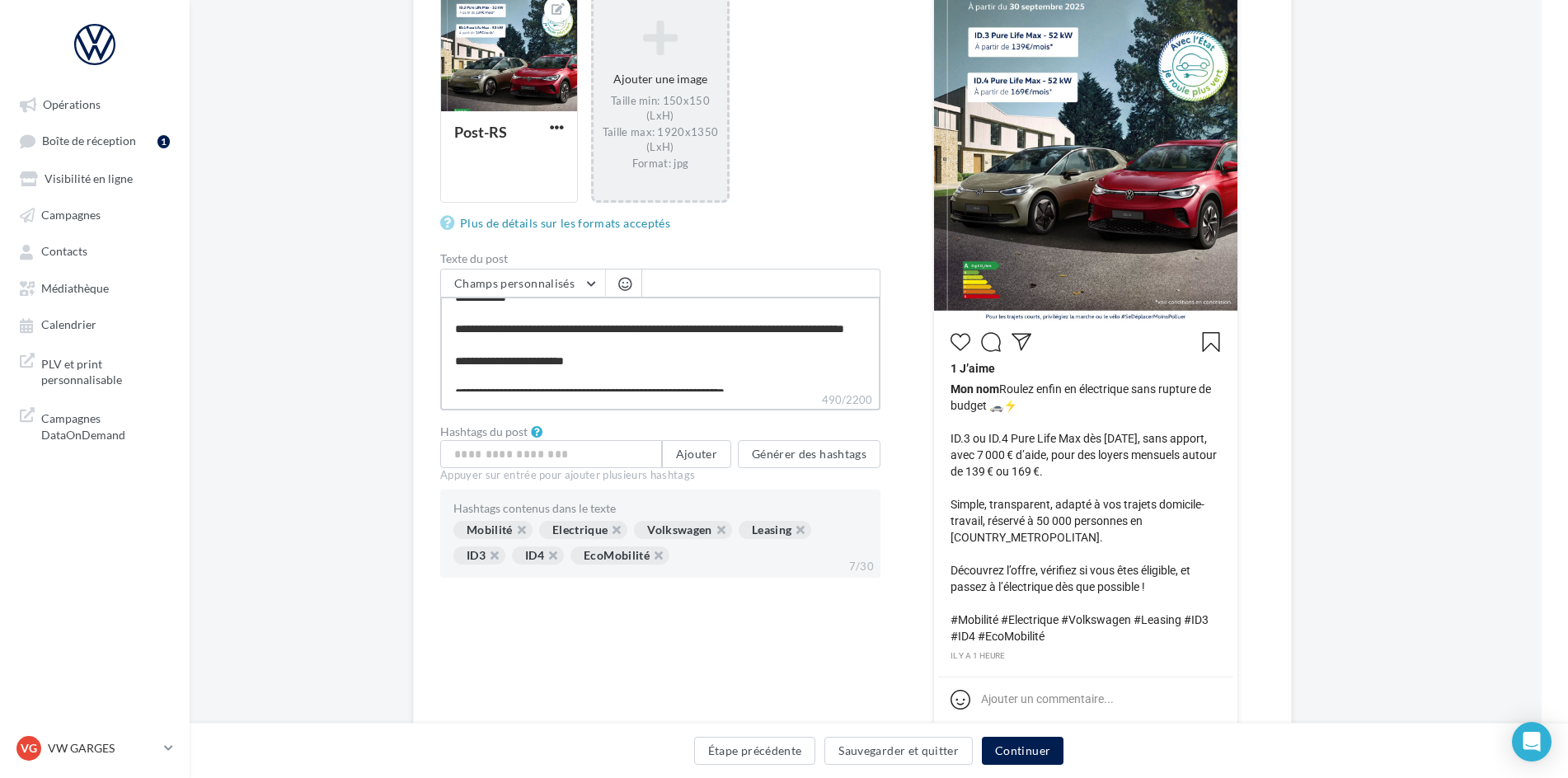 type on "**********" 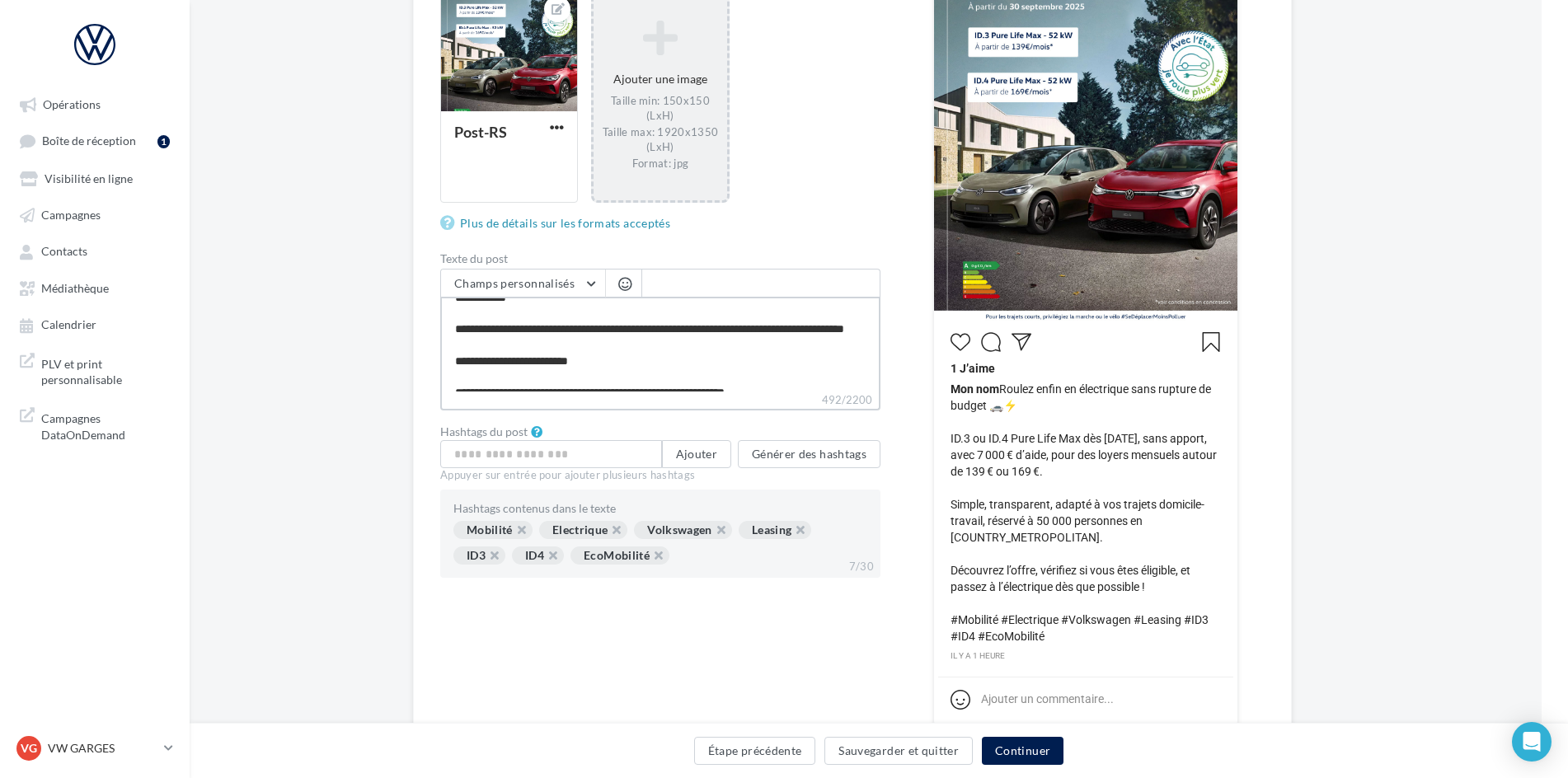 type on "**********" 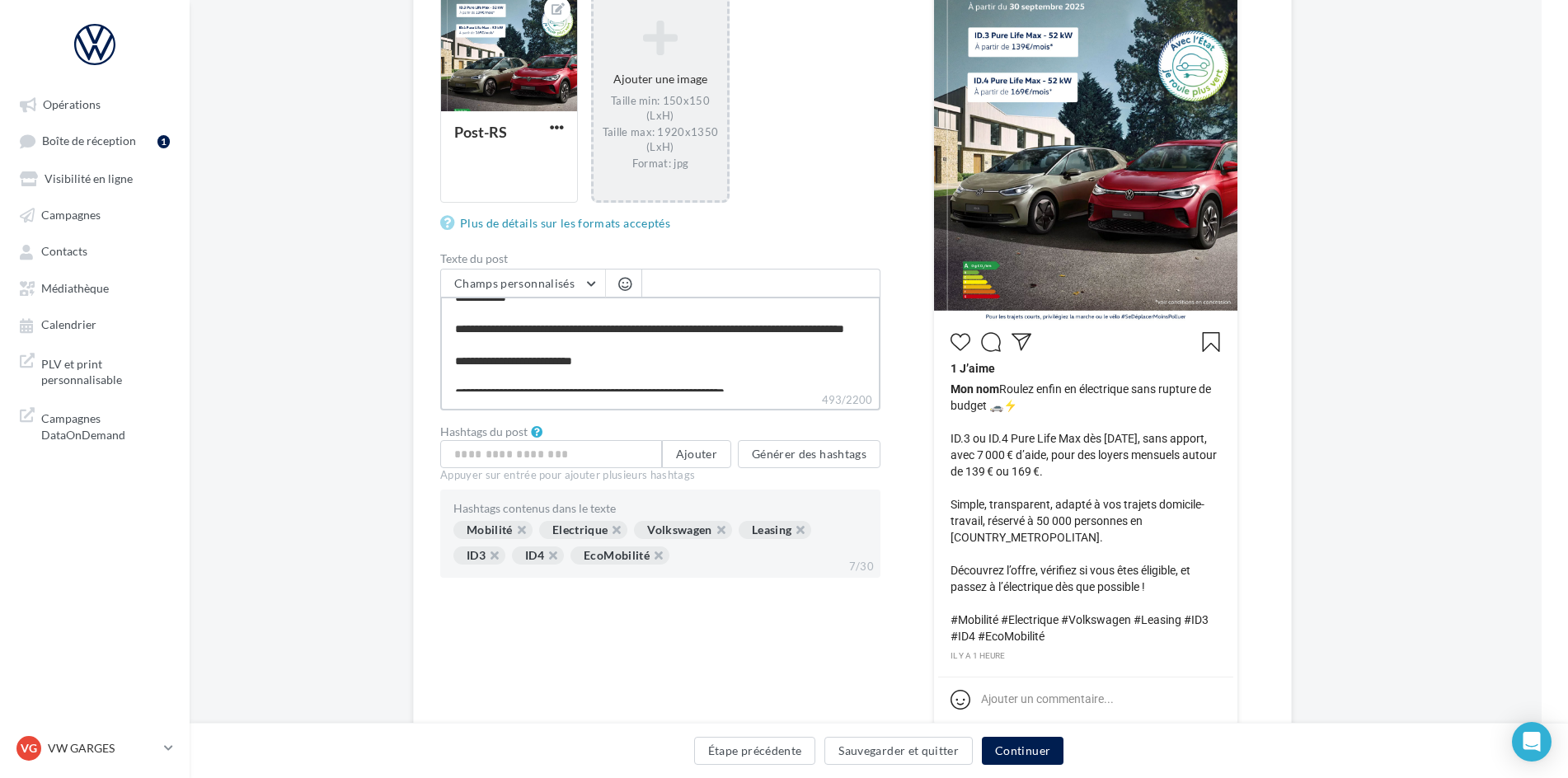 type on "**********" 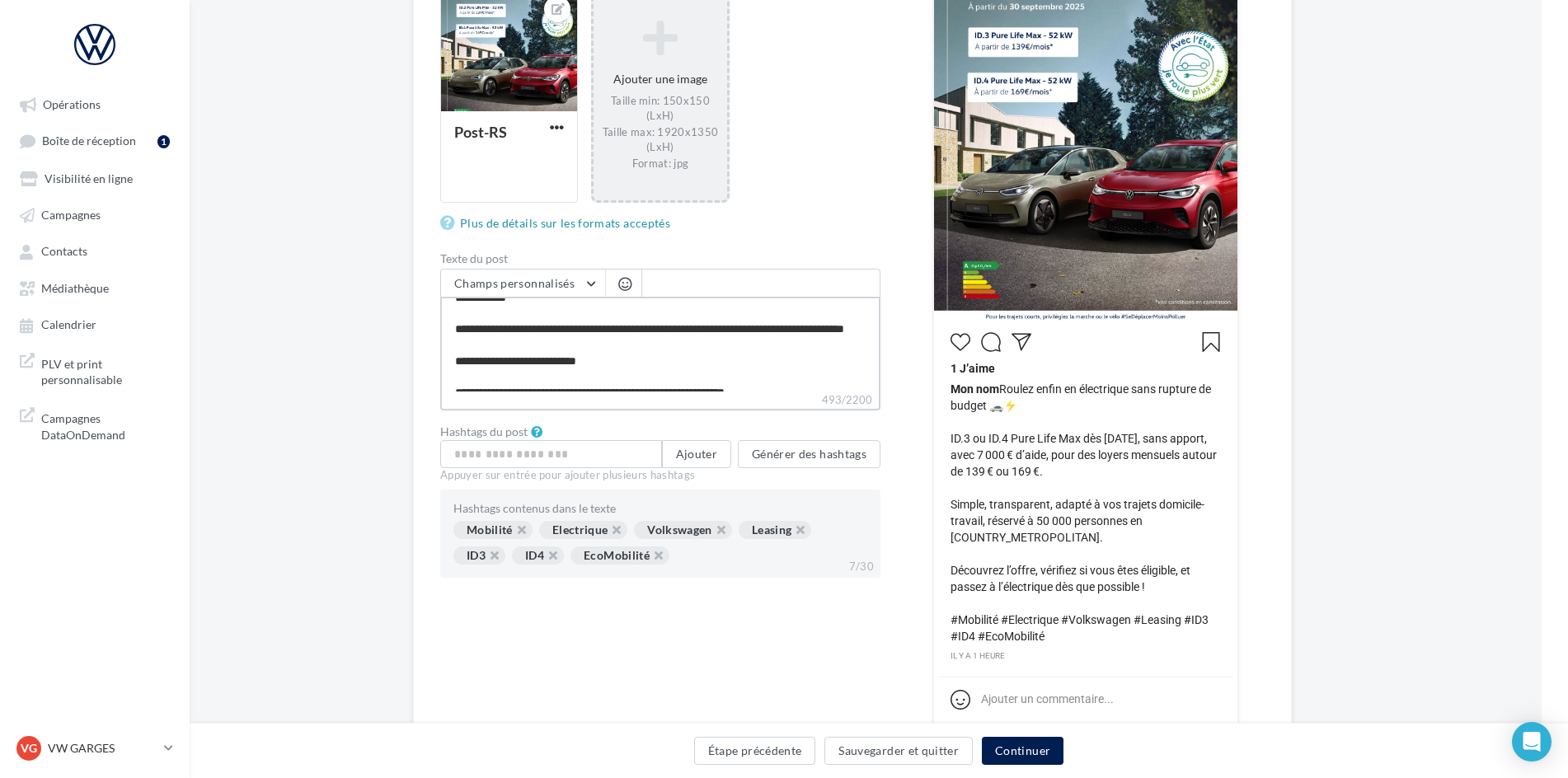 type on "**********" 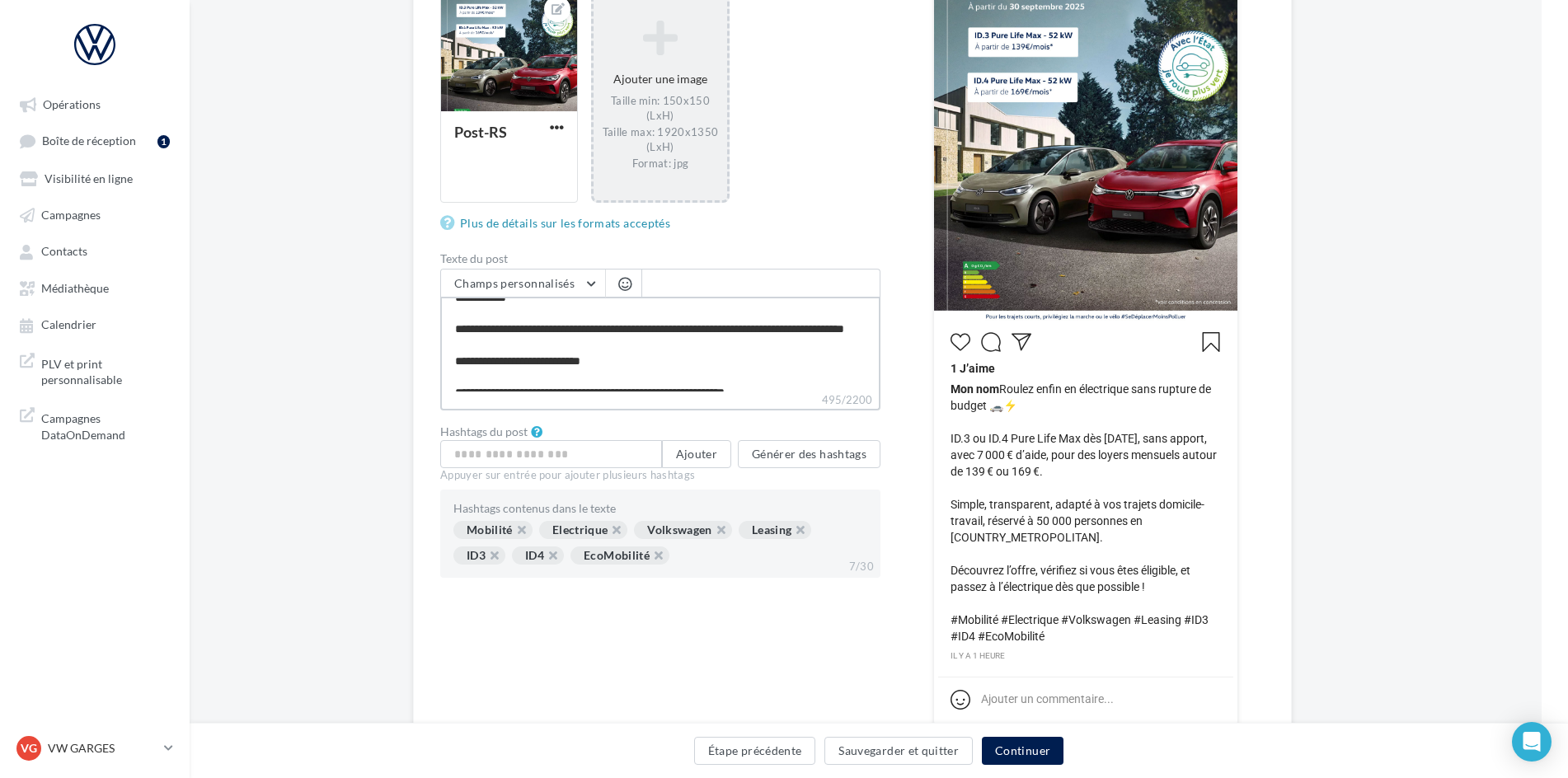 type on "**********" 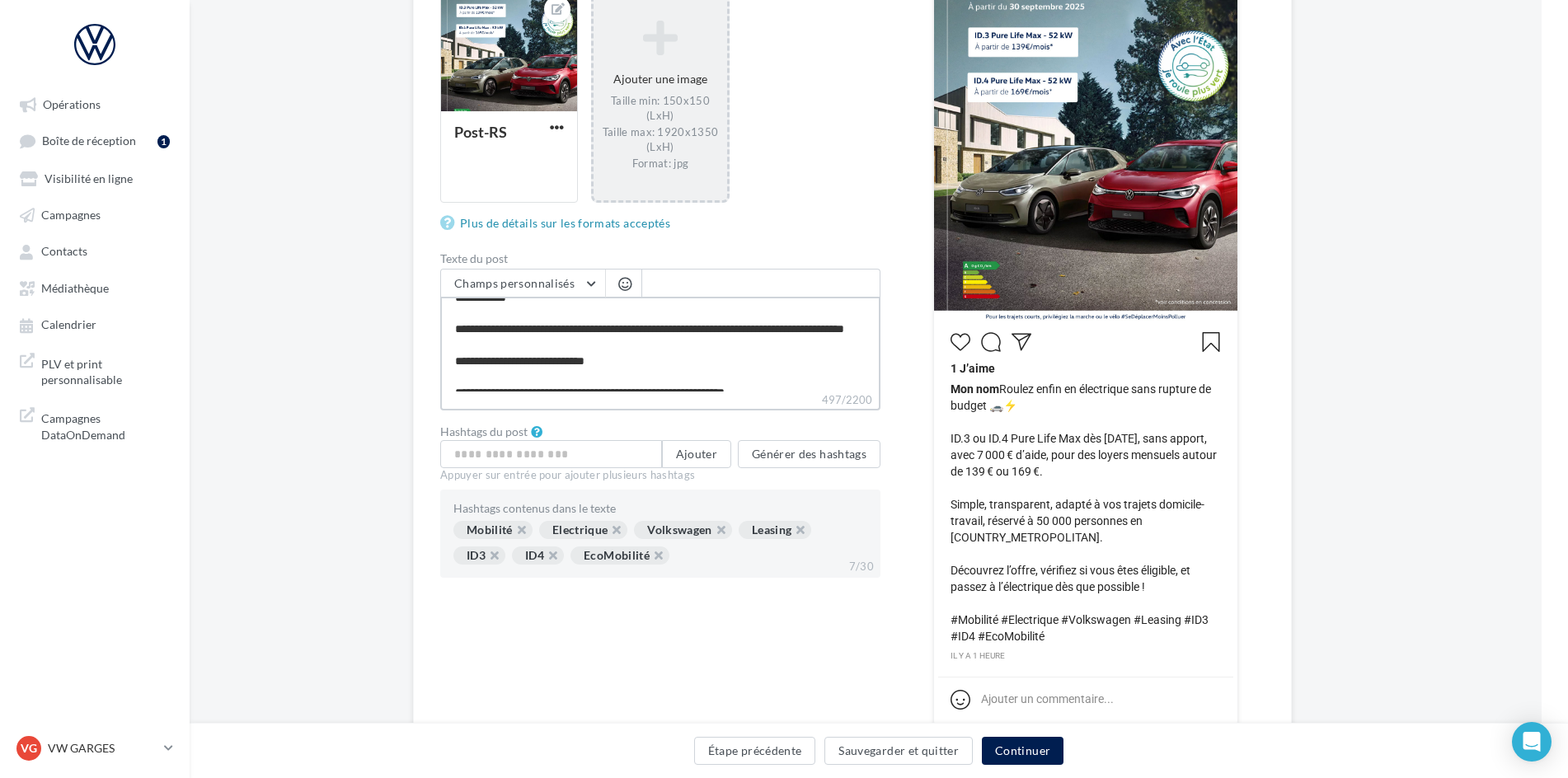 type on "**********" 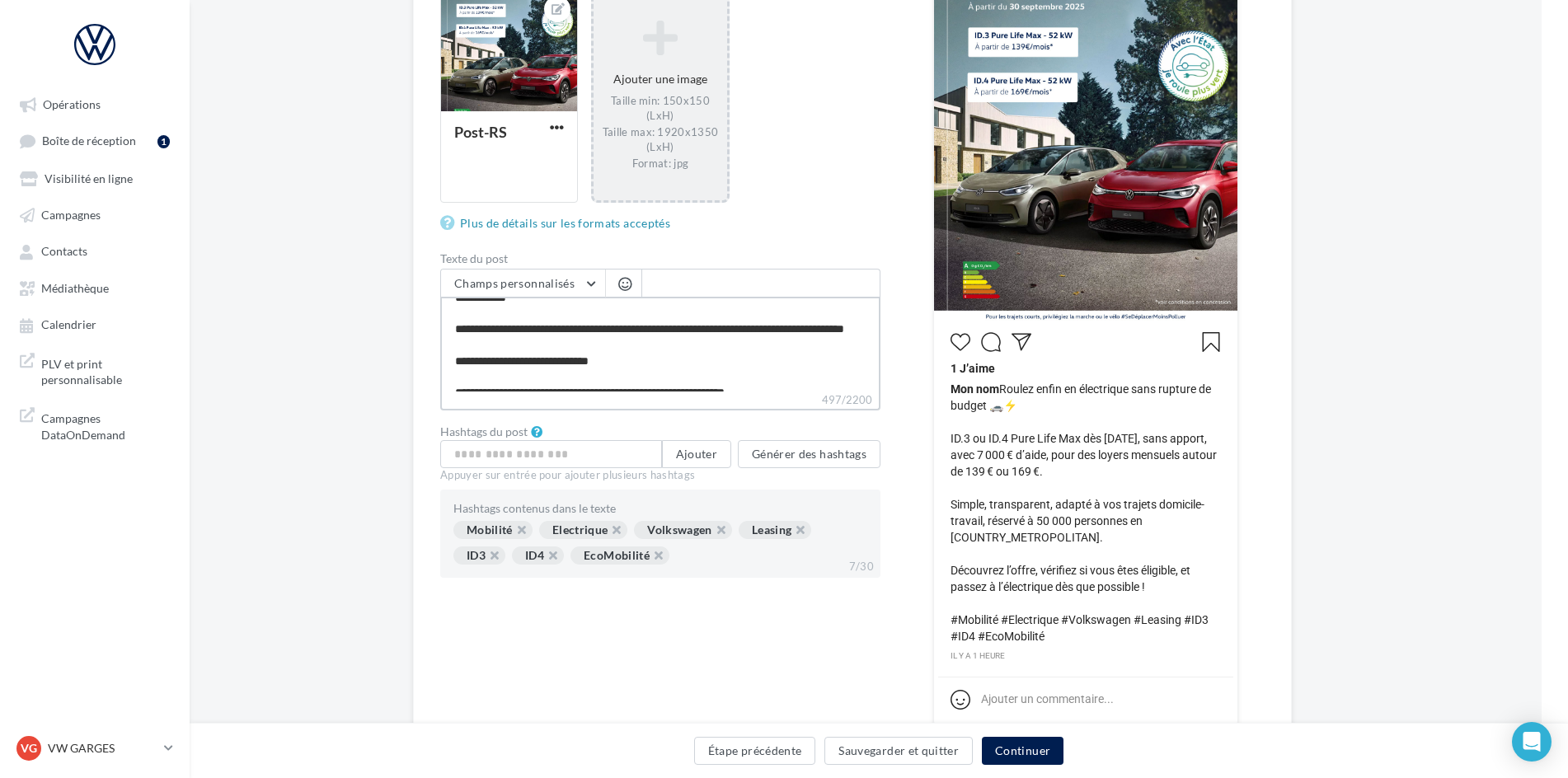 type on "**********" 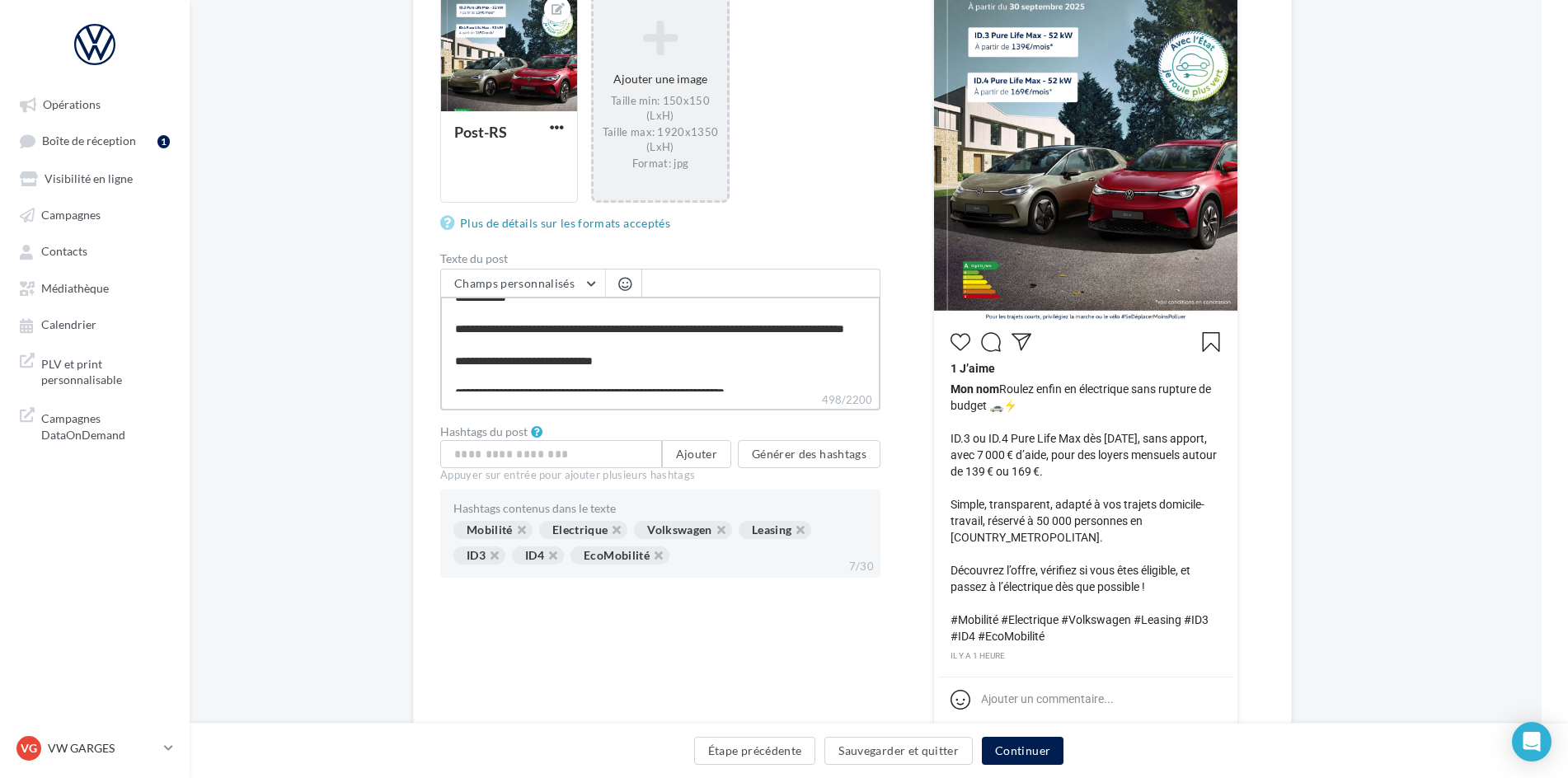 type on "**********" 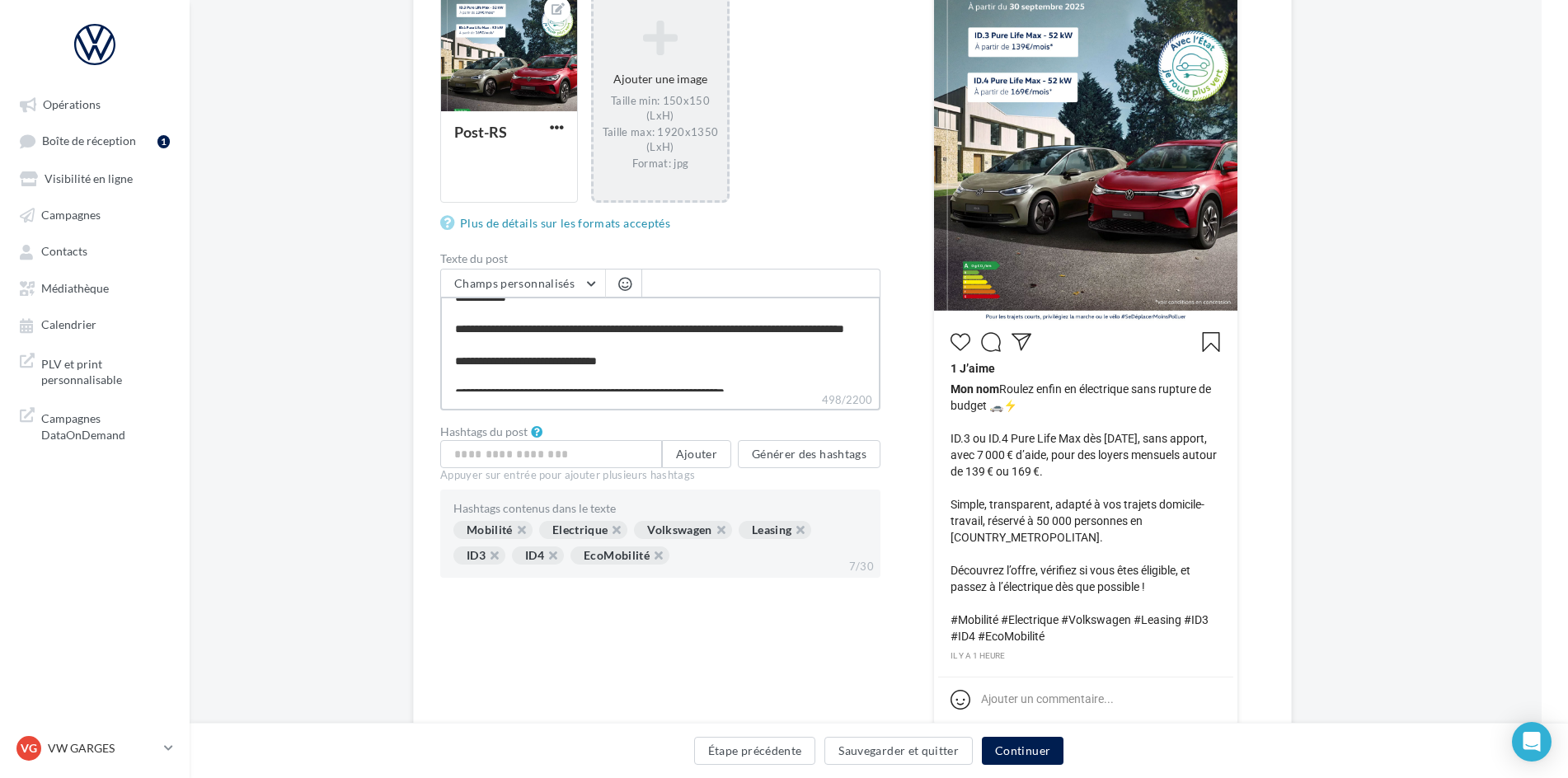 type on "**********" 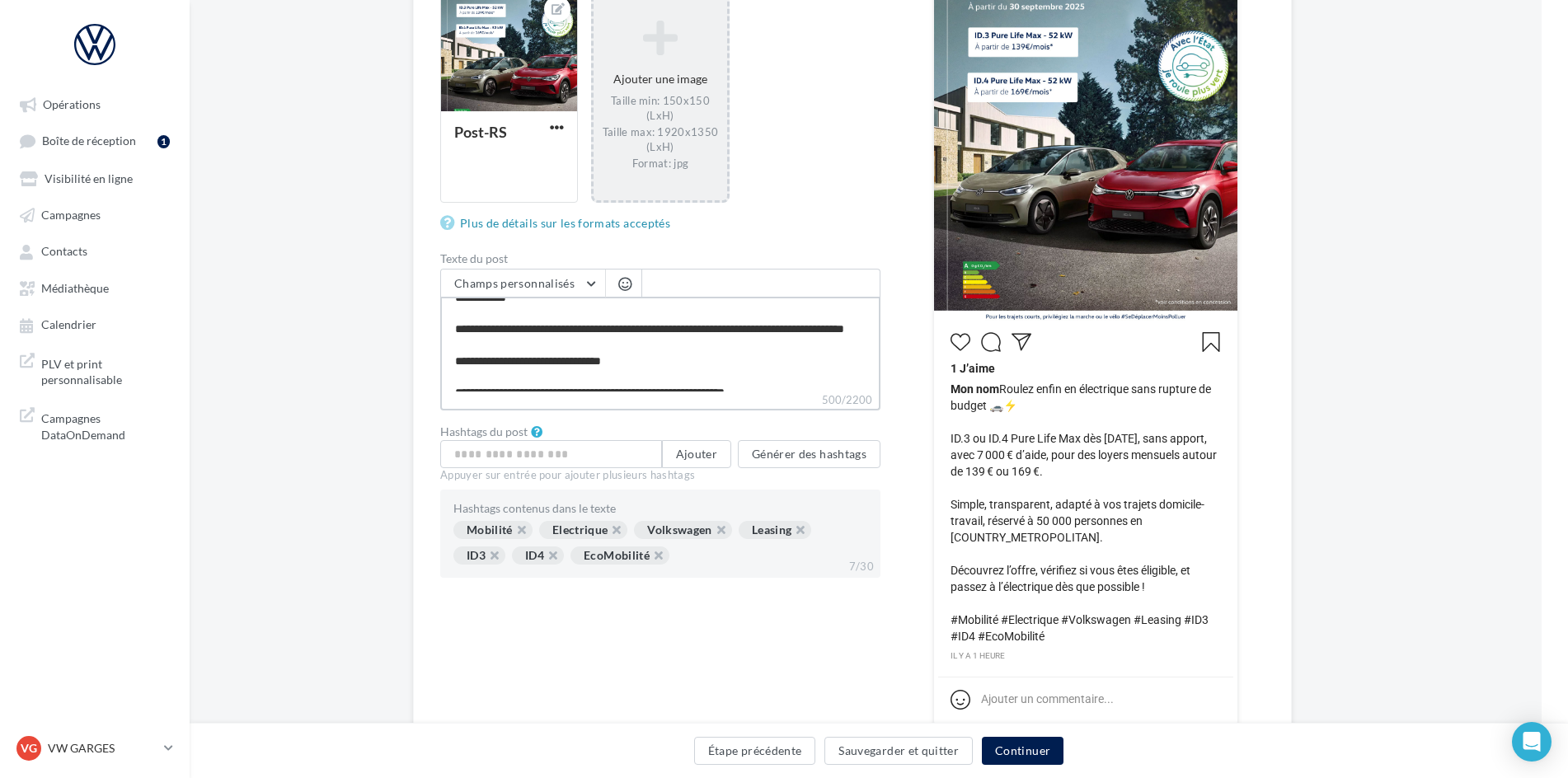 type on "**********" 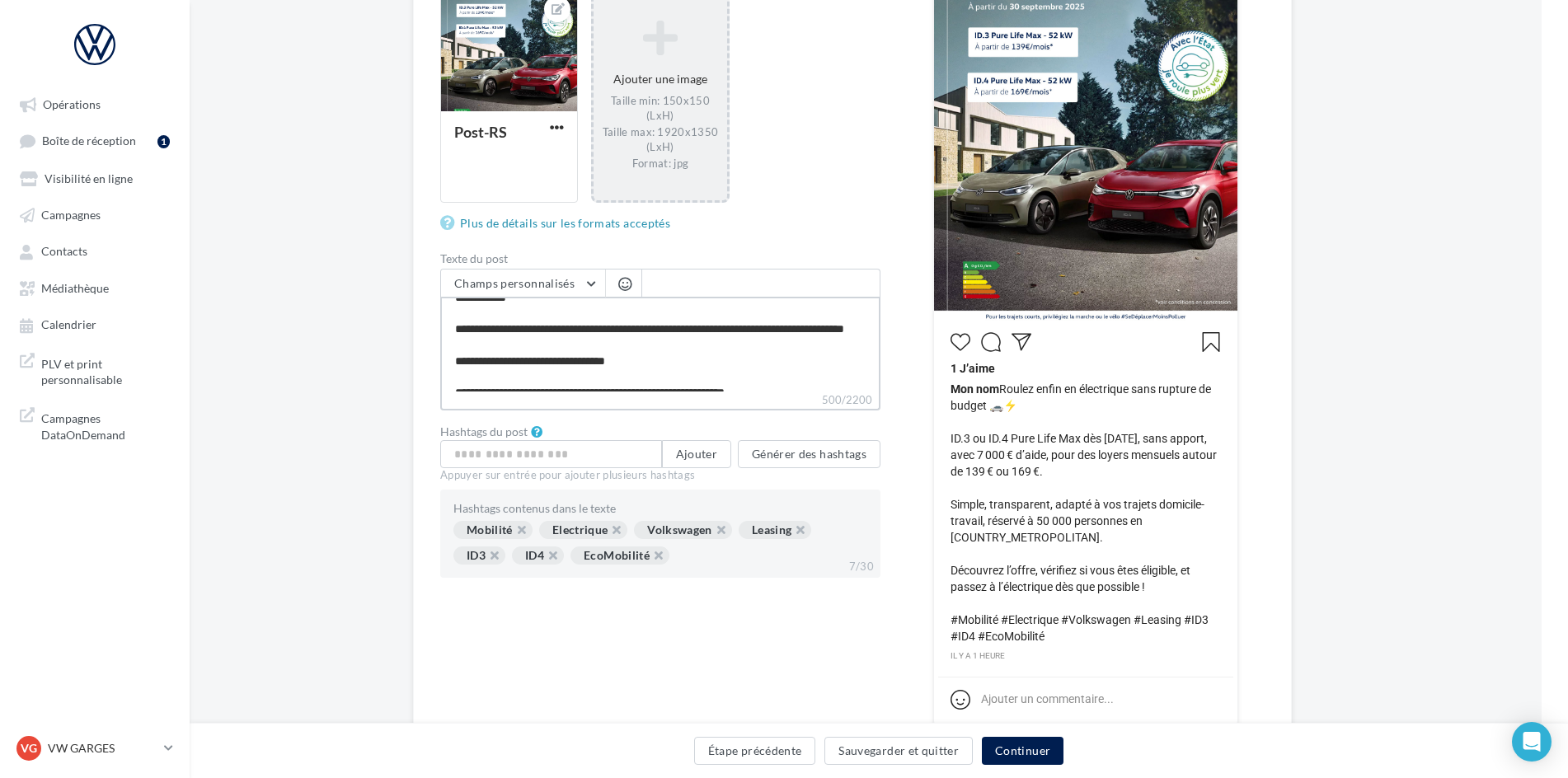 type on "**********" 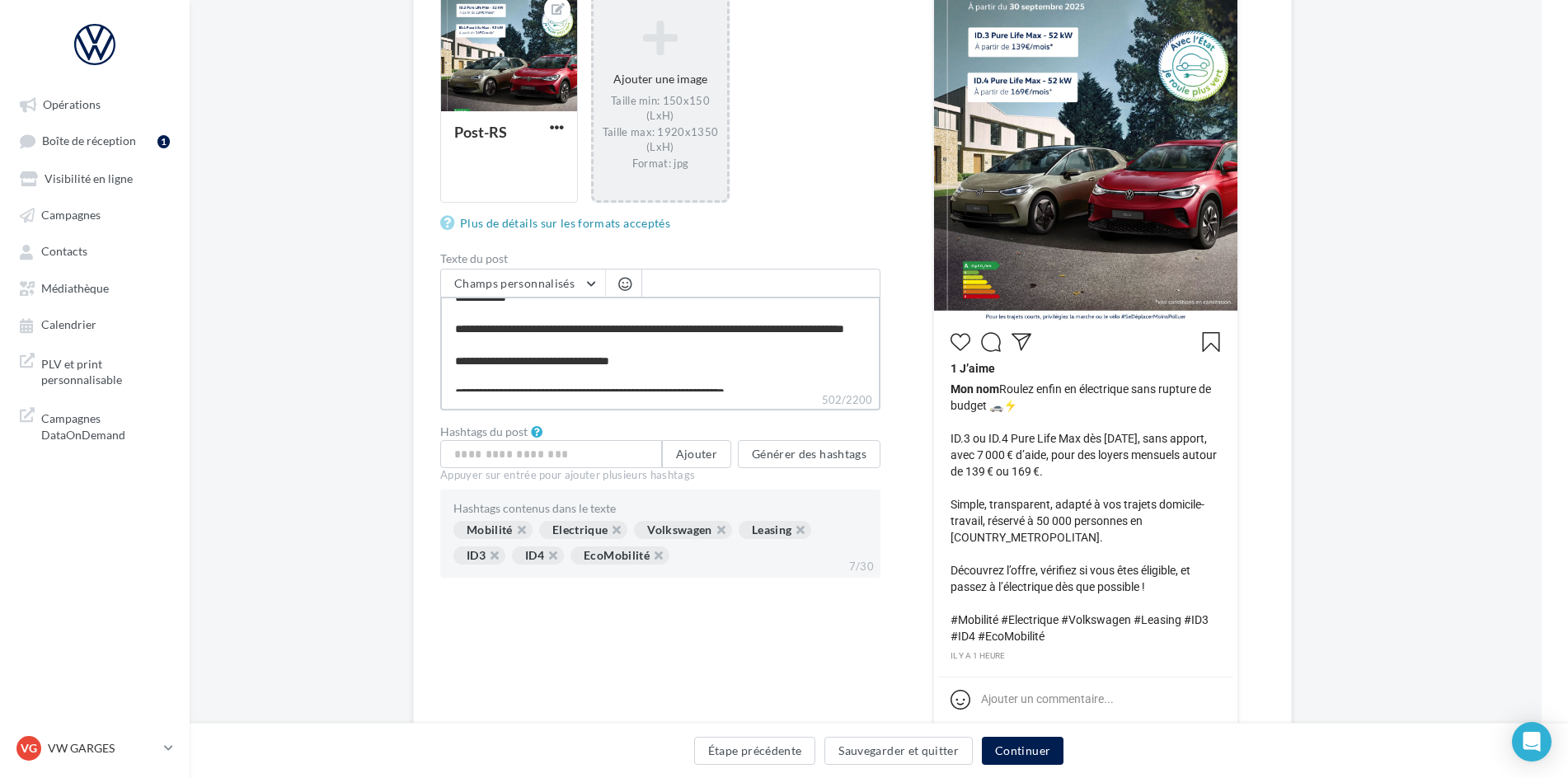type on "**********" 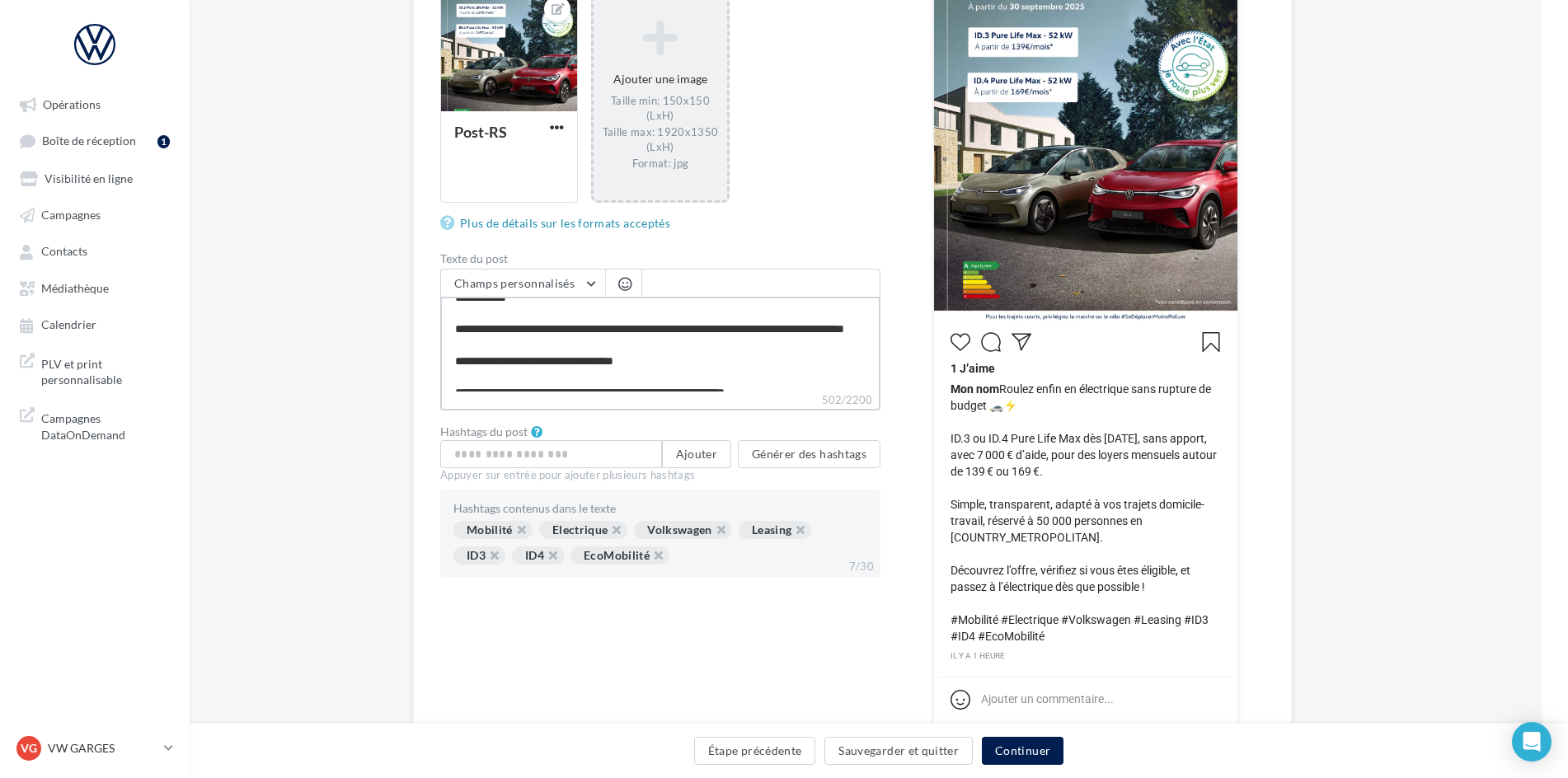 type on "**********" 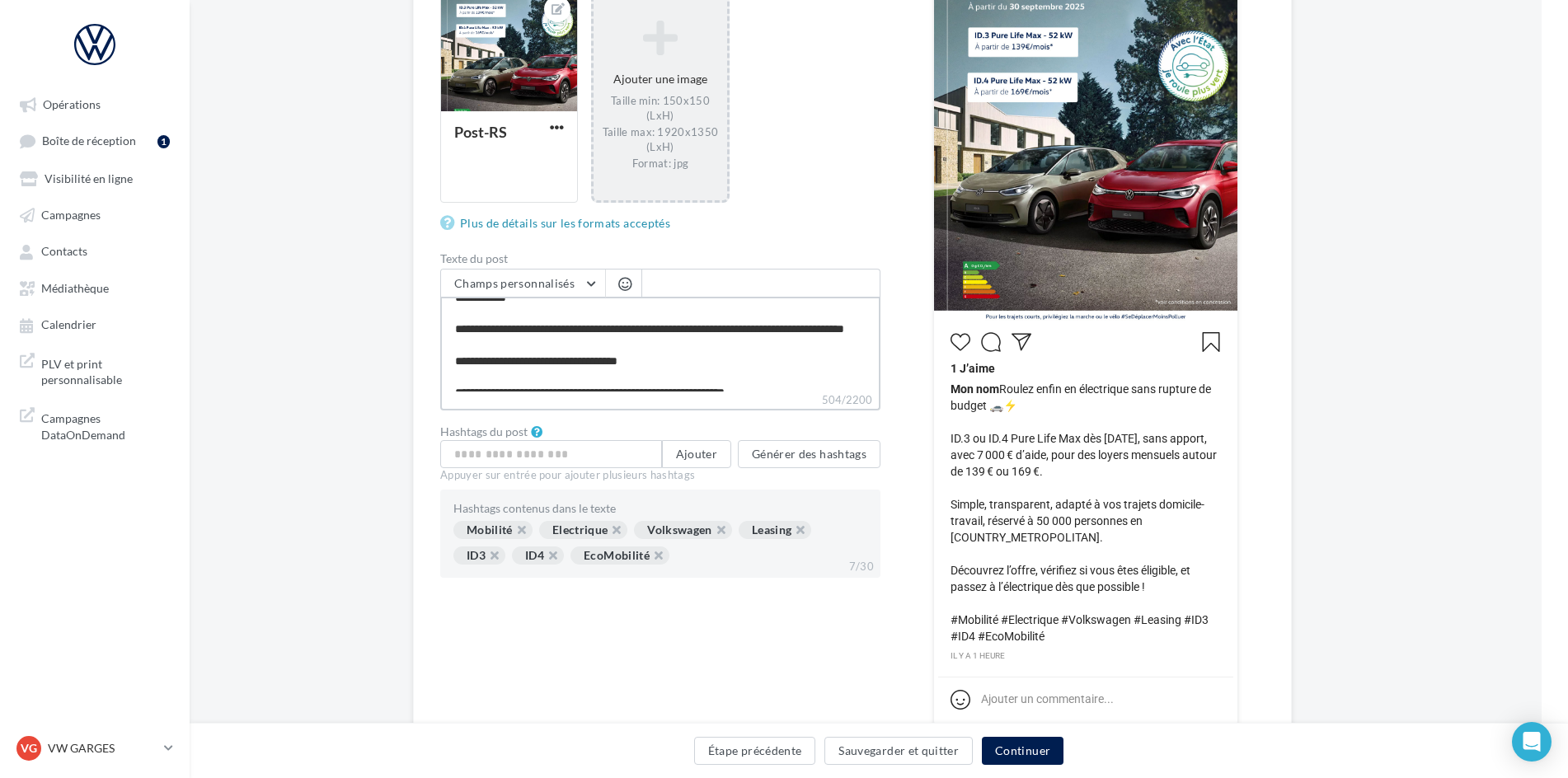 type on "**********" 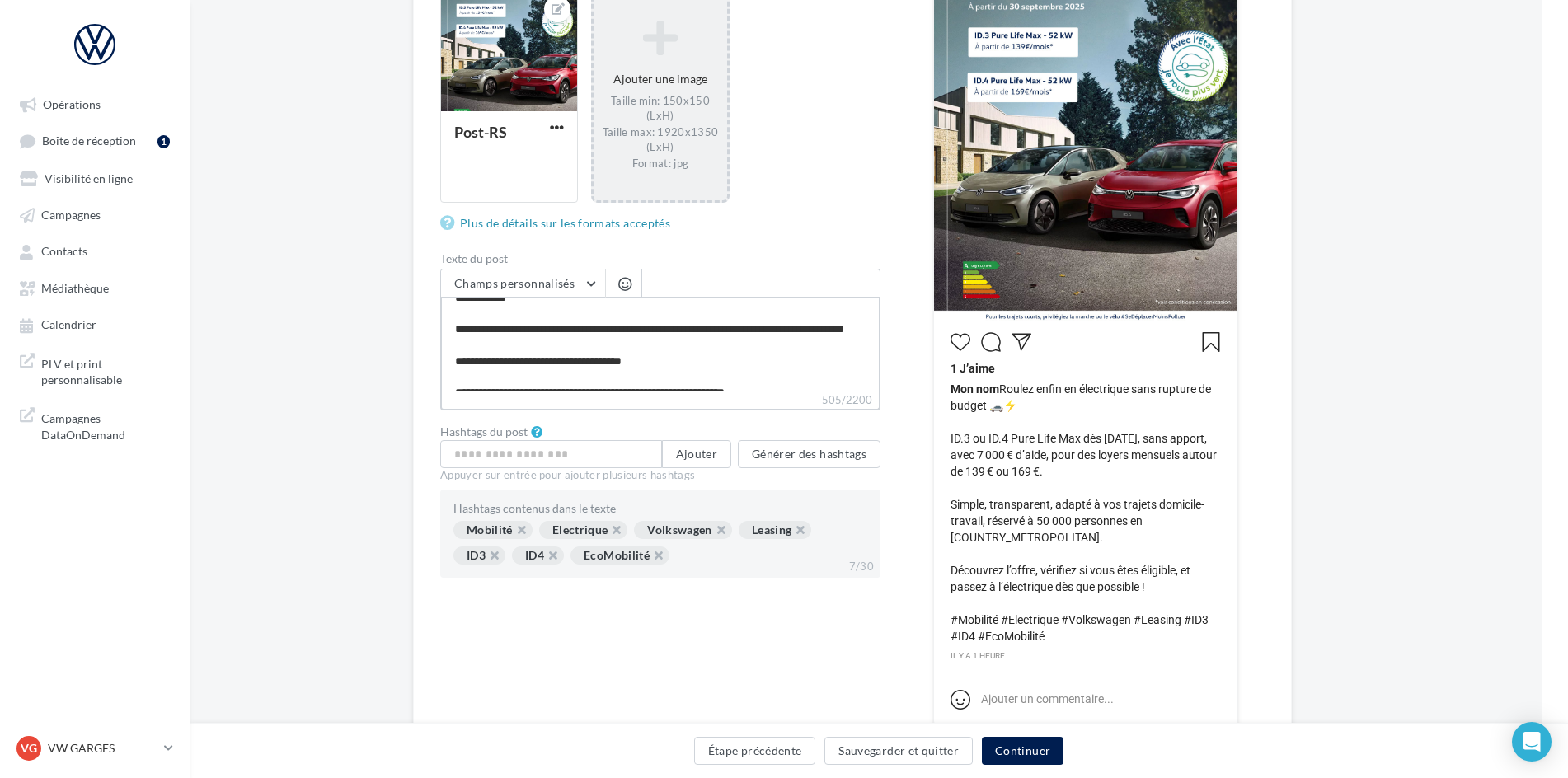 type on "**********" 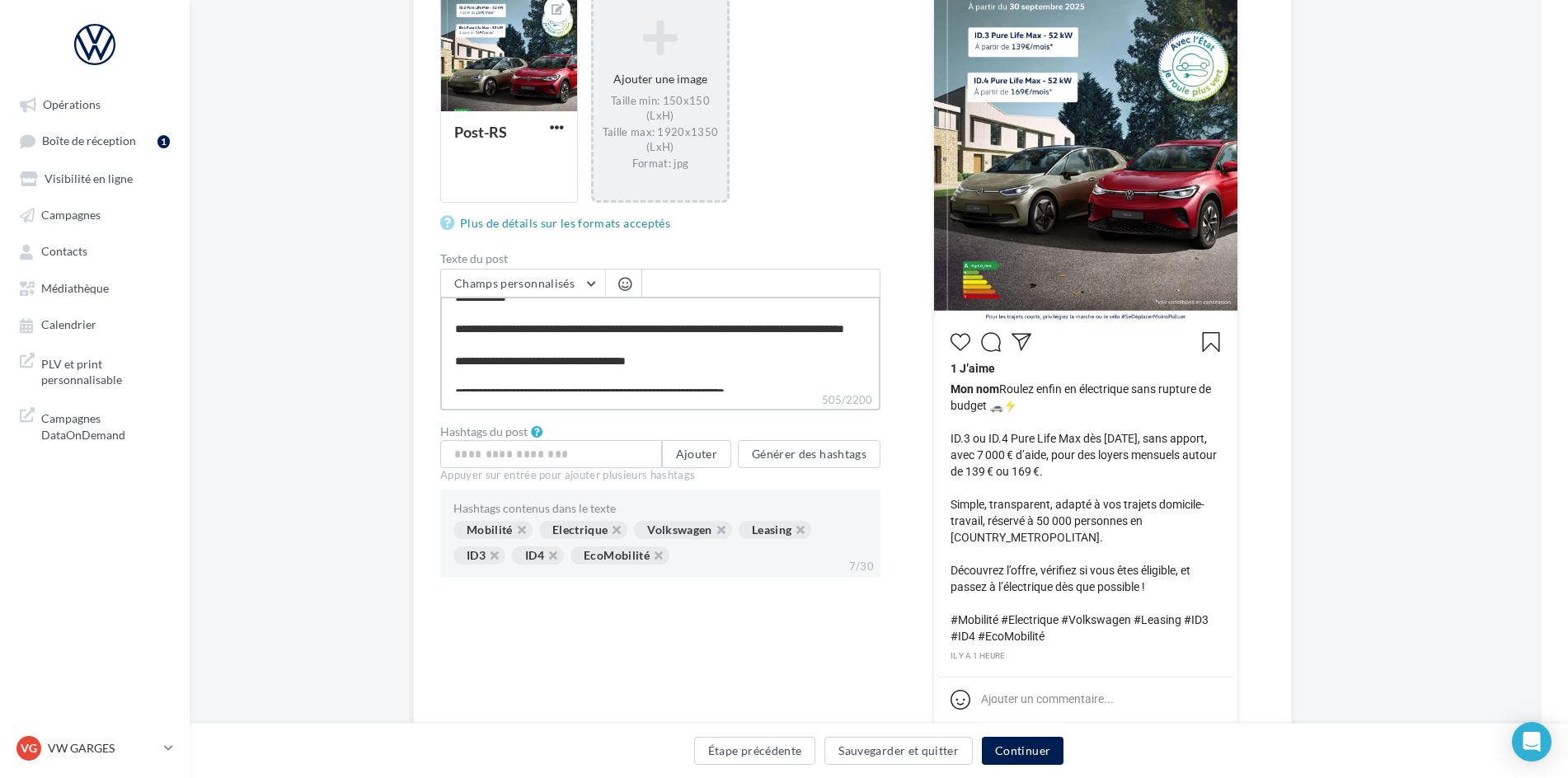 type on "**********" 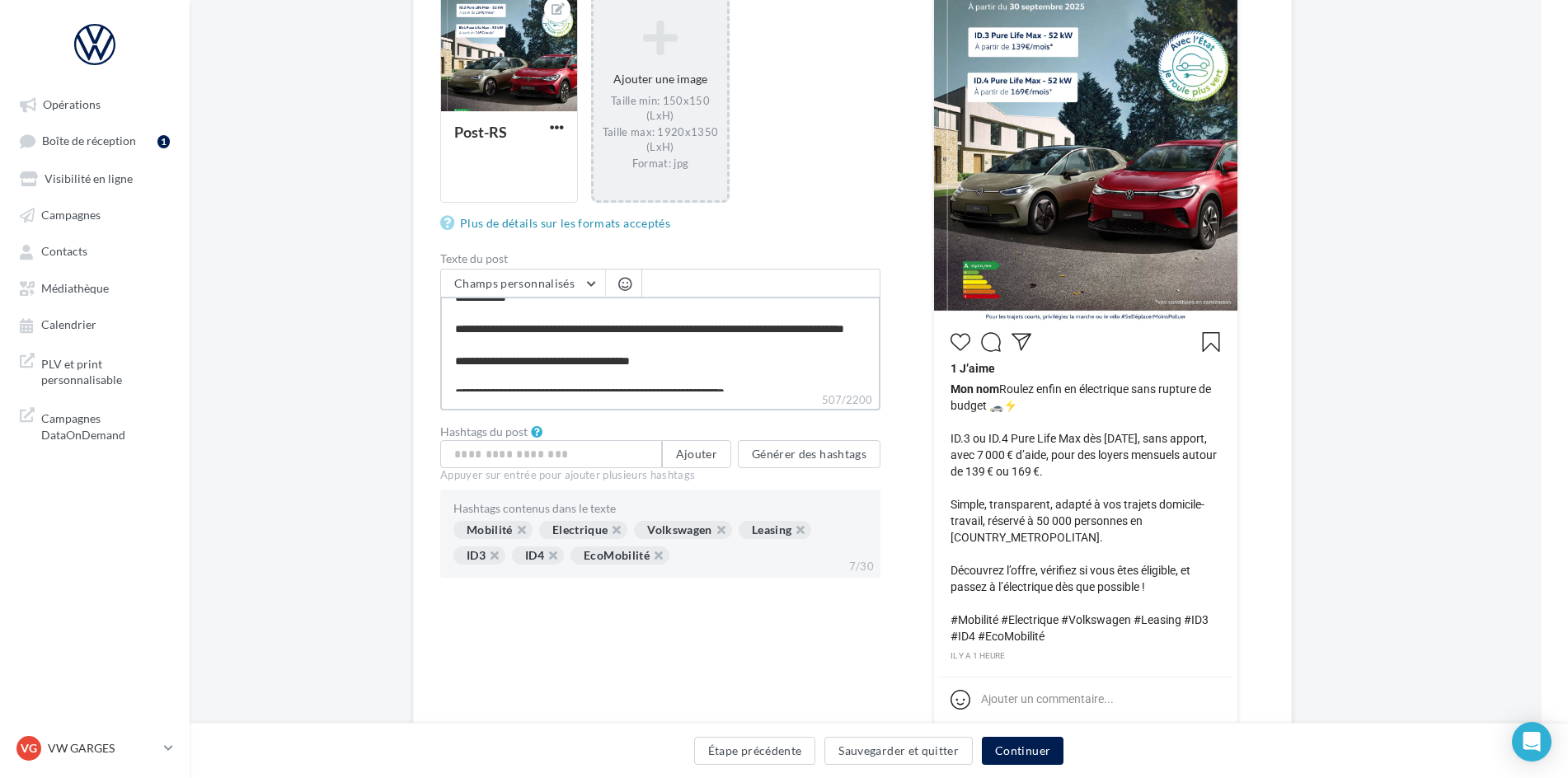 type on "**********" 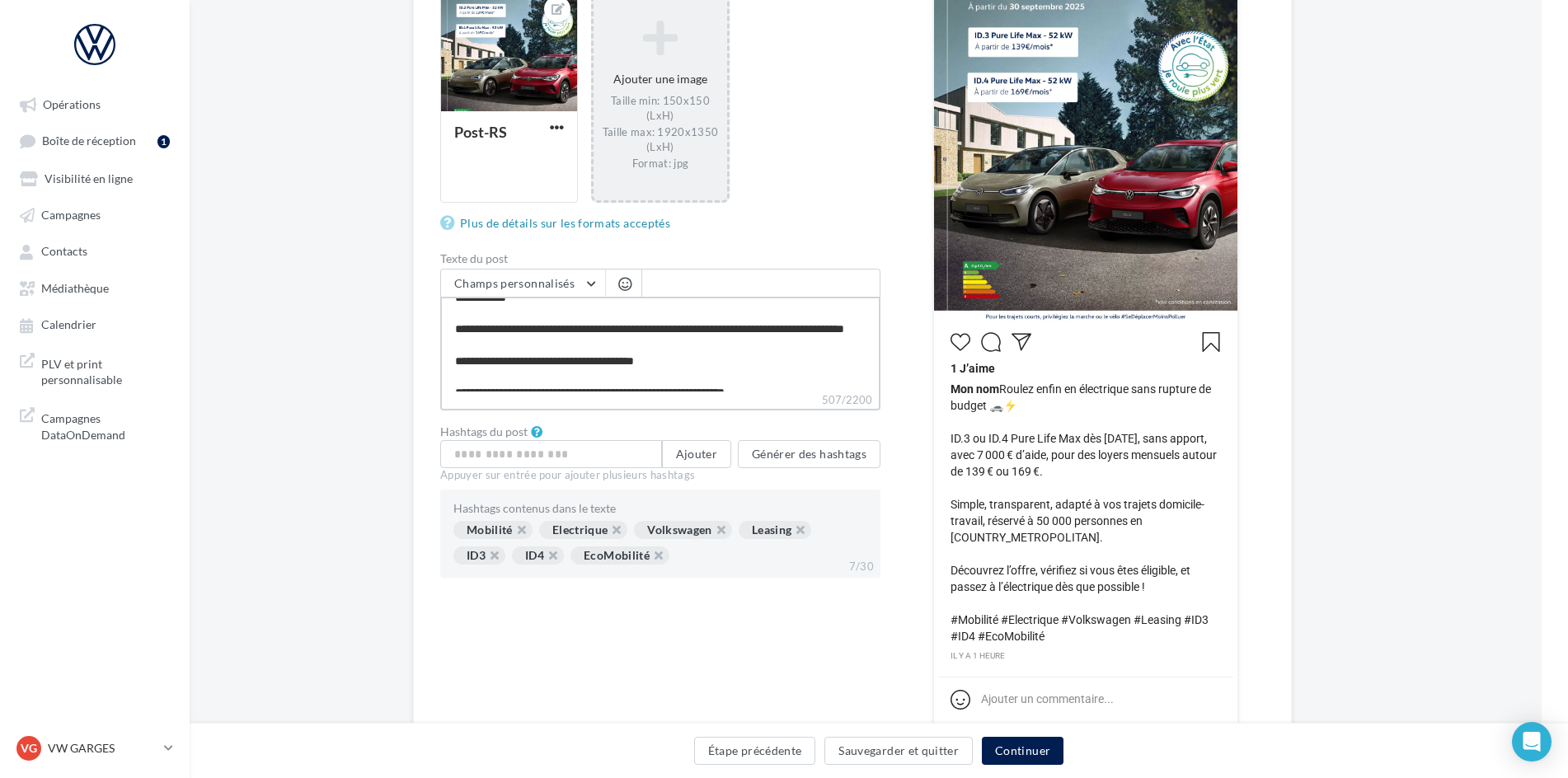 type on "**********" 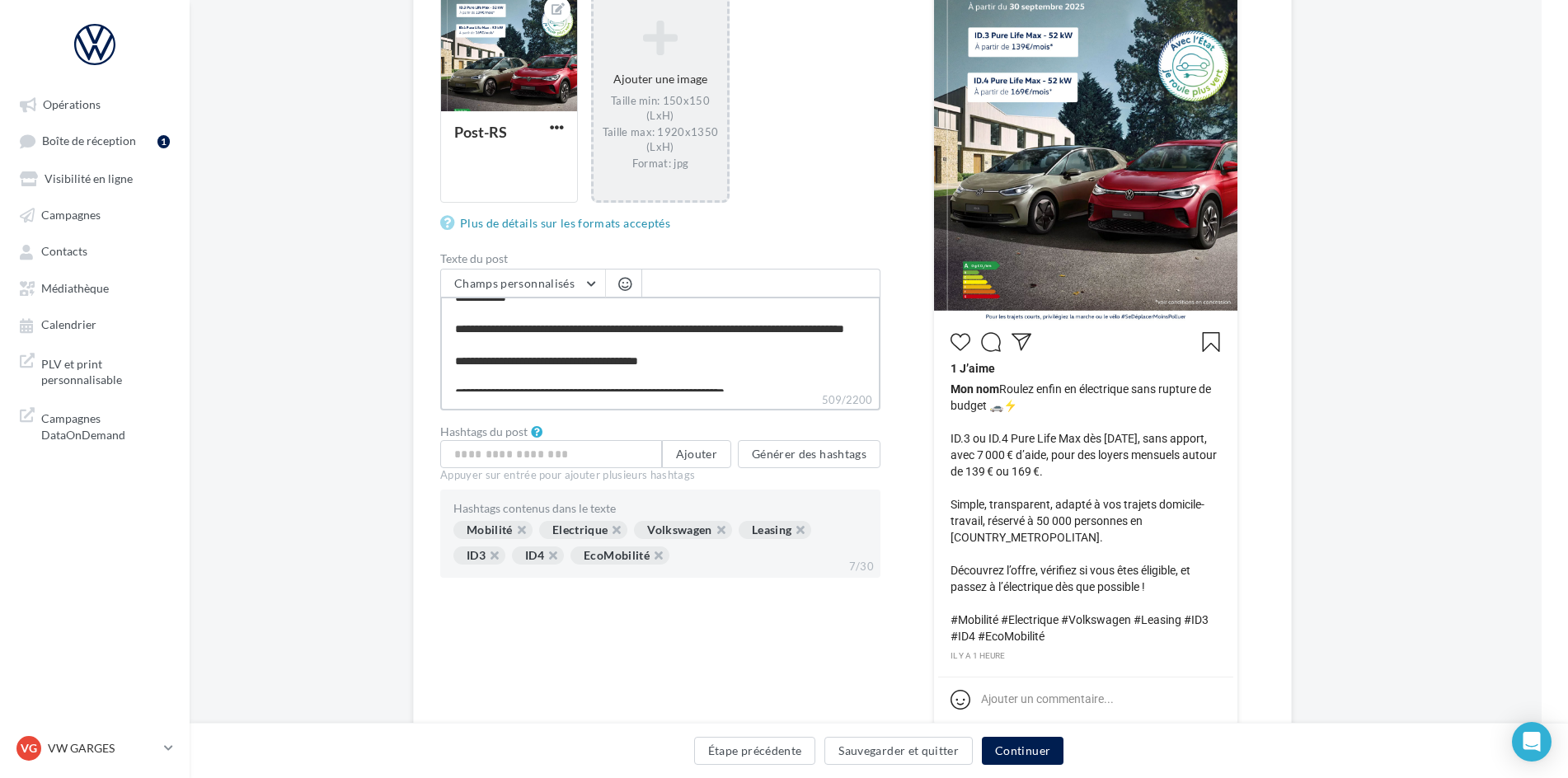 type on "**********" 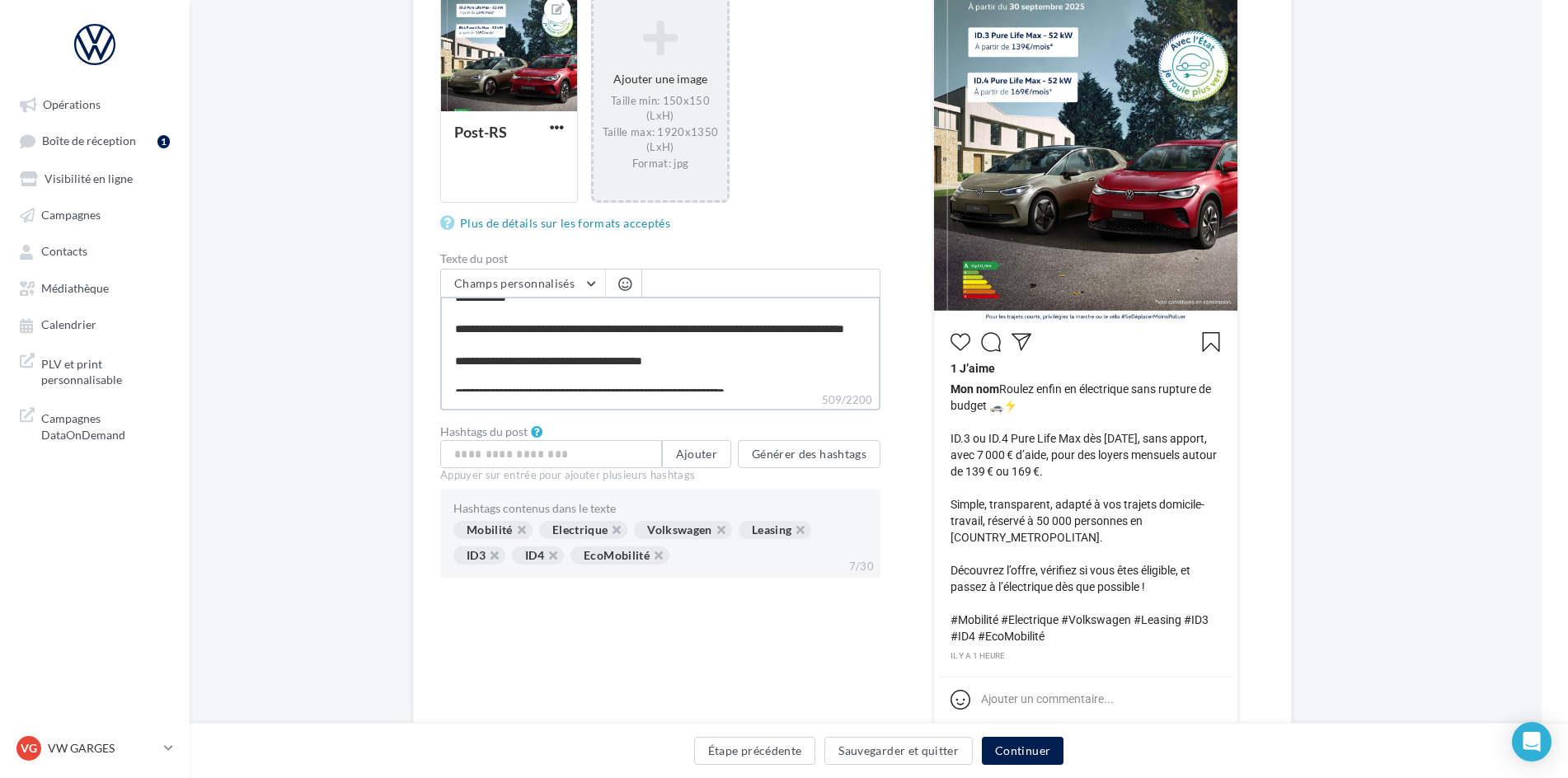 type on "**********" 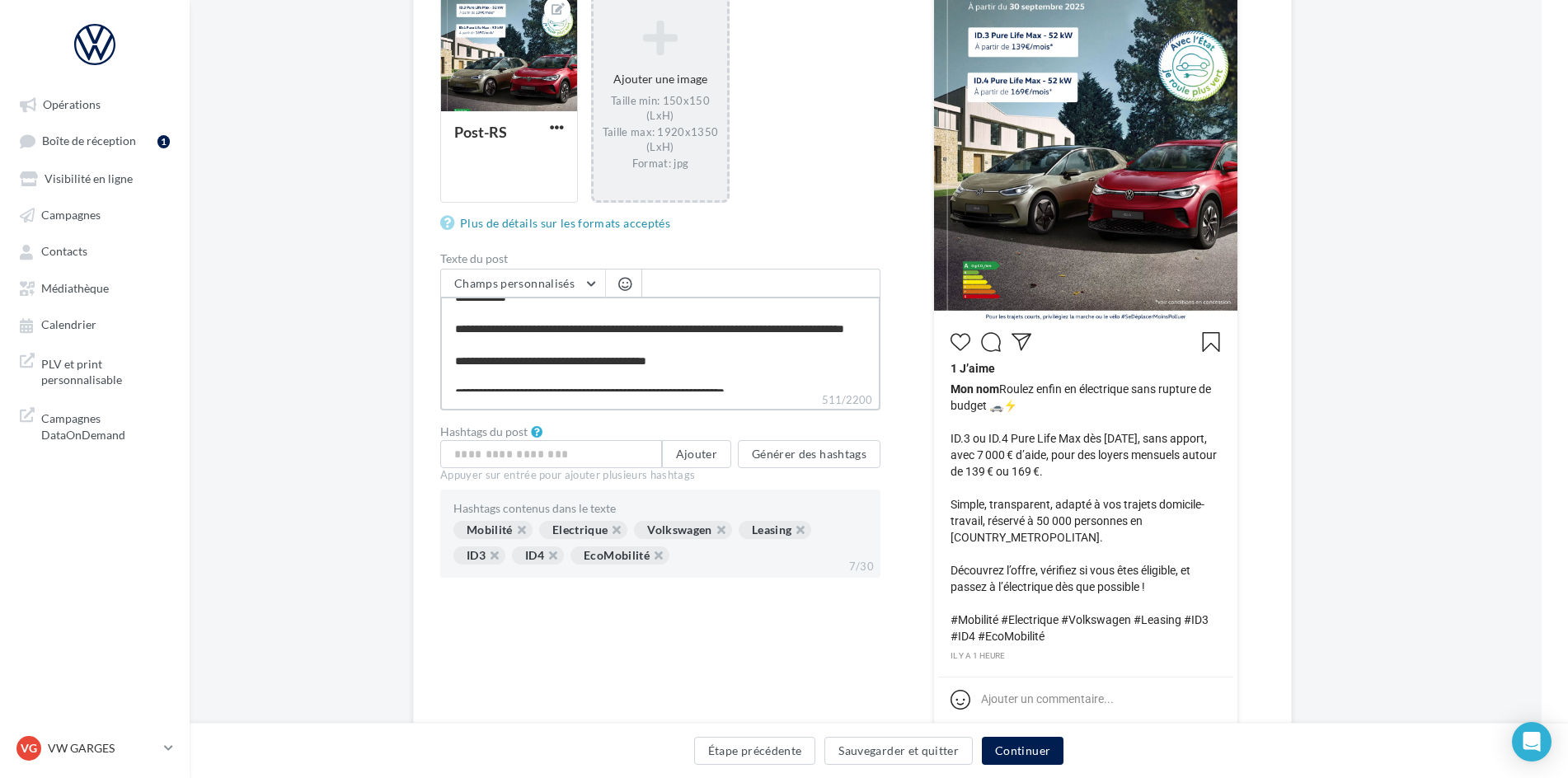 type on "**********" 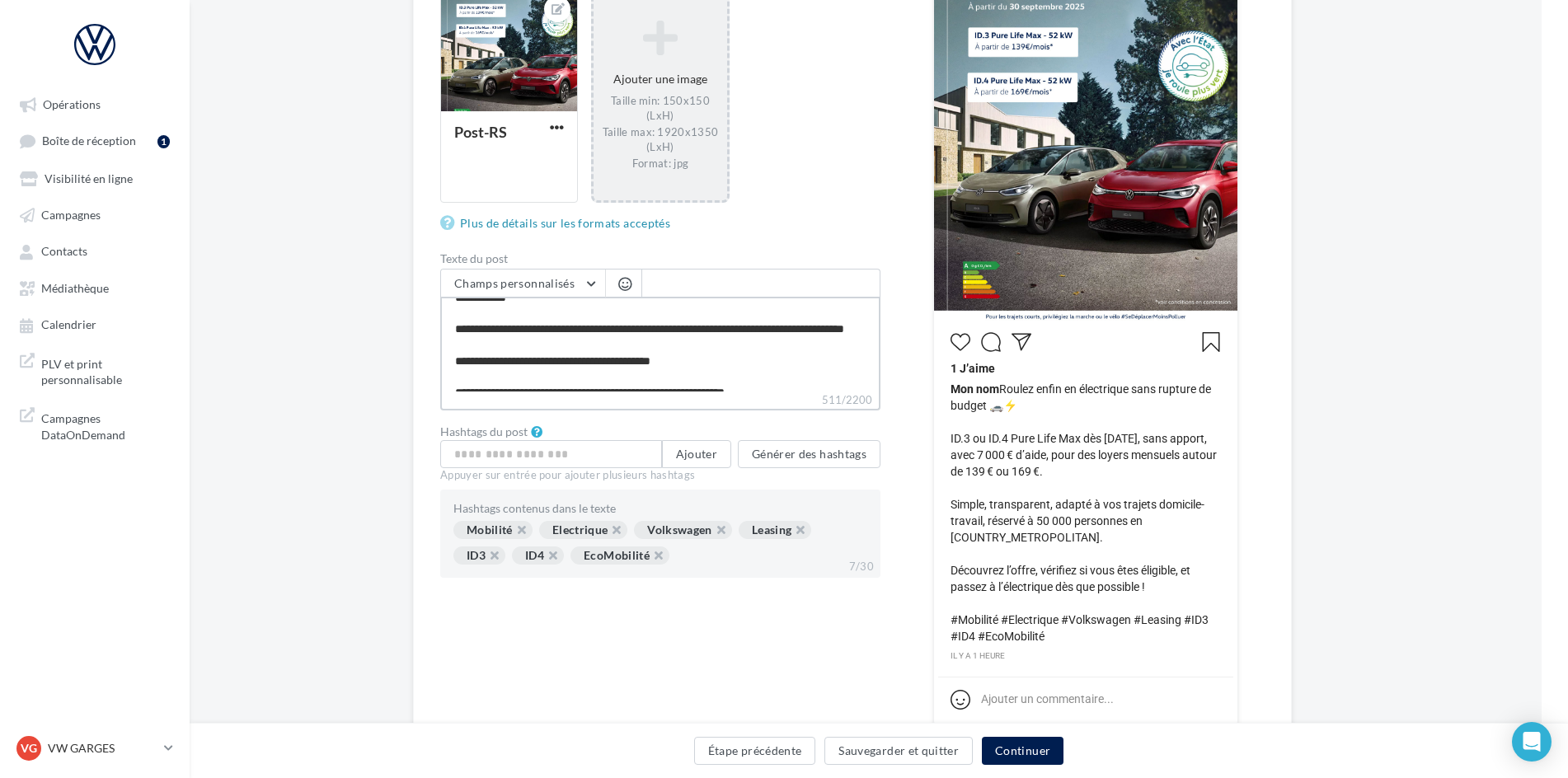 type on "**********" 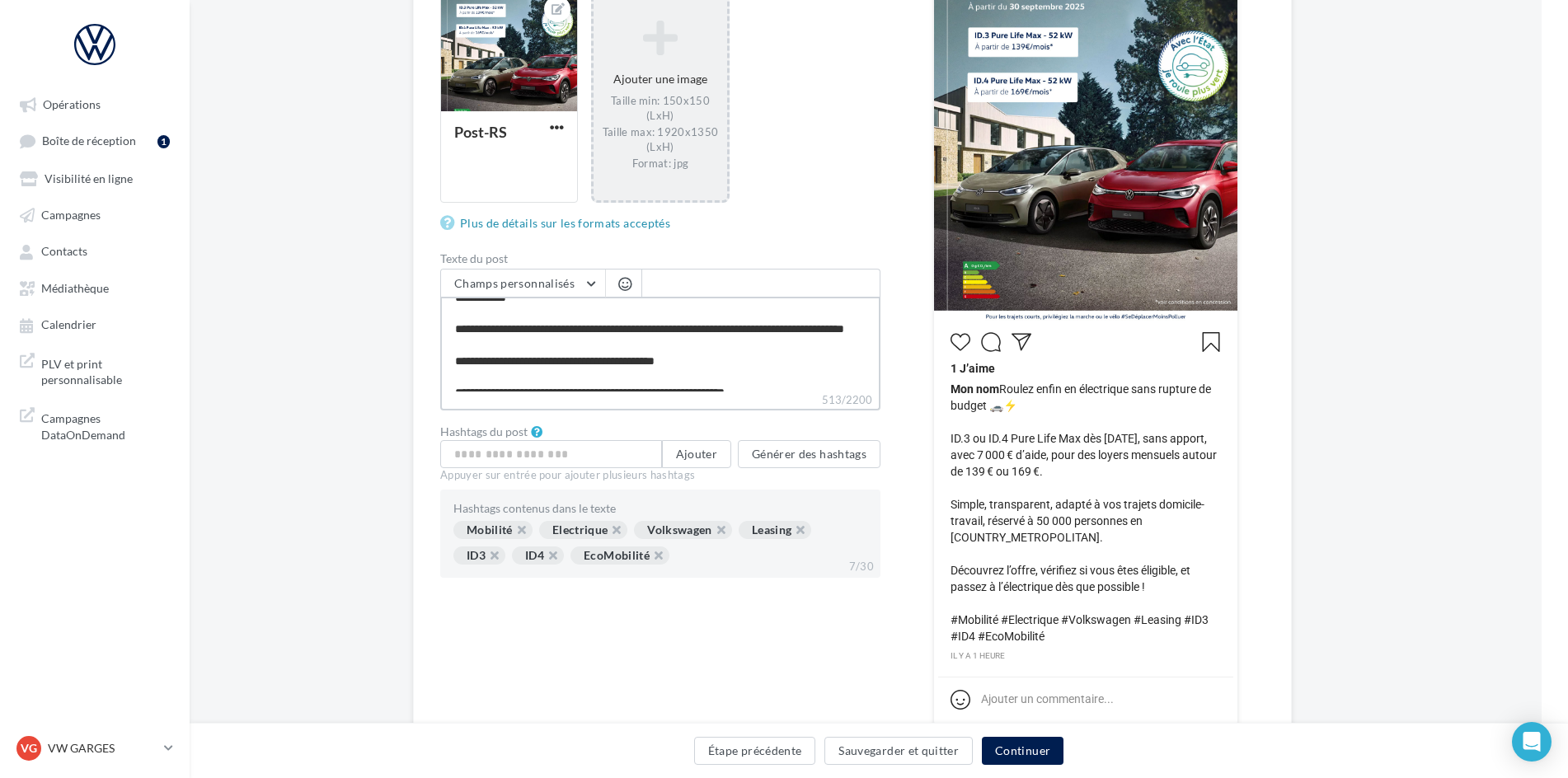 type on "**********" 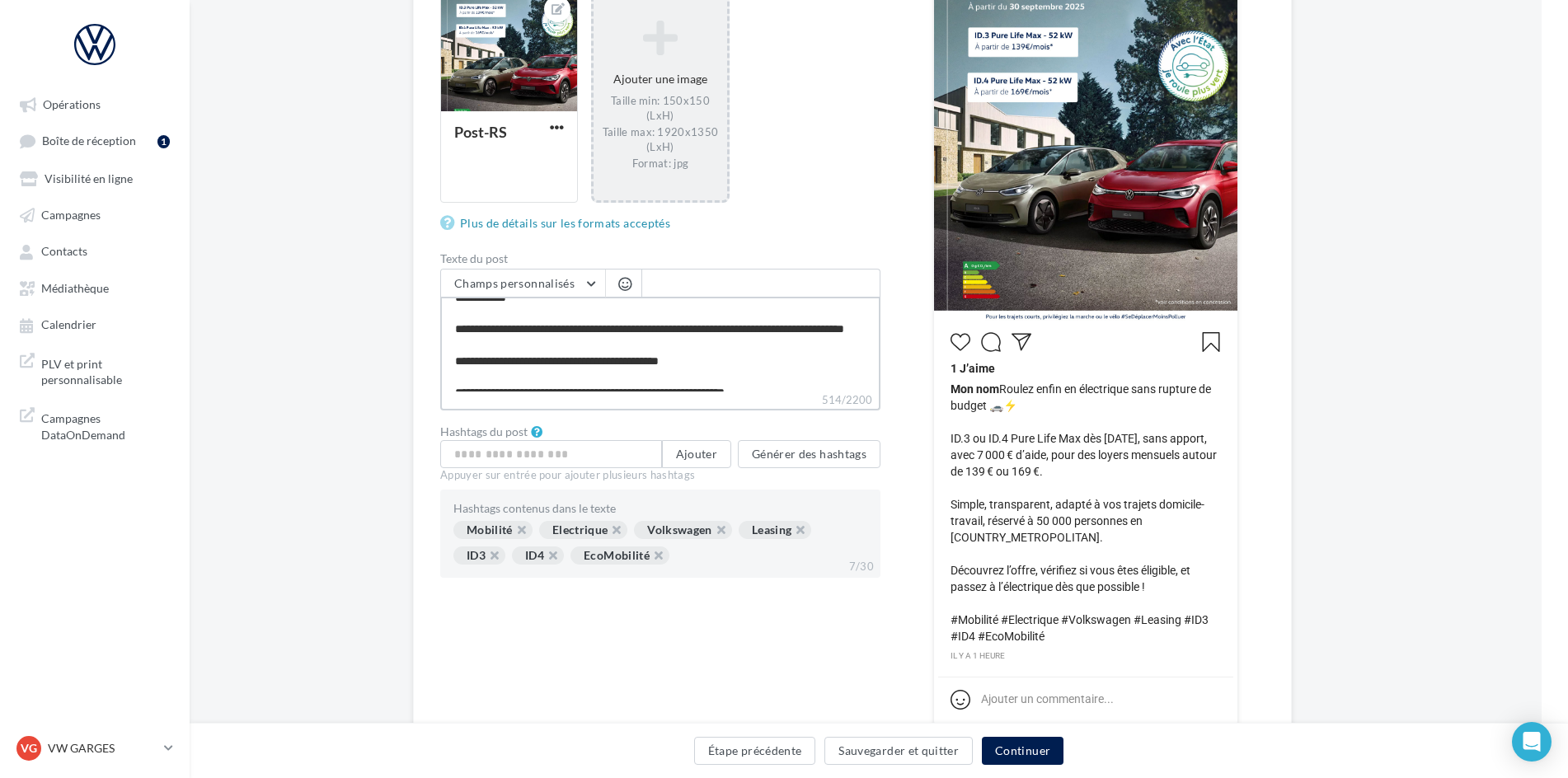 type on "**********" 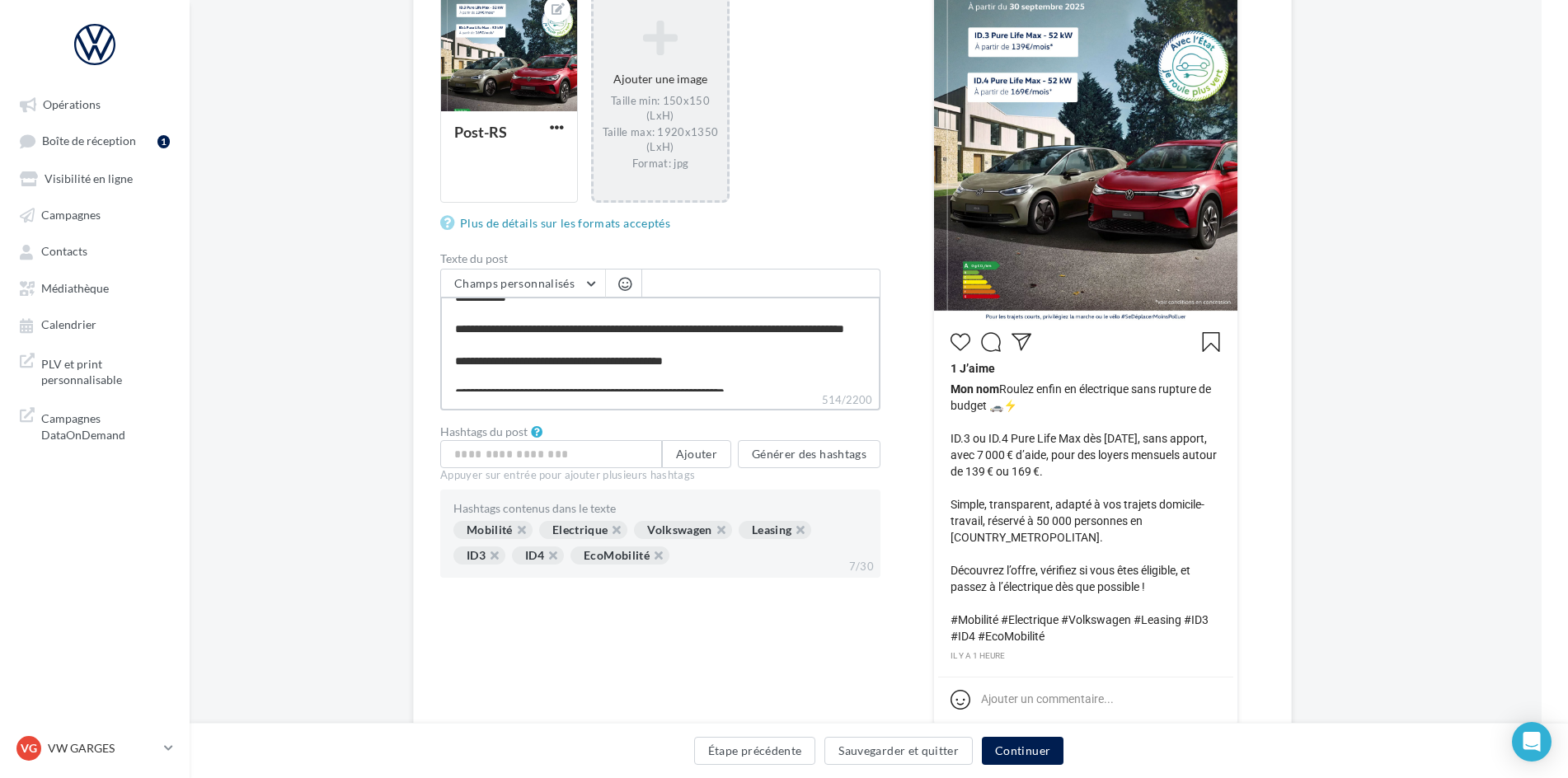 type on "**********" 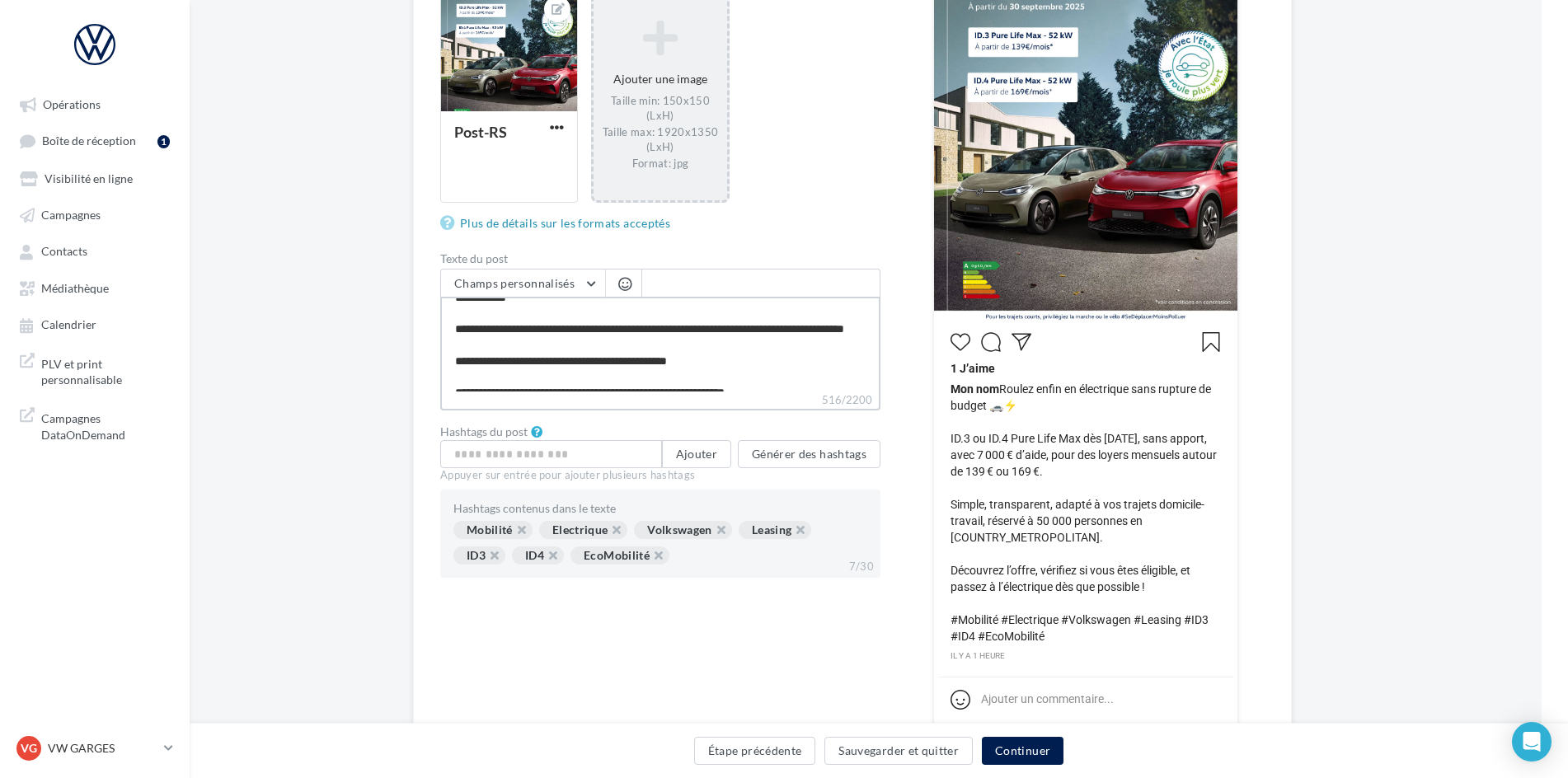 type on "**********" 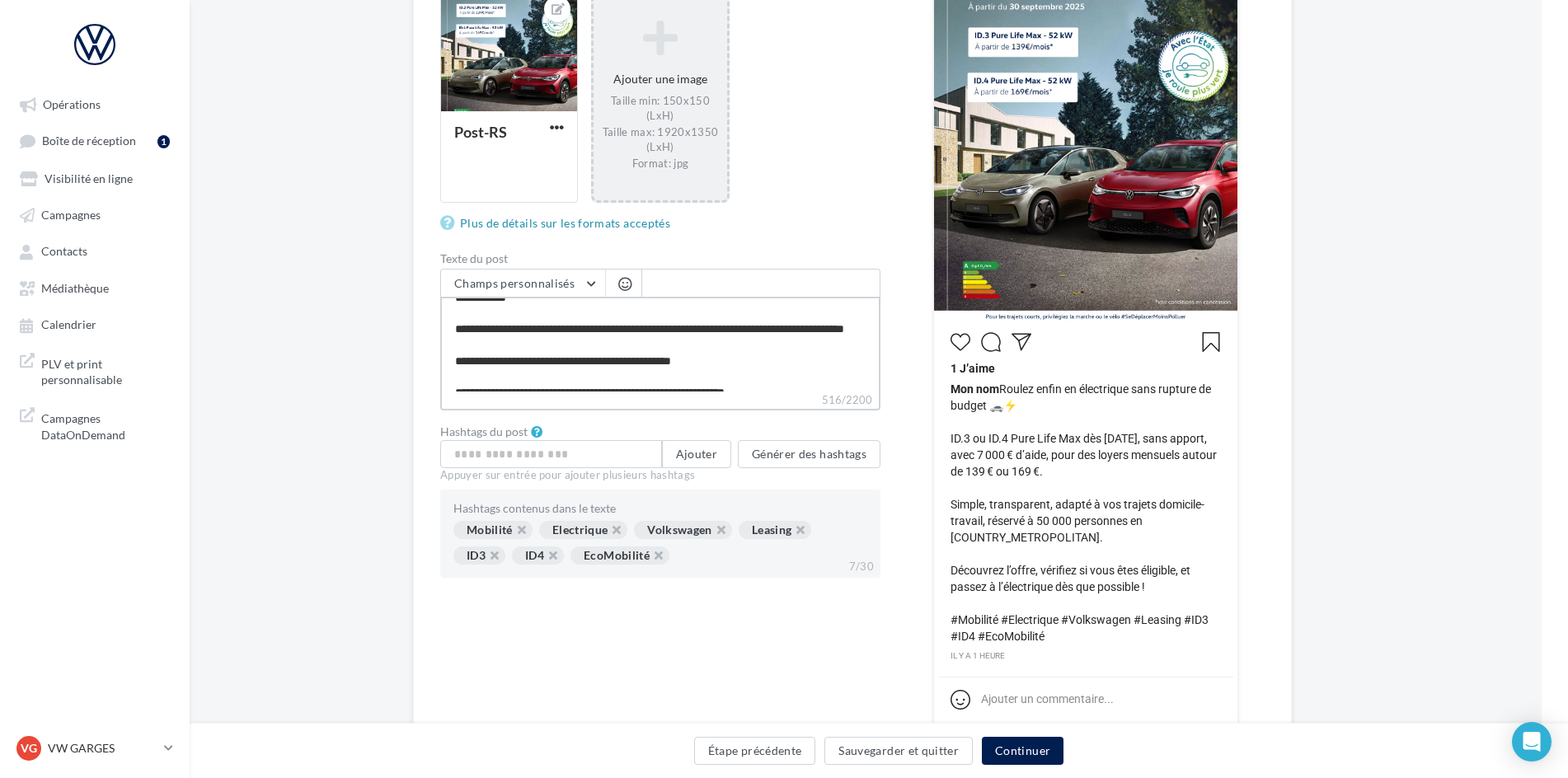type on "**********" 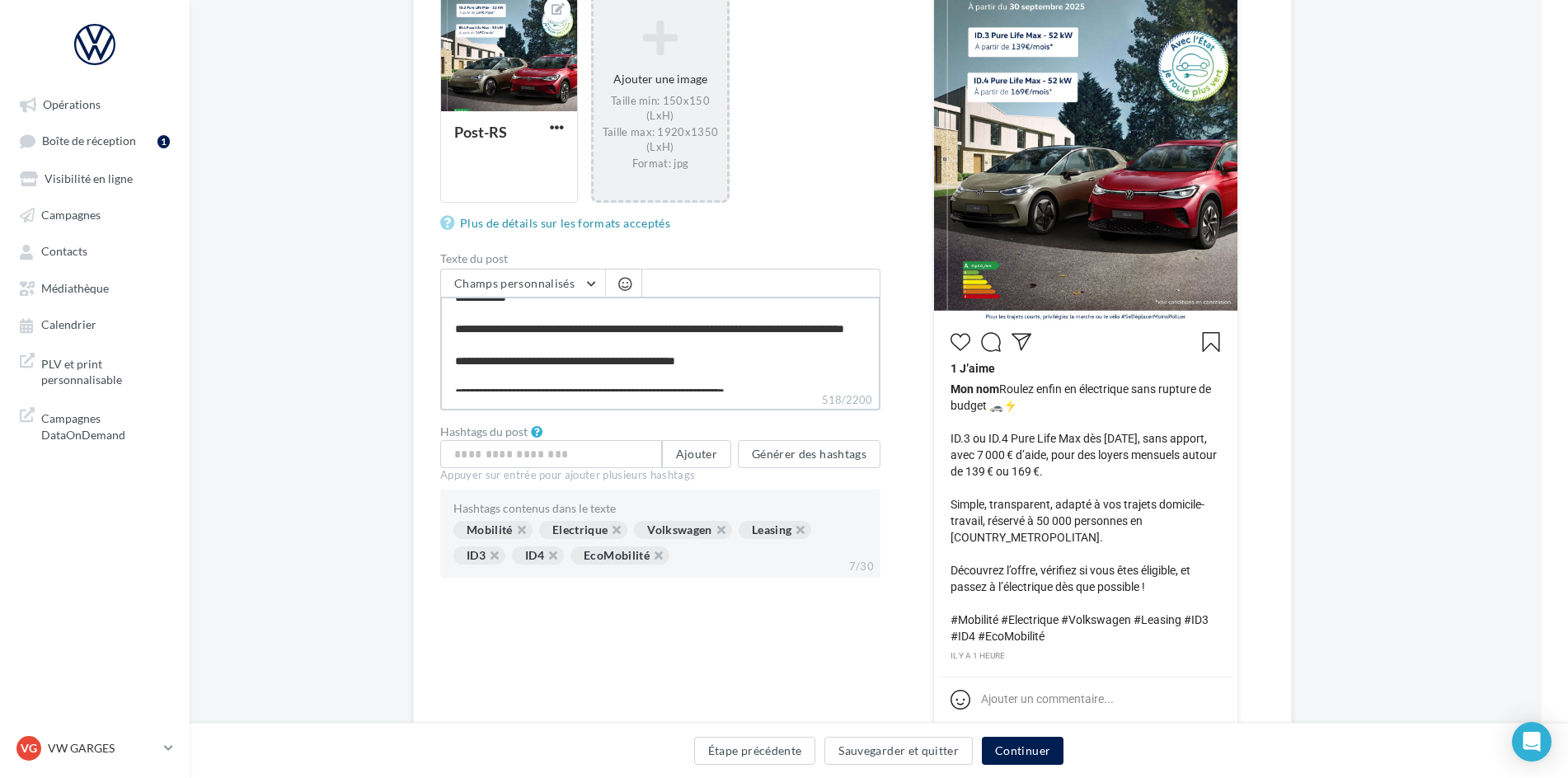 type on "**********" 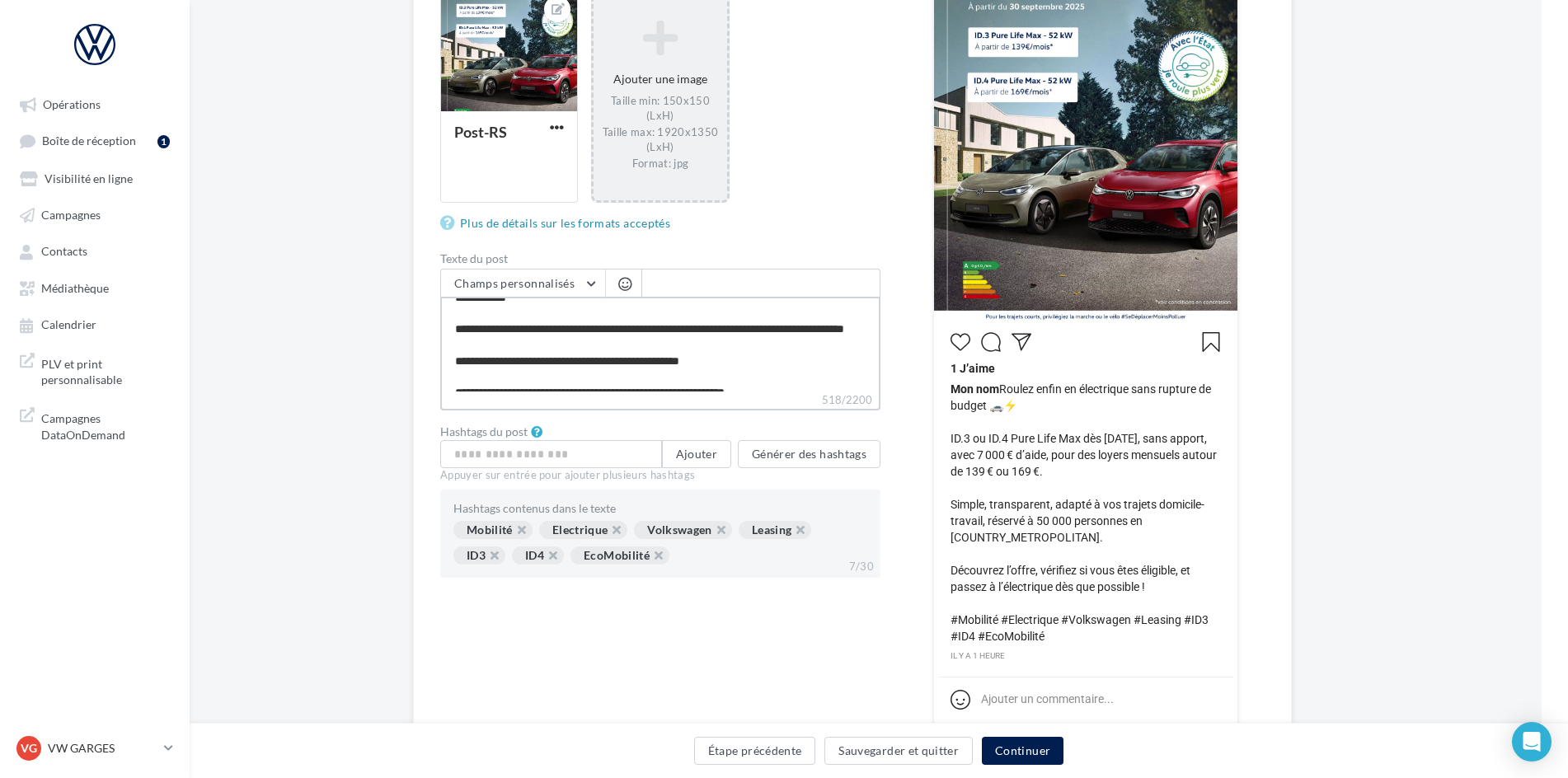 type on "**********" 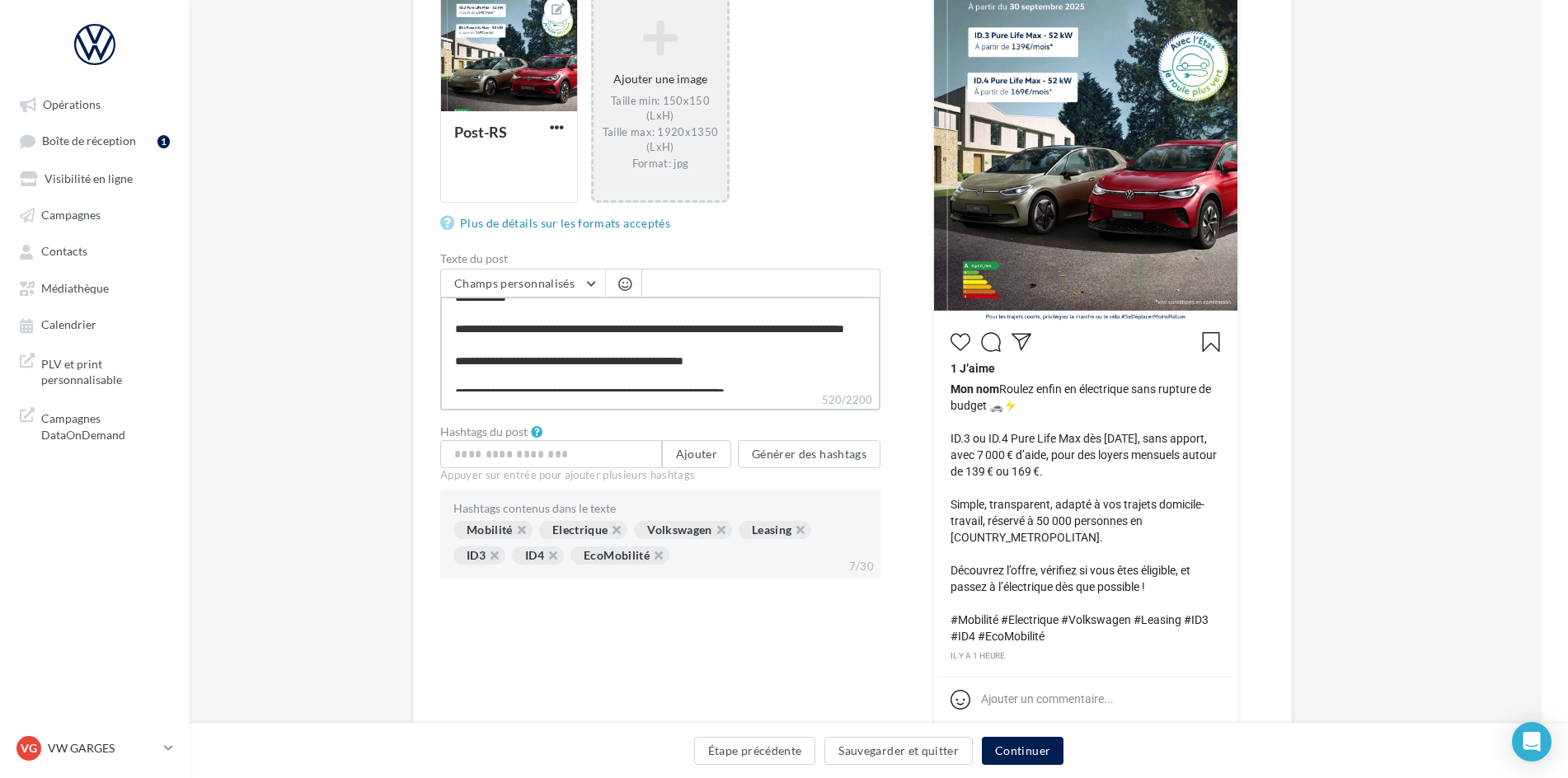 type on "**********" 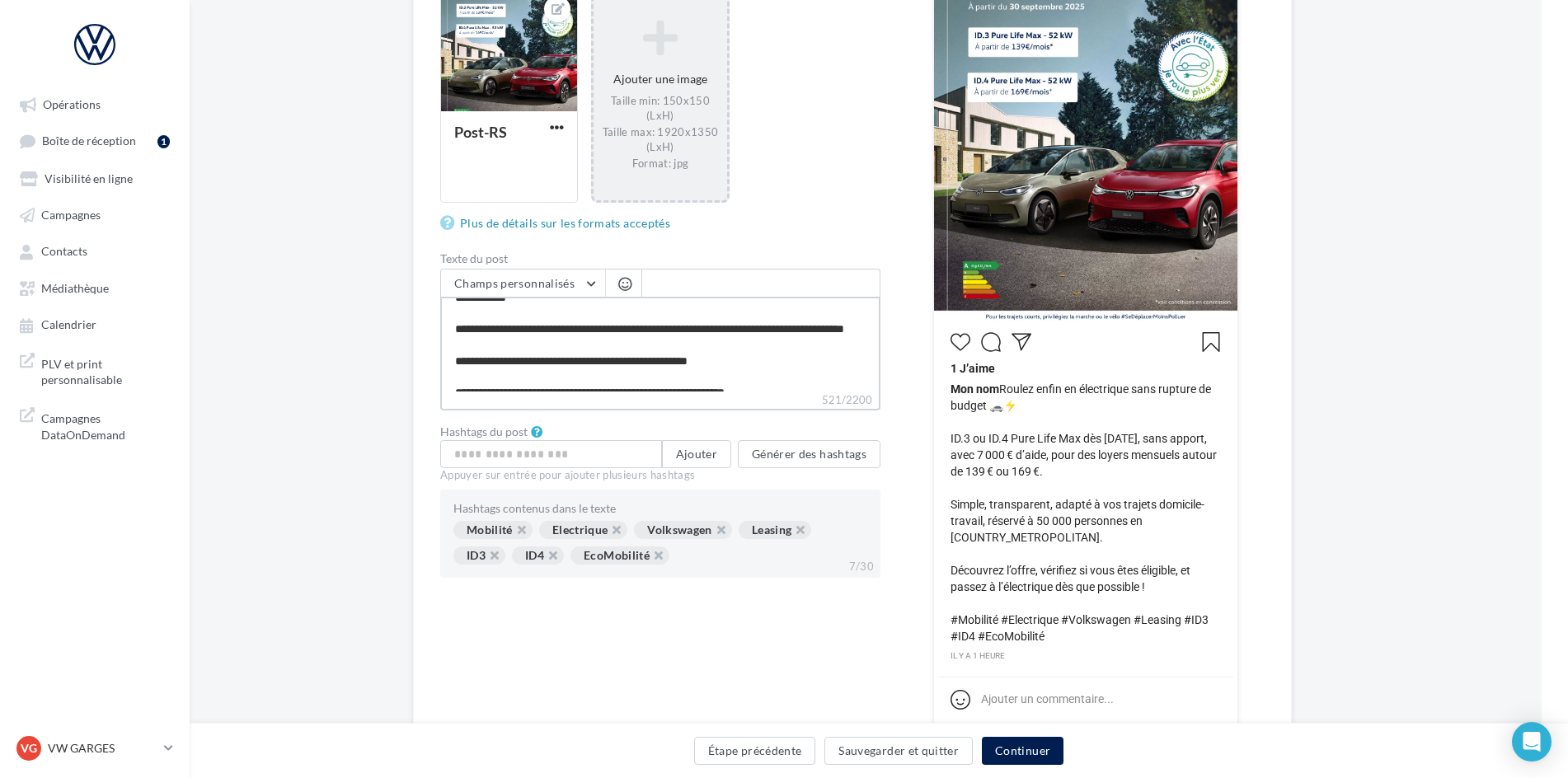 type on "**********" 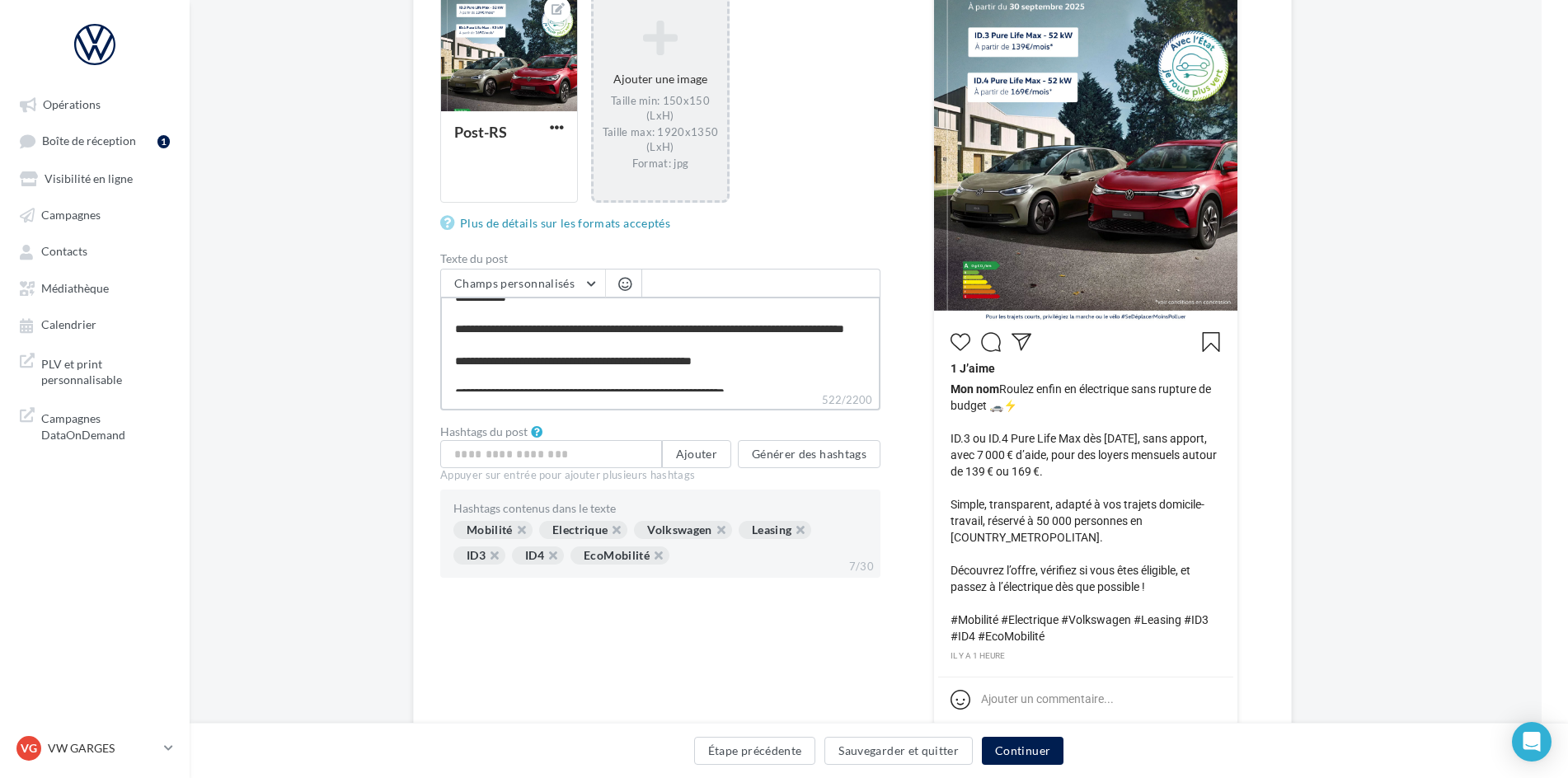 type on "**********" 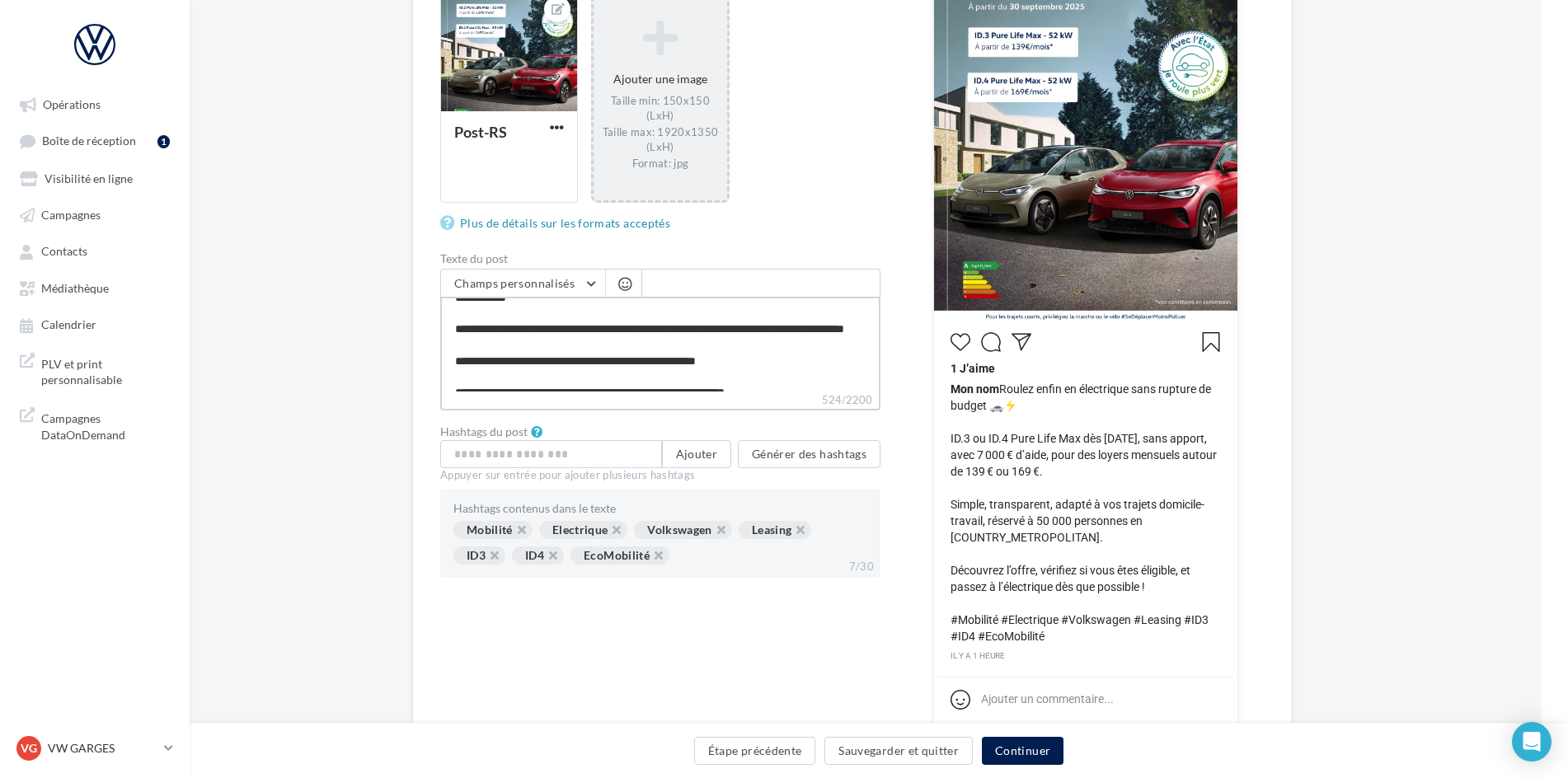 type on "**********" 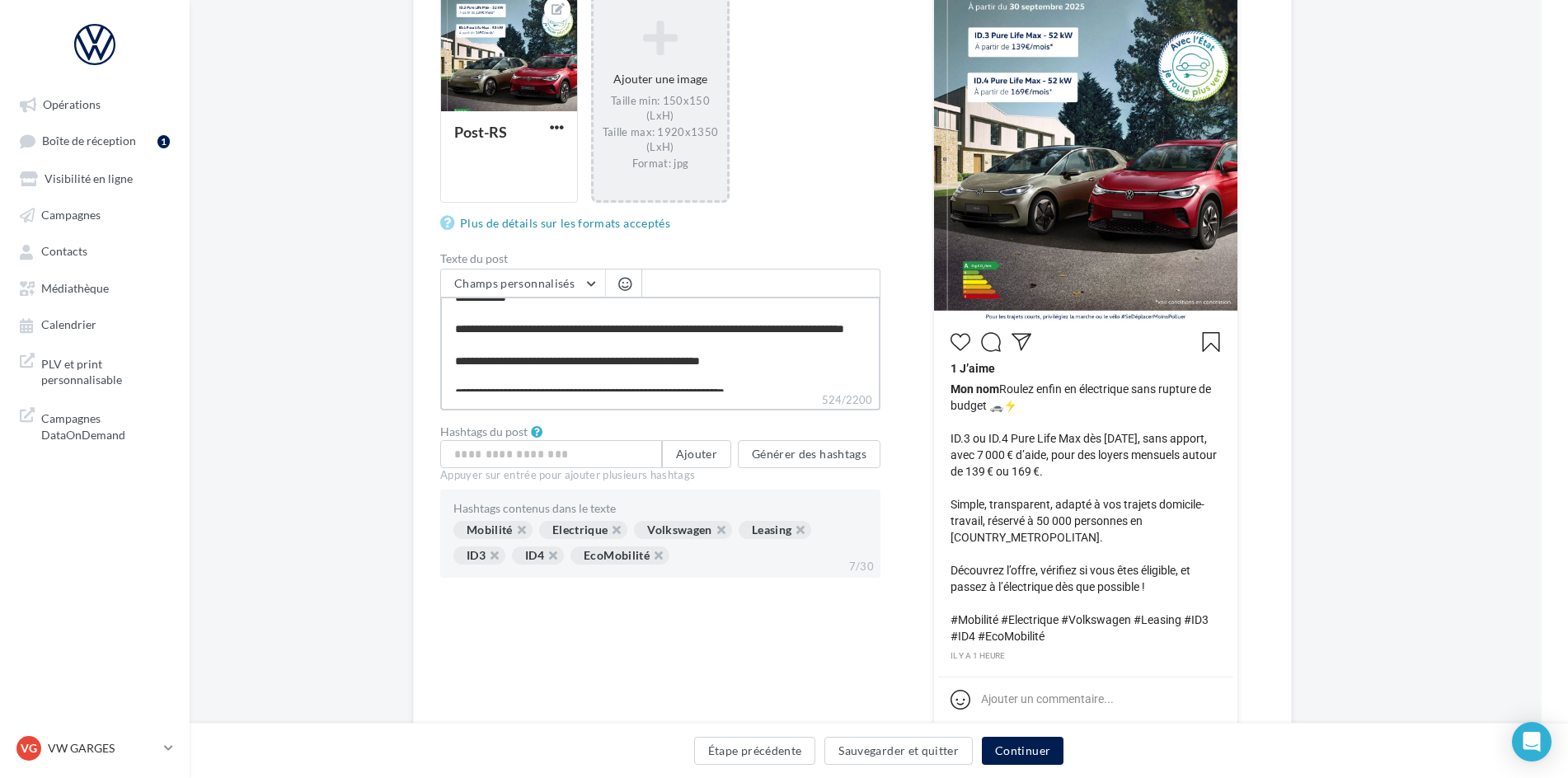 type on "**********" 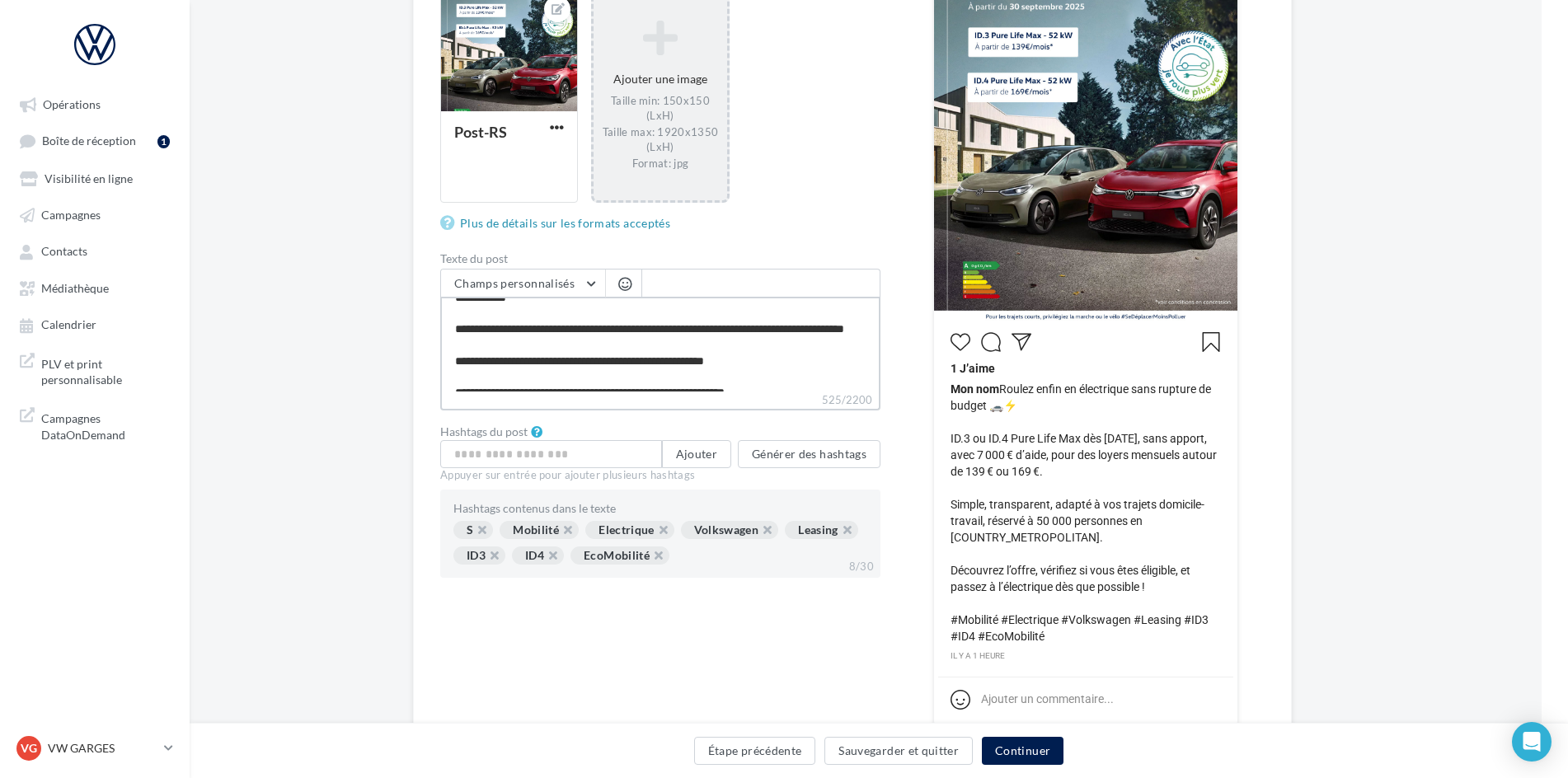 type on "**********" 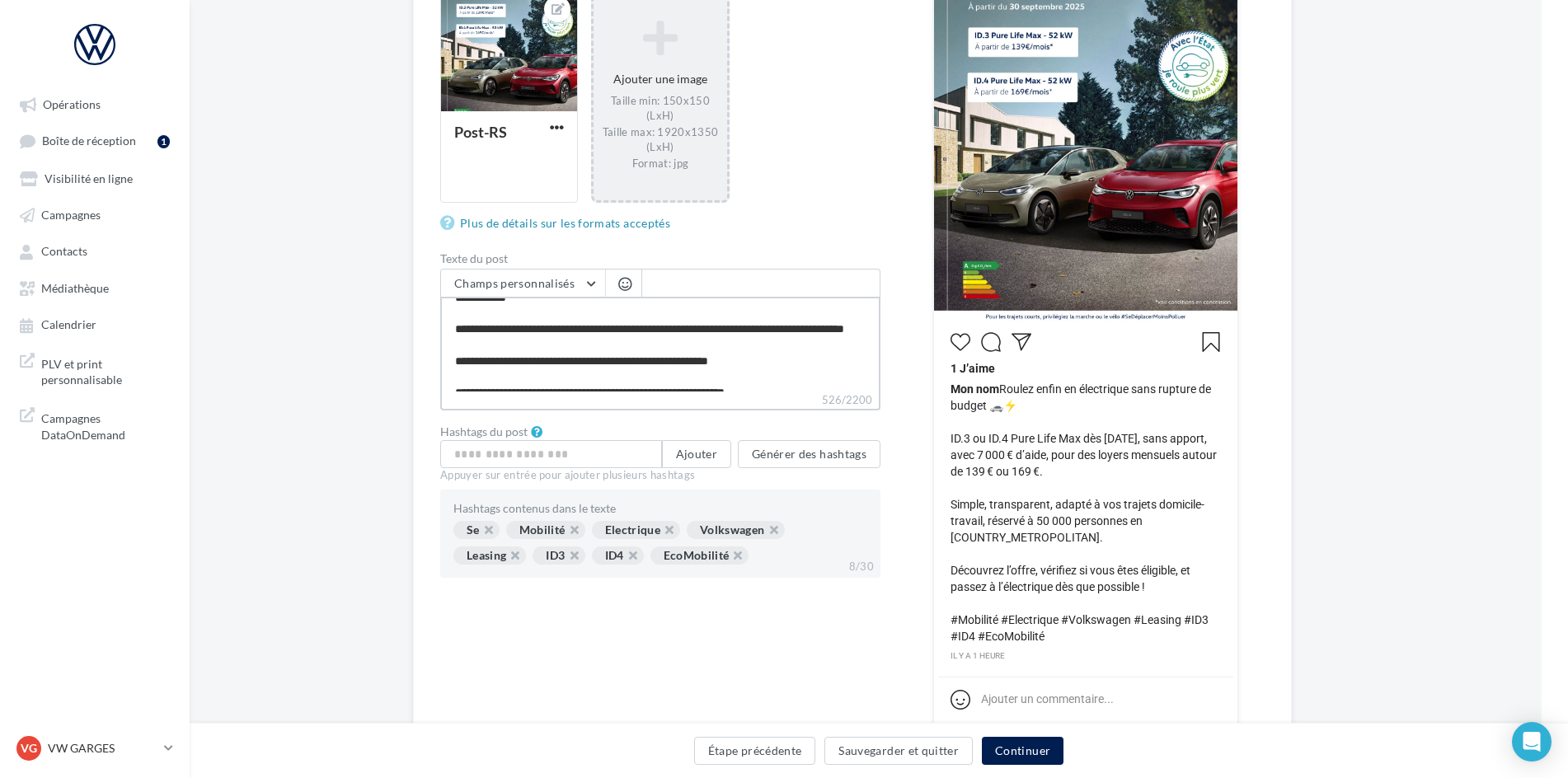 type on "**********" 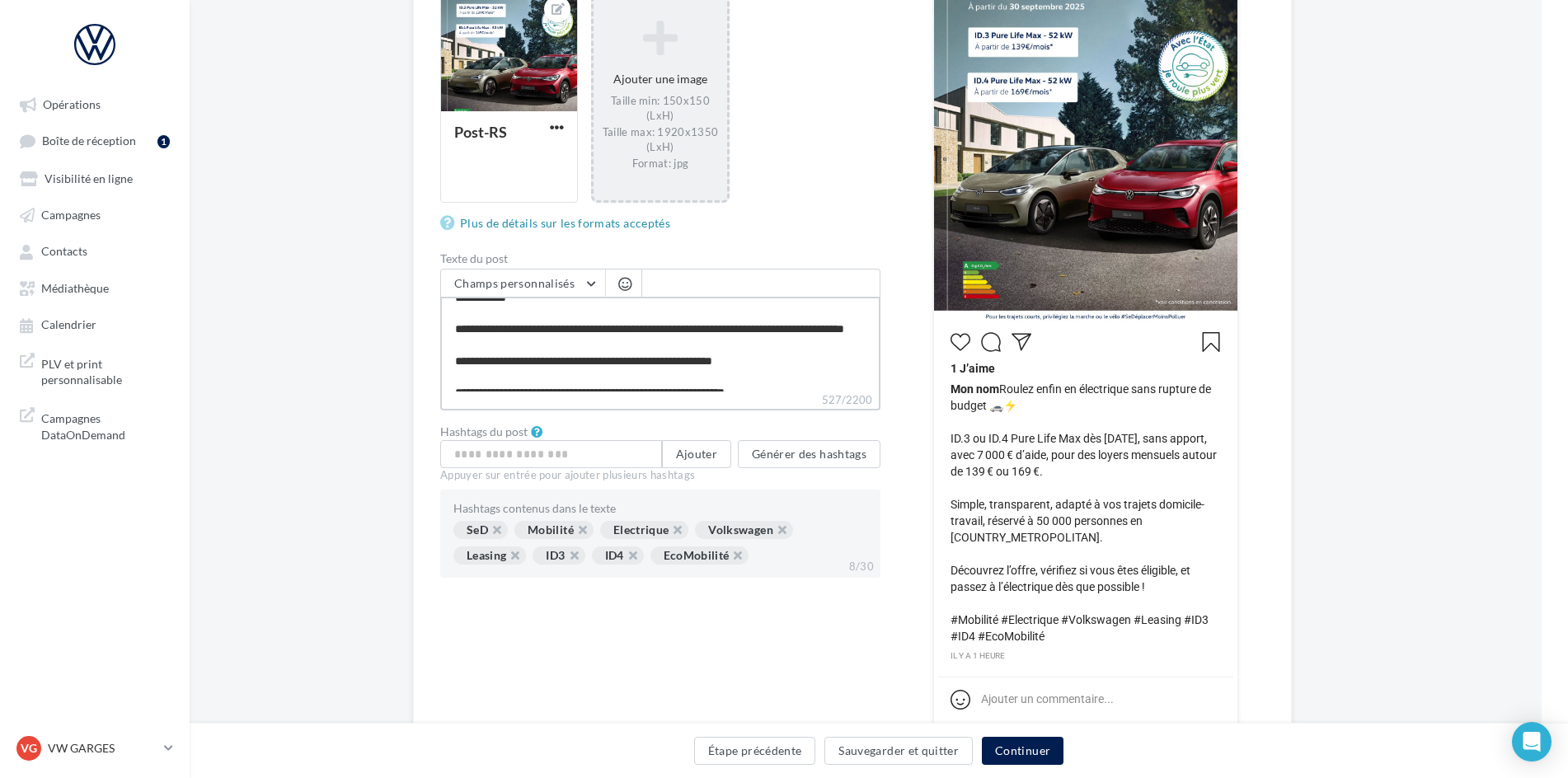 type on "**********" 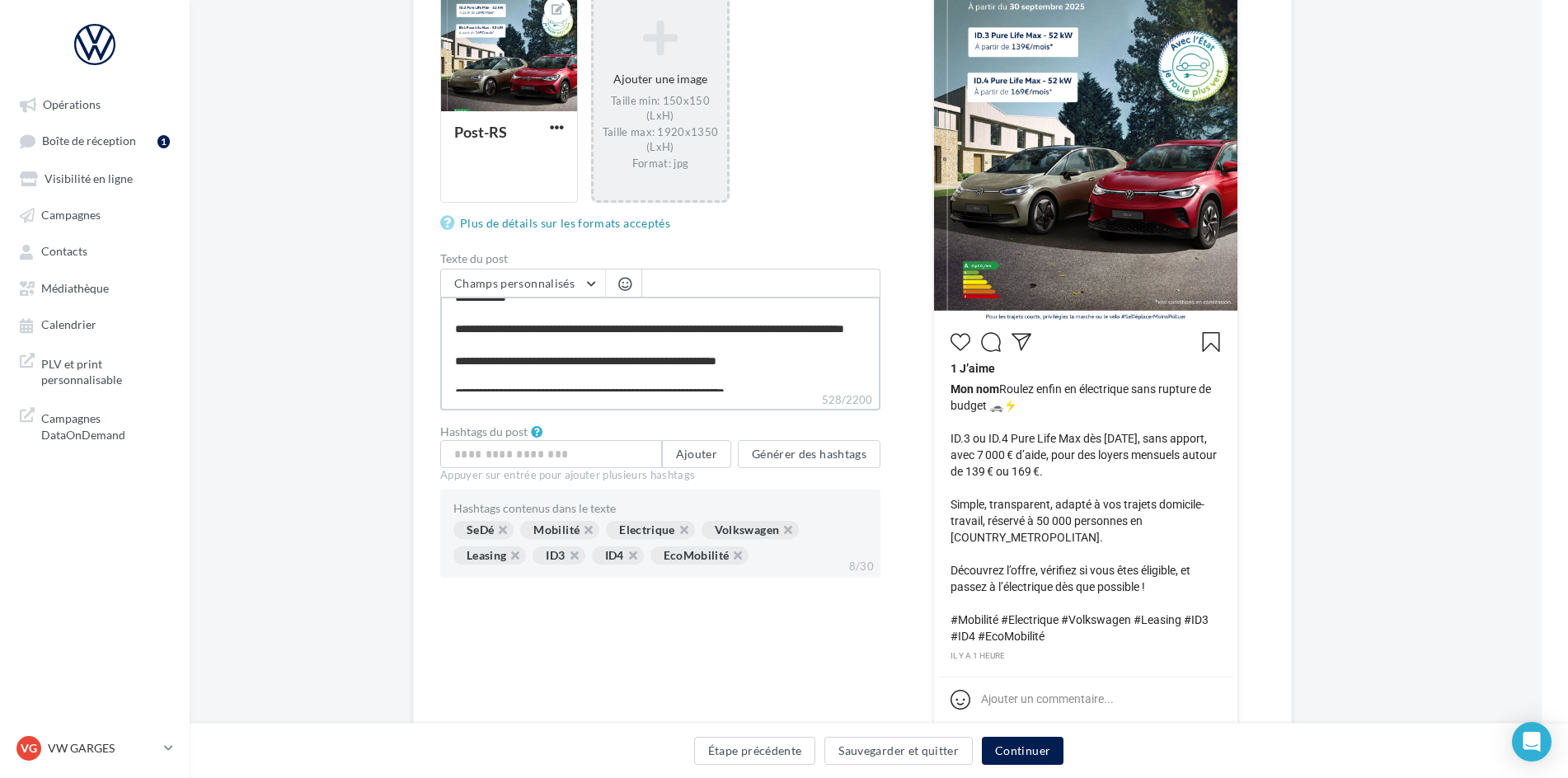 type on "**********" 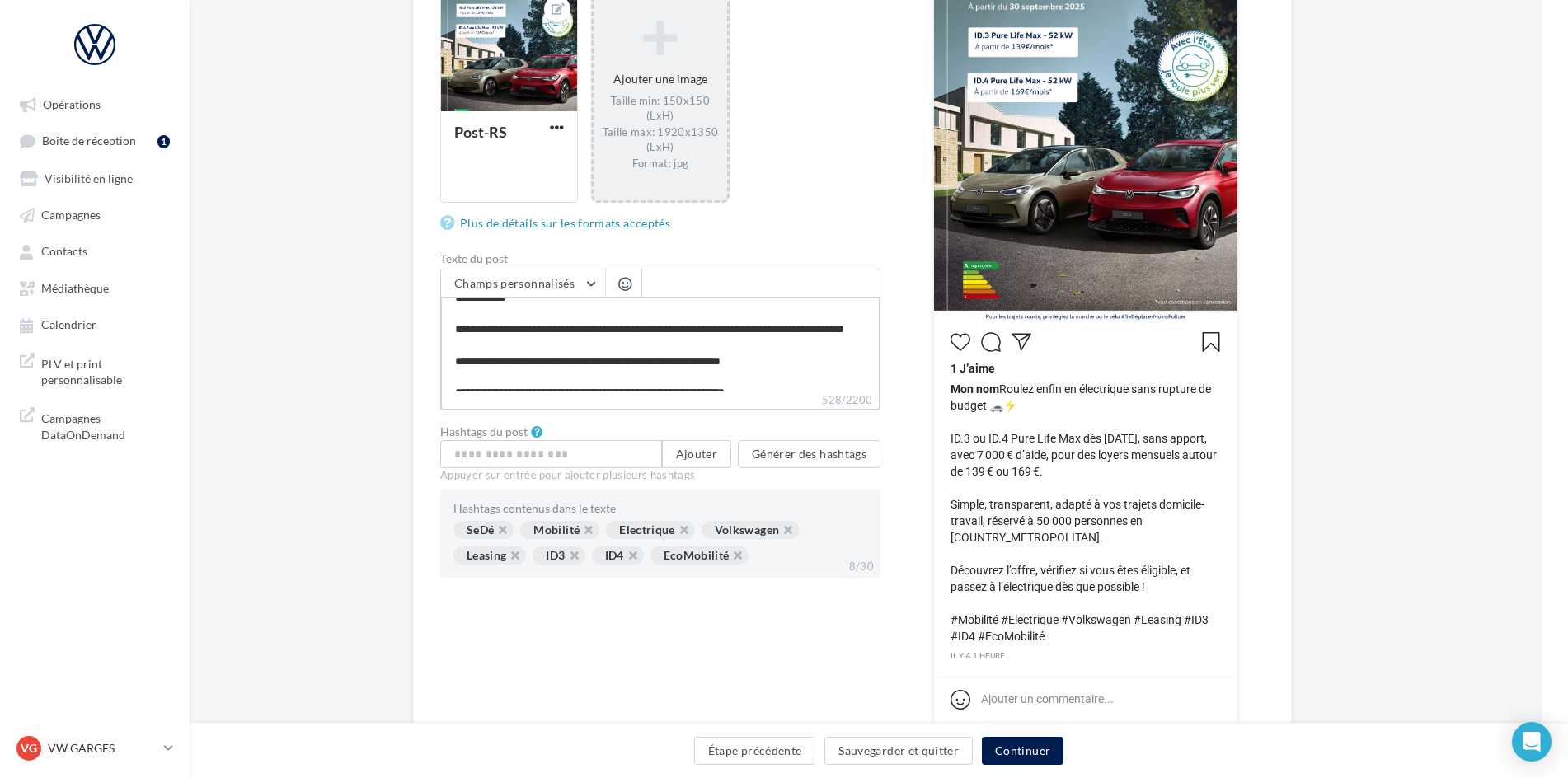 type on "**********" 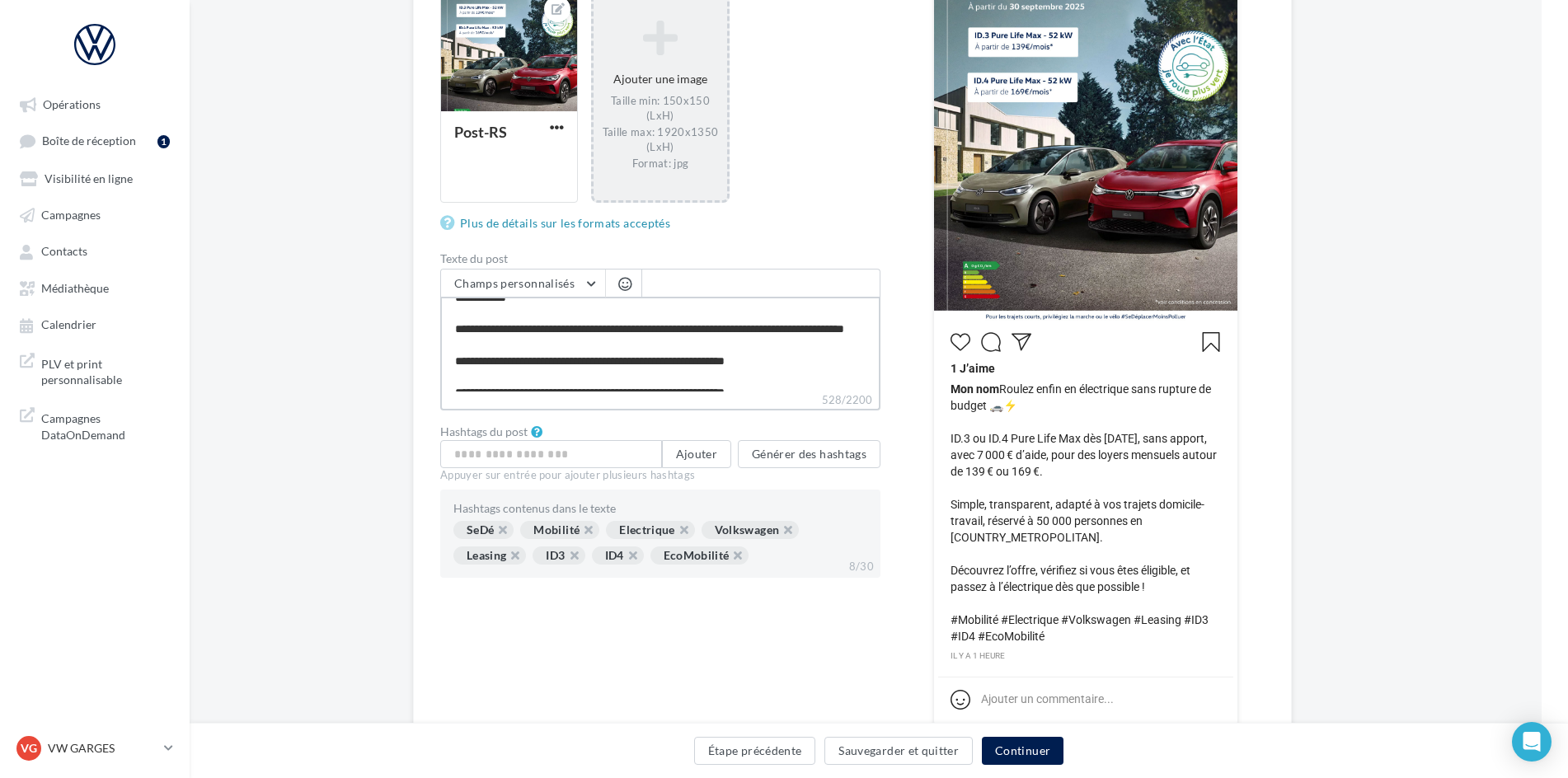 type on "**********" 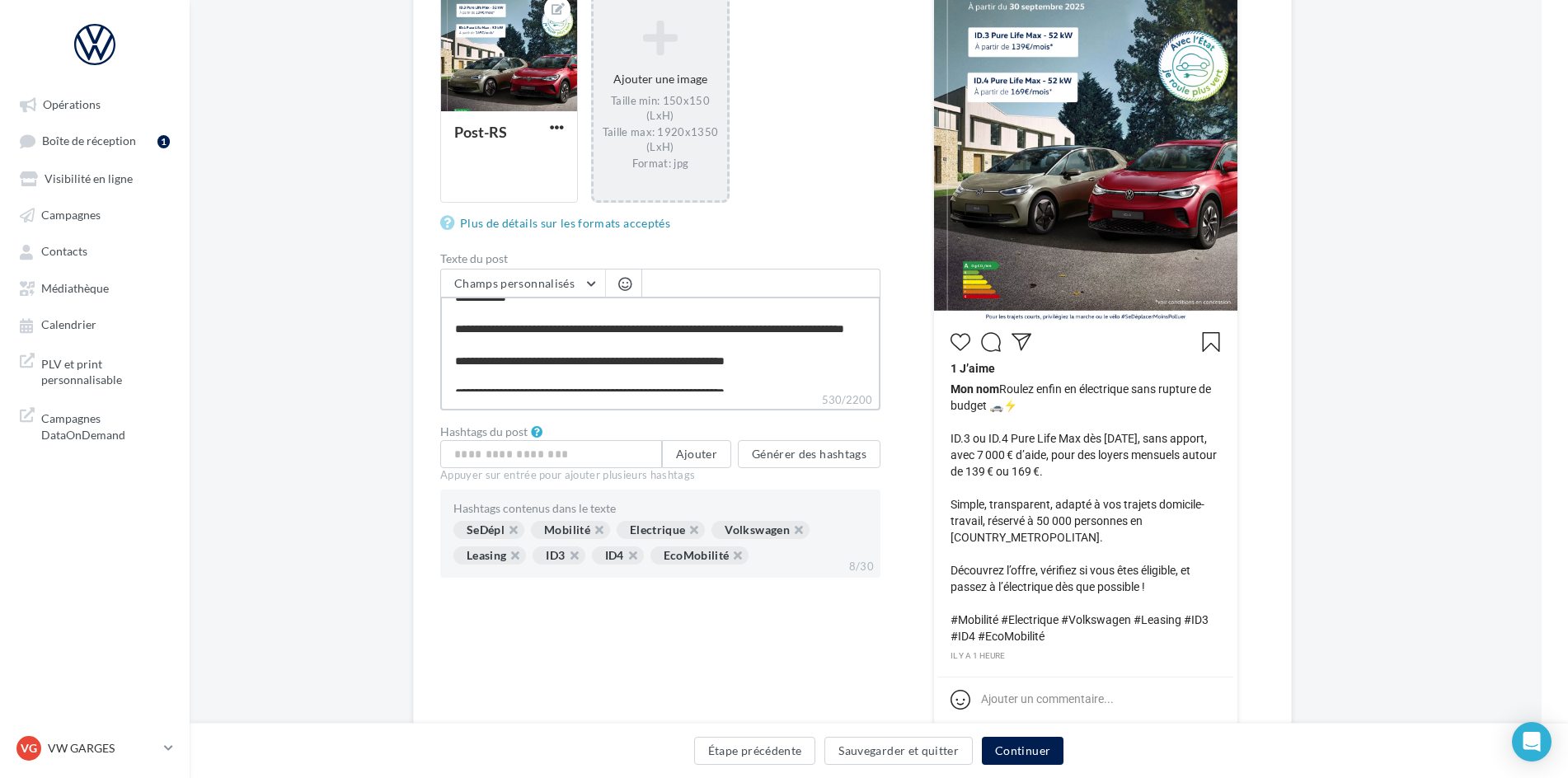 type 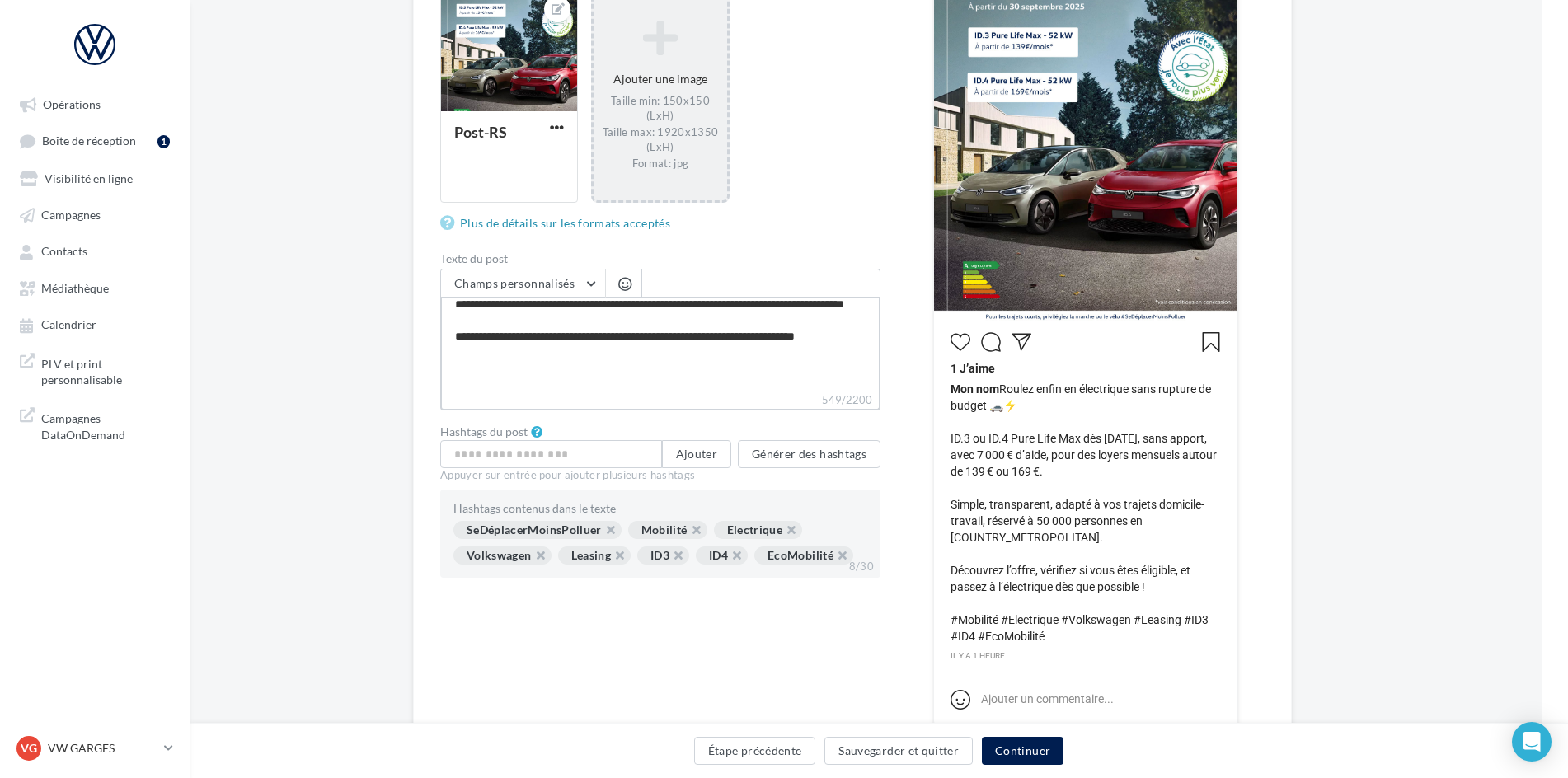 scroll, scrollTop: 151, scrollLeft: 0, axis: vertical 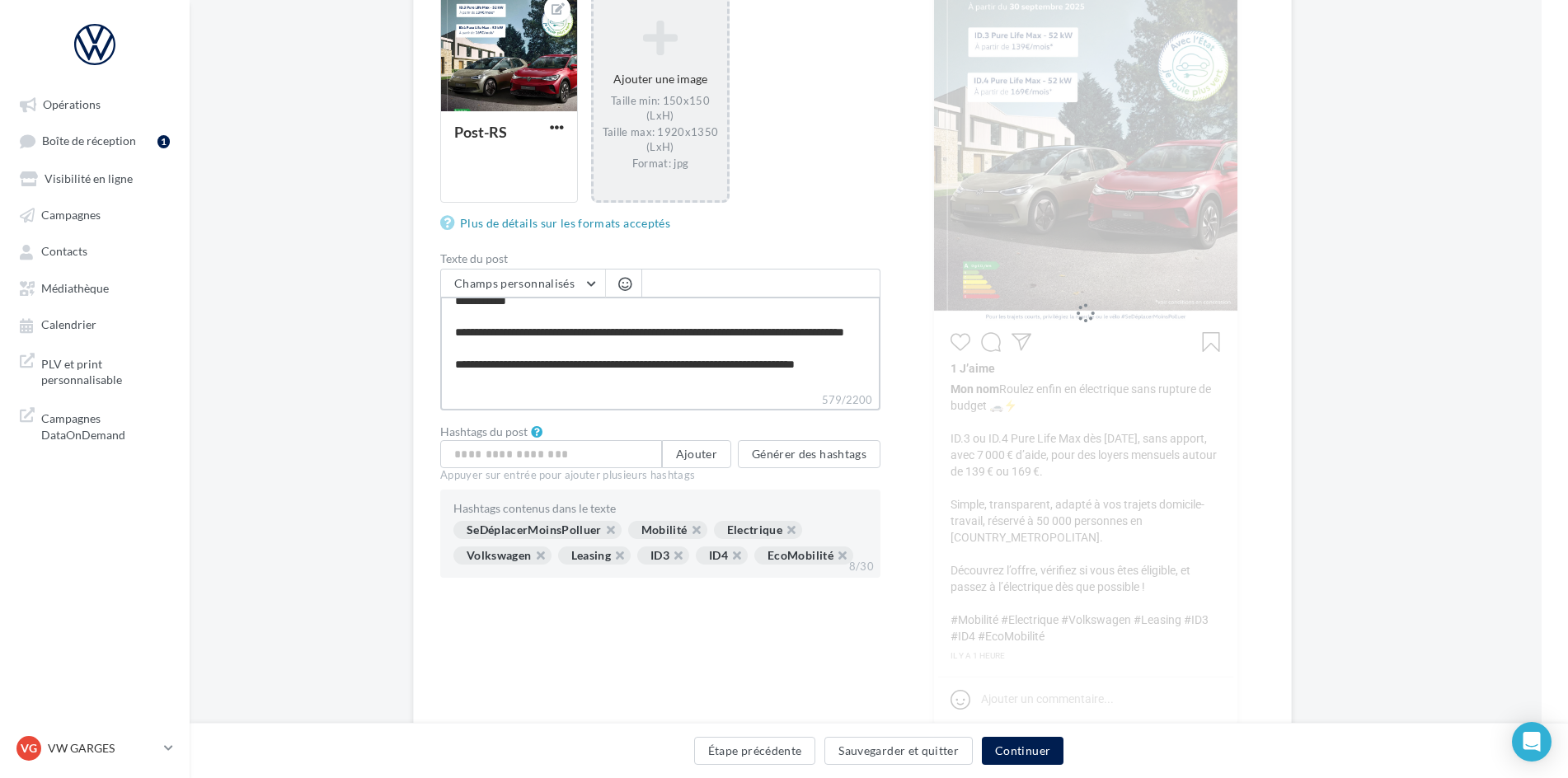 click on "**********" at bounding box center [660, 344] 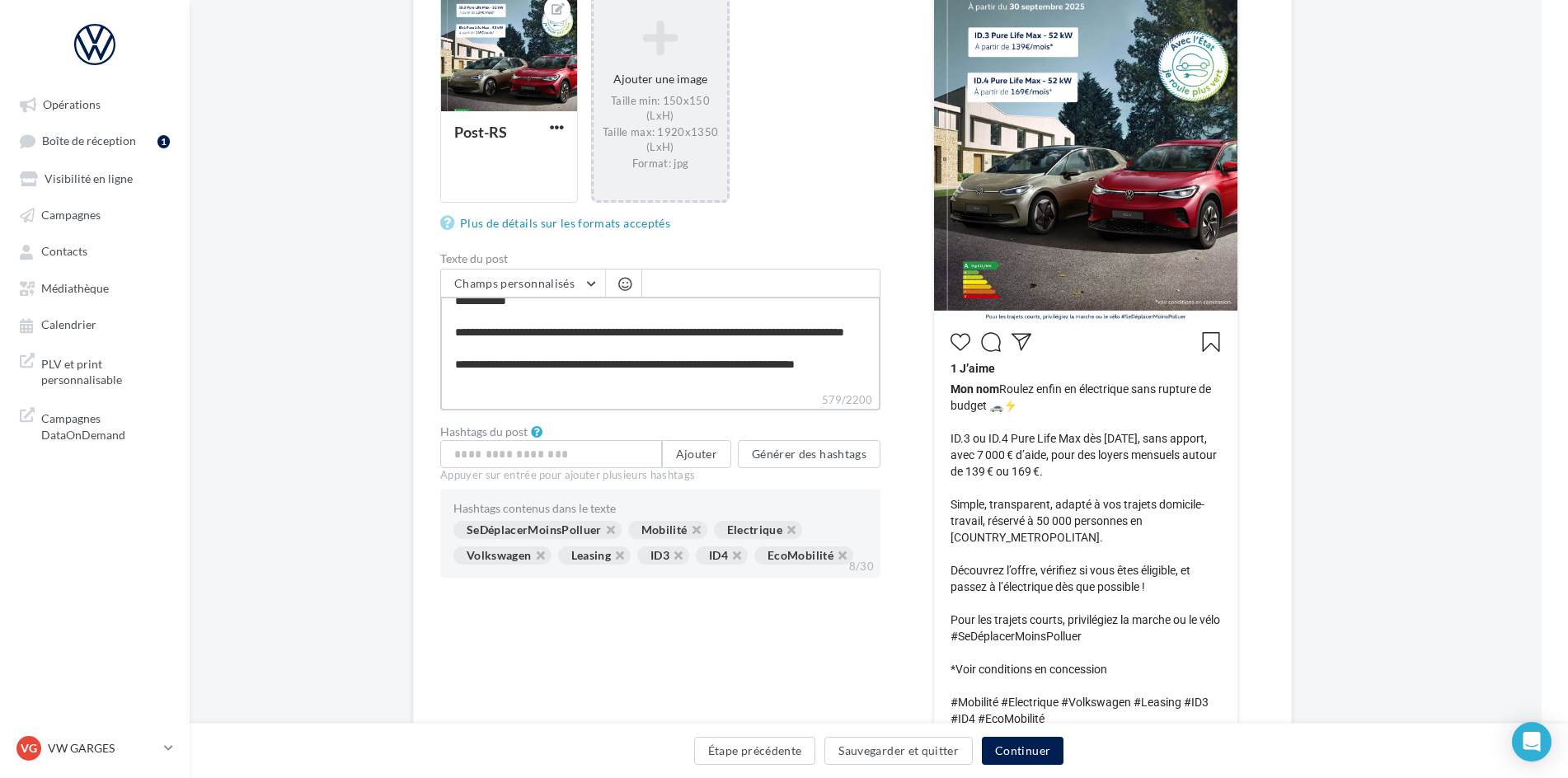 click on "**********" at bounding box center [660, 344] 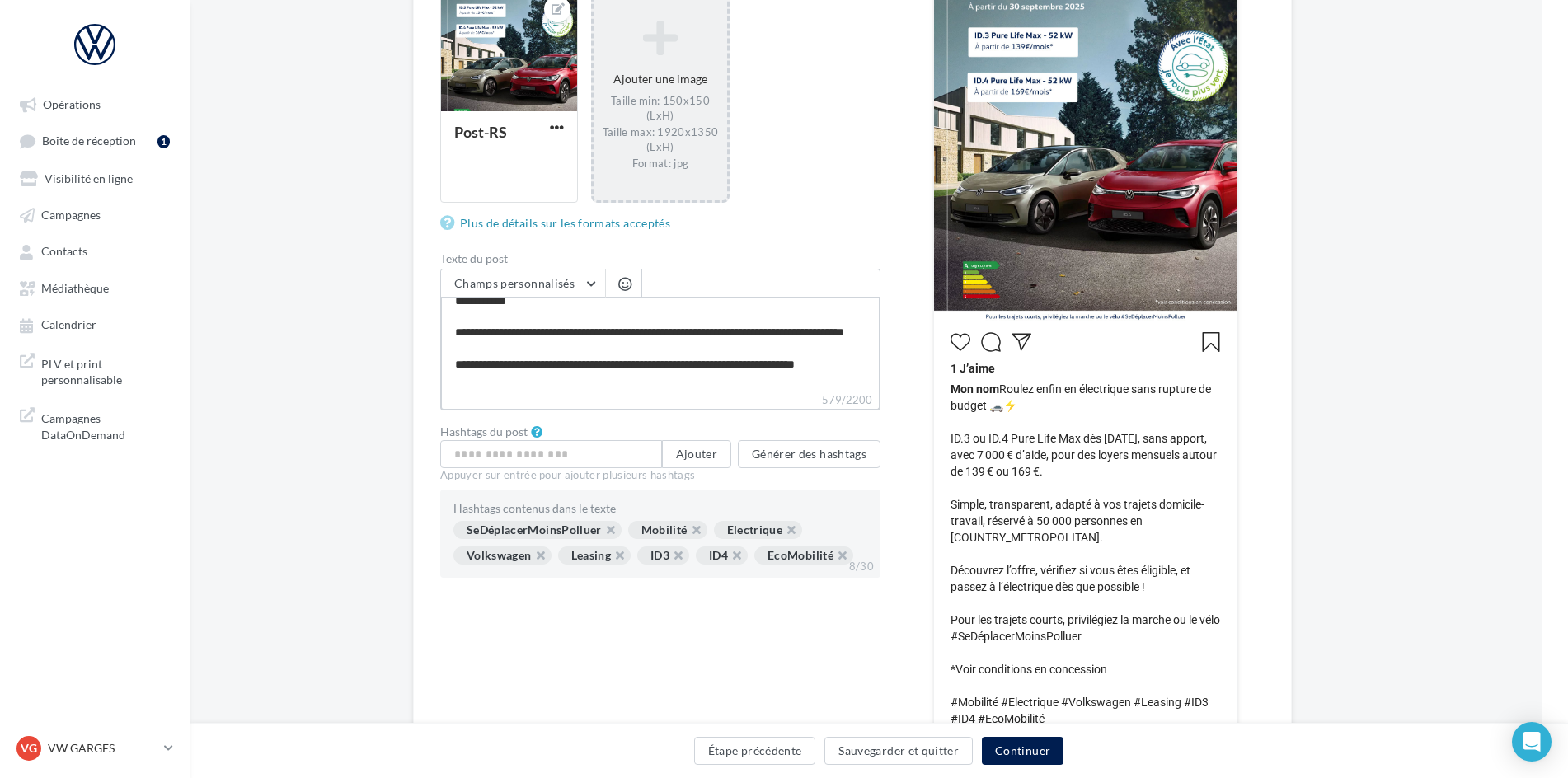 scroll, scrollTop: 190, scrollLeft: 0, axis: vertical 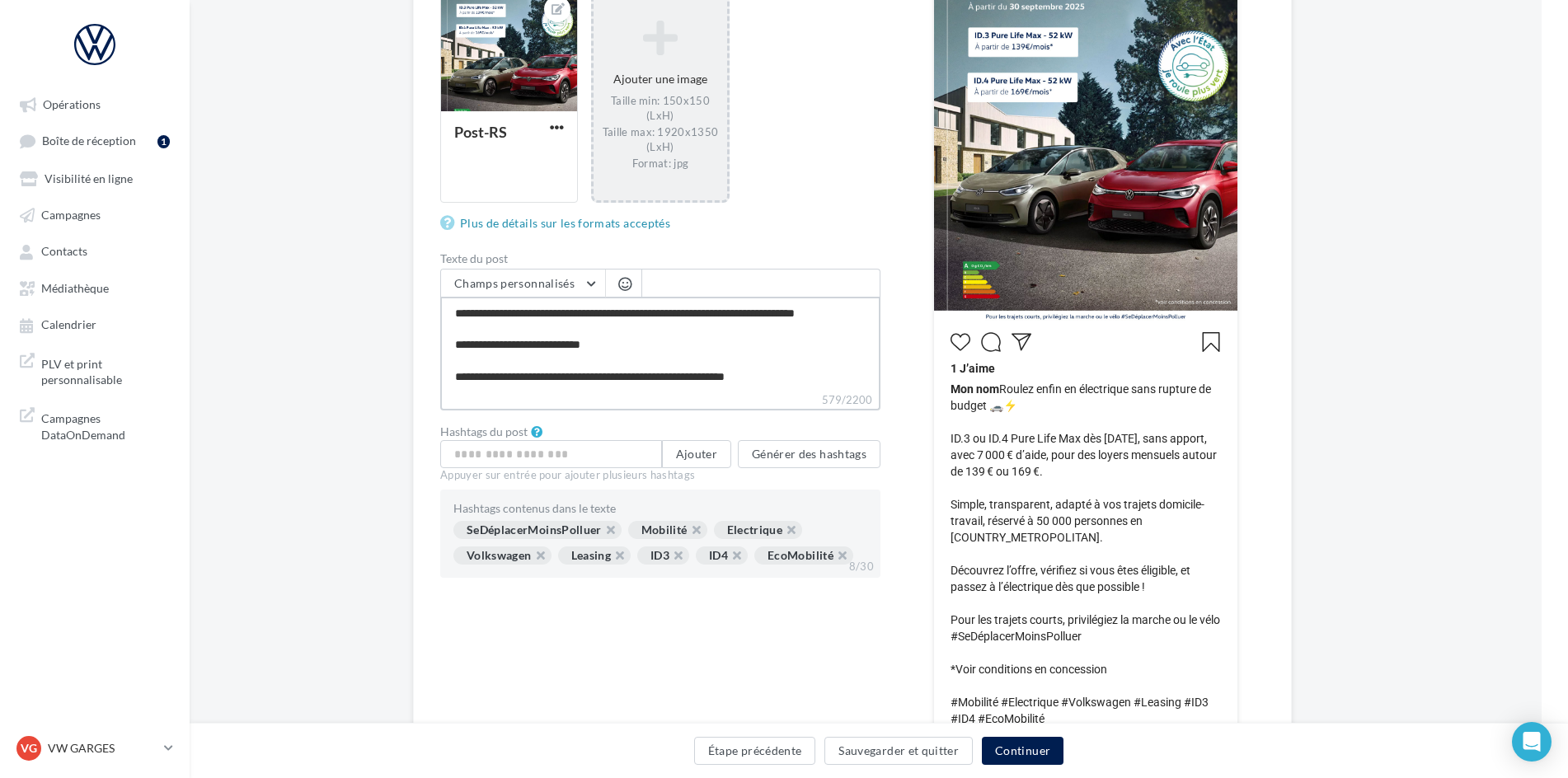 click on "**********" at bounding box center [660, 340] 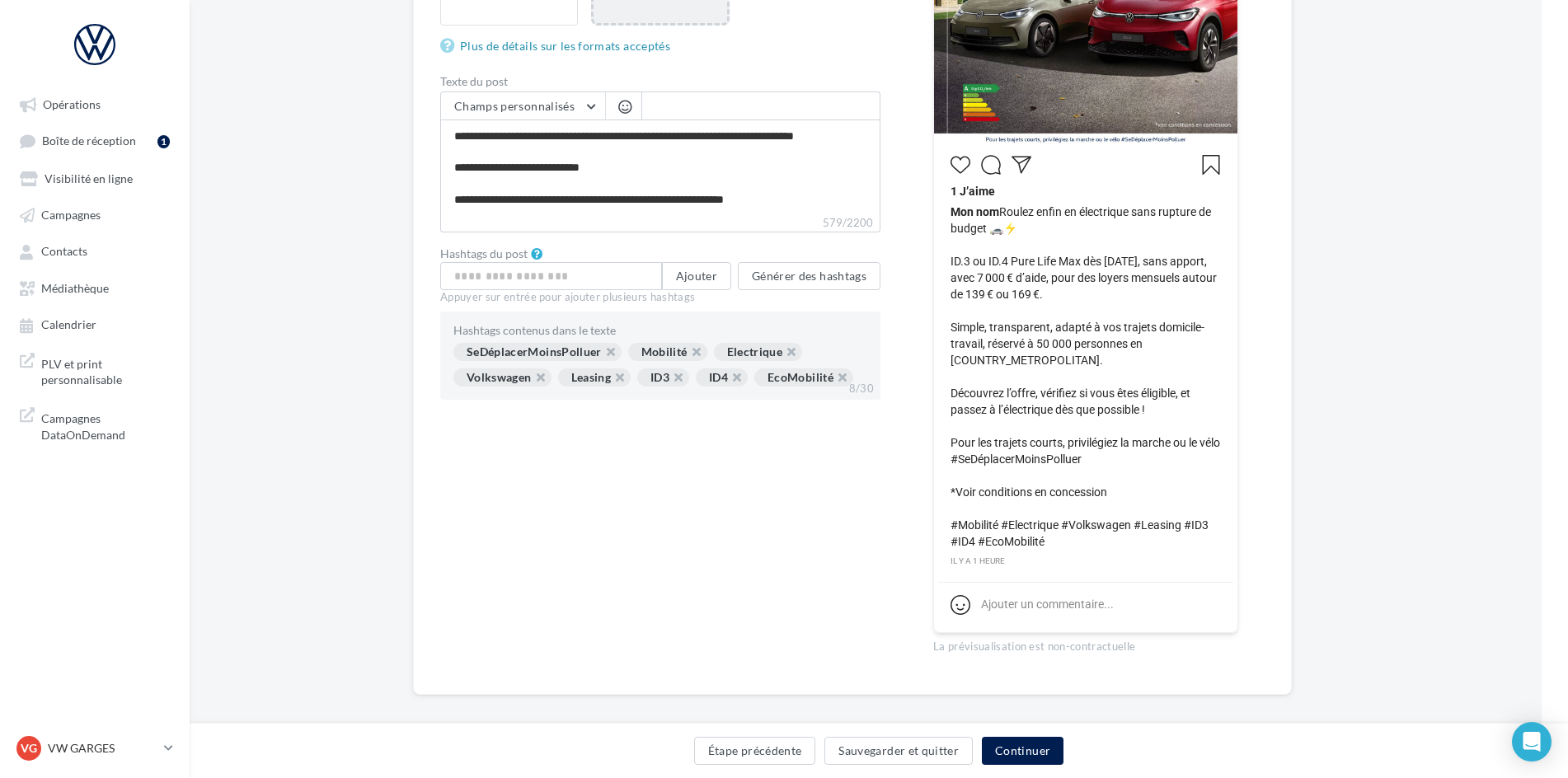 click on "SeDéplacerMoinsPolluer
Mobilité
Electrique
Volkswagen
Leasing
ID3
ID4
EcoMobilité" at bounding box center [660, 368] 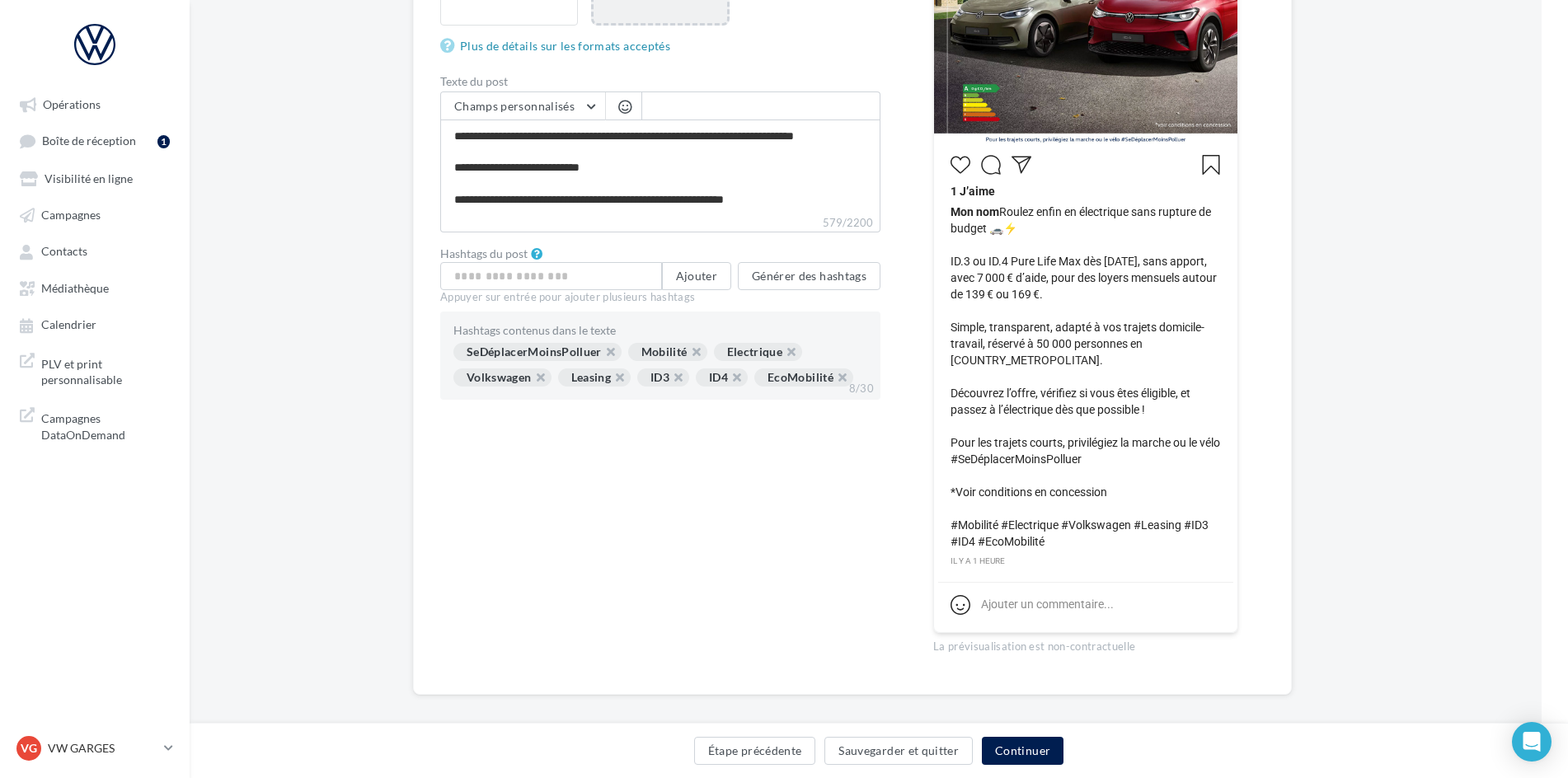 scroll, scrollTop: 173, scrollLeft: 0, axis: vertical 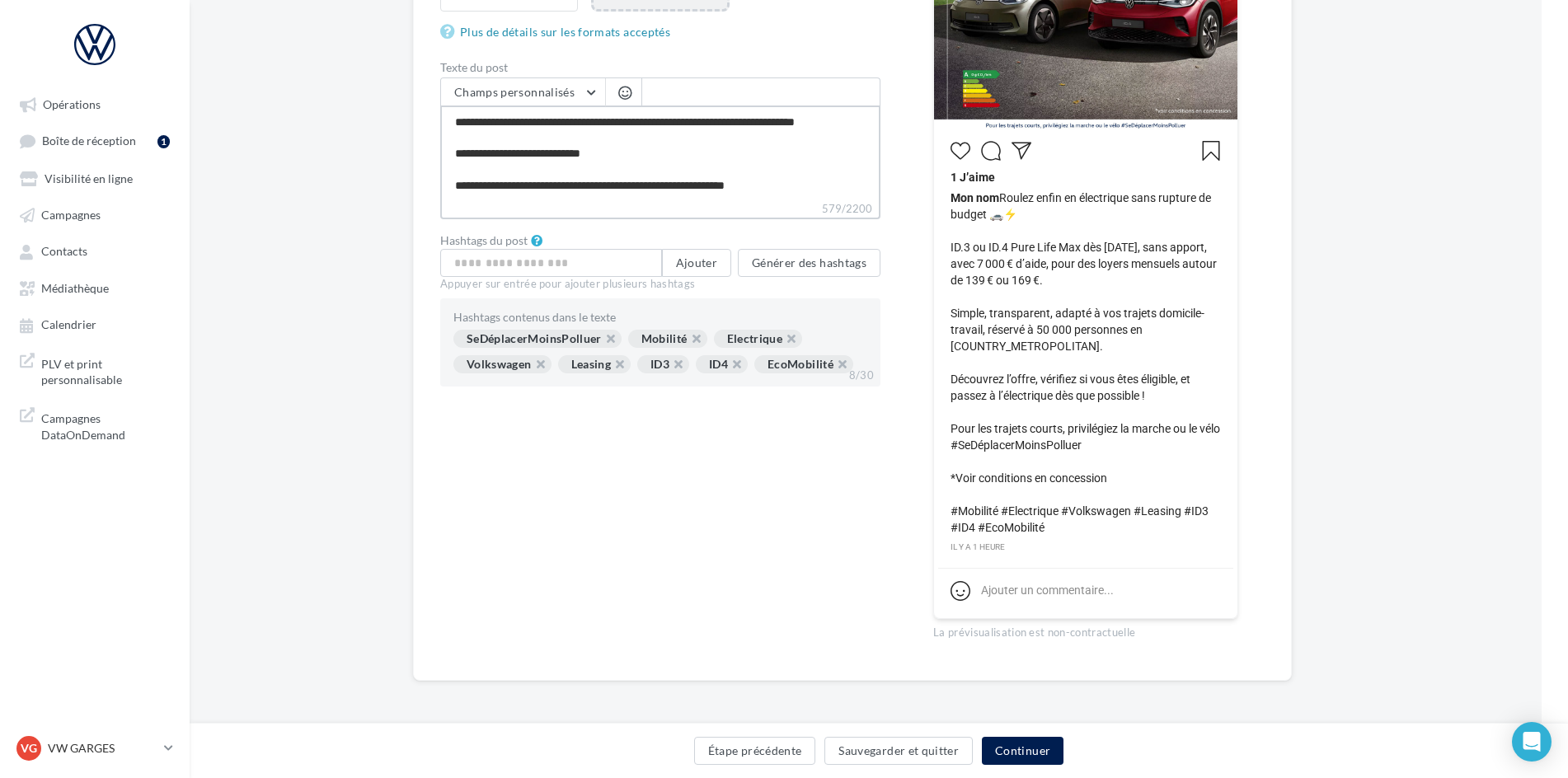 drag, startPoint x: 680, startPoint y: 190, endPoint x: 420, endPoint y: 194, distance: 260.03077 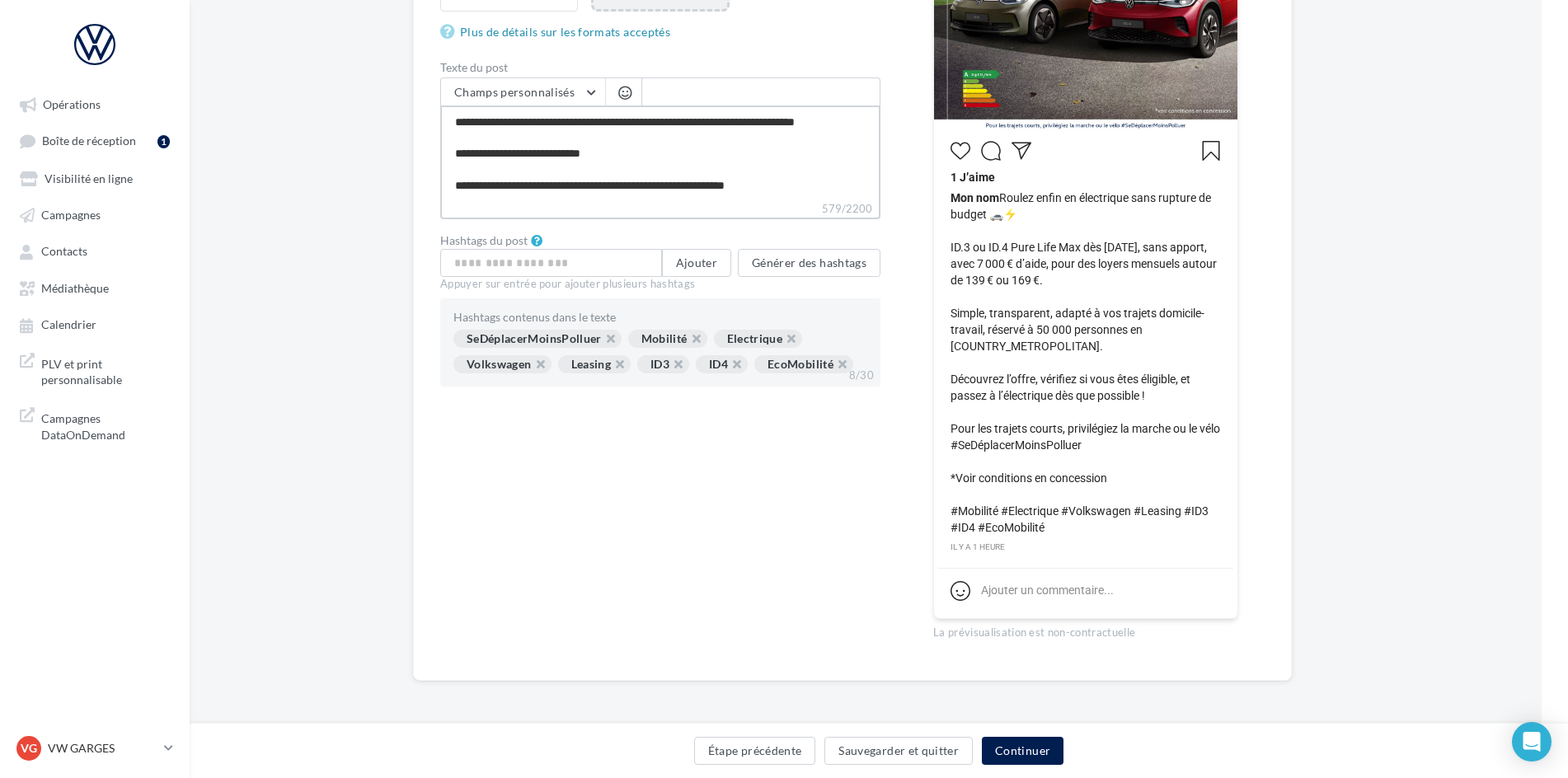 click on "Édition de la campagne Instagram
Type de campagne
Post
Story
Type de média
Image   Reel
Images du post (10 max)
Post-RS
Ajouter une image     Taille min: 150x150 (LxH)   Taille max: 1920x1350 (LxH)   Format: jpg
Plus de détails sur les formats acceptés
Texte du post
Champs personnalisés         Nom du Partenaire     Téléphone du Partenaire     Site internet de l'entreprise     Address1     Address2     Ville     Adresse Email Partenaire     Prénom     Nom     Catégorie de l'utilisateur     Code postal     Siret     Ligne Adresse du partenaire     Identifiant Partenaire     Adresse Email Utilisateur     KVPS     Lien de sollicitation d'avis Google" at bounding box center [852, 149] 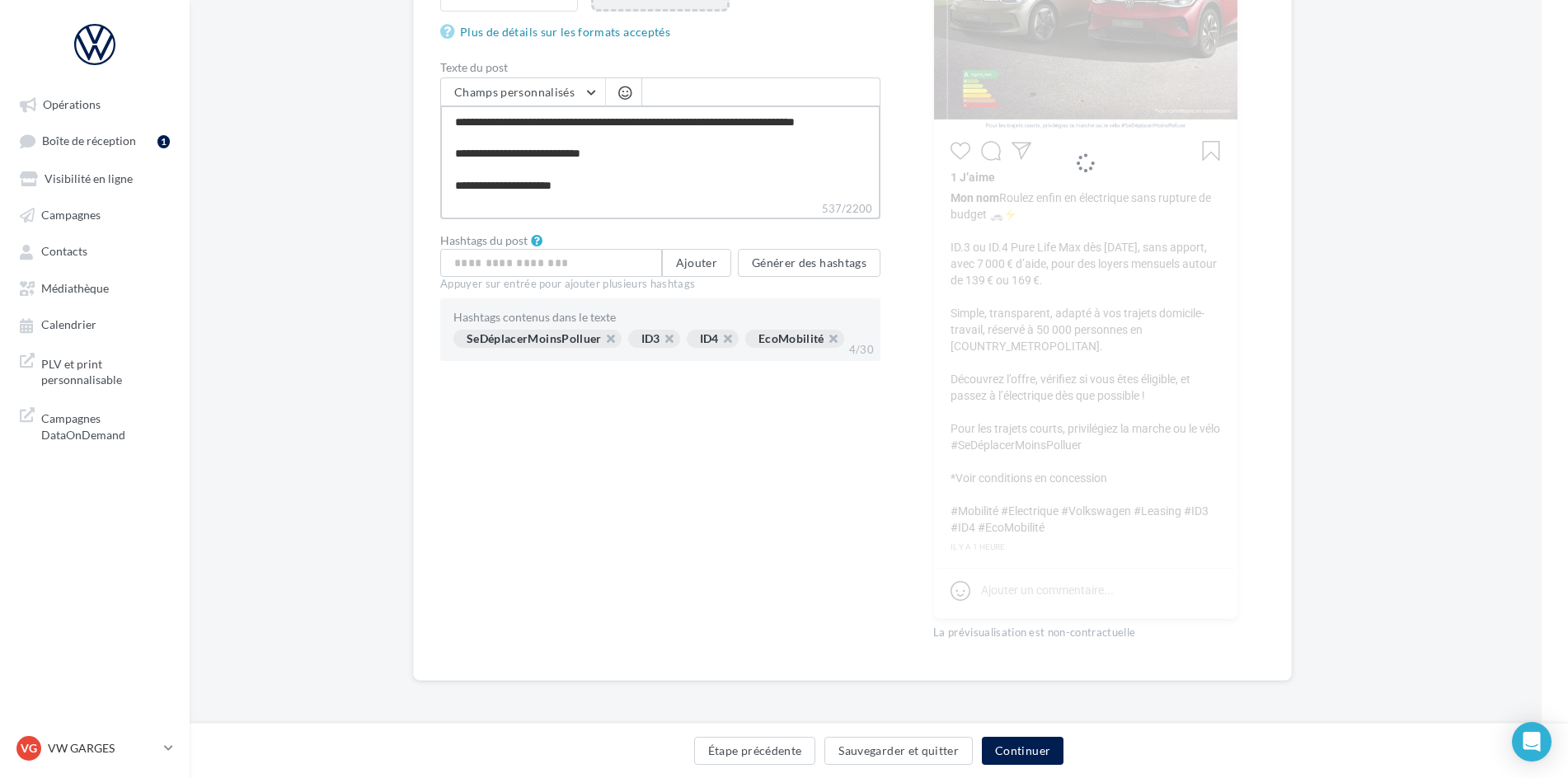 drag, startPoint x: 599, startPoint y: 185, endPoint x: 509, endPoint y: 204, distance: 91.98369 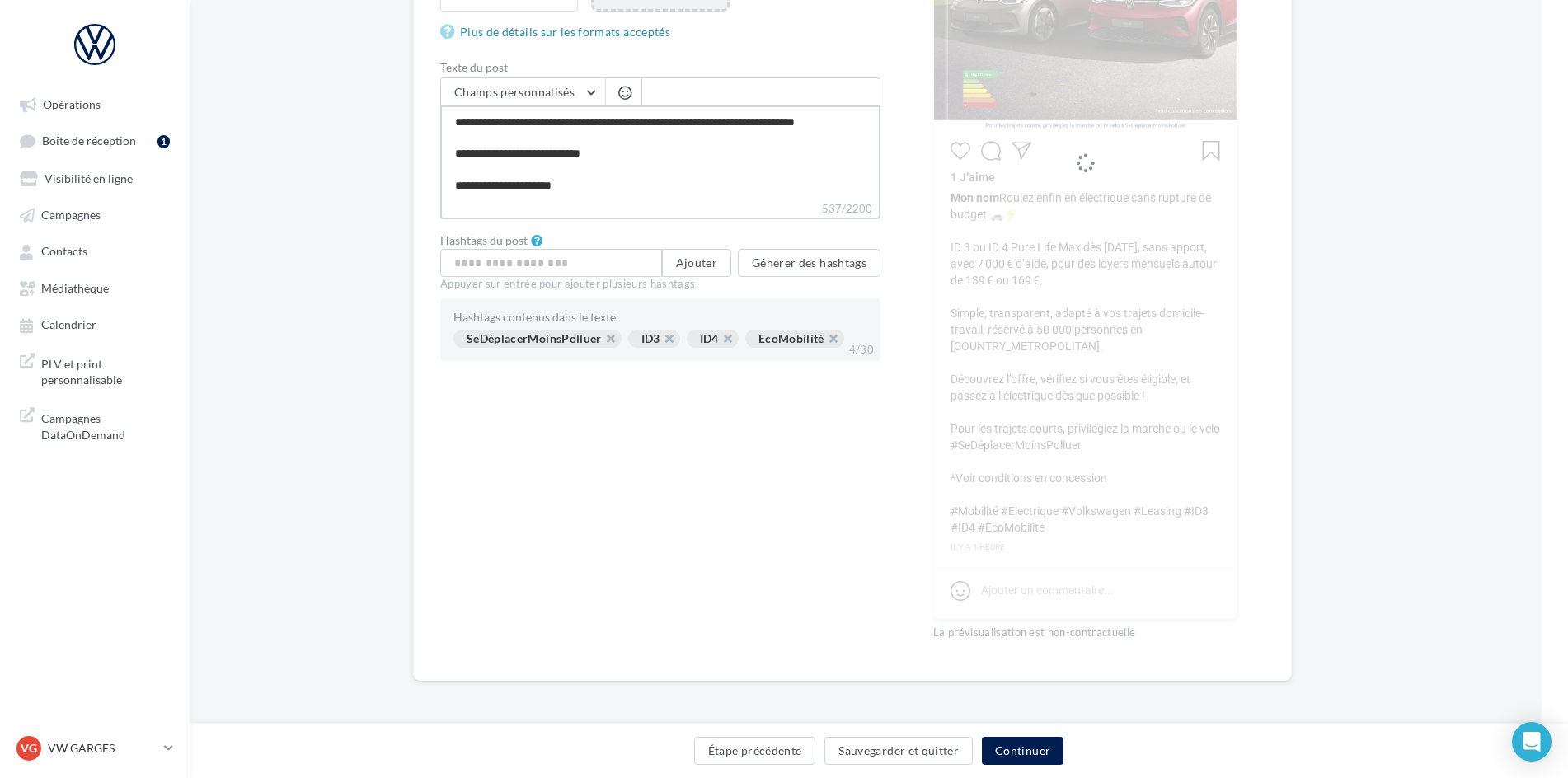 click on "**********" at bounding box center (660, 148) 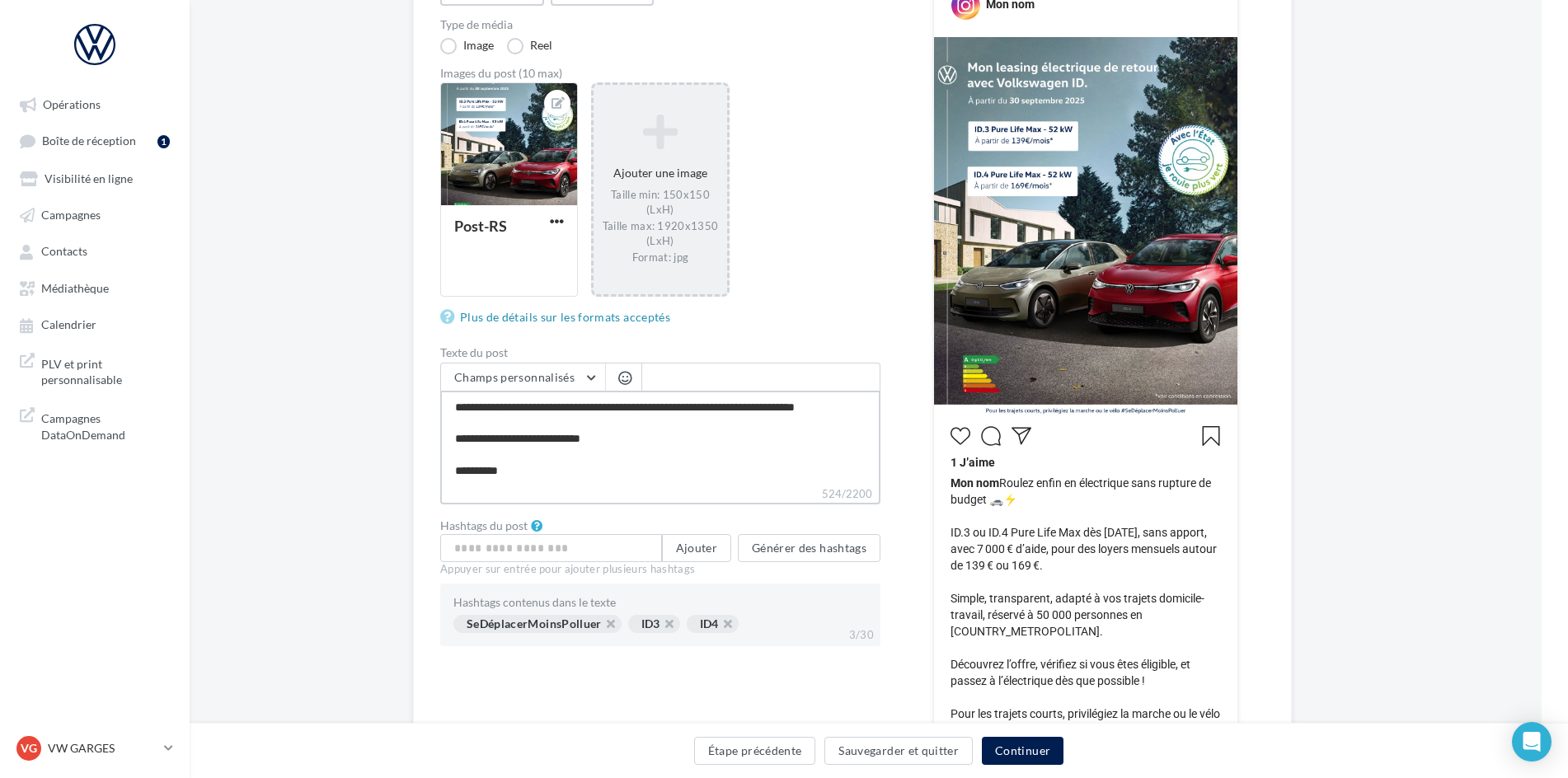 scroll, scrollTop: 175, scrollLeft: 26, axis: both 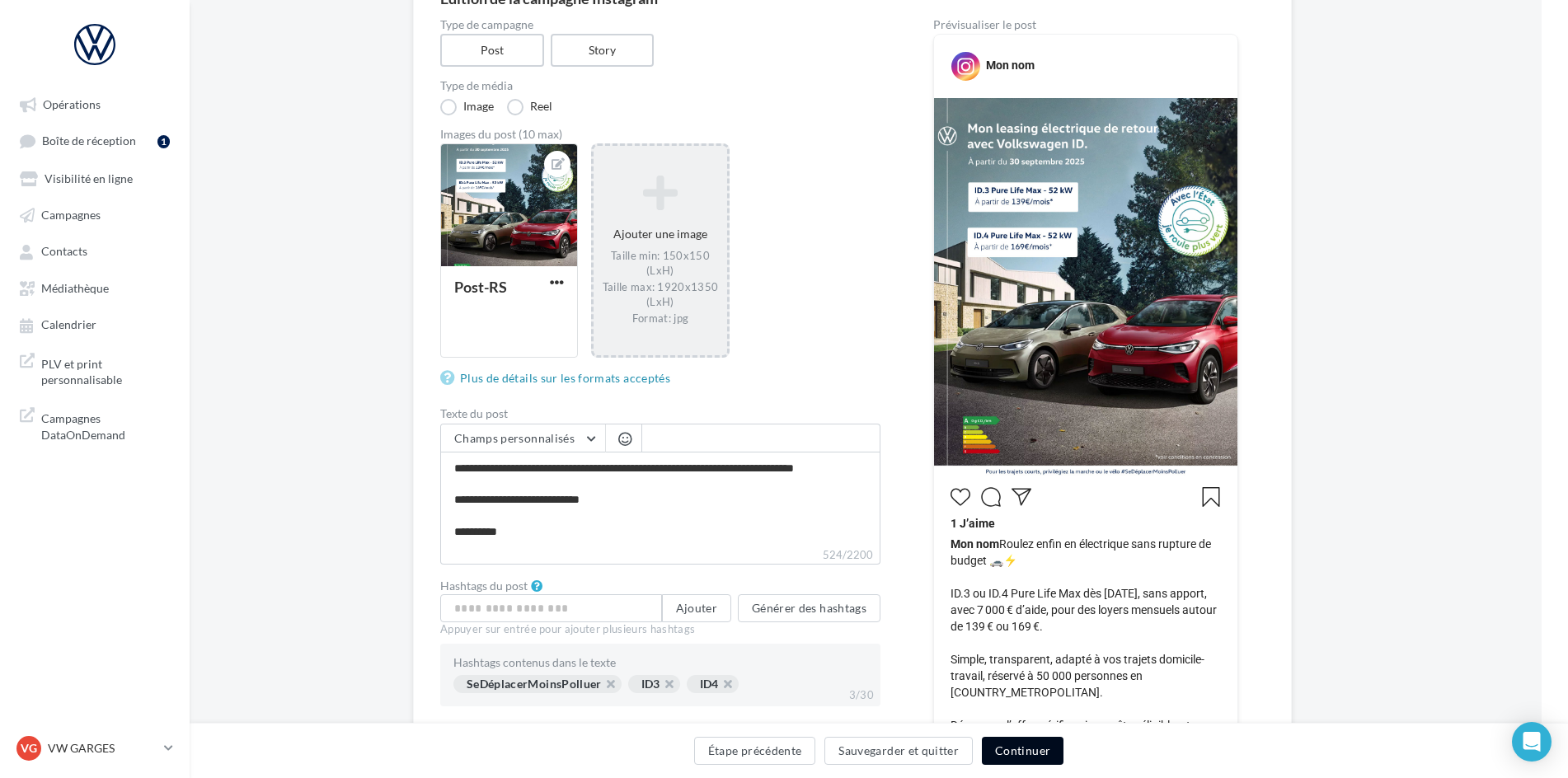 click on "Continuer" at bounding box center [1022, 751] 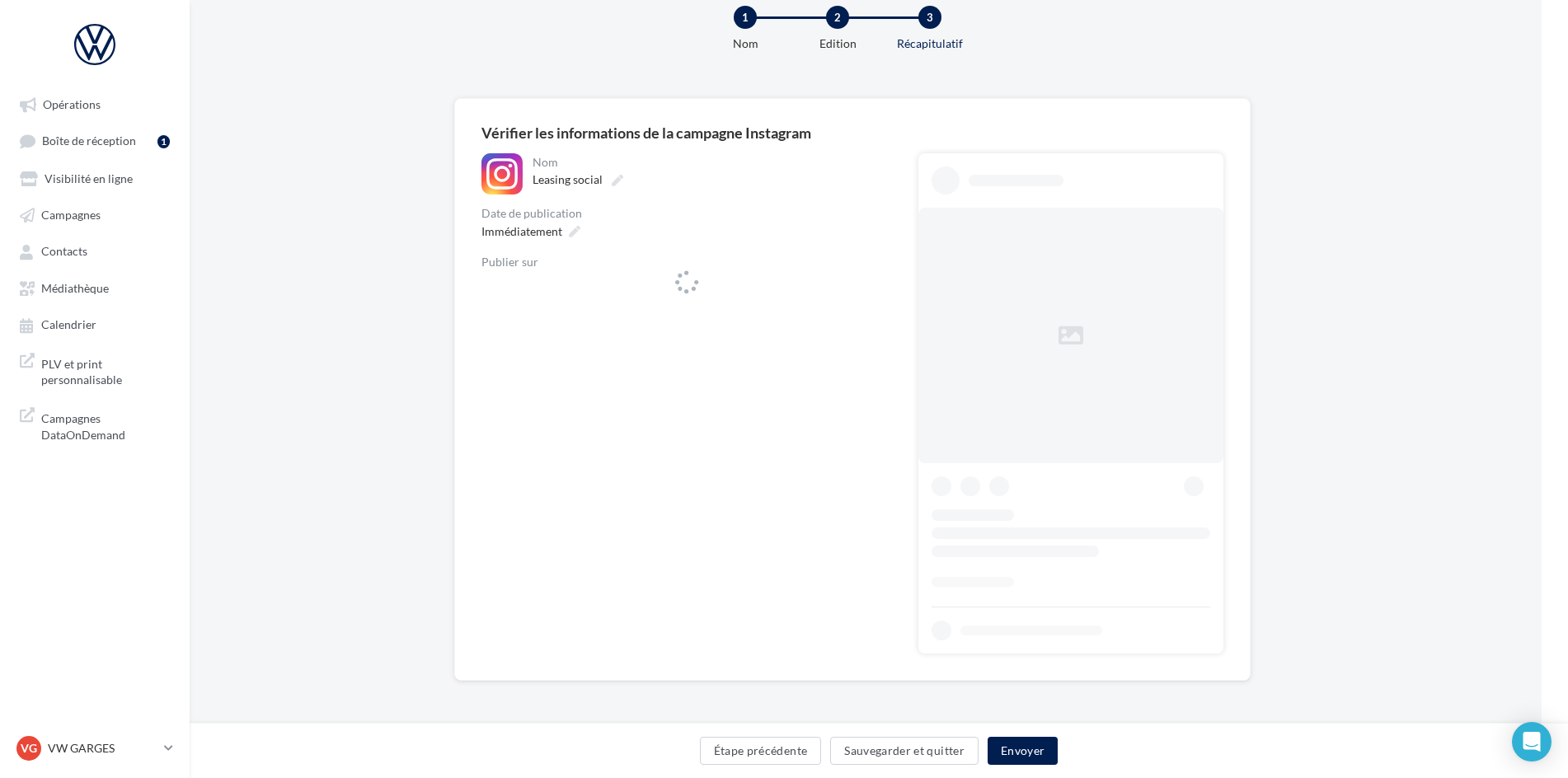 scroll, scrollTop: 0, scrollLeft: 26, axis: horizontal 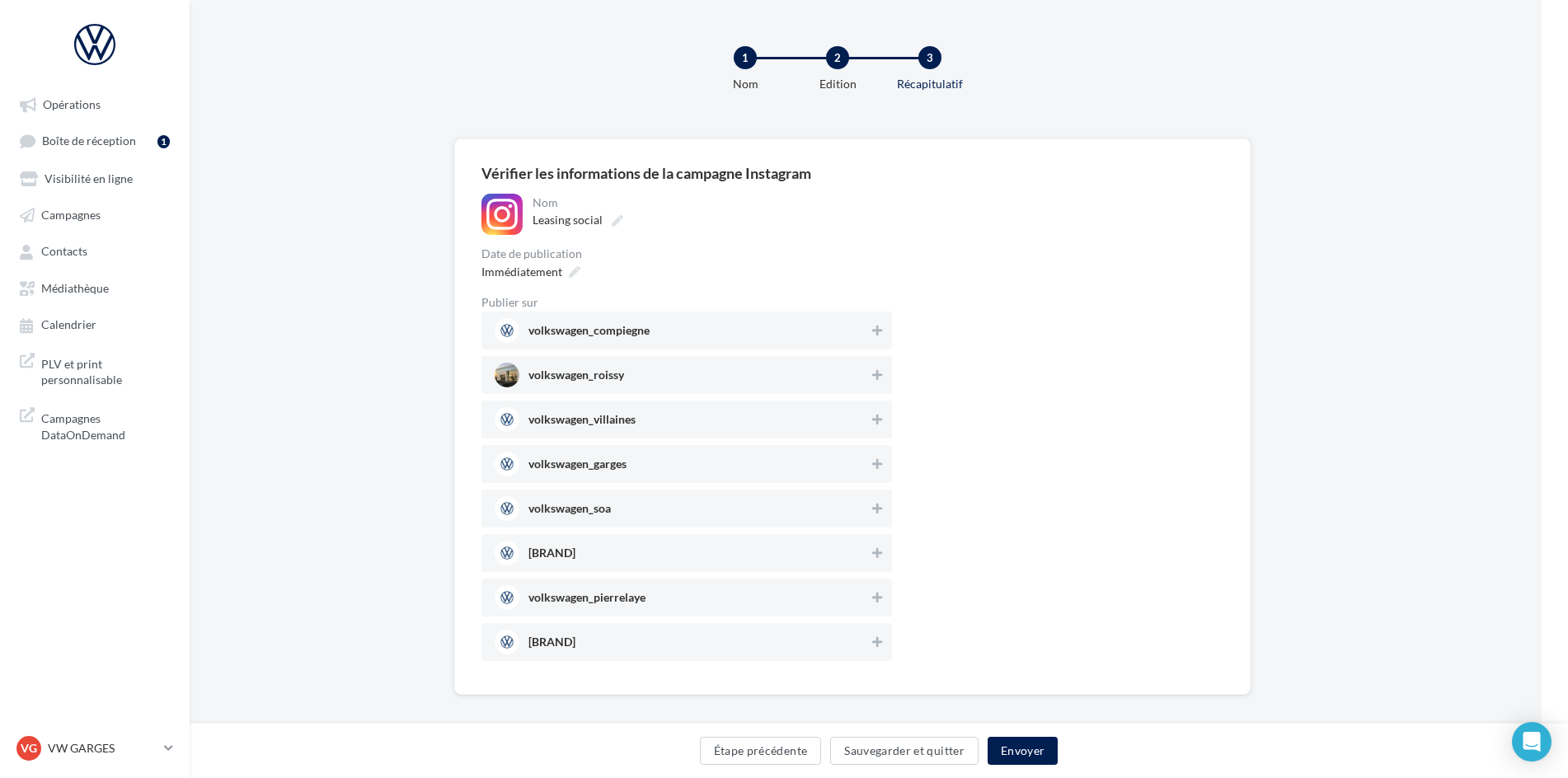 click on "volkswagen_compiegne" at bounding box center [687, 330] 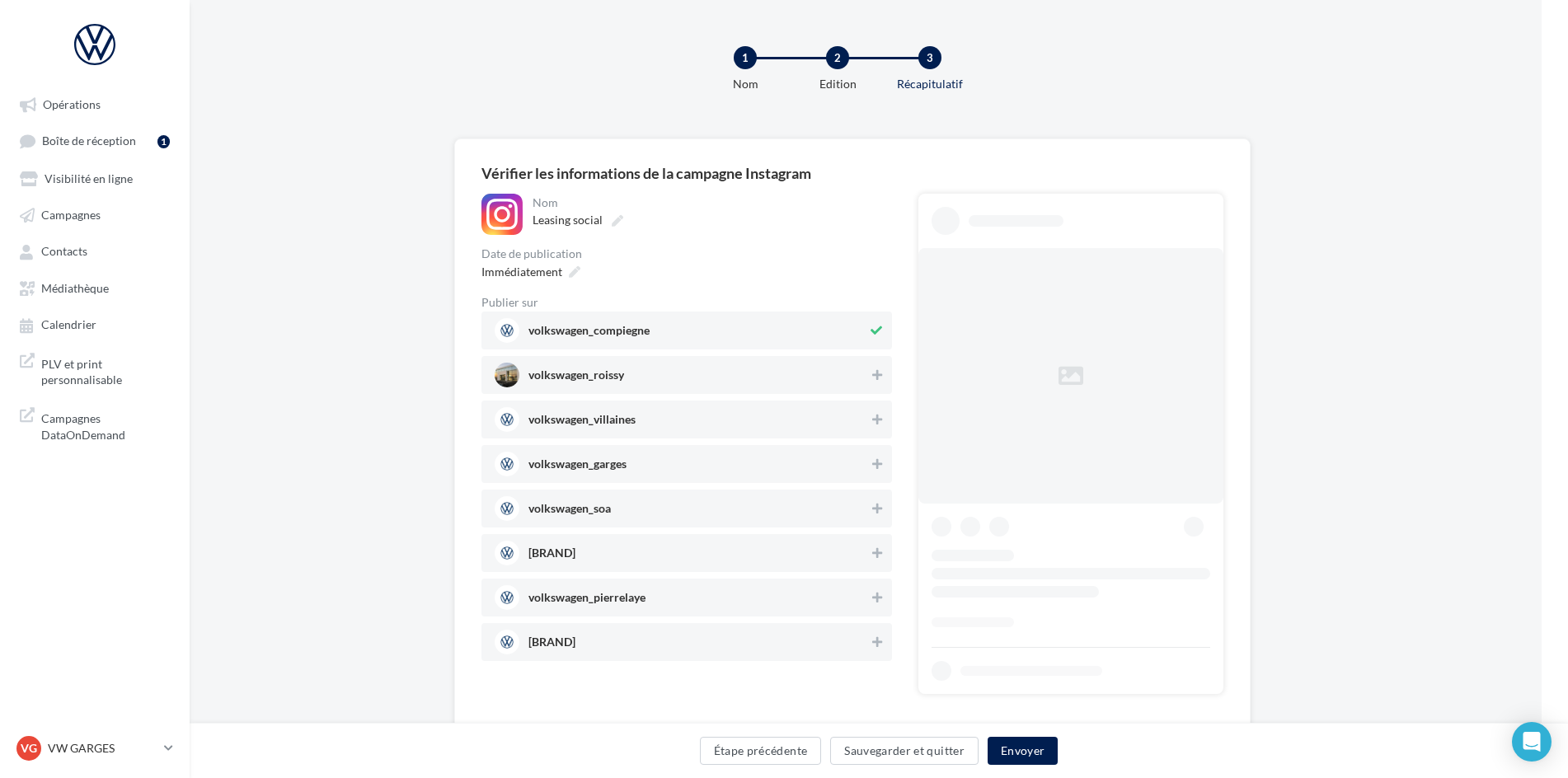 click on "volkswagen_roissy" at bounding box center [682, 375] 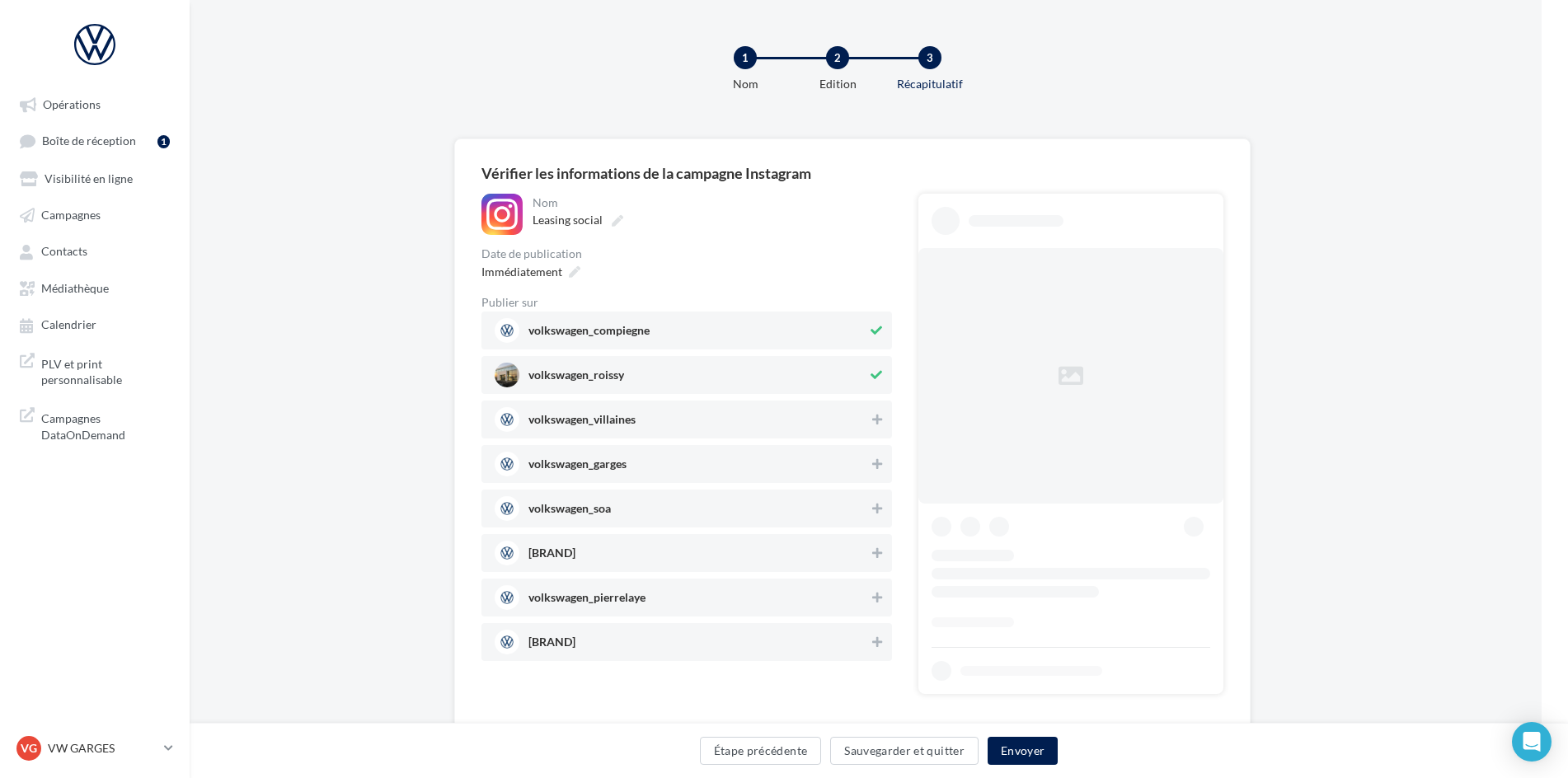 click on "volkswagen_compiegne
volkswagen_roissy
volkswagen_villaines
volkswagen_garges
volkswagen_soa
volkswagen_stgratien
volkswagen_pierrelaye
volkswagen_sartrouville" at bounding box center [687, 486] 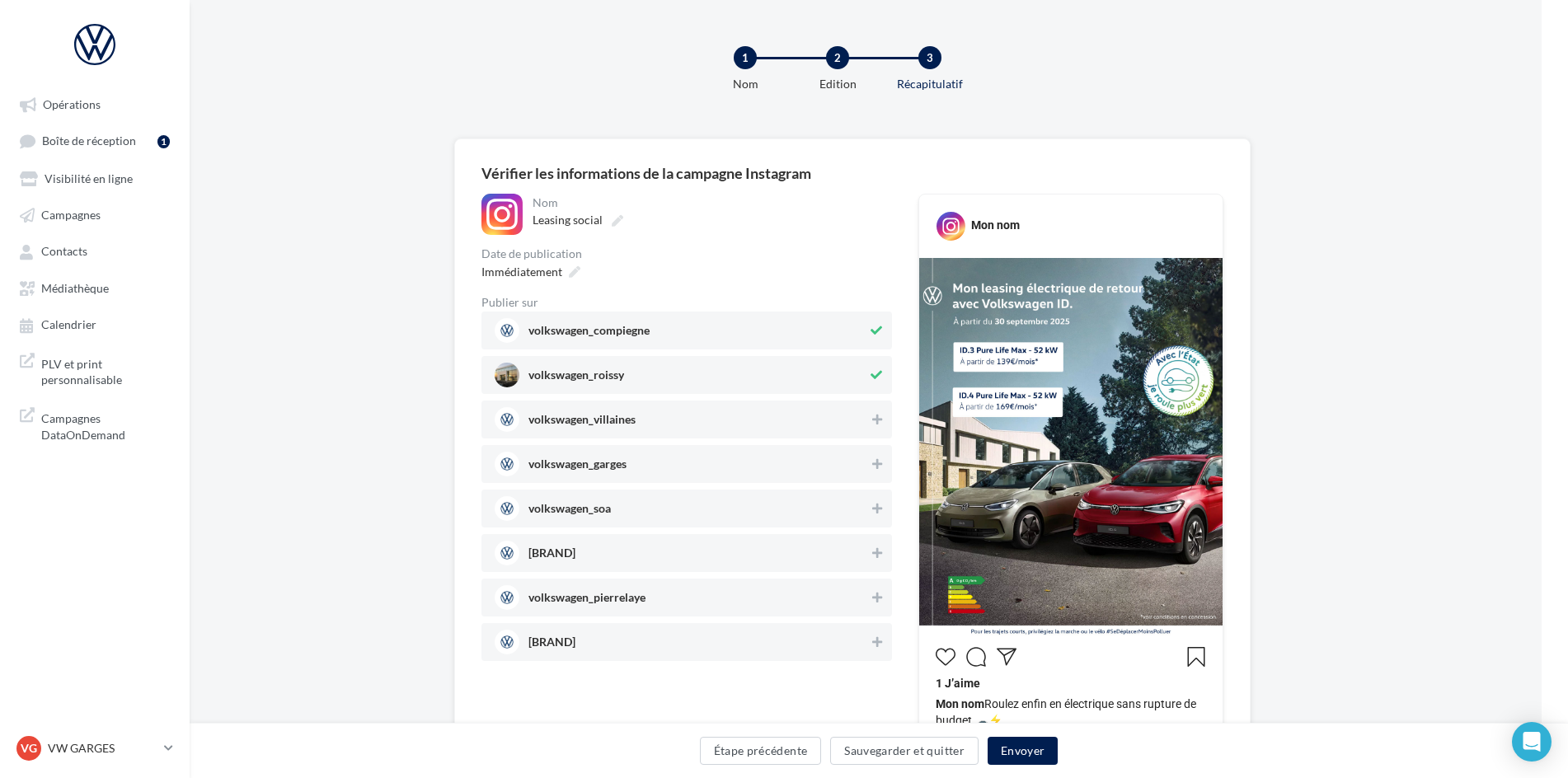 click on "volkswagen_compiegne
volkswagen_roissy
volkswagen_villaines
volkswagen_garges
volkswagen_soa
volkswagen_stgratien
volkswagen_pierrelaye
volkswagen_sartrouville" at bounding box center (687, 486) 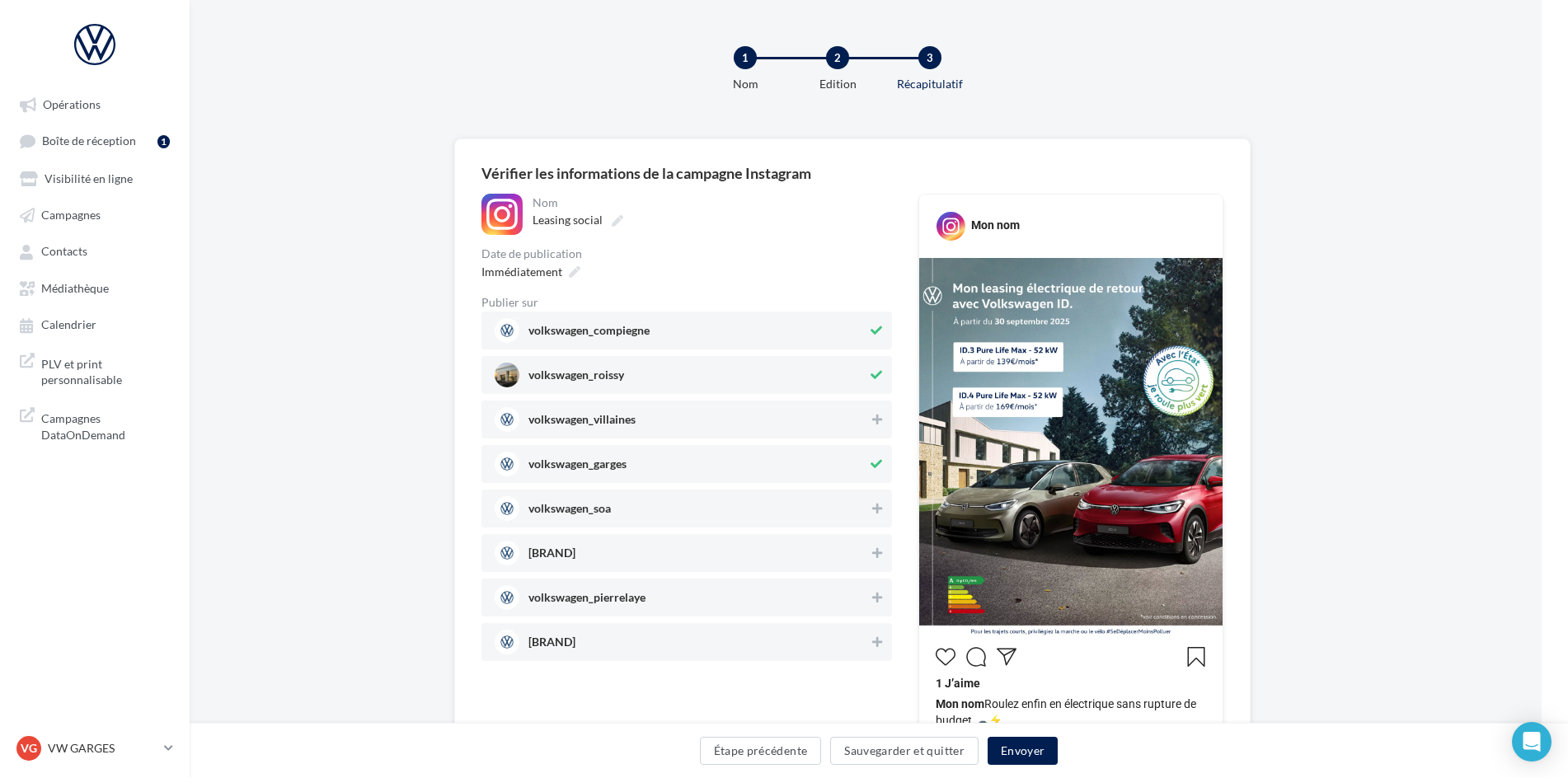 click on "volkswagen_villaines" at bounding box center [687, 419] 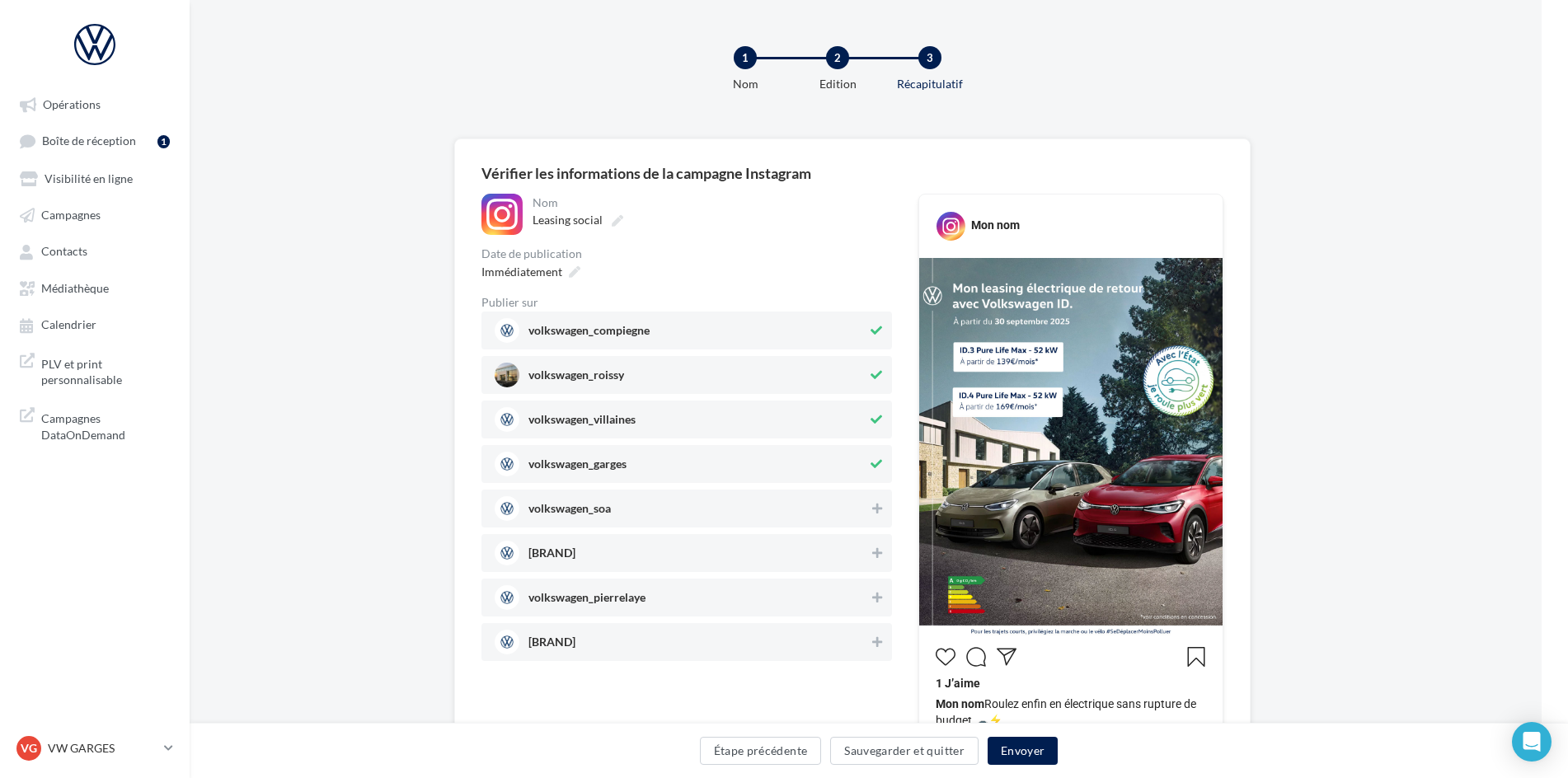 click on "volkswagen_soa" at bounding box center [682, 509] 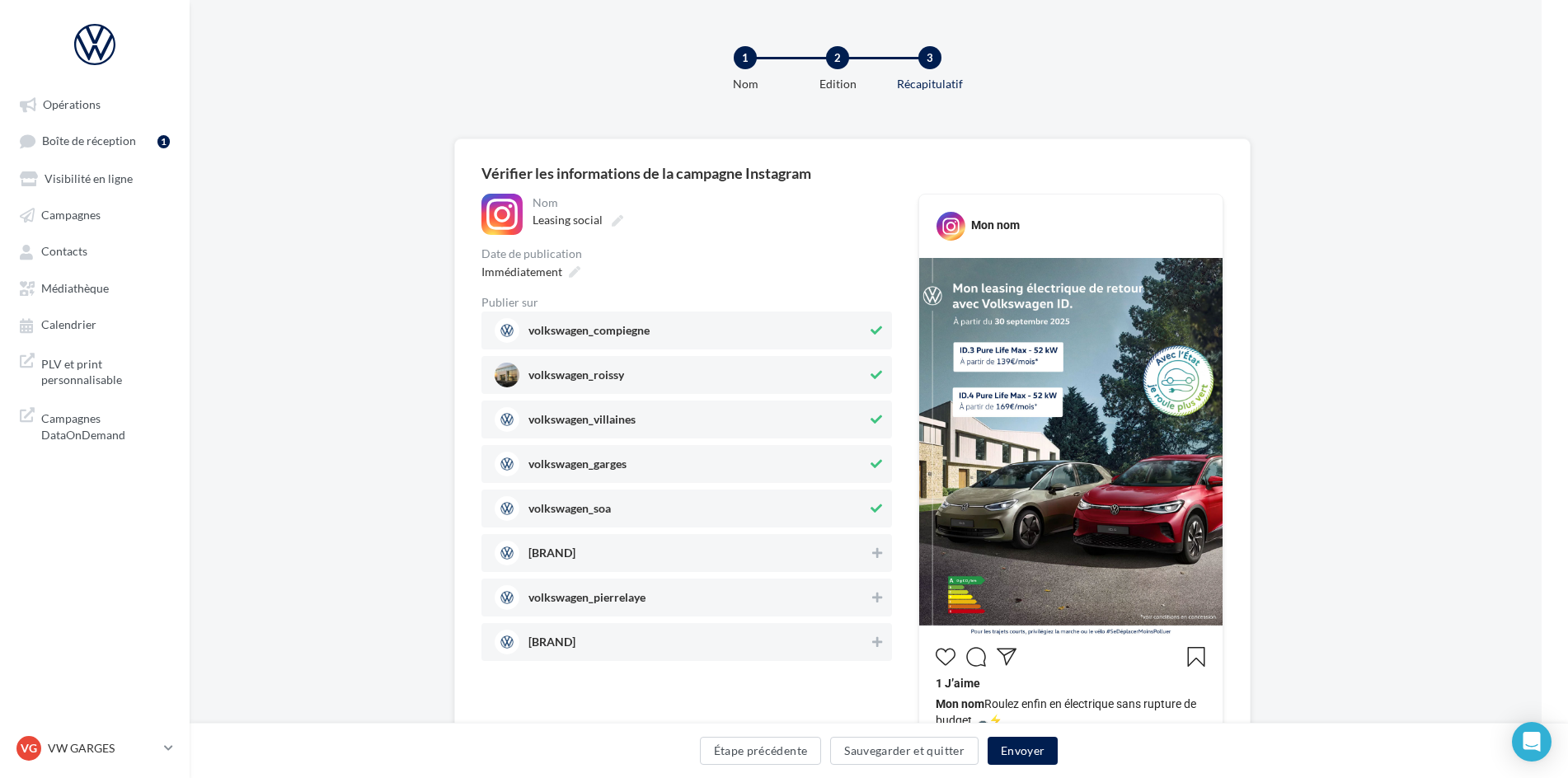 click on "volkswagen_stgratien" at bounding box center (682, 553) 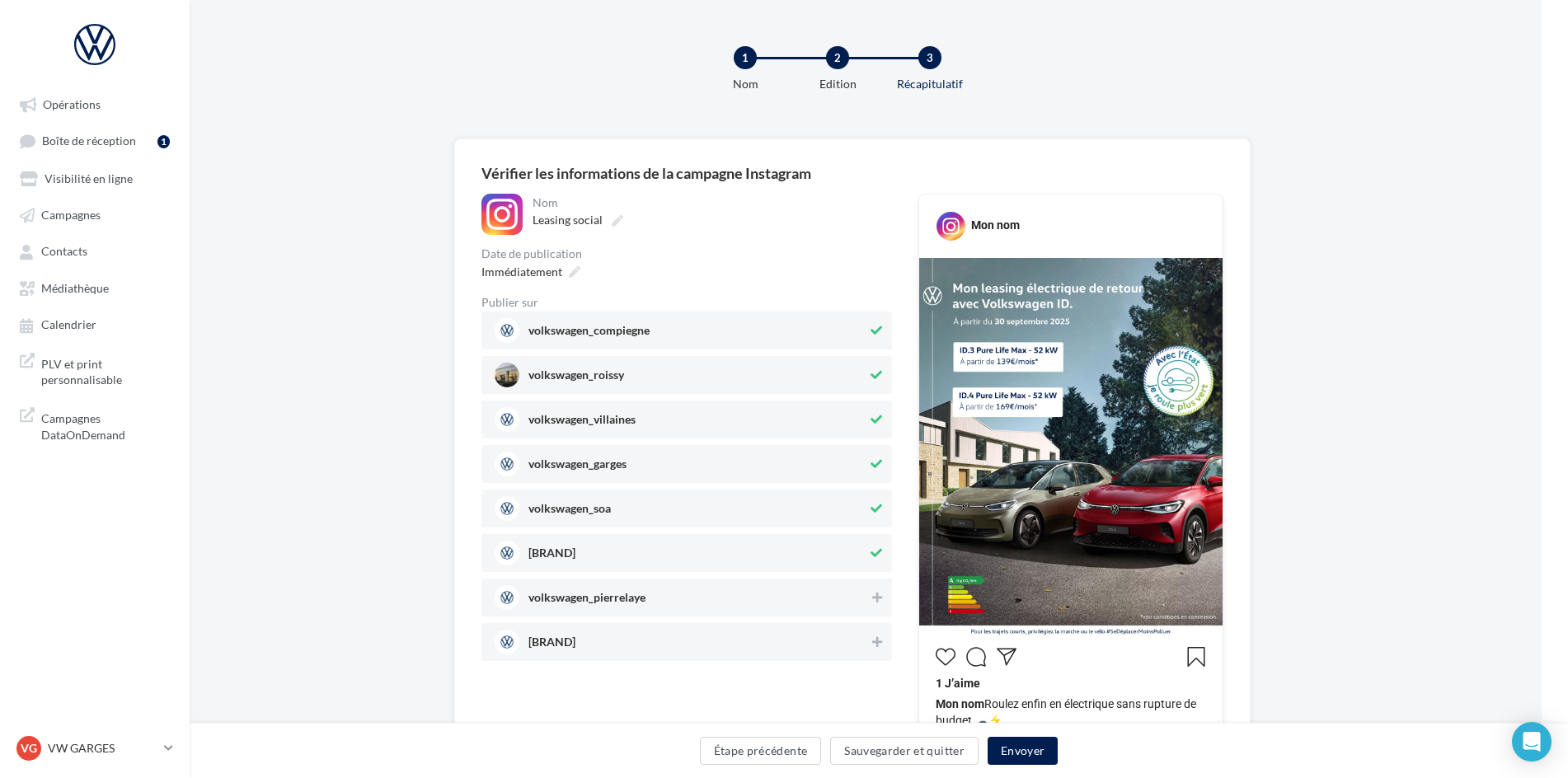click on "volkswagen_pierrelaye" at bounding box center [682, 598] 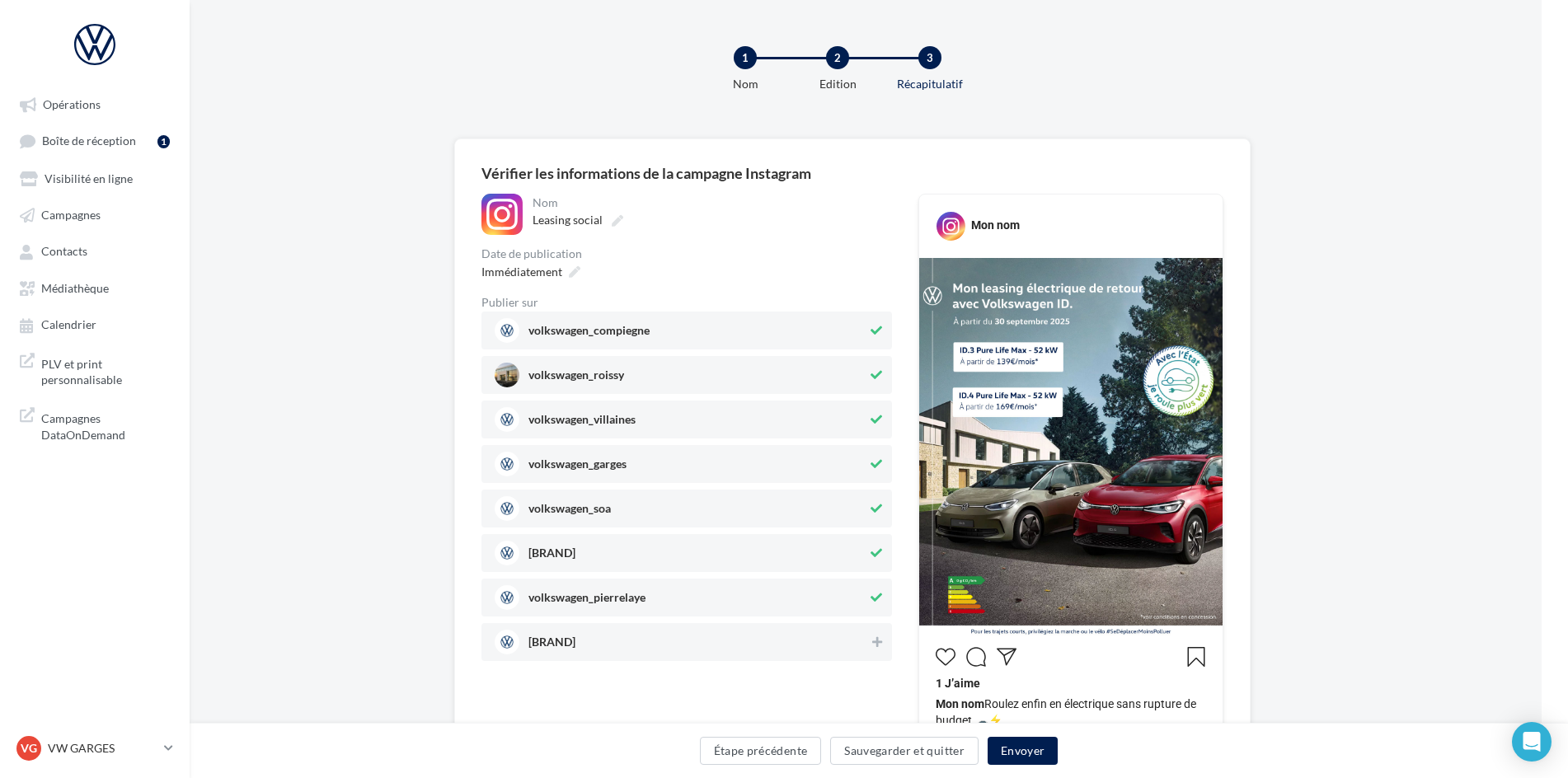 click on "**********" at bounding box center [687, 668] 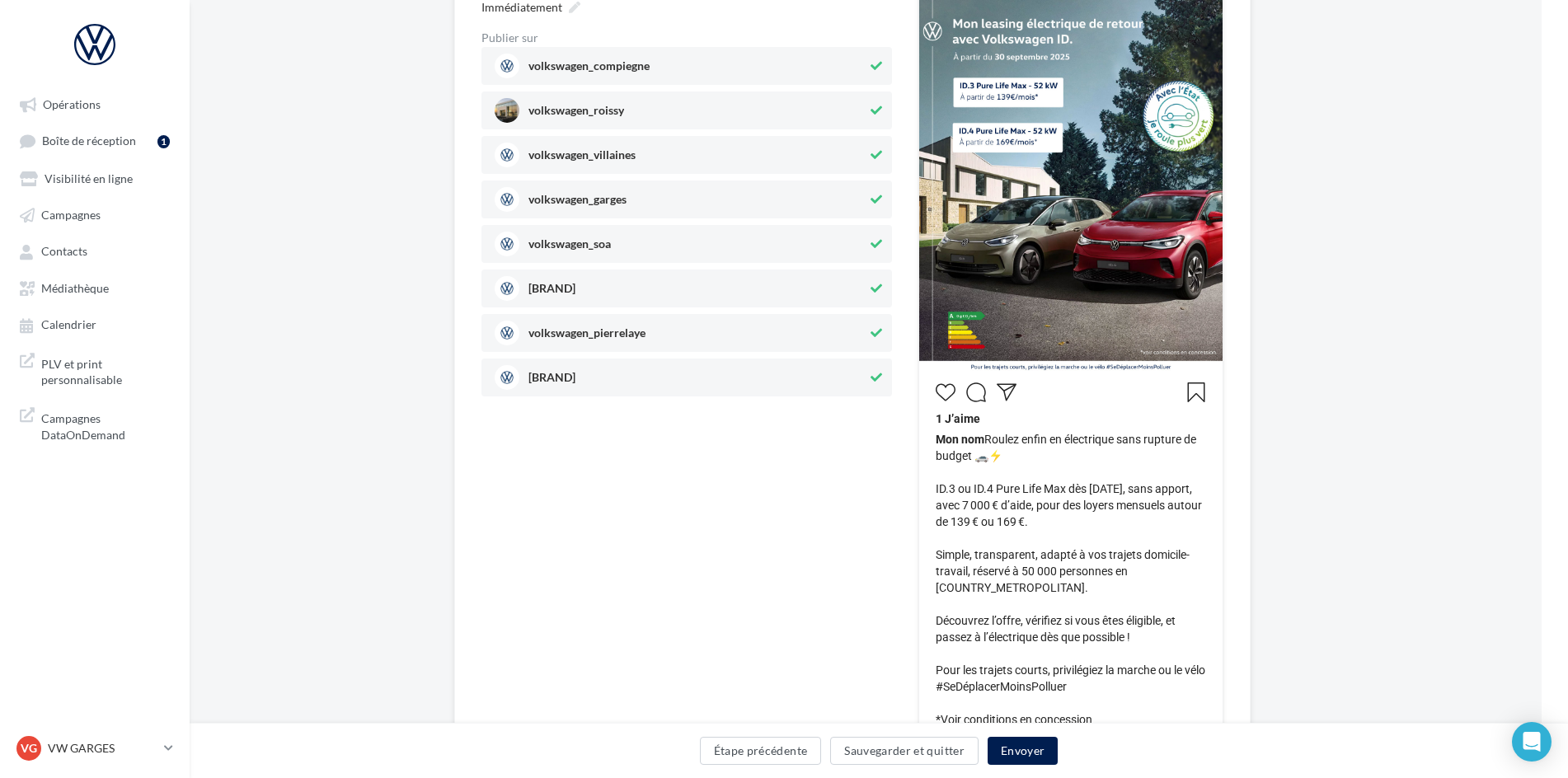 scroll, scrollTop: 330, scrollLeft: 26, axis: both 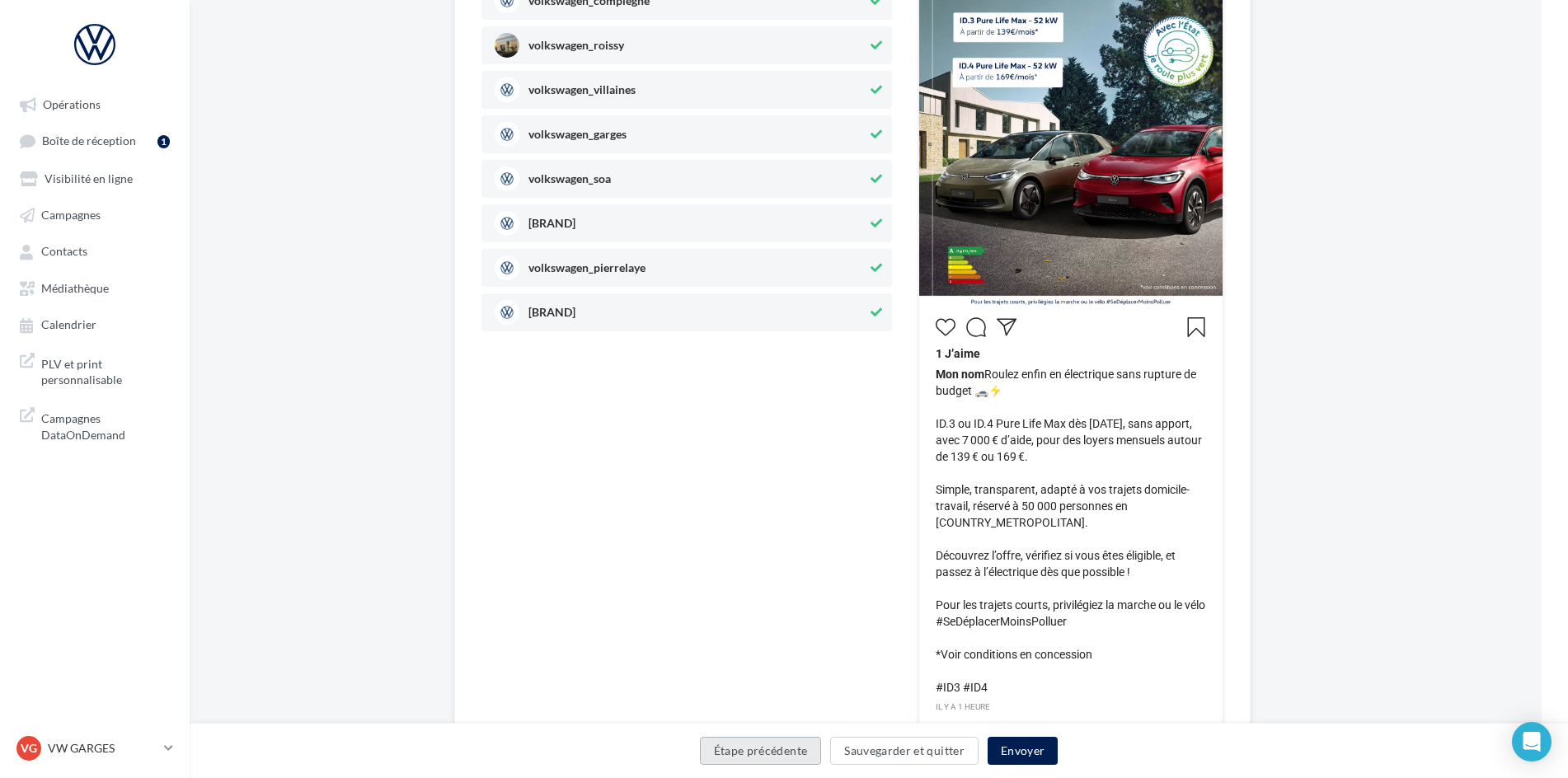 click on "Étape précédente" at bounding box center [761, 751] 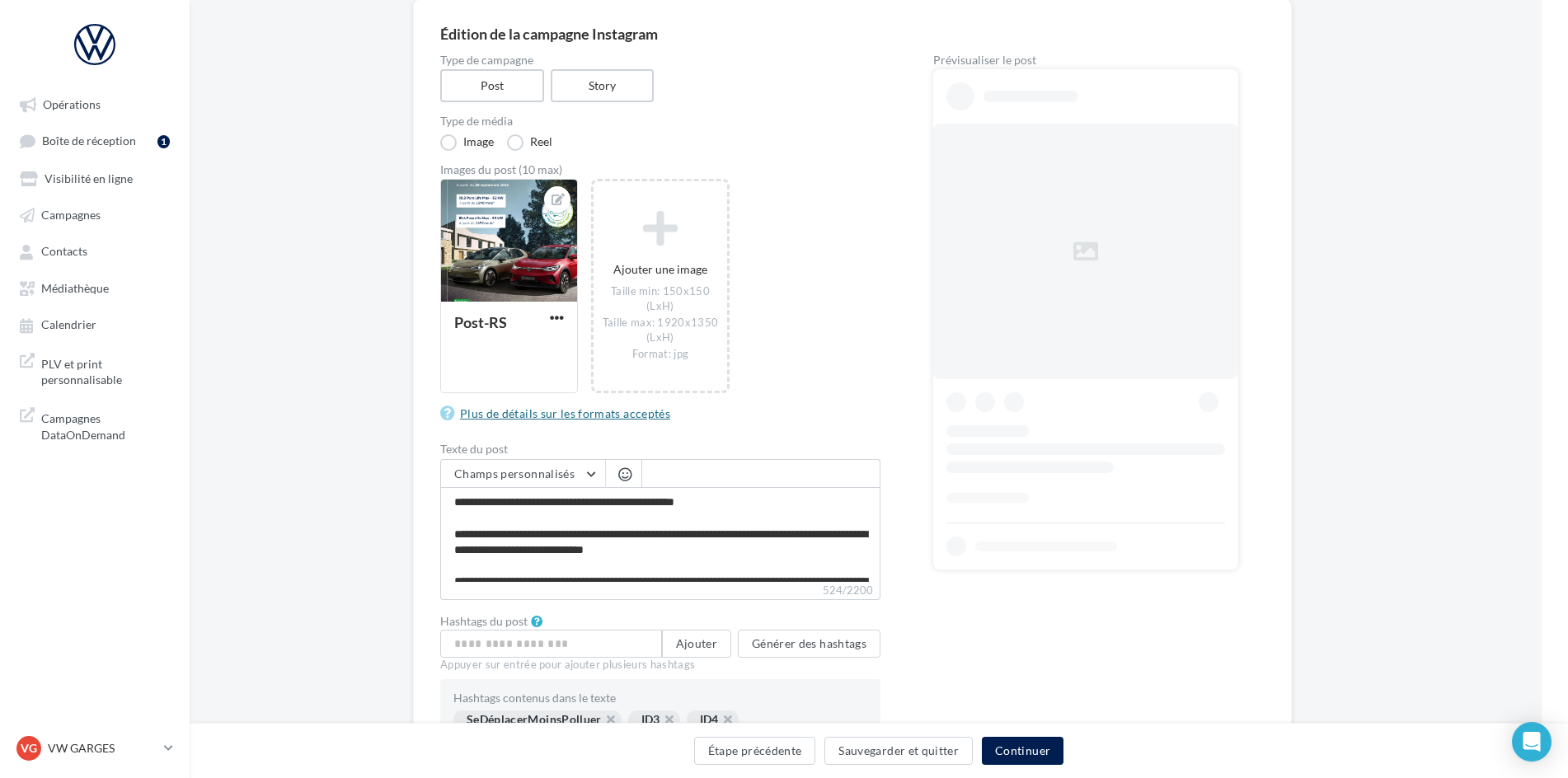scroll, scrollTop: 231, scrollLeft: 26, axis: both 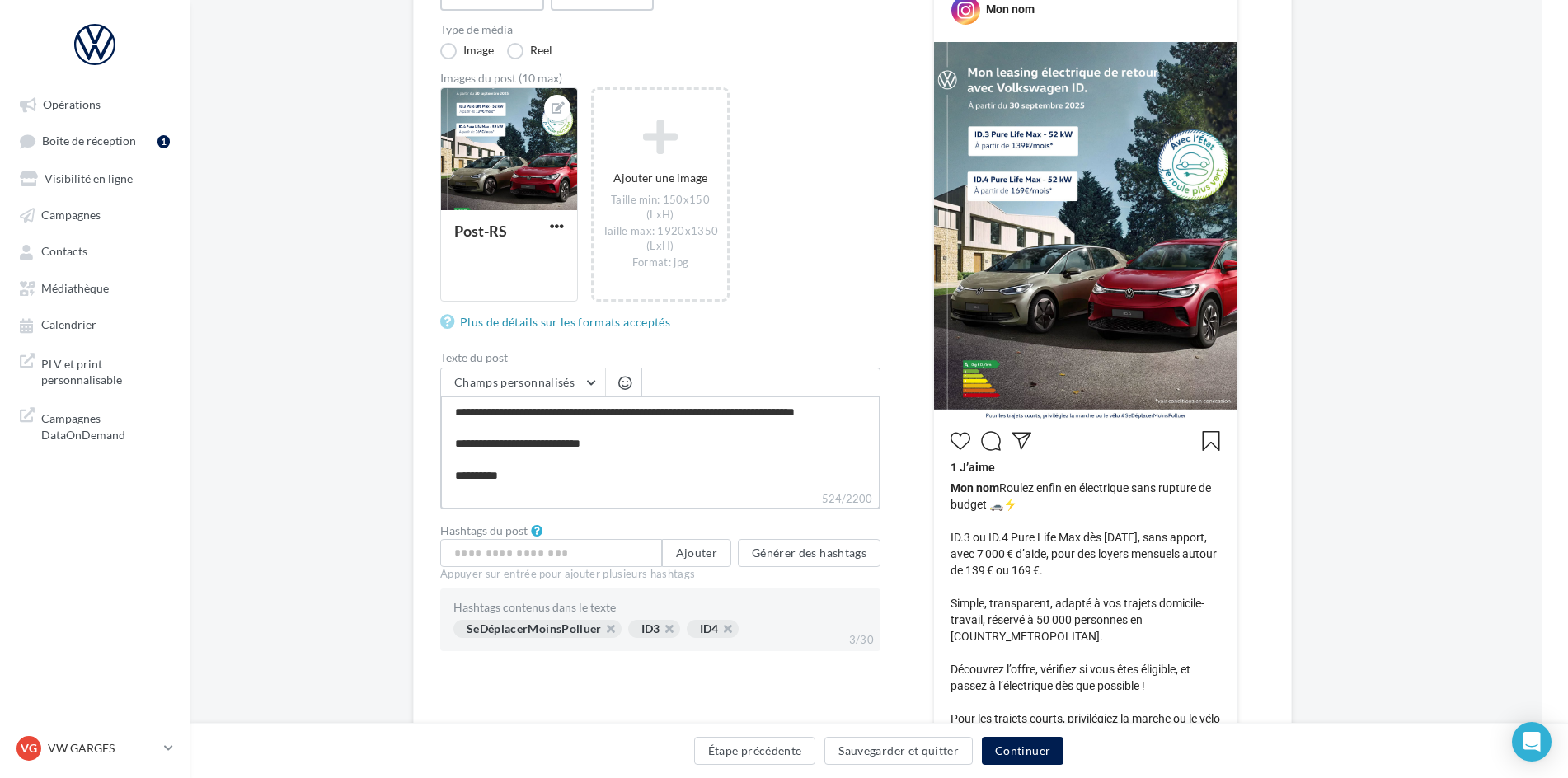 drag, startPoint x: 452, startPoint y: 412, endPoint x: 535, endPoint y: 509, distance: 127.66362 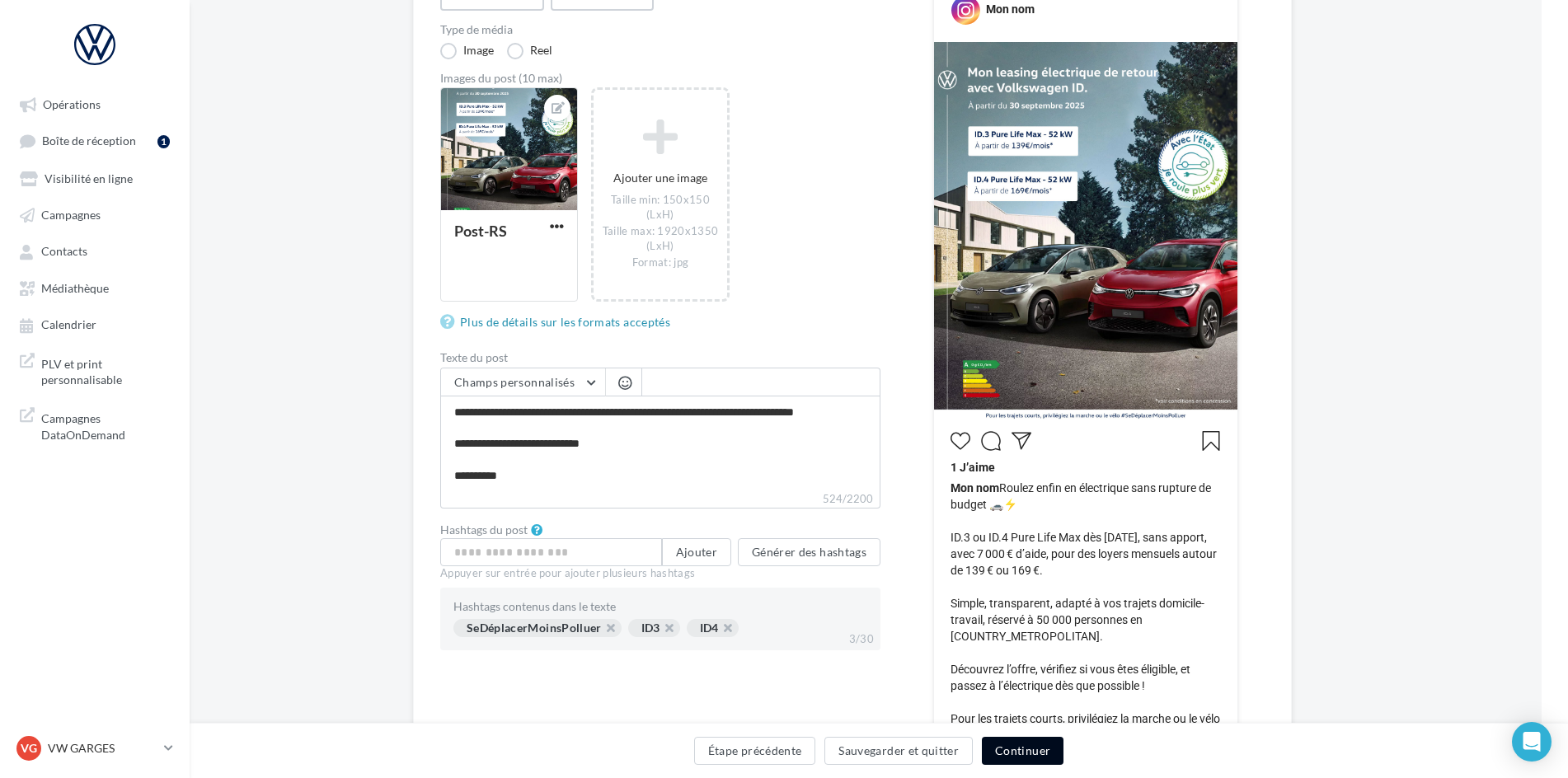 scroll, scrollTop: 173, scrollLeft: 0, axis: vertical 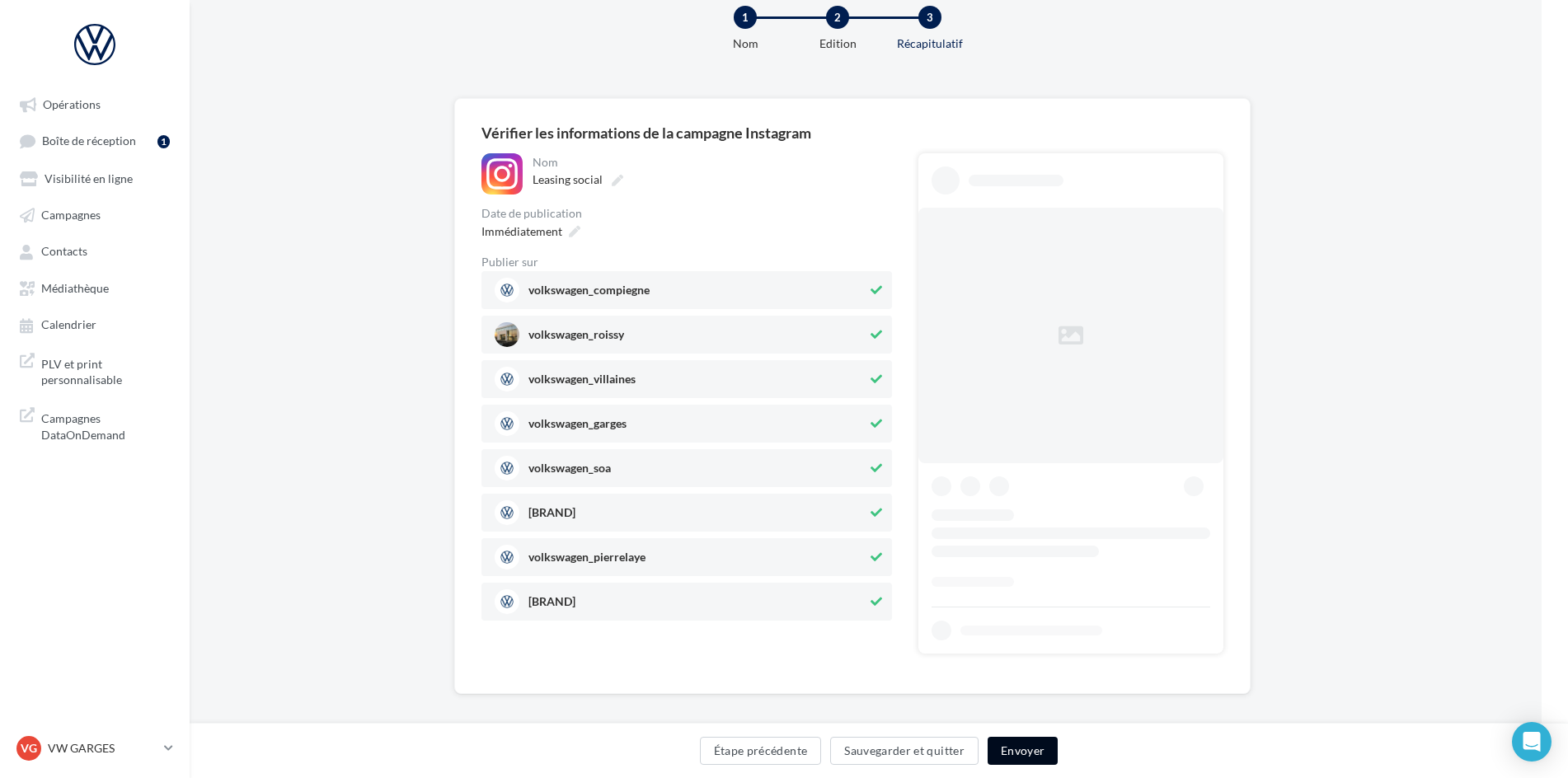 click on "Envoyer" at bounding box center [1022, 751] 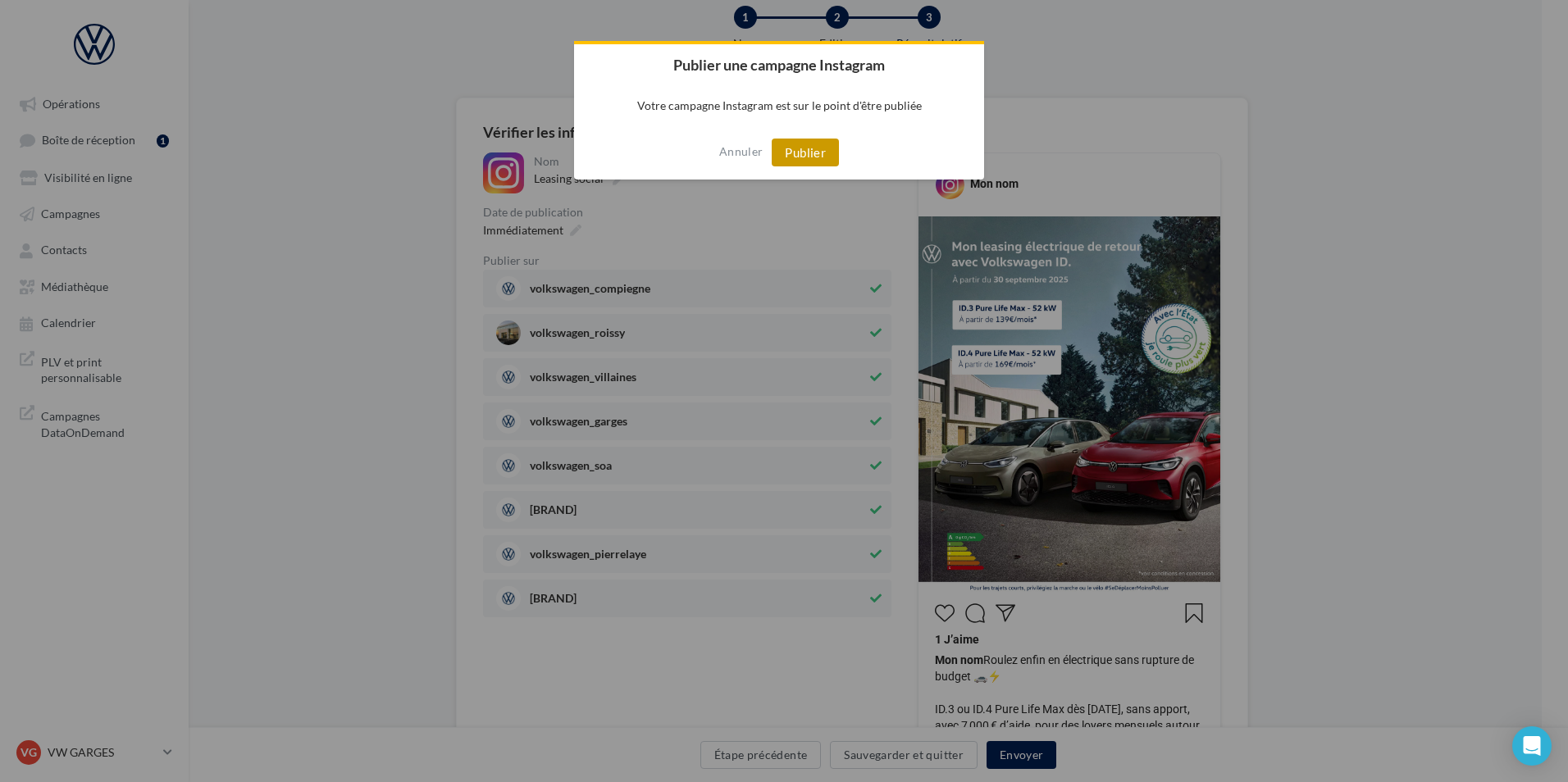 click on "Publier" at bounding box center (805, 152) 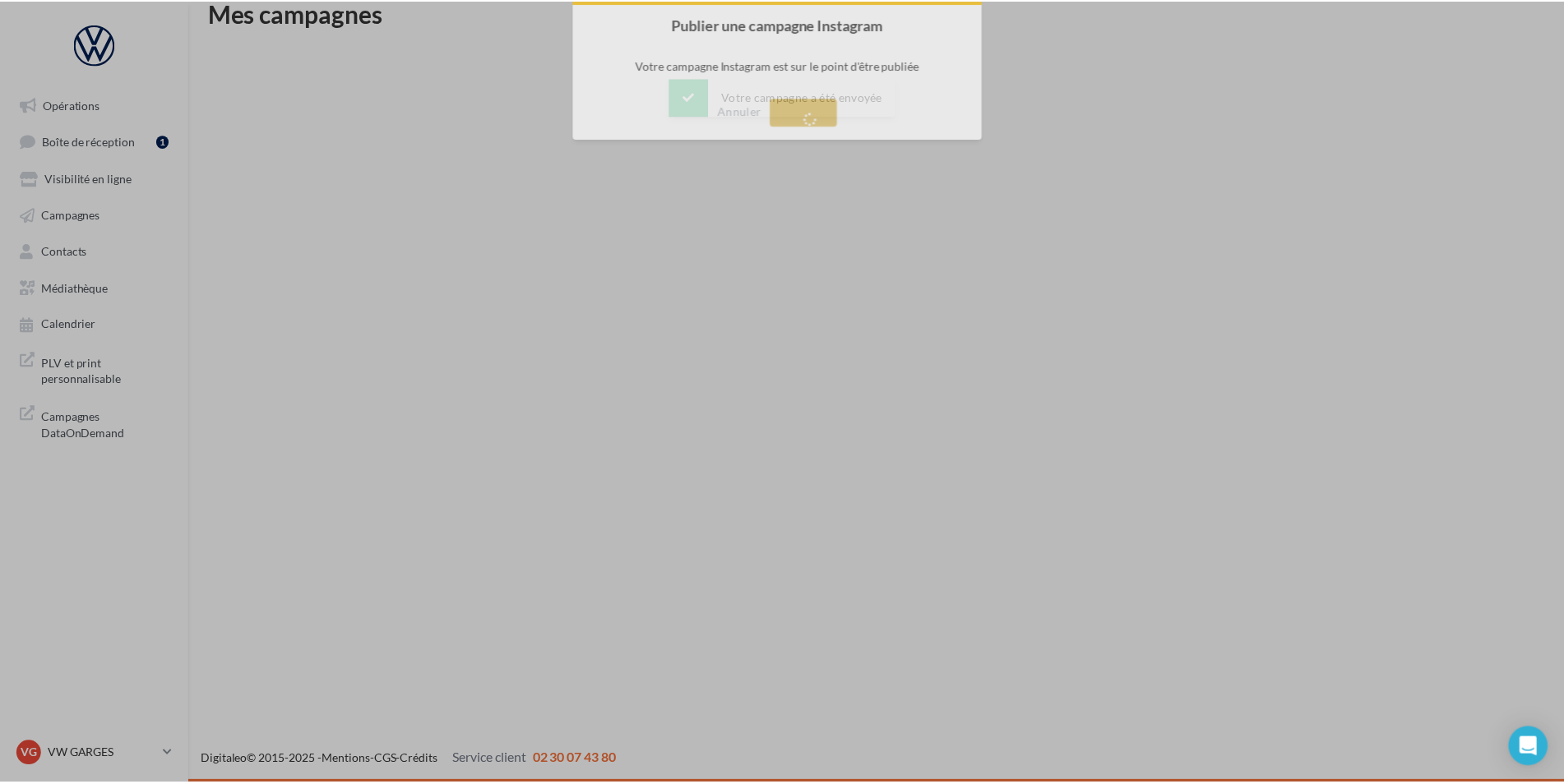scroll, scrollTop: 26, scrollLeft: 0, axis: vertical 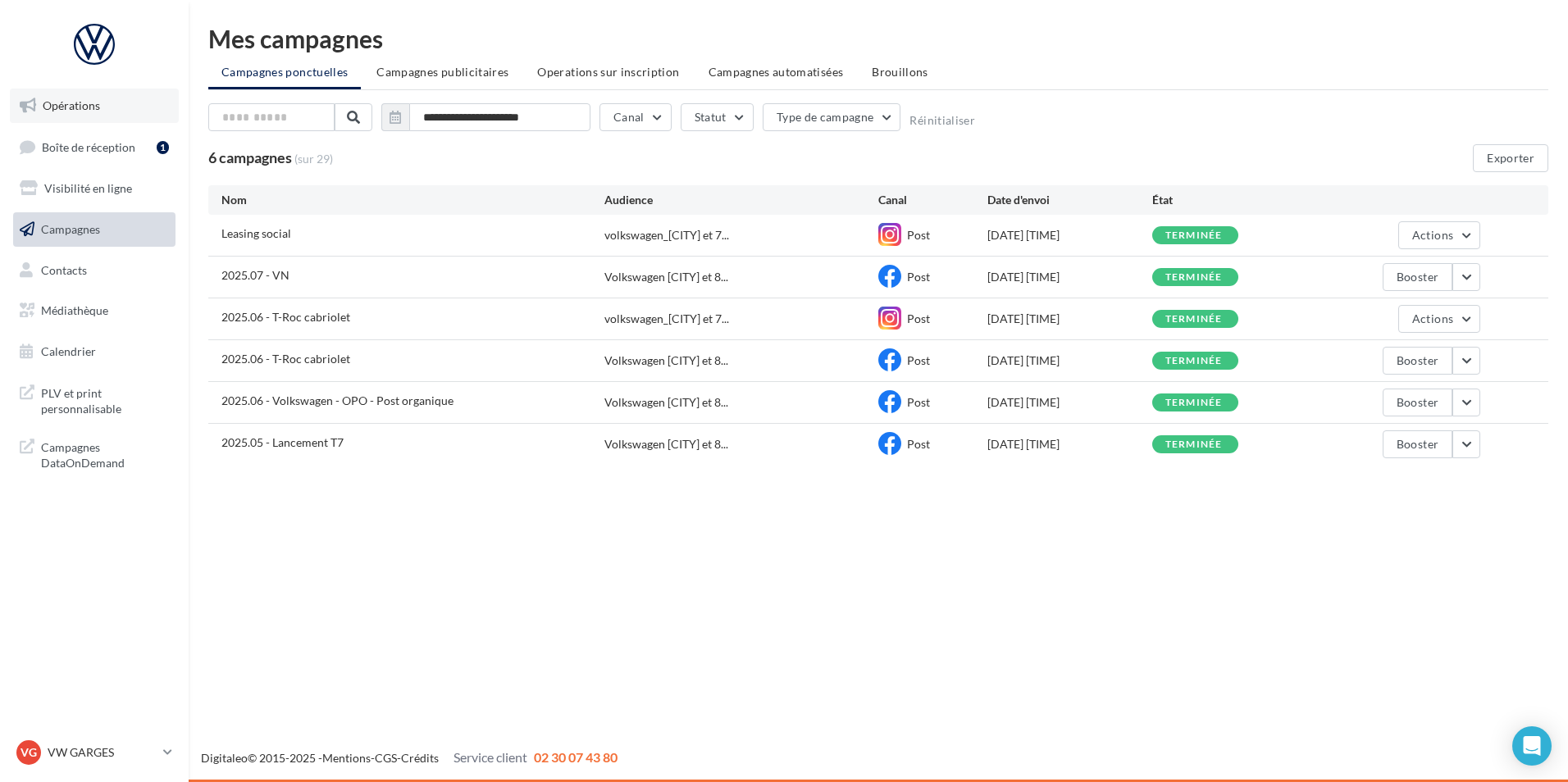 click on "Opérations" at bounding box center (94, 106) 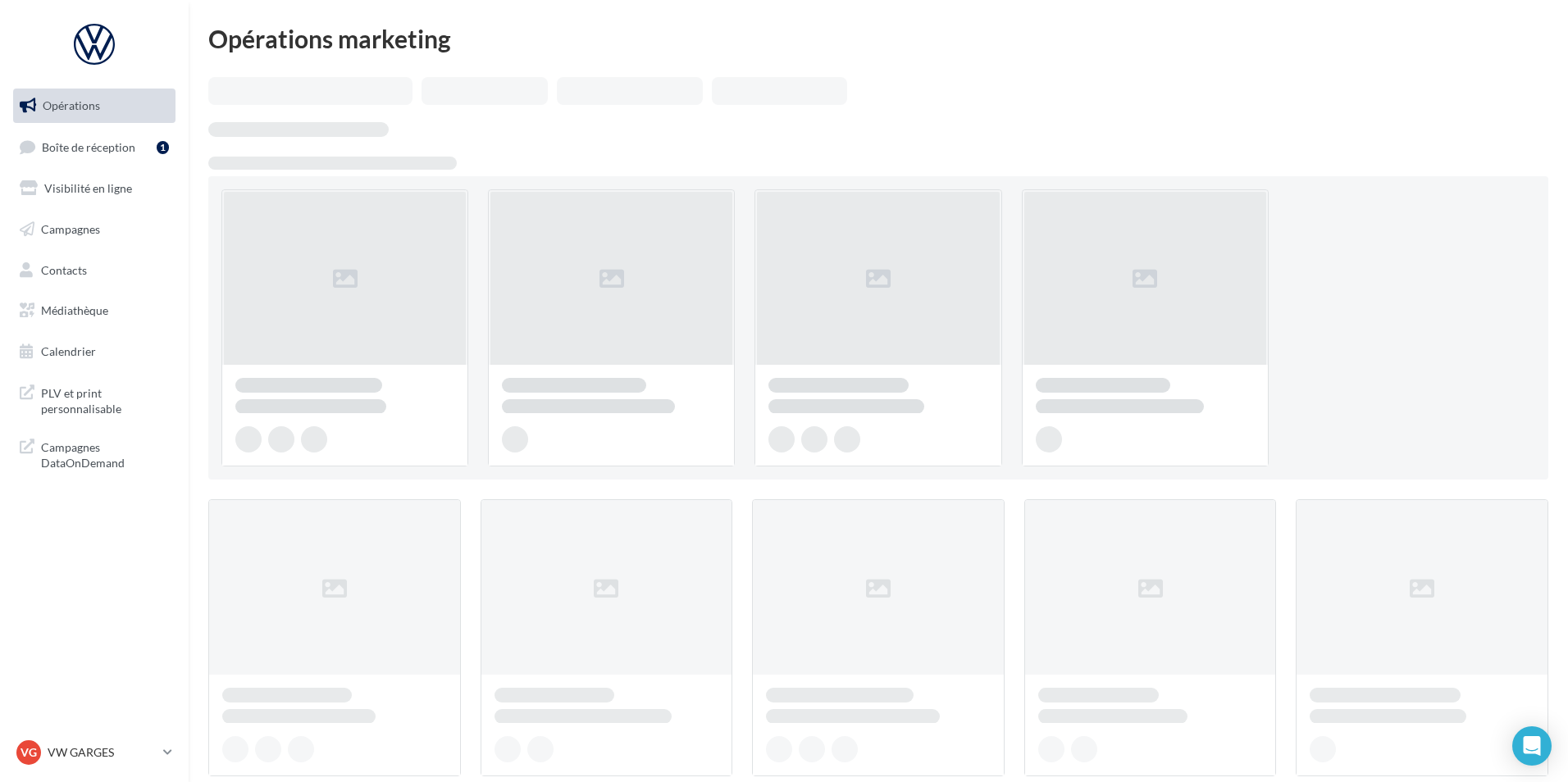 scroll, scrollTop: 0, scrollLeft: 0, axis: both 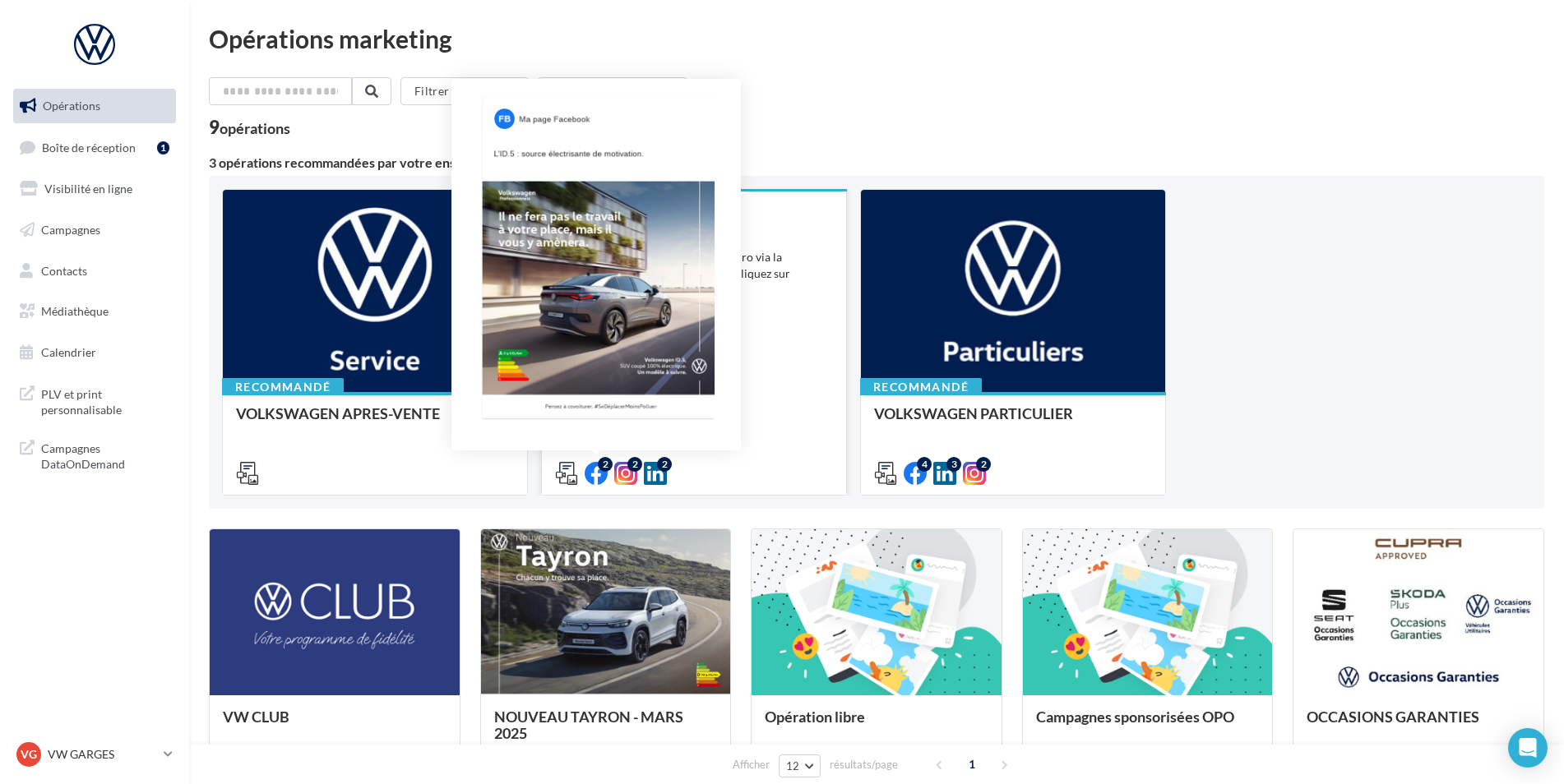 click on "2" at bounding box center [605, 464] 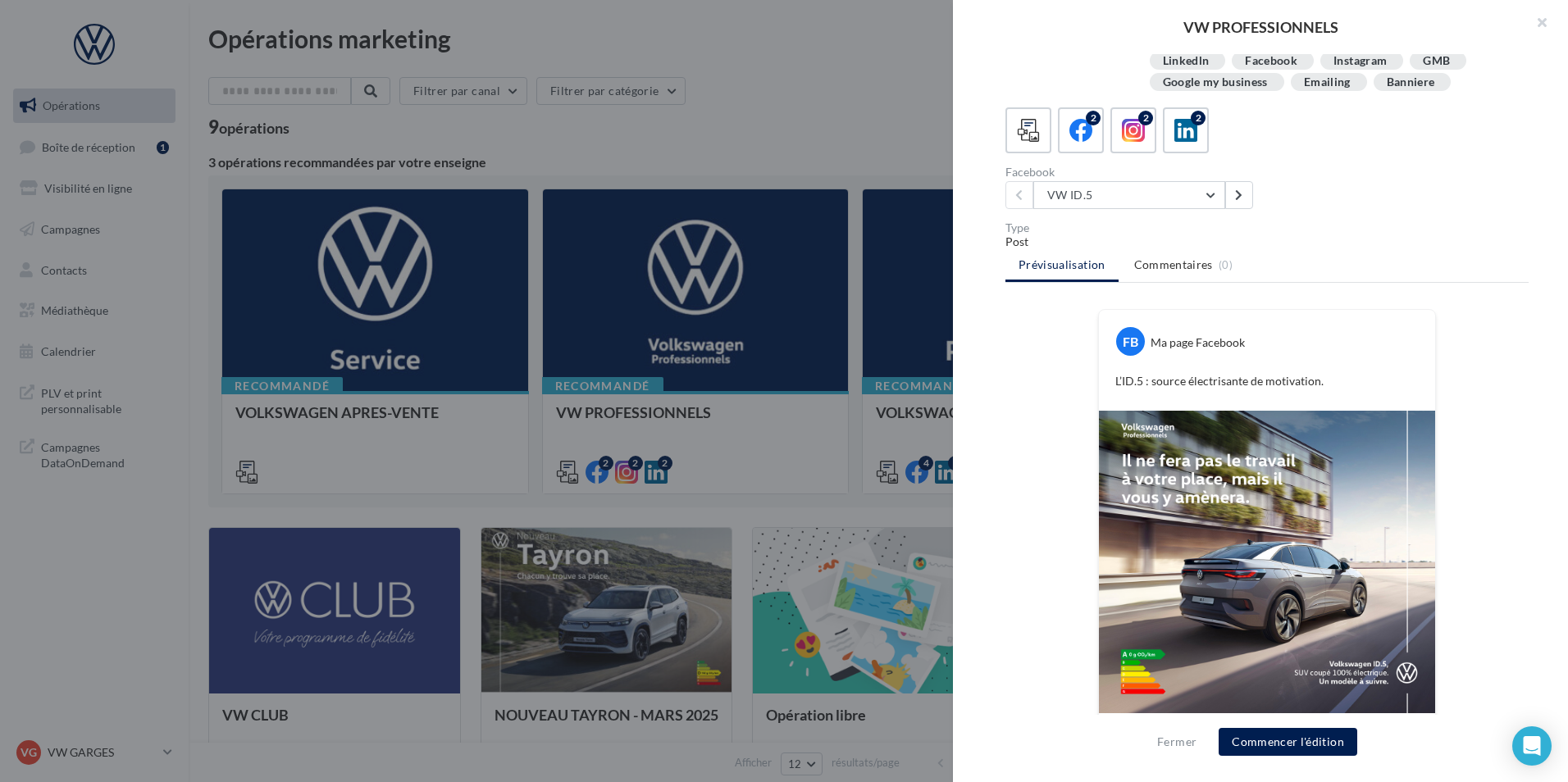 scroll, scrollTop: 181, scrollLeft: 0, axis: vertical 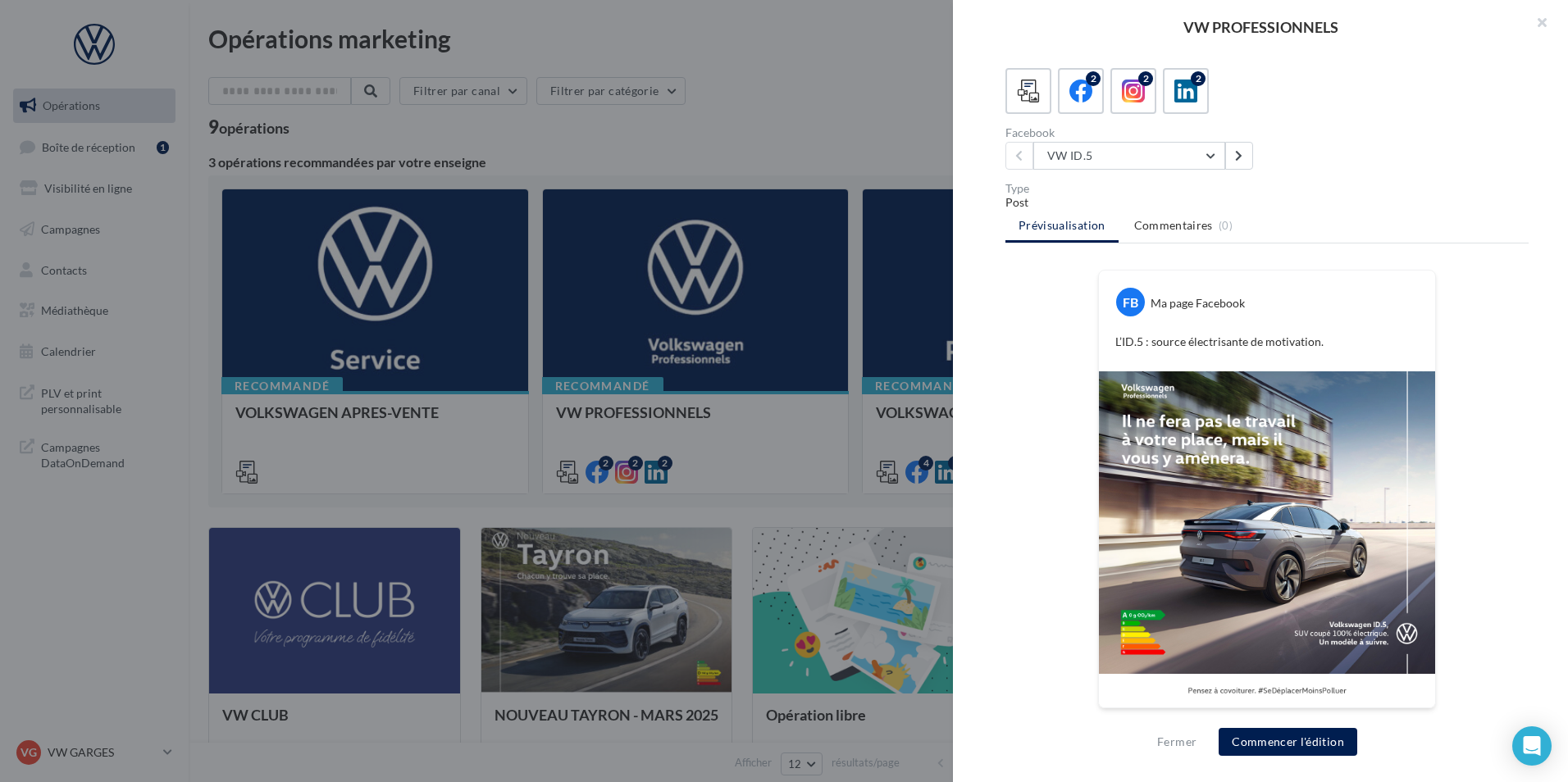 click on "Fermer
Commencer l'édition" at bounding box center (1260, 748) 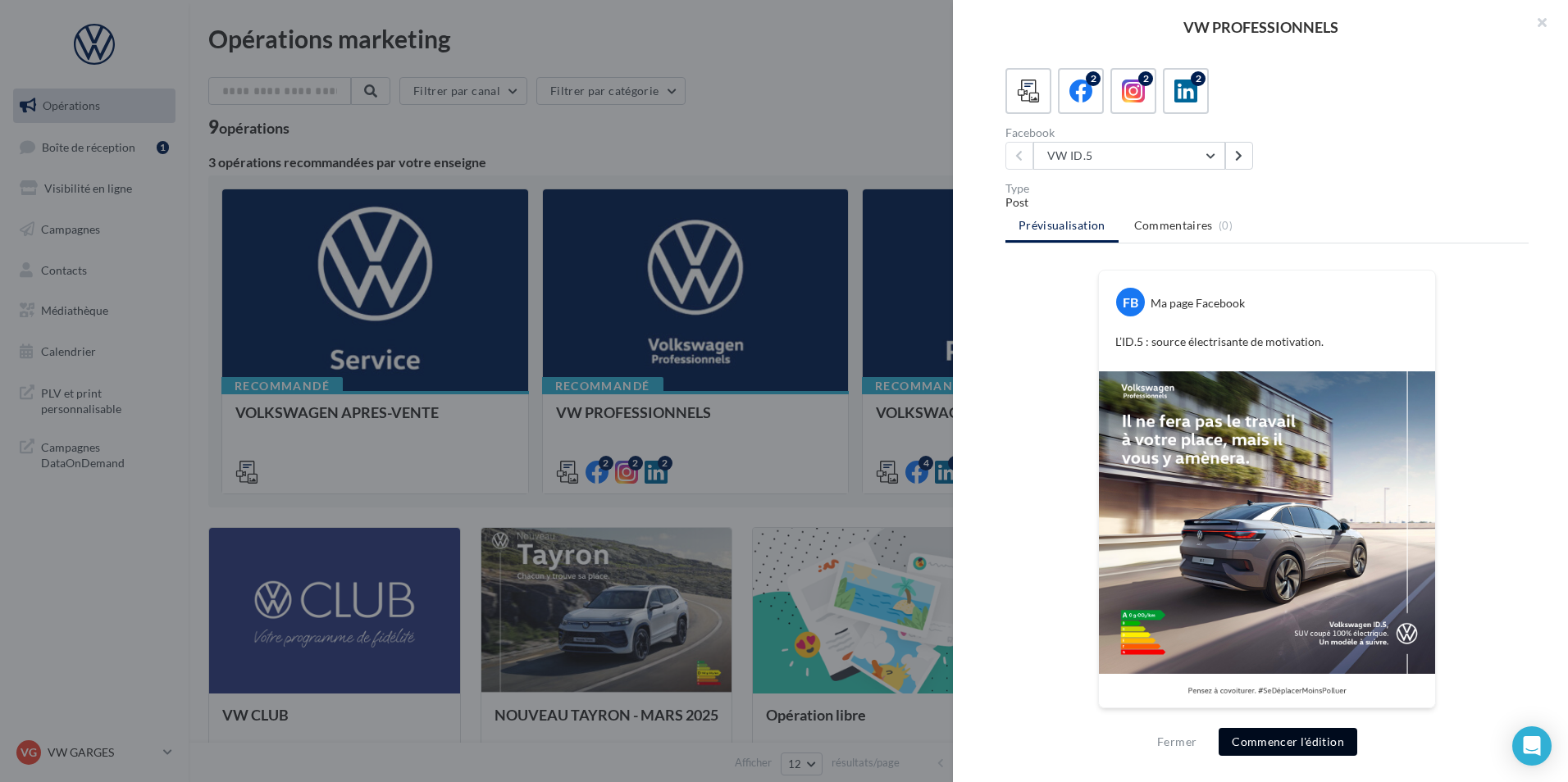 click on "Commencer l'édition" at bounding box center (1288, 742) 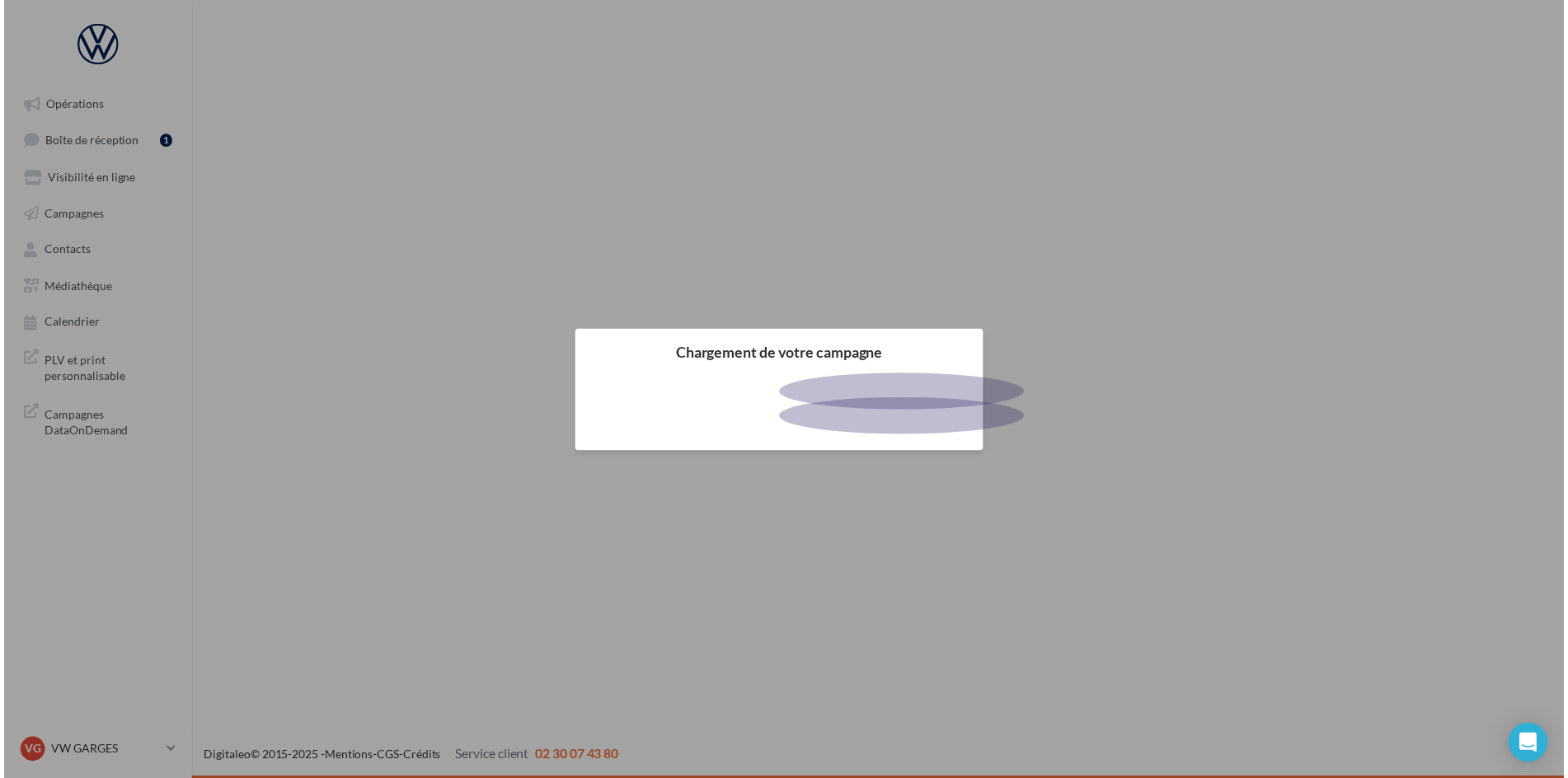 scroll, scrollTop: 0, scrollLeft: 0, axis: both 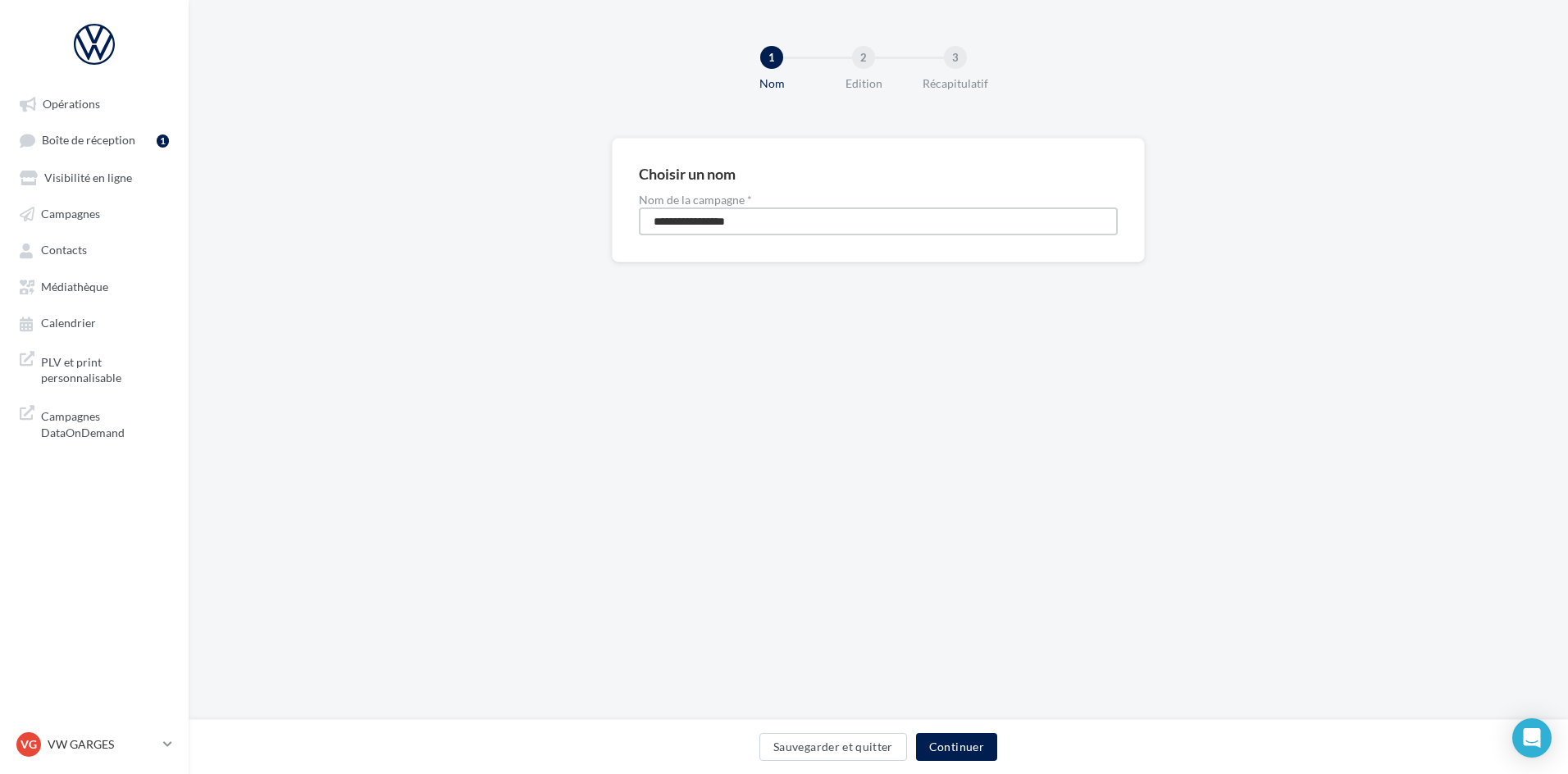 click on "**********" at bounding box center [878, 221] 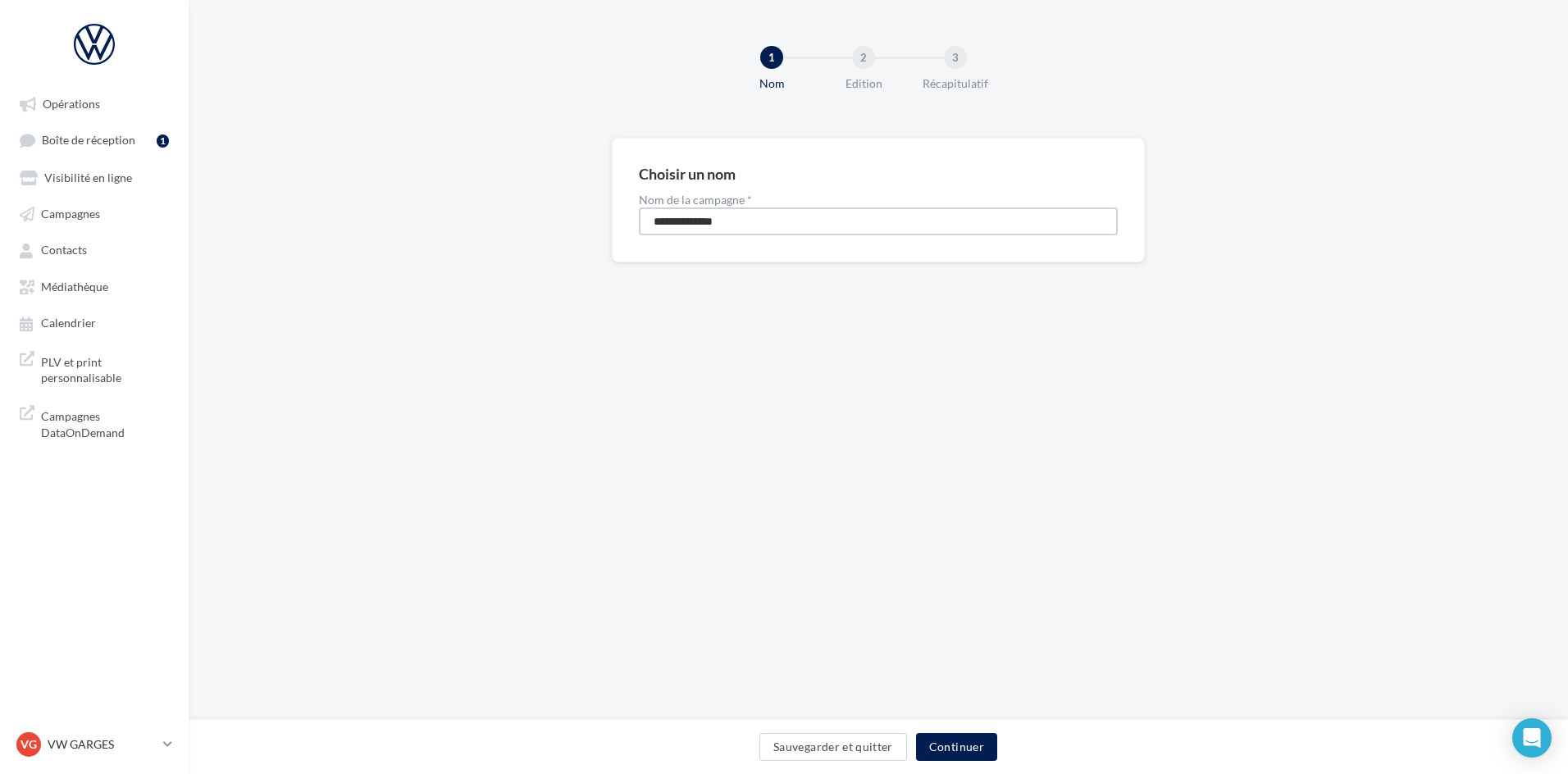 type on "**********" 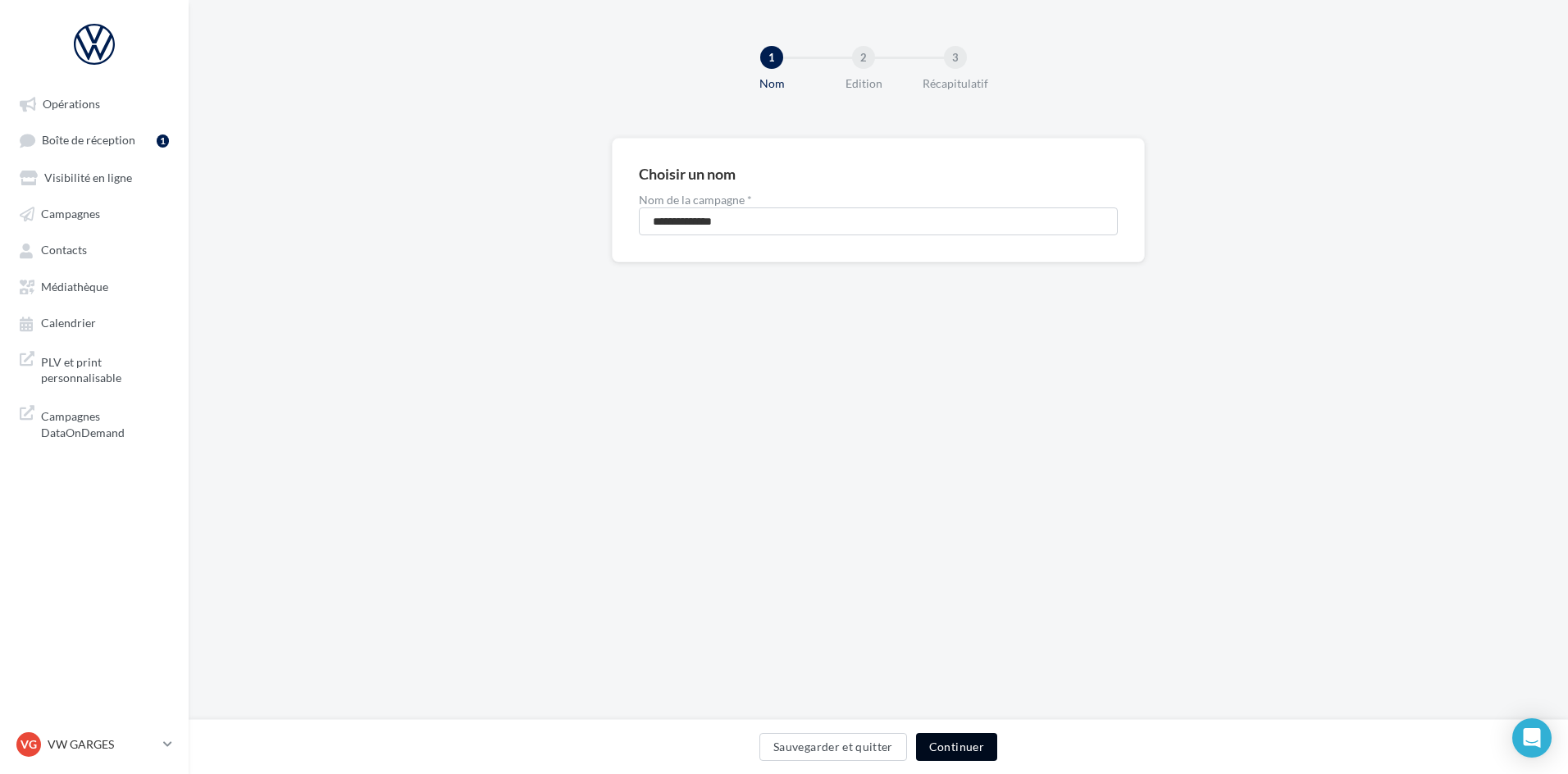 click on "Continuer" at bounding box center [956, 747] 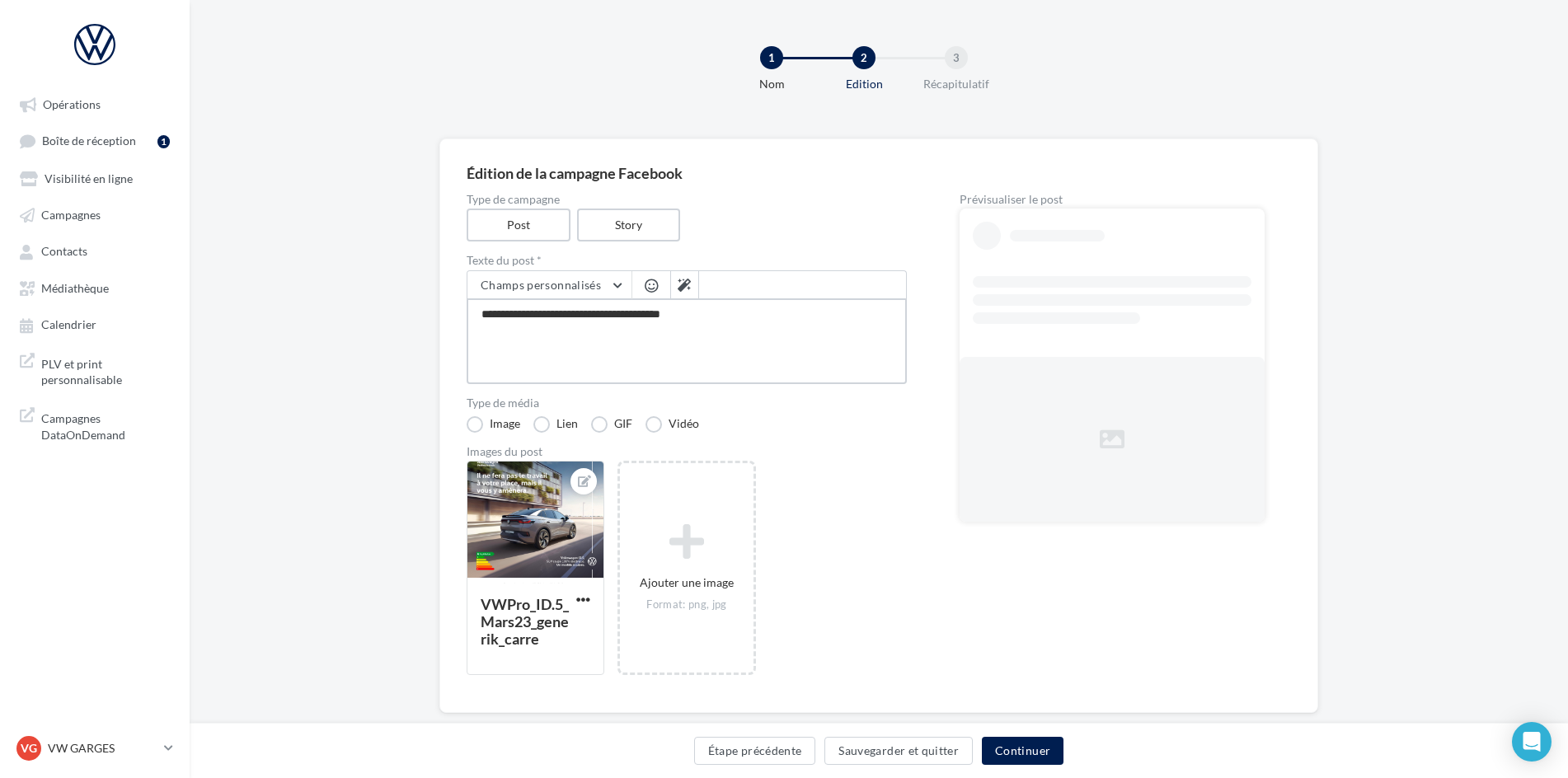 click on "**********" at bounding box center [687, 341] 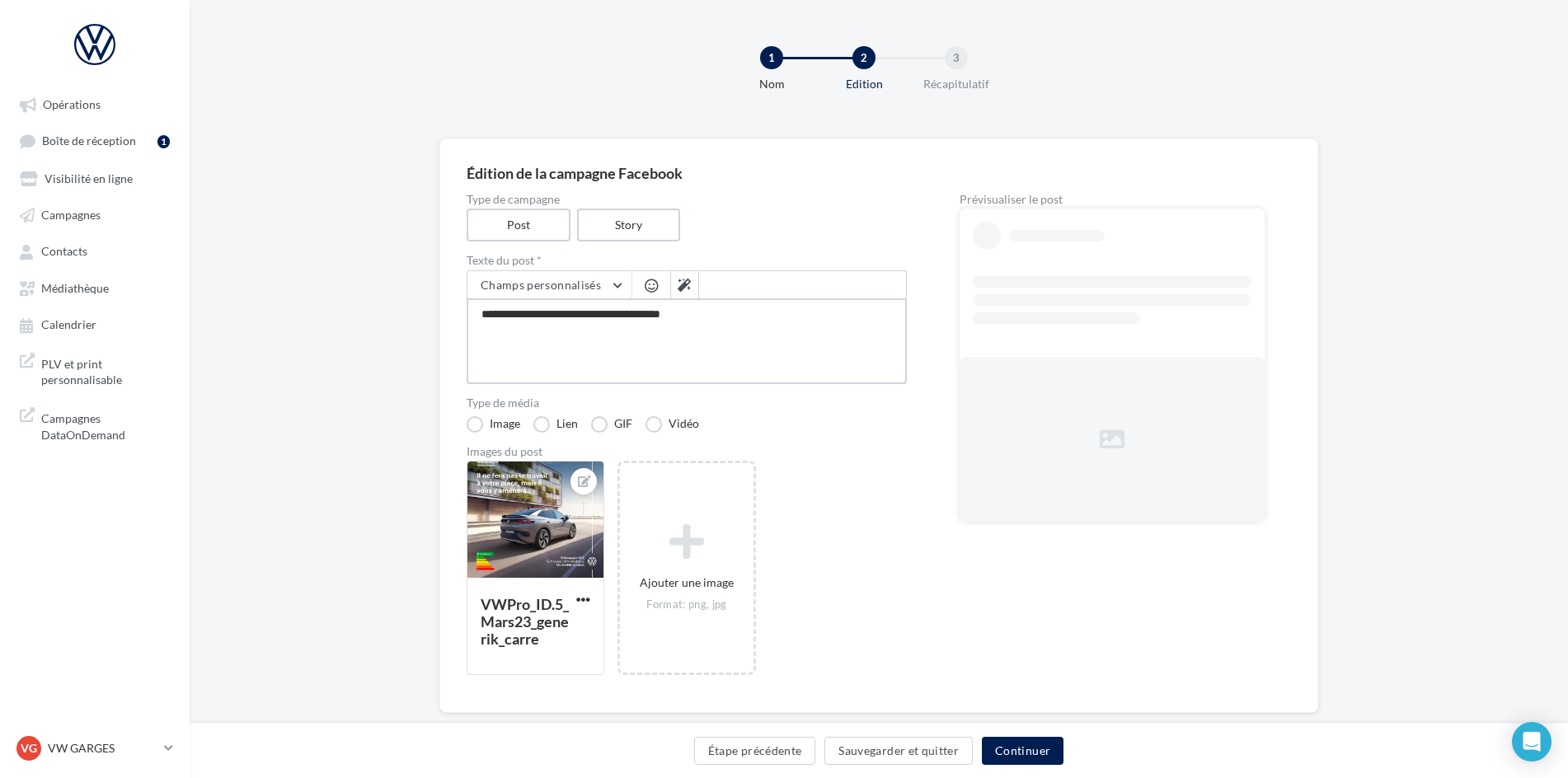 click on "**********" at bounding box center (687, 341) 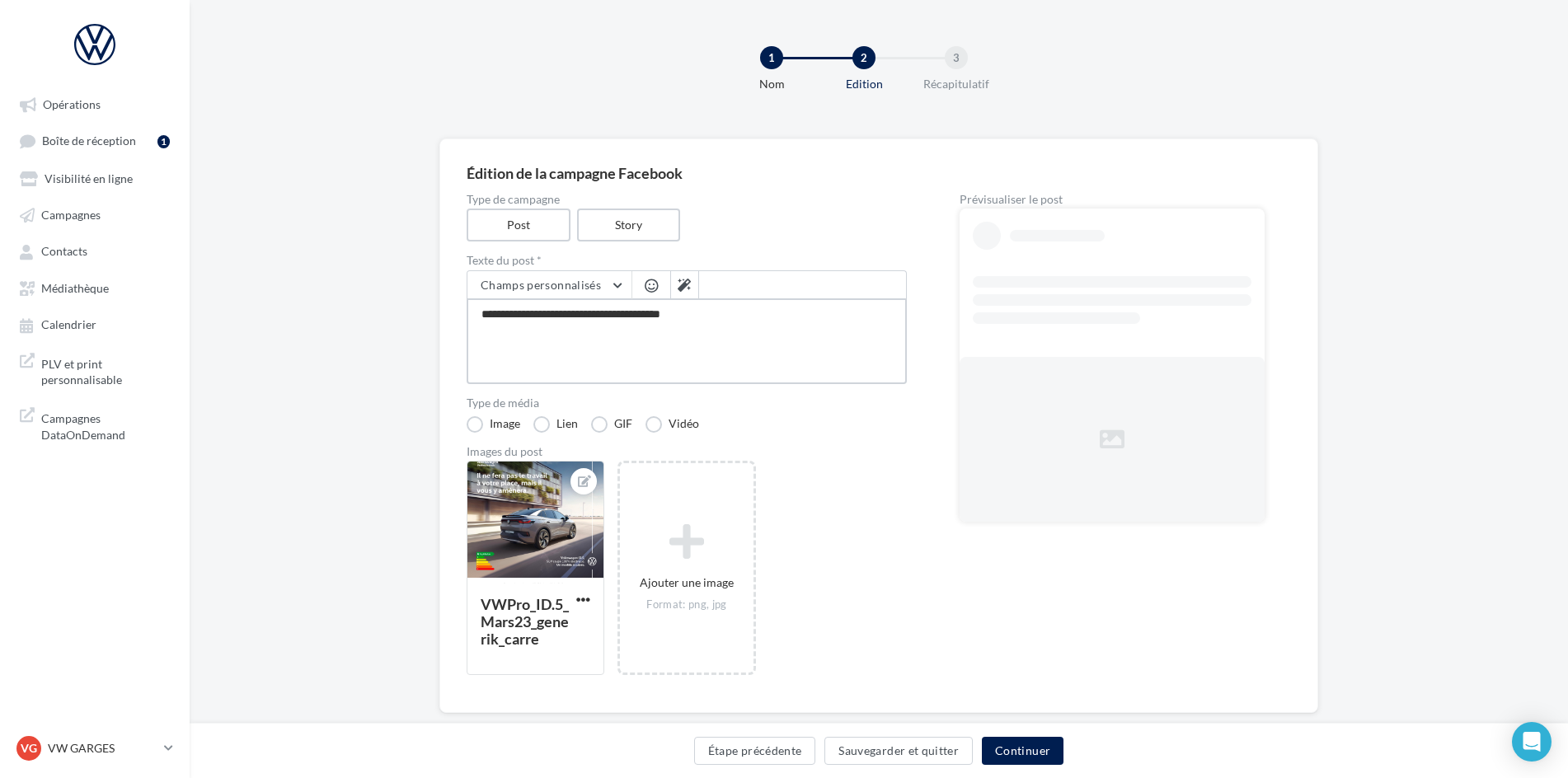 click on "**********" at bounding box center [687, 341] 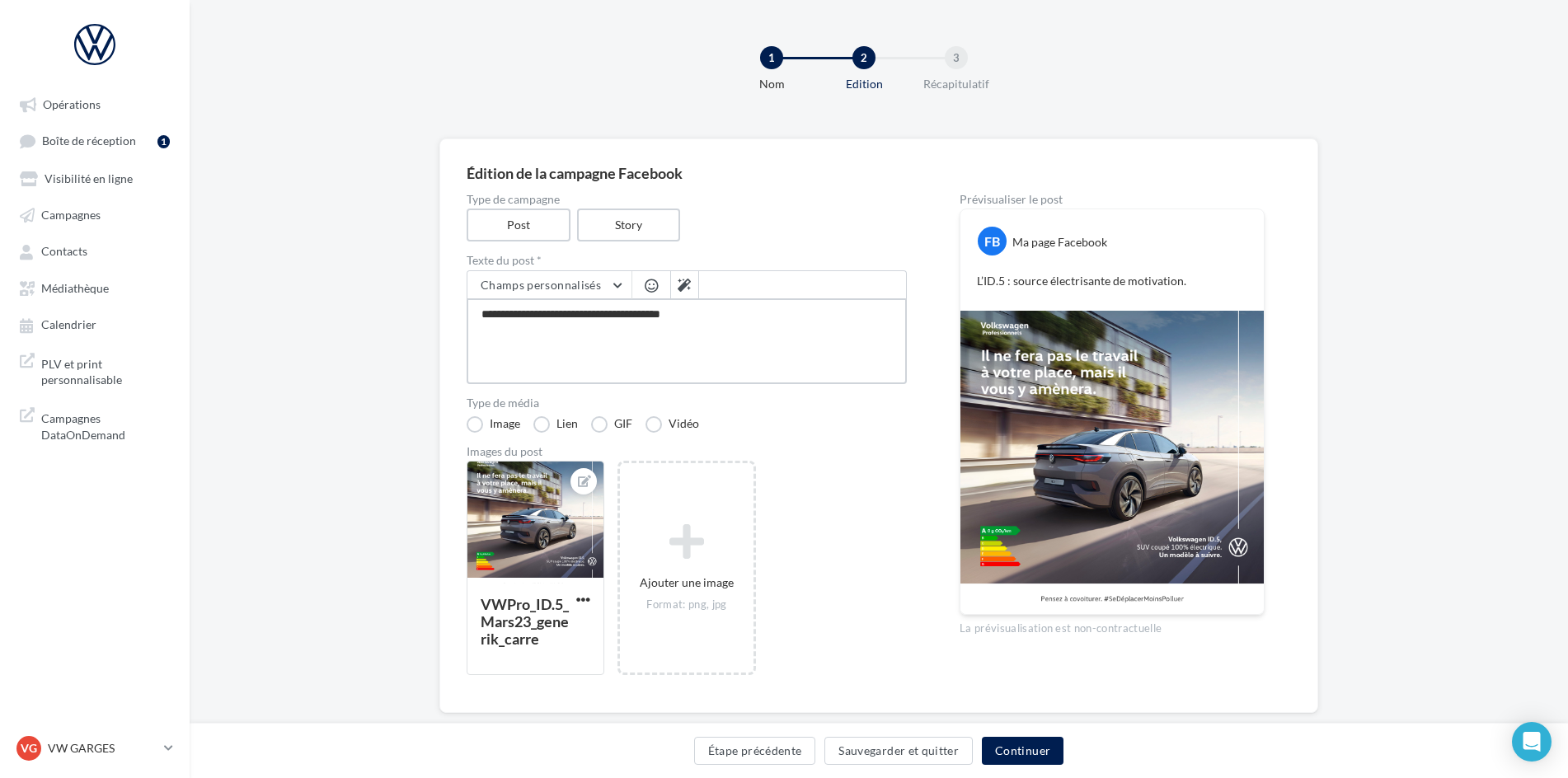 paste on "**********" 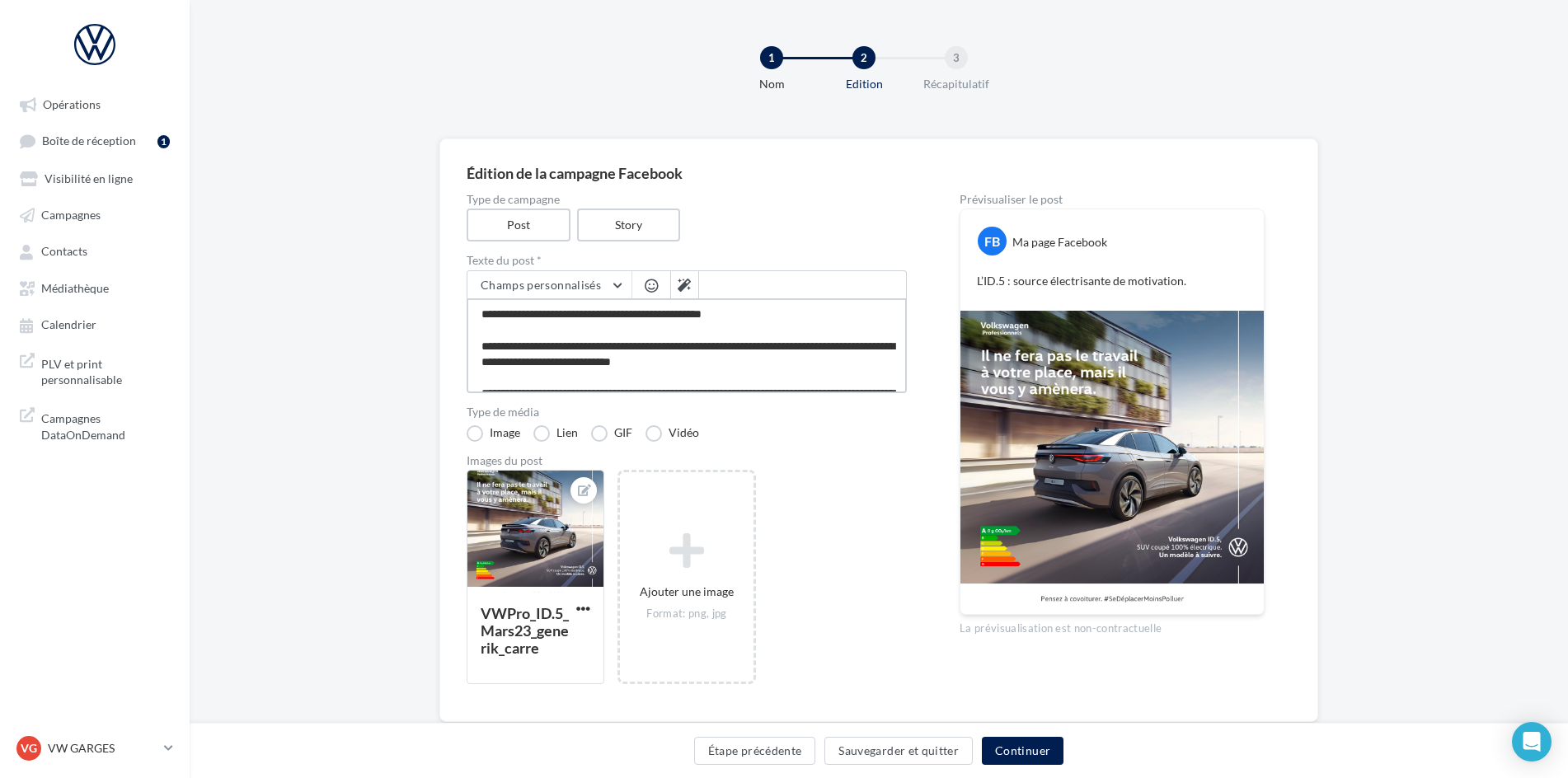 scroll, scrollTop: 184, scrollLeft: 0, axis: vertical 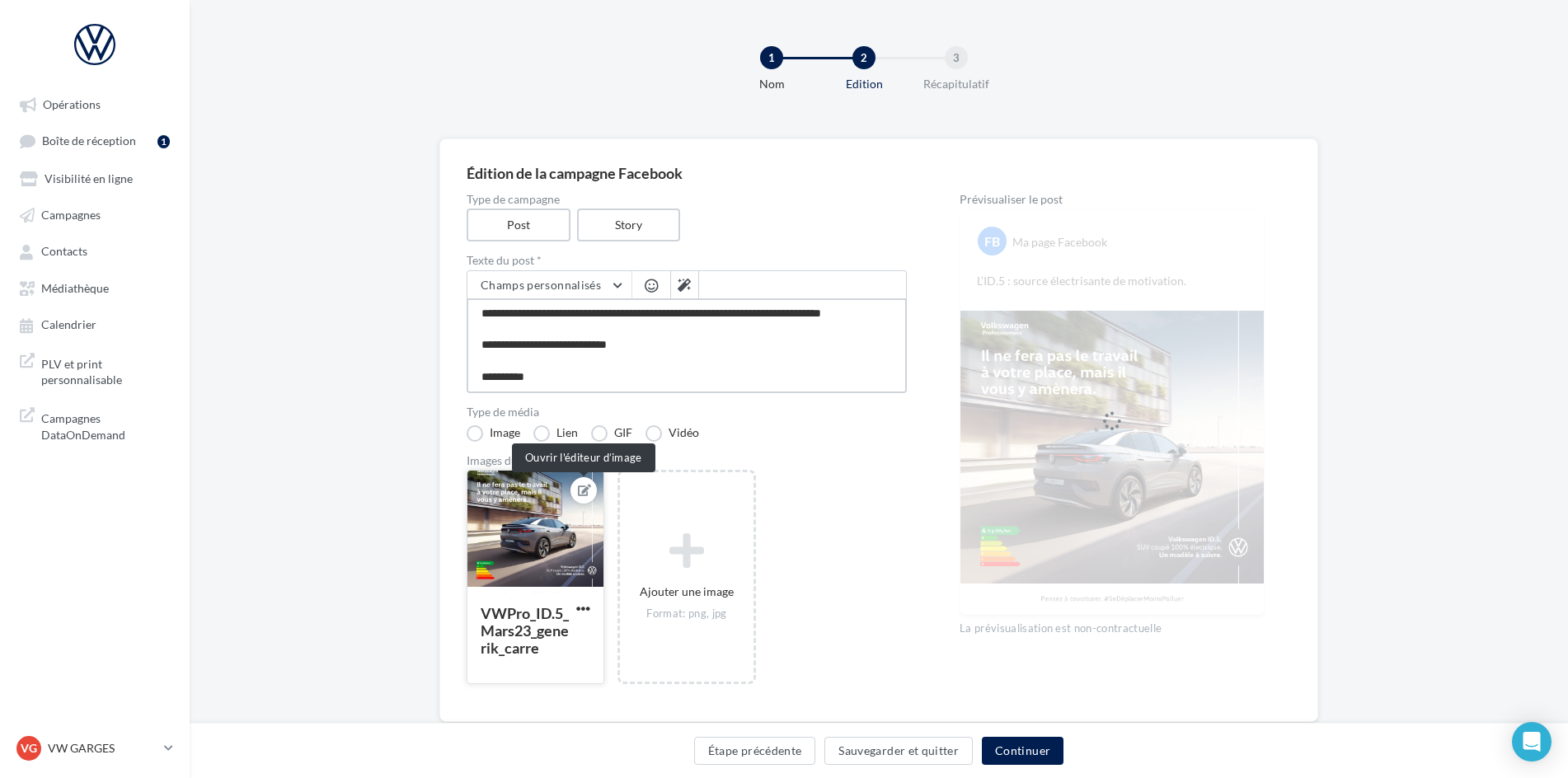 type on "**********" 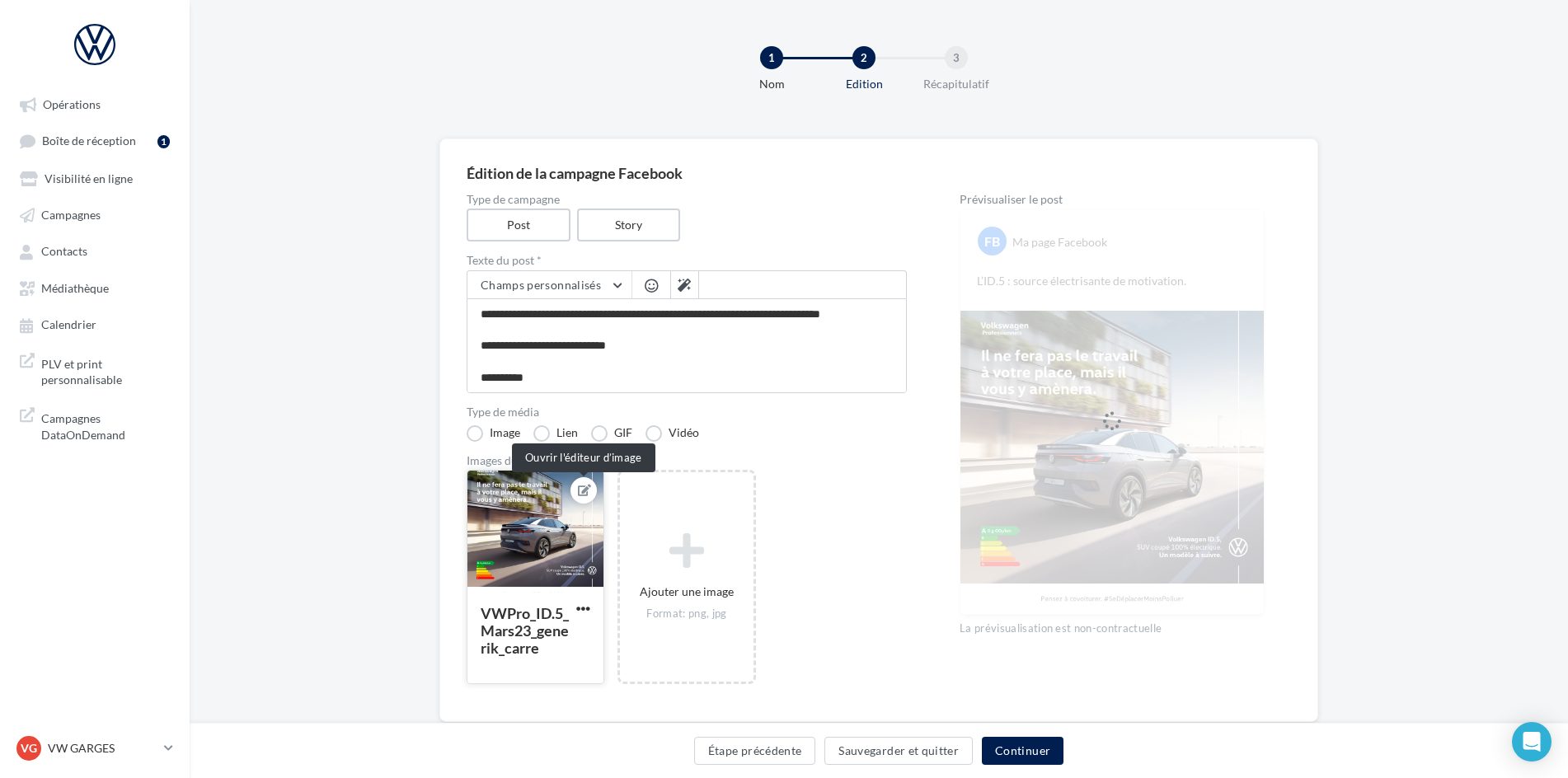 click at bounding box center (584, 490) 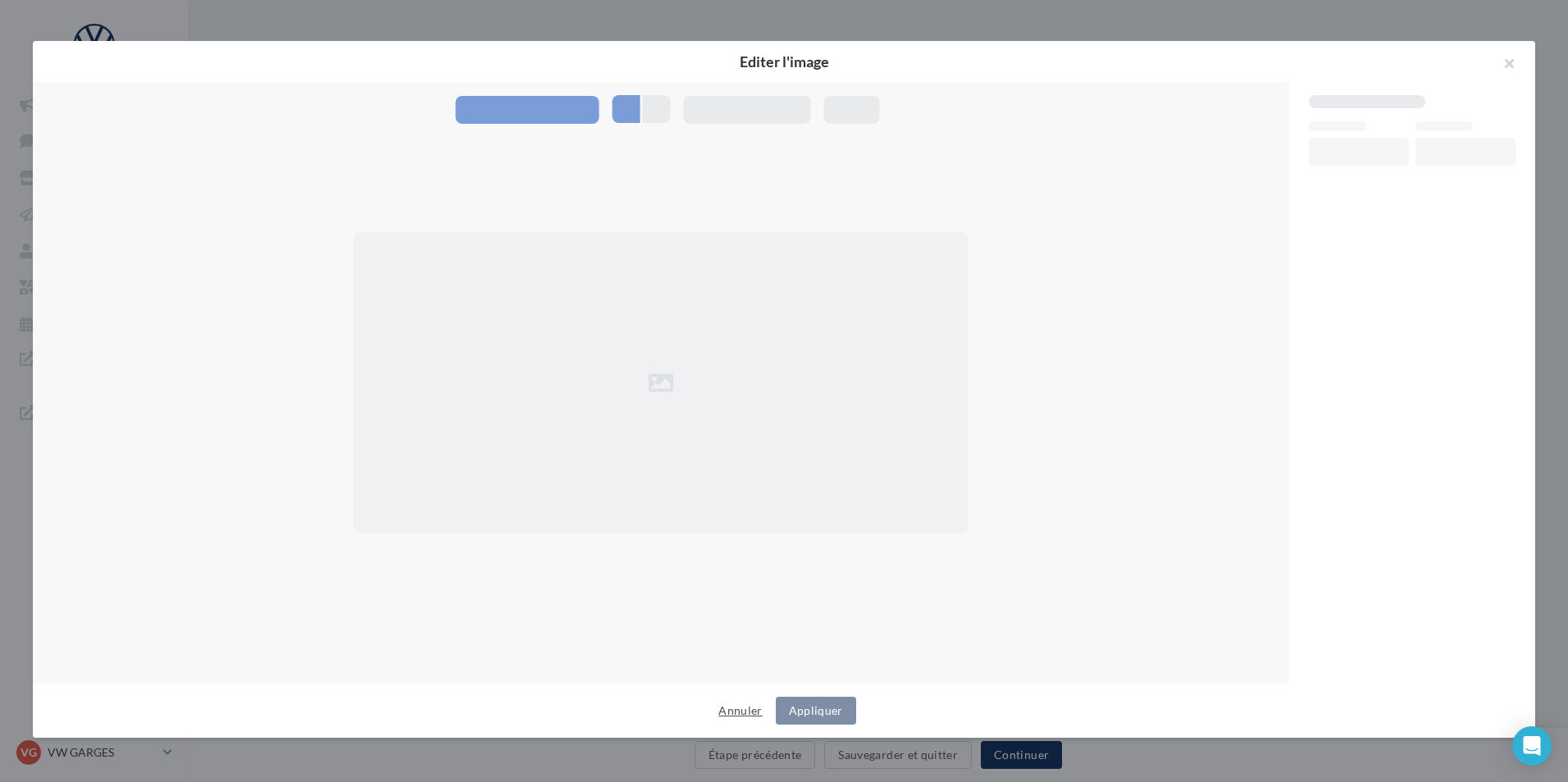 click on "Annuler" at bounding box center (740, 711) 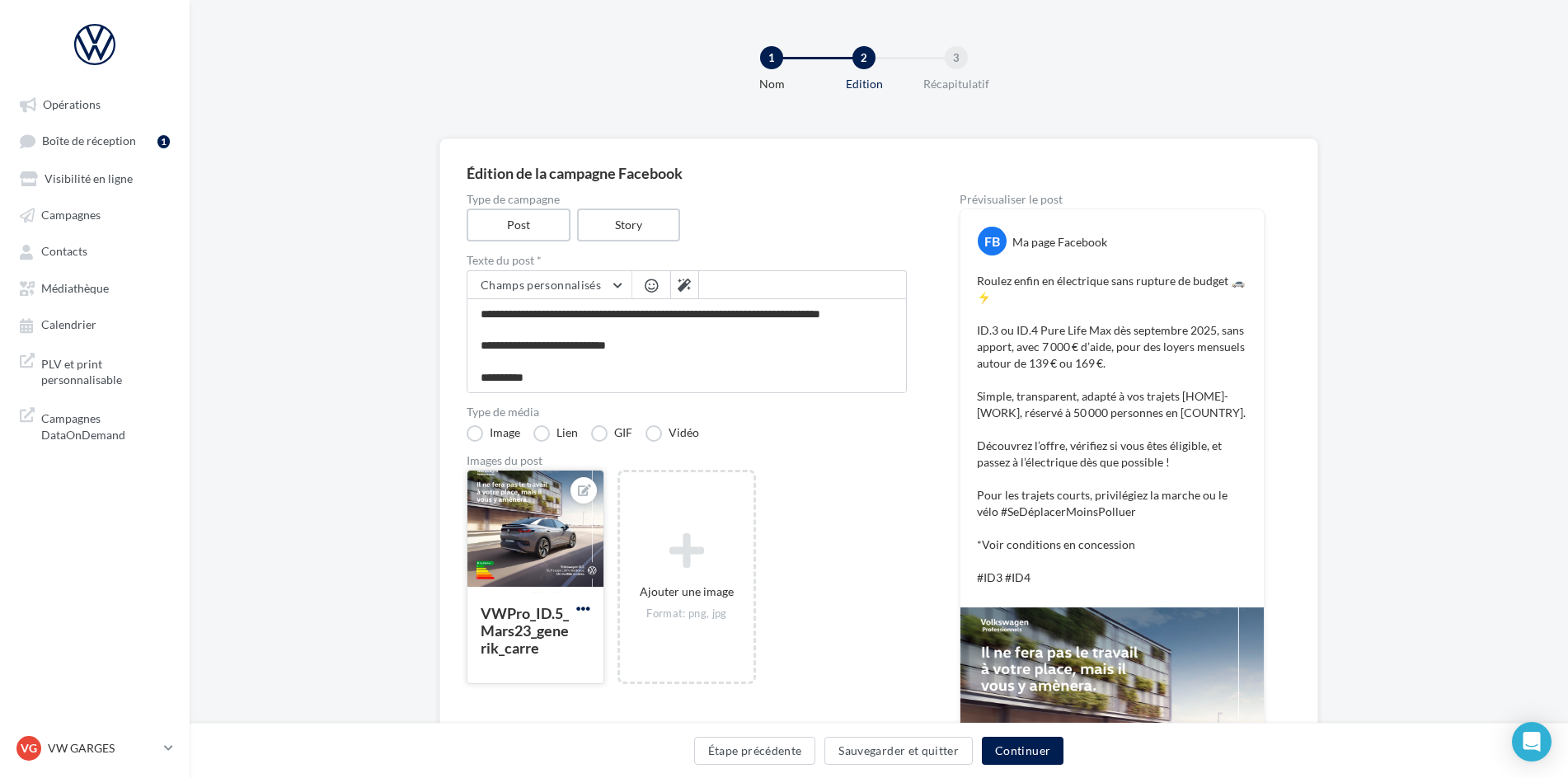 click at bounding box center (583, 608) 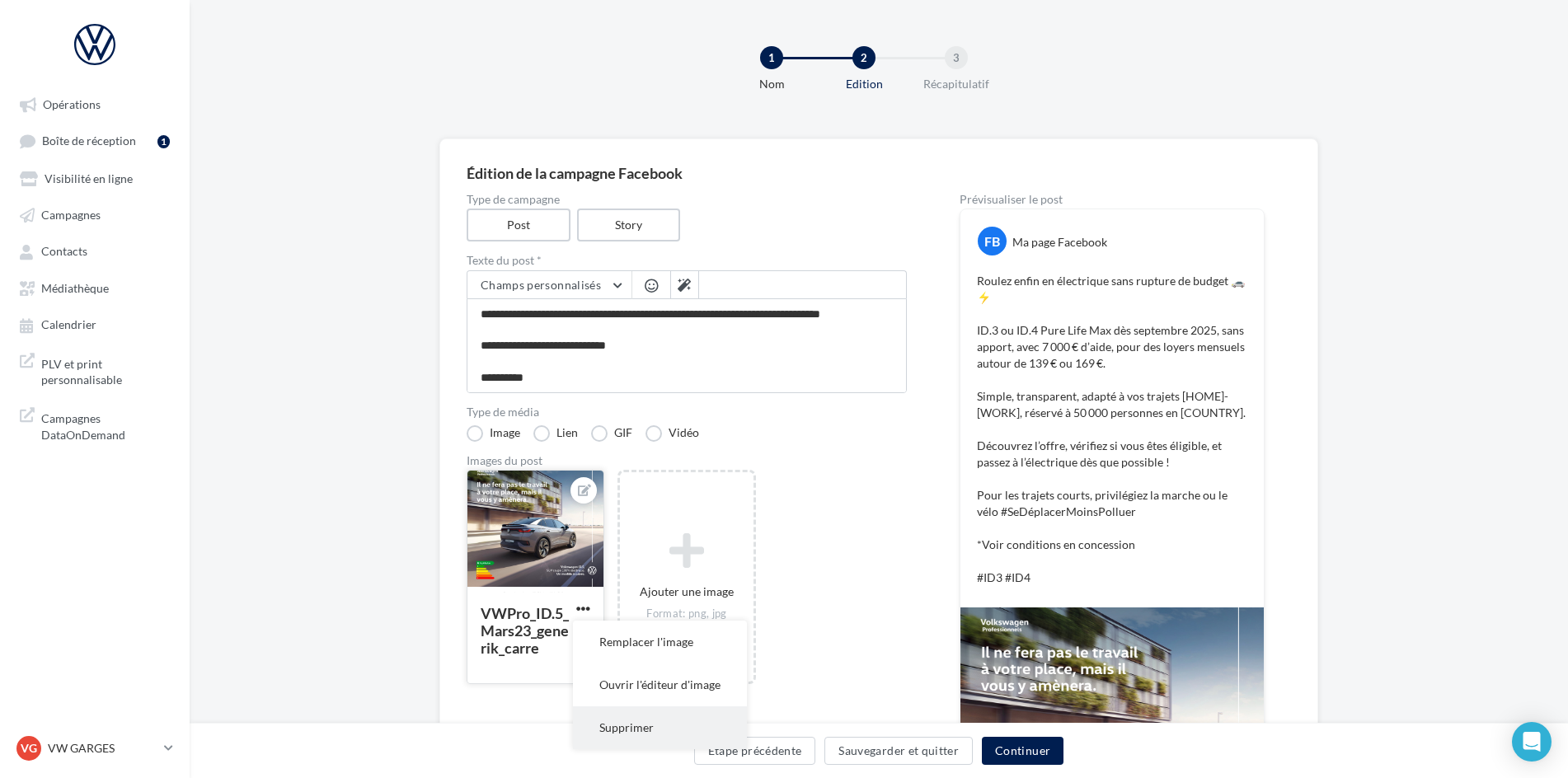 click on "Supprimer" at bounding box center (660, 728) 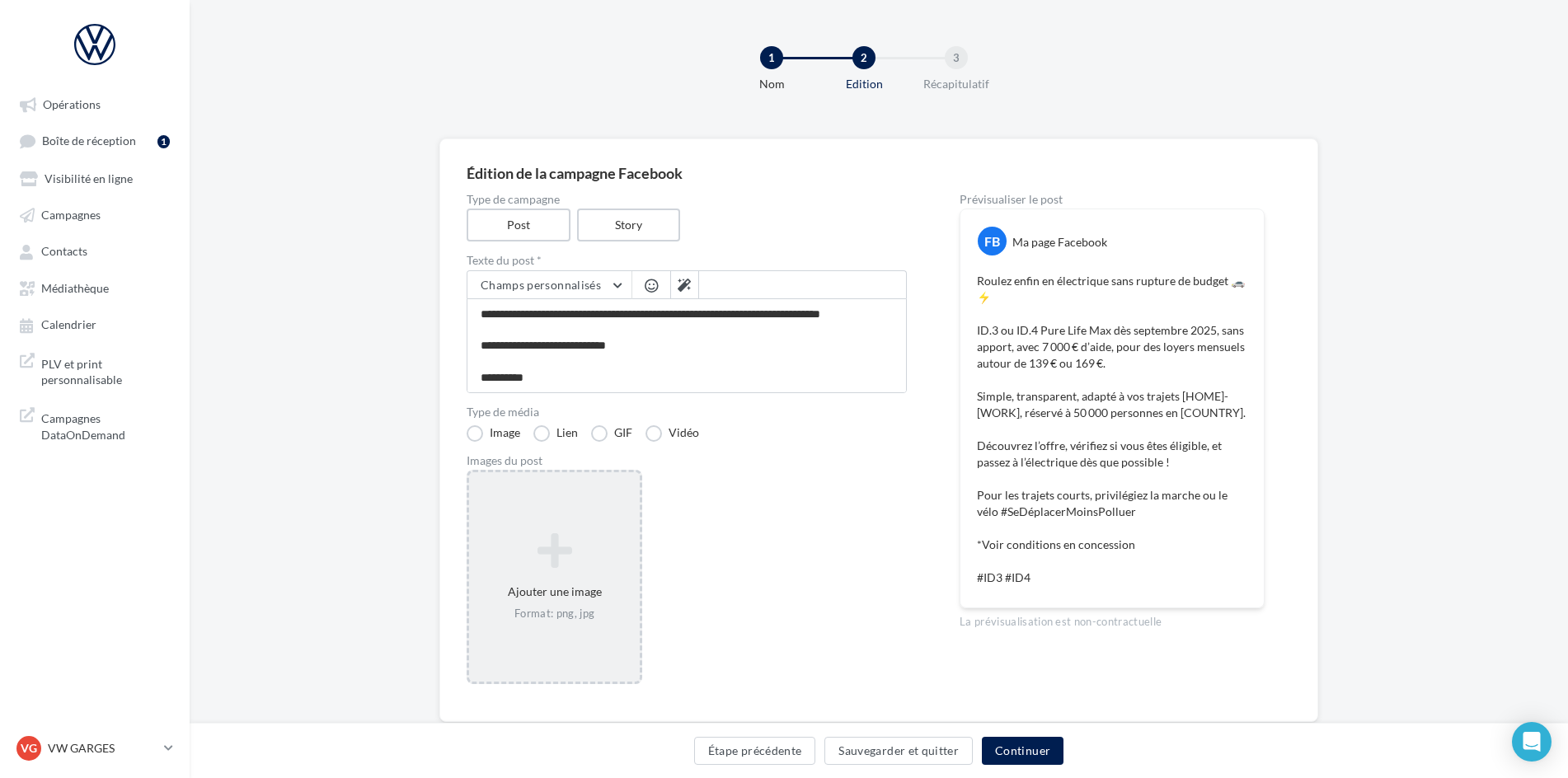 click at bounding box center [554, 551] 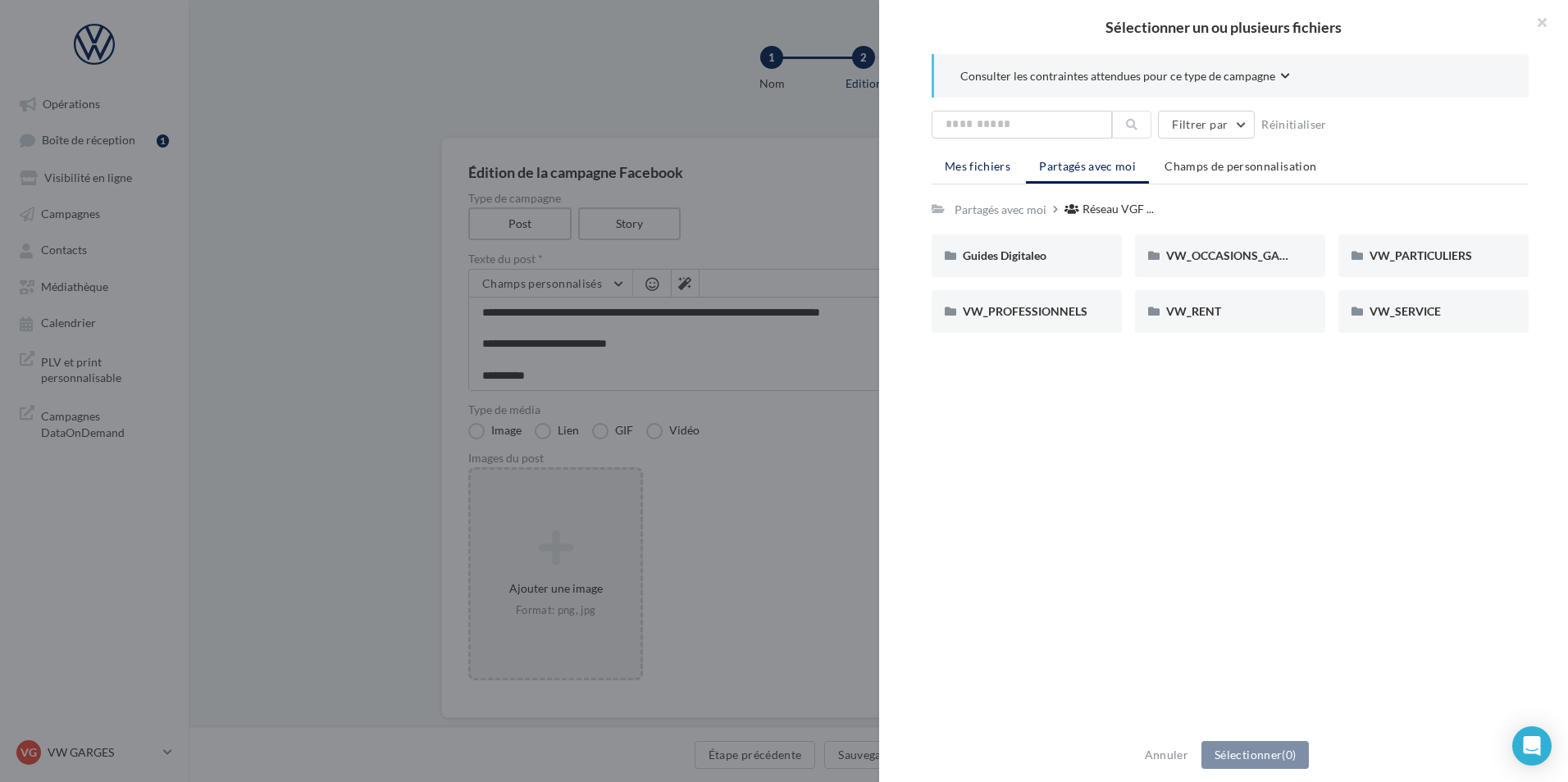 click on "Mes fichiers" at bounding box center [978, 166] 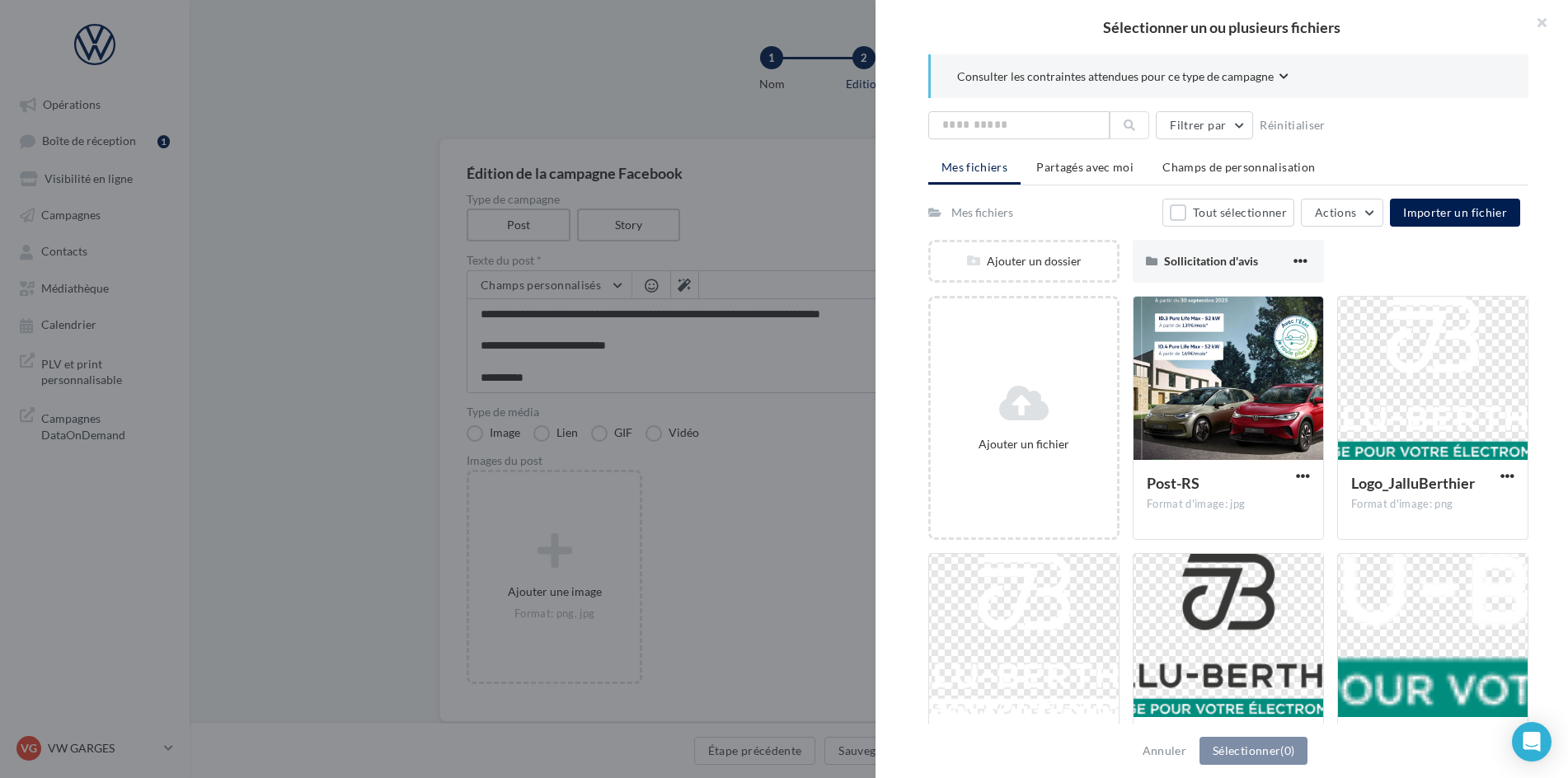 click at bounding box center (1228, 379) 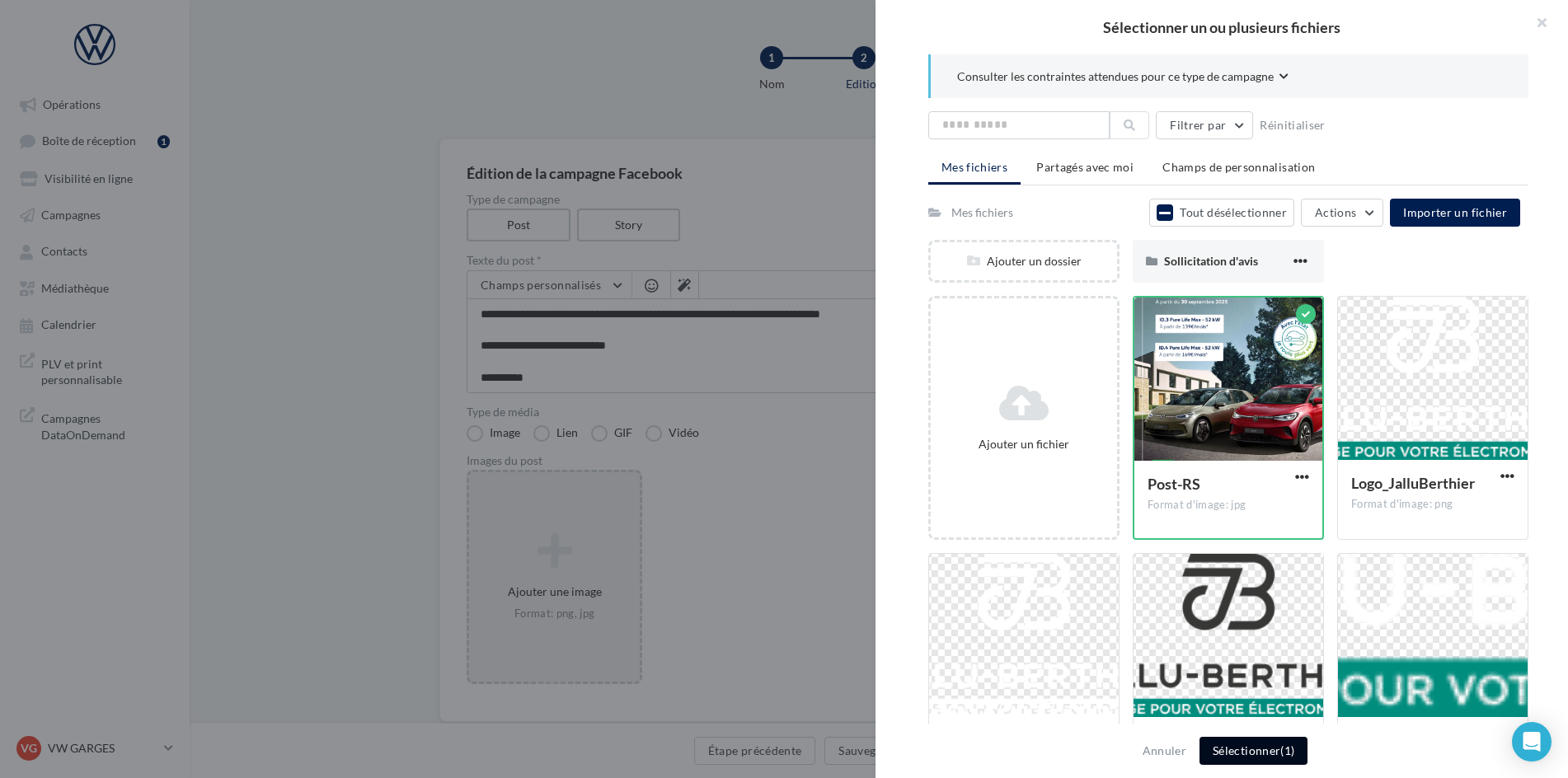 click on "Sélectionner   (1)" at bounding box center (1253, 751) 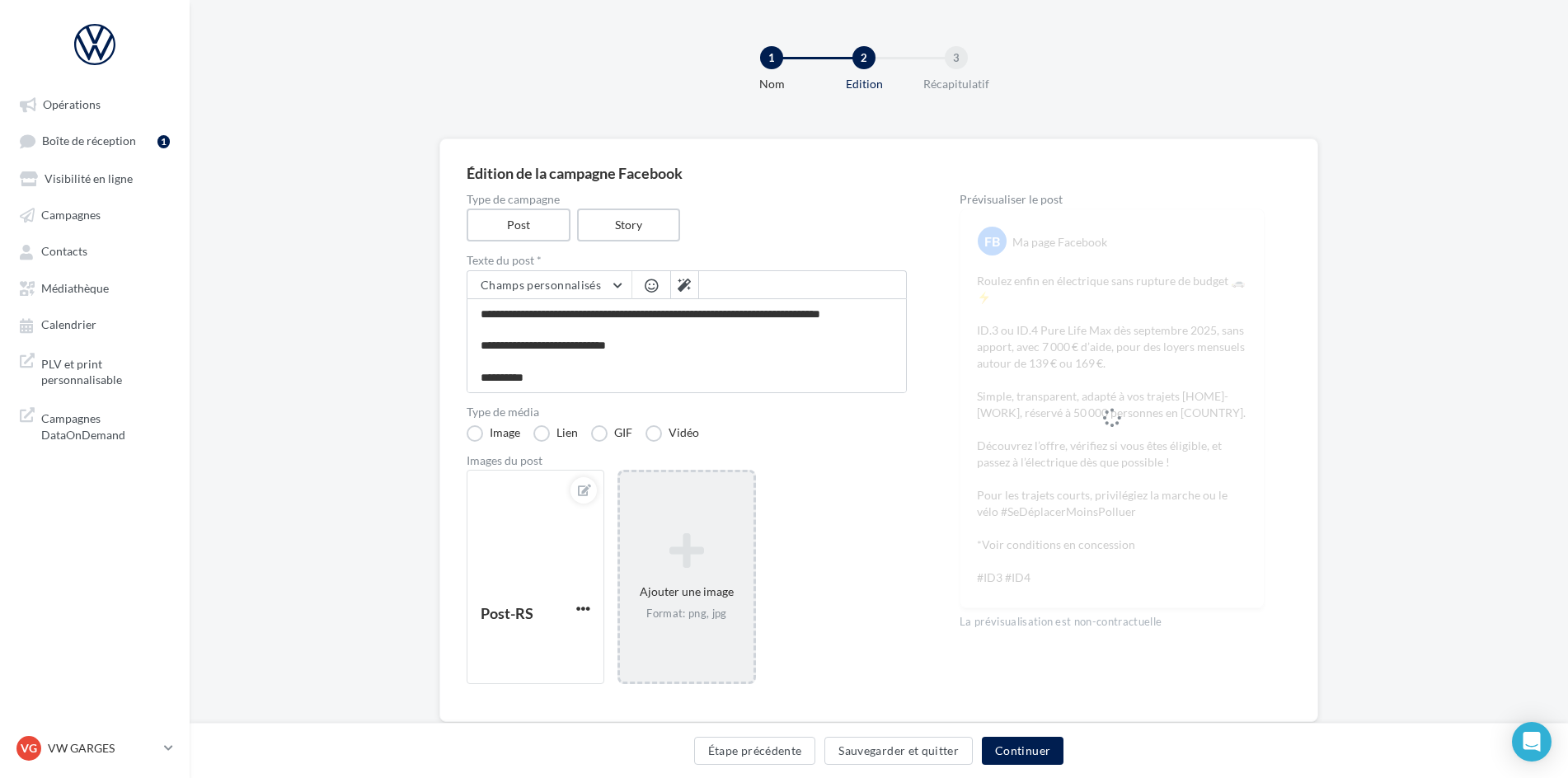 scroll, scrollTop: 41, scrollLeft: 0, axis: vertical 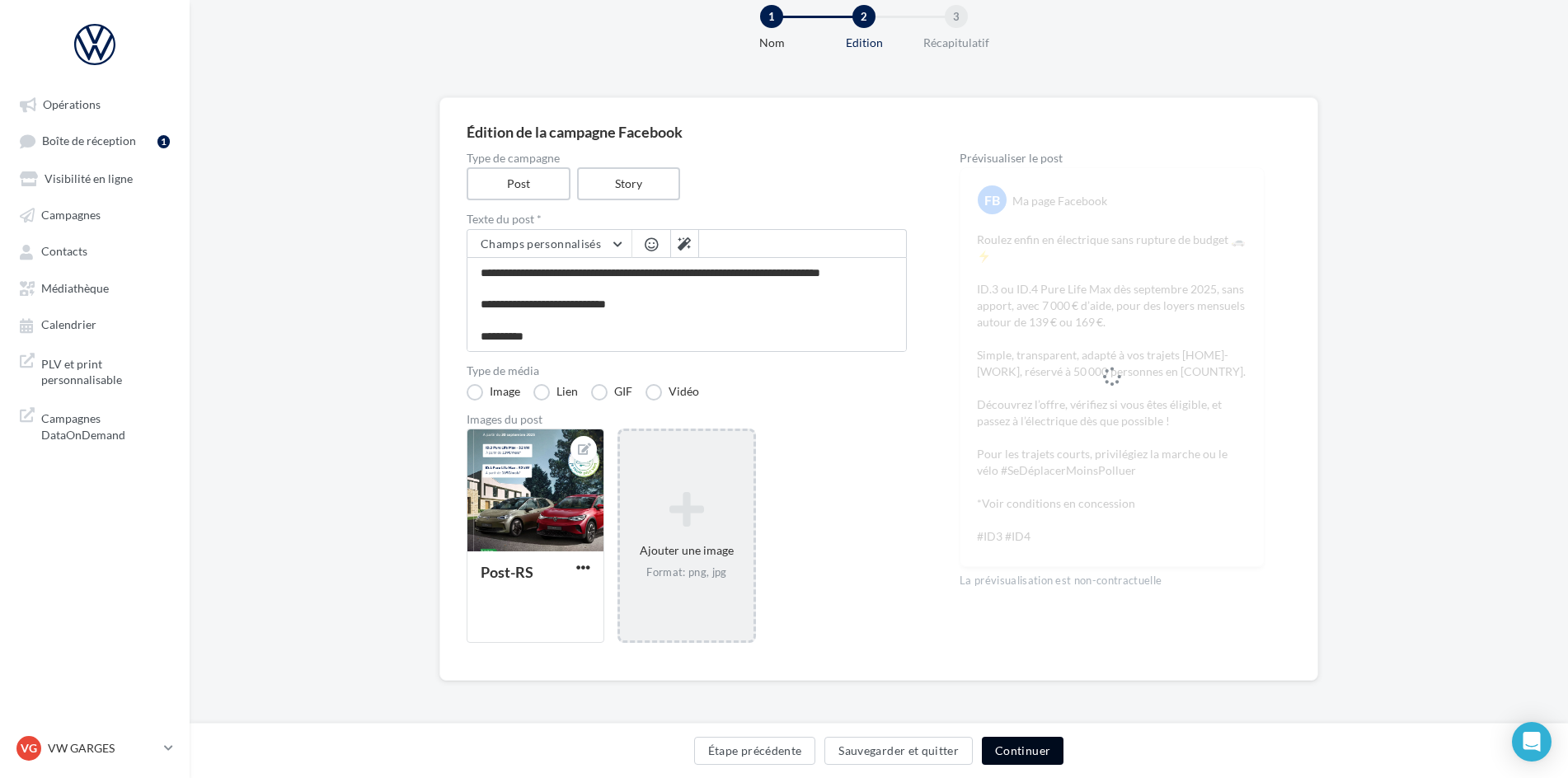 click on "Continuer" at bounding box center [1022, 751] 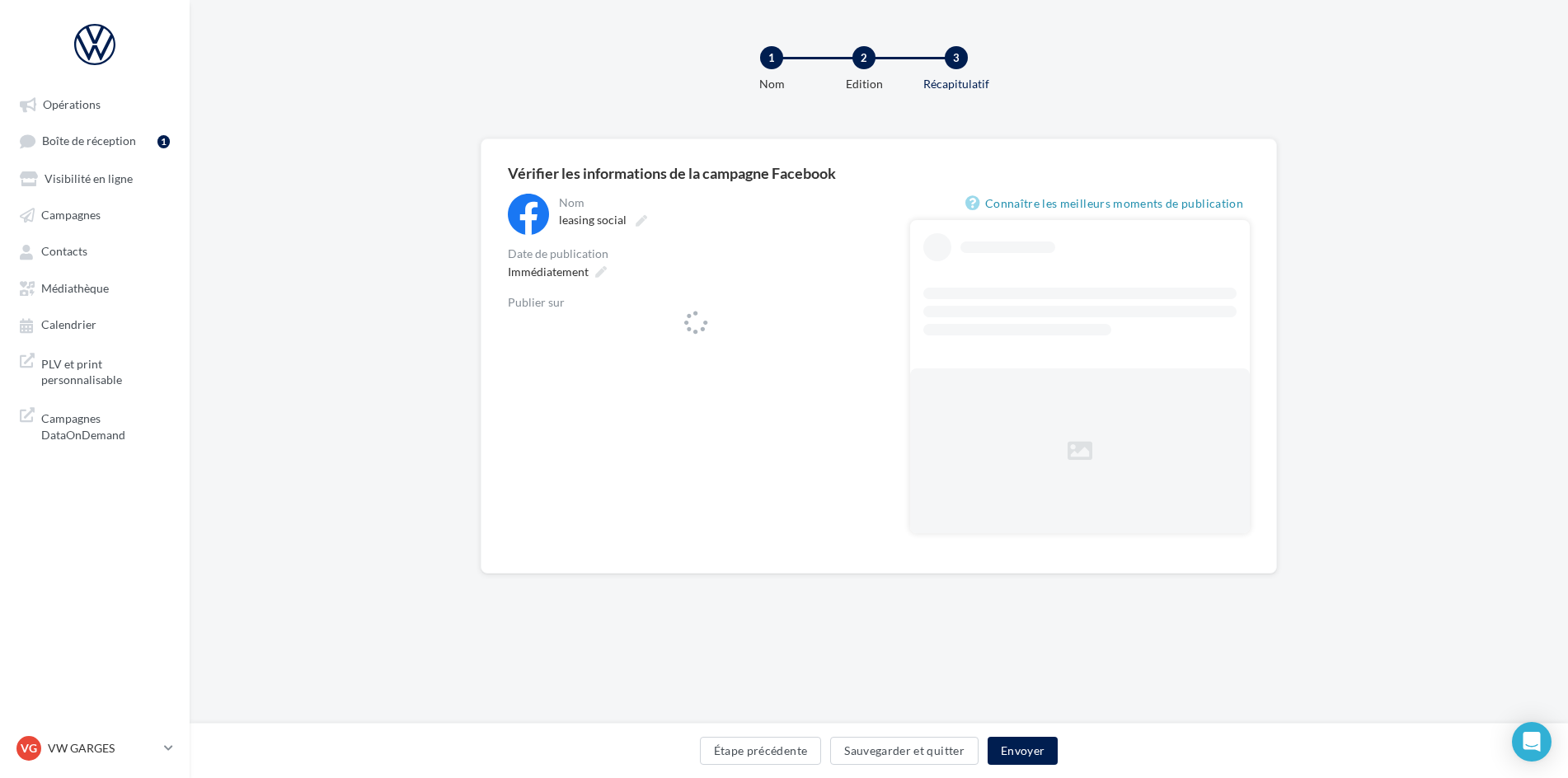 scroll, scrollTop: 0, scrollLeft: 0, axis: both 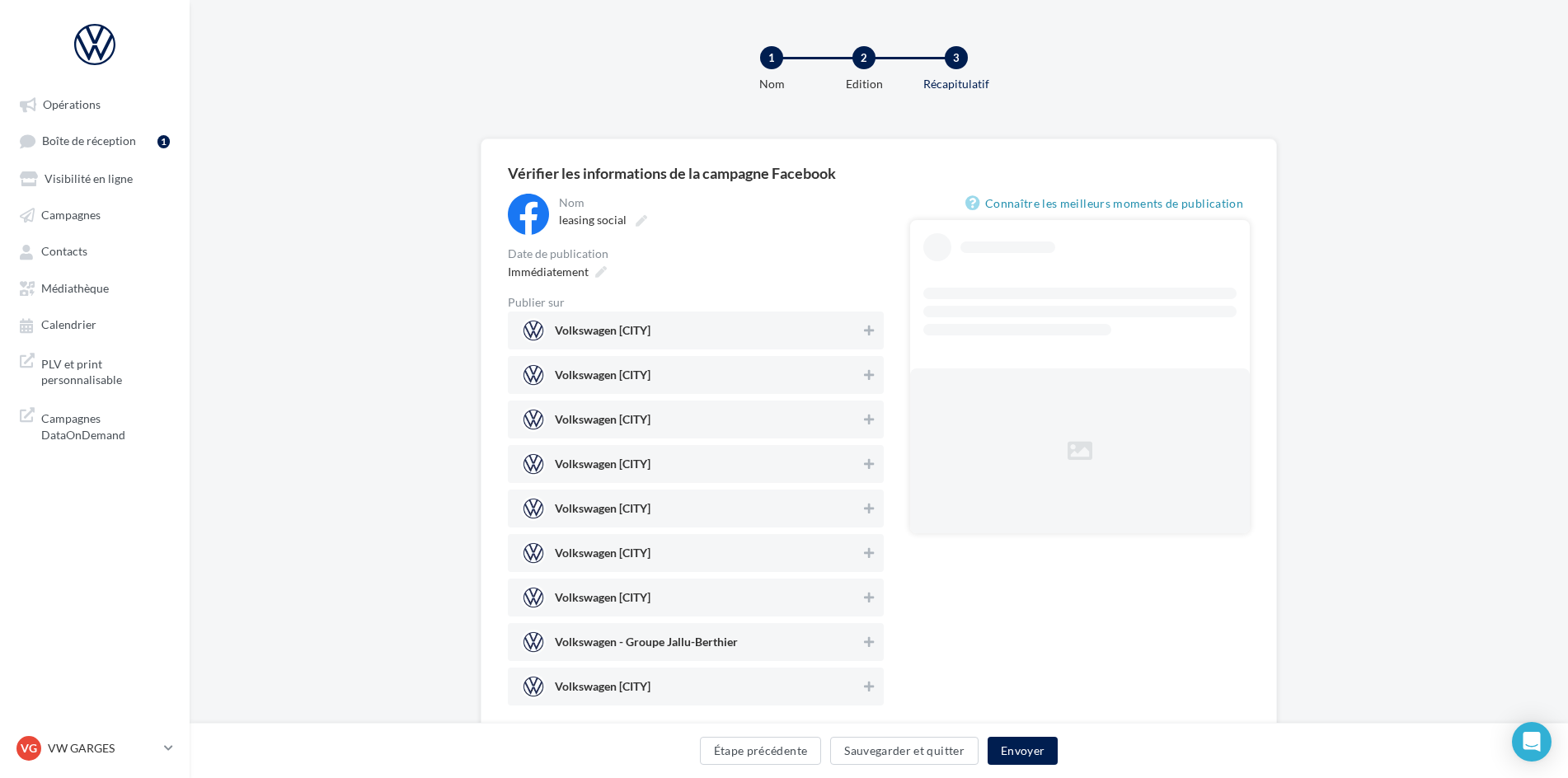 click on "Volkswagen Compiègne" at bounding box center [691, 330] 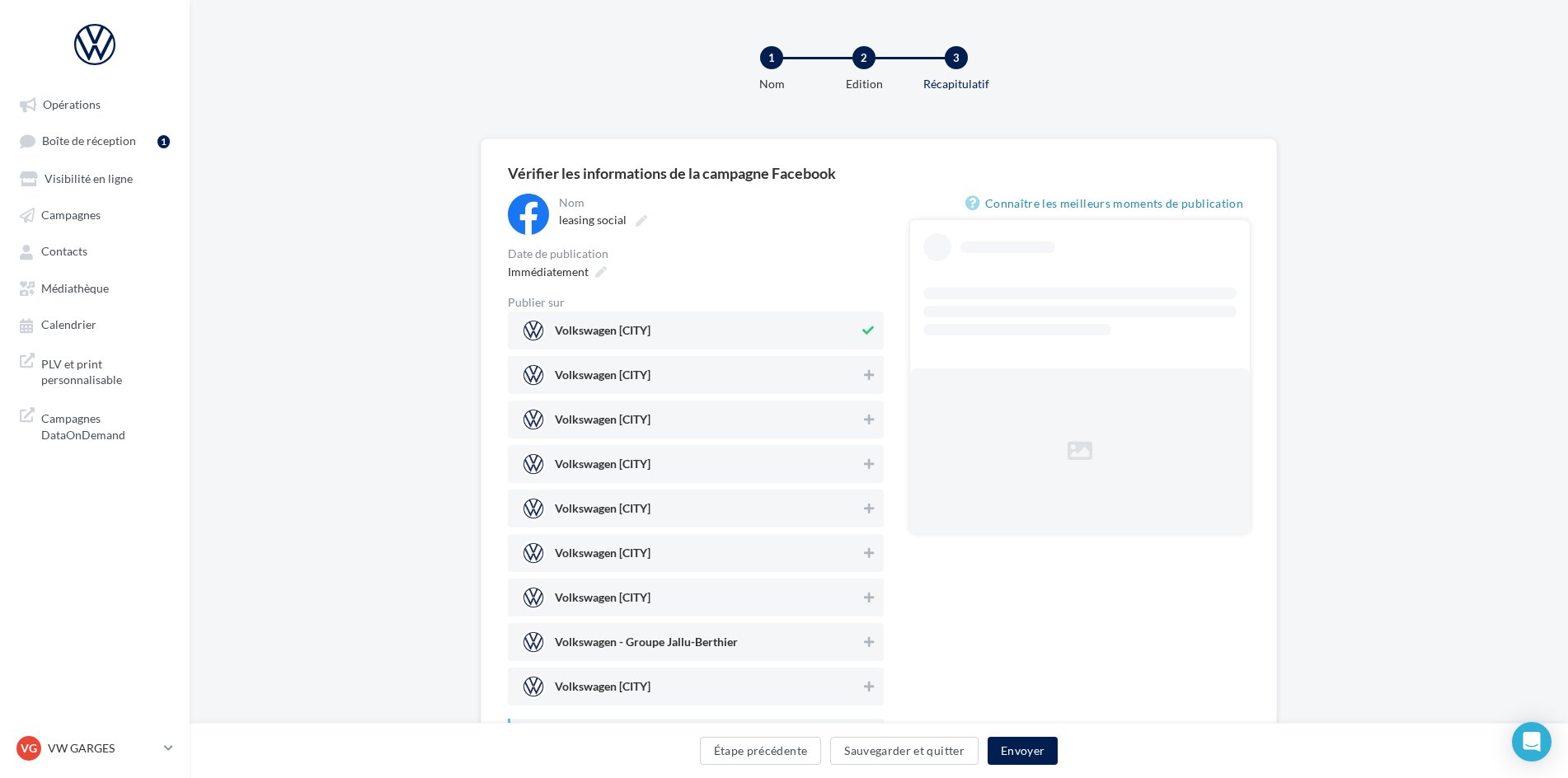 click on "Volkswagen Roissy-en-France" at bounding box center [696, 375] 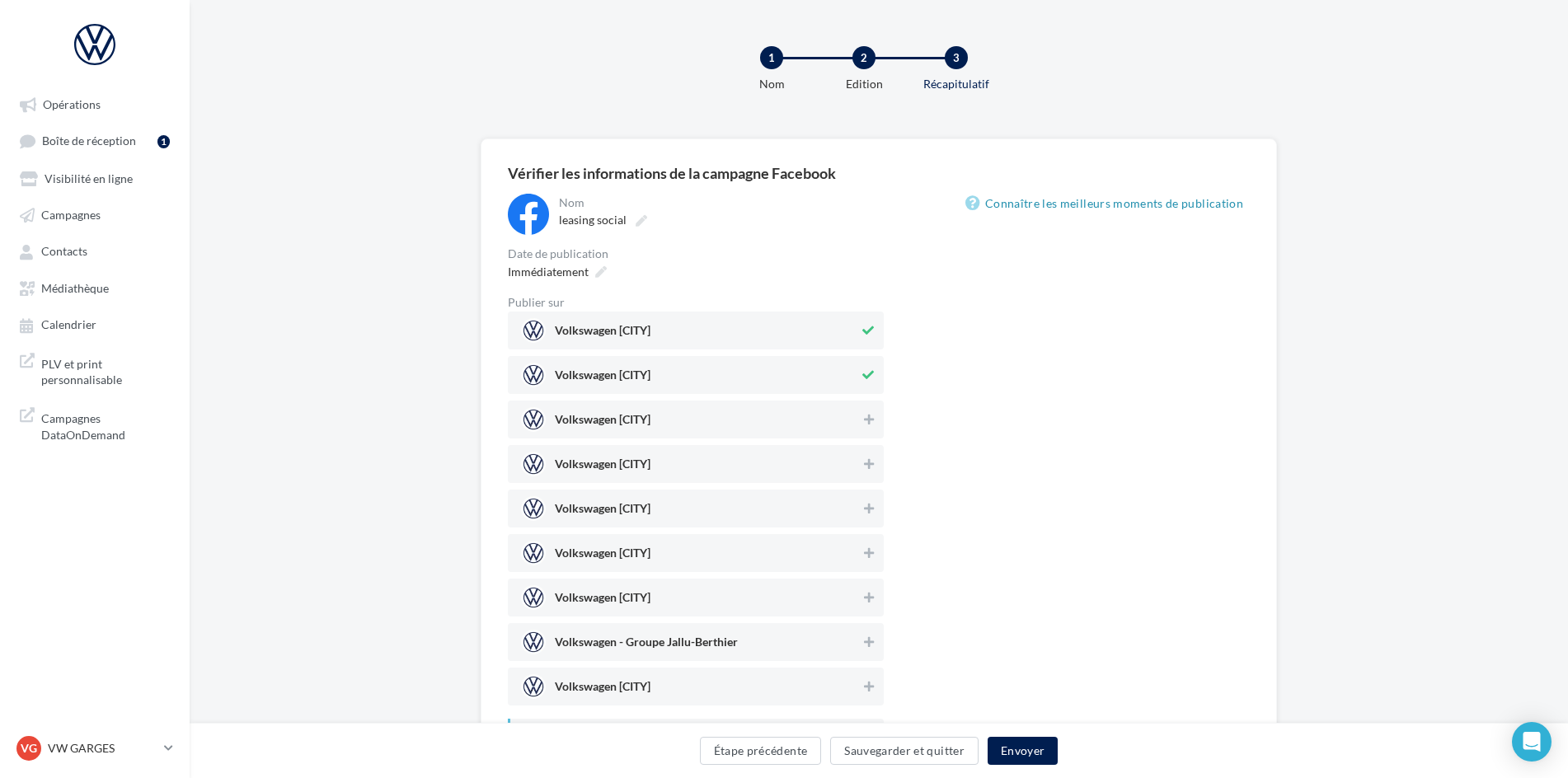 click on "Volkswagen Villaines" at bounding box center [691, 419] 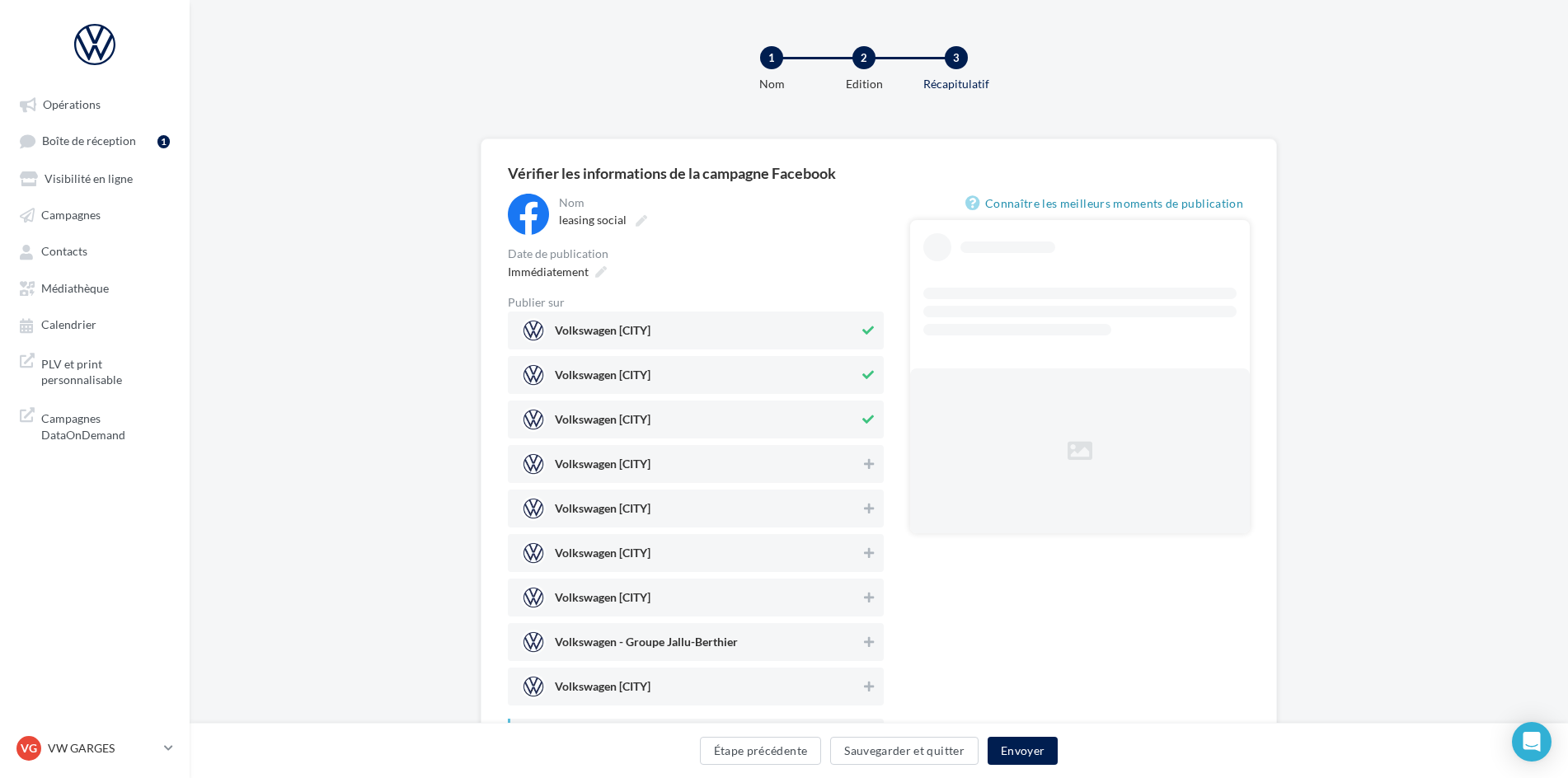 click on "Volkswagen Garges-lès-Gonesse" at bounding box center (696, 464) 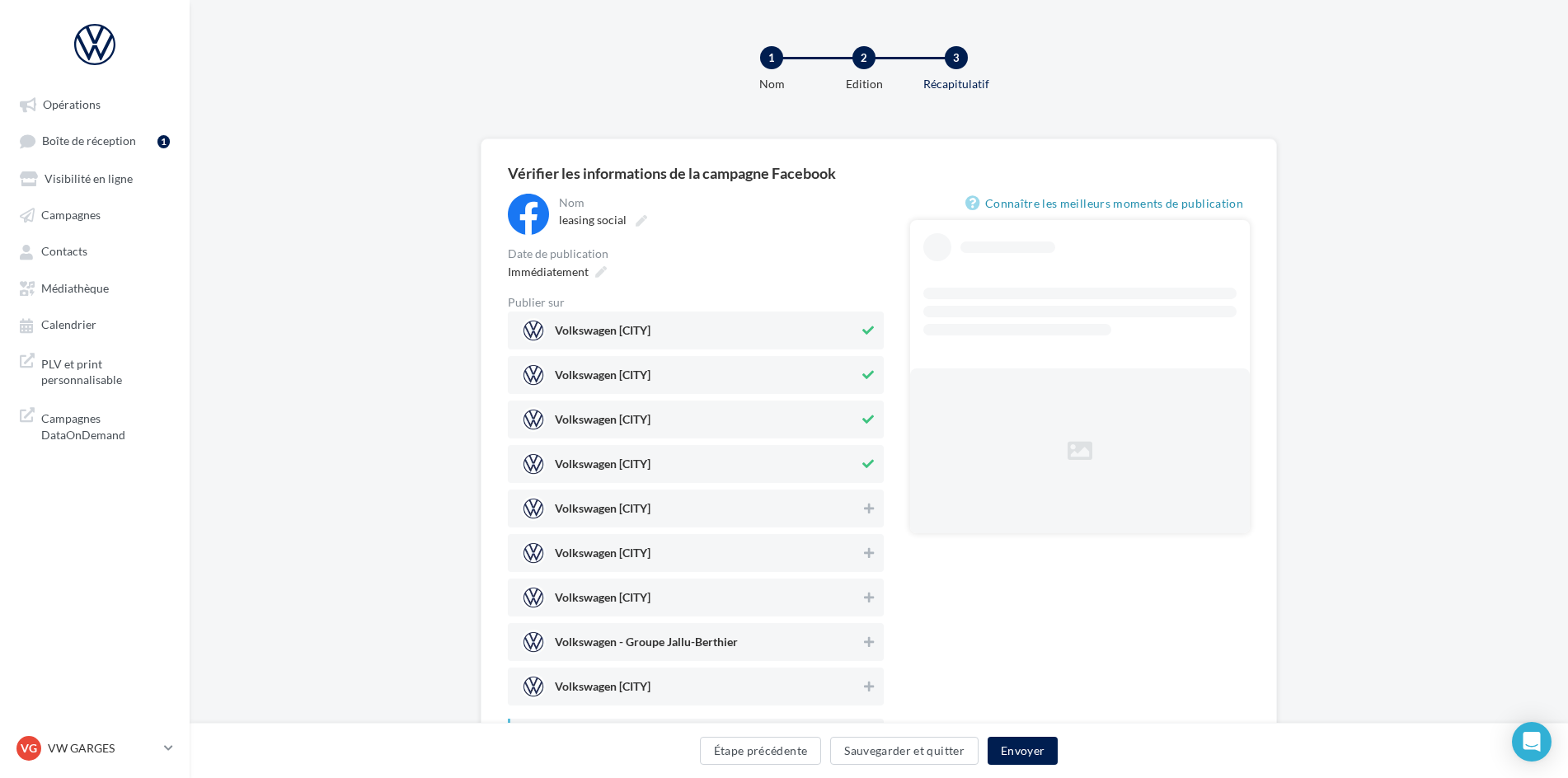 click on "Volkswagen Saint-Ouen l'Aumône" at bounding box center [691, 509] 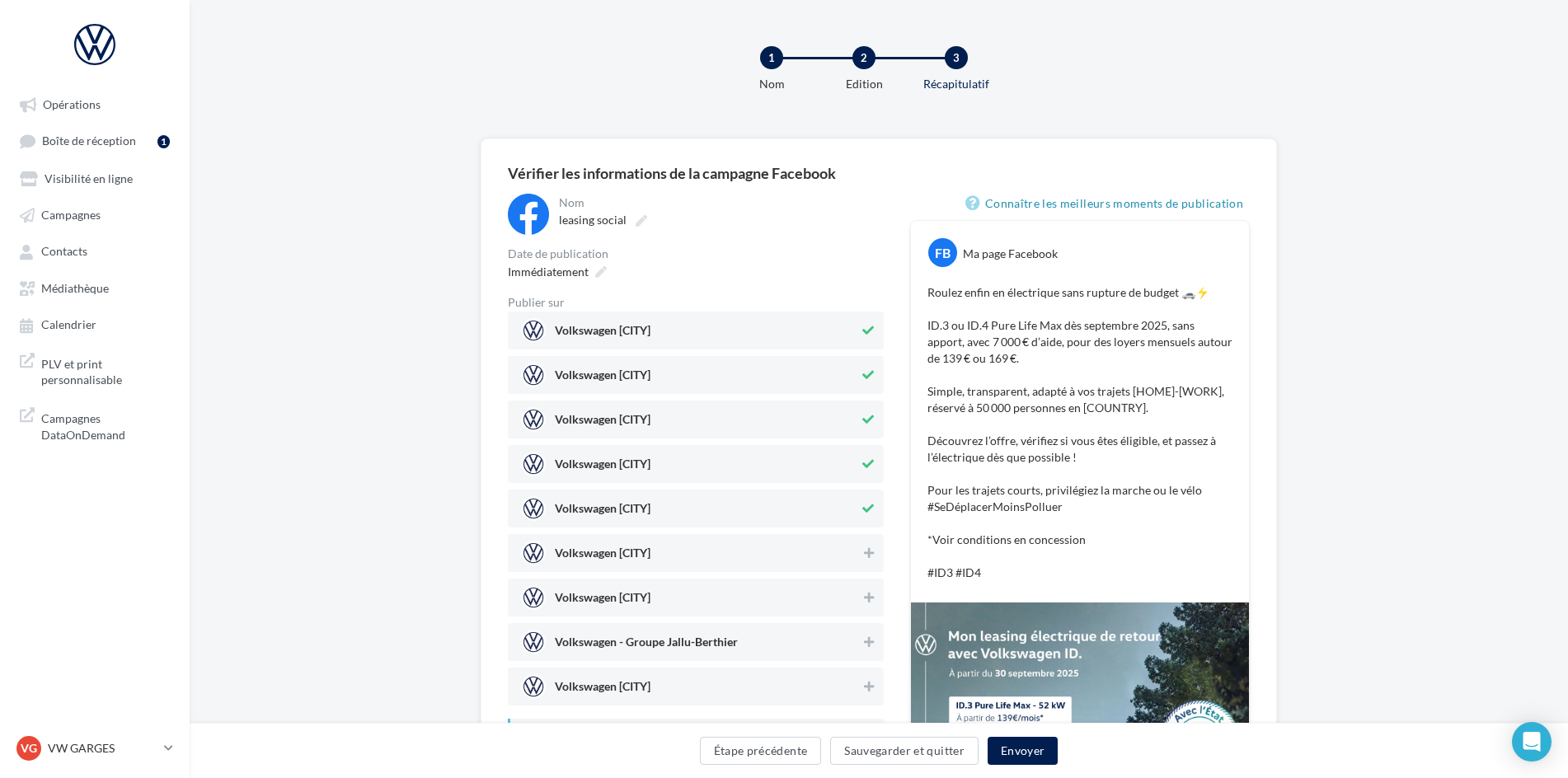 click on "Volkswagen Saint-Gratien" at bounding box center (691, 553) 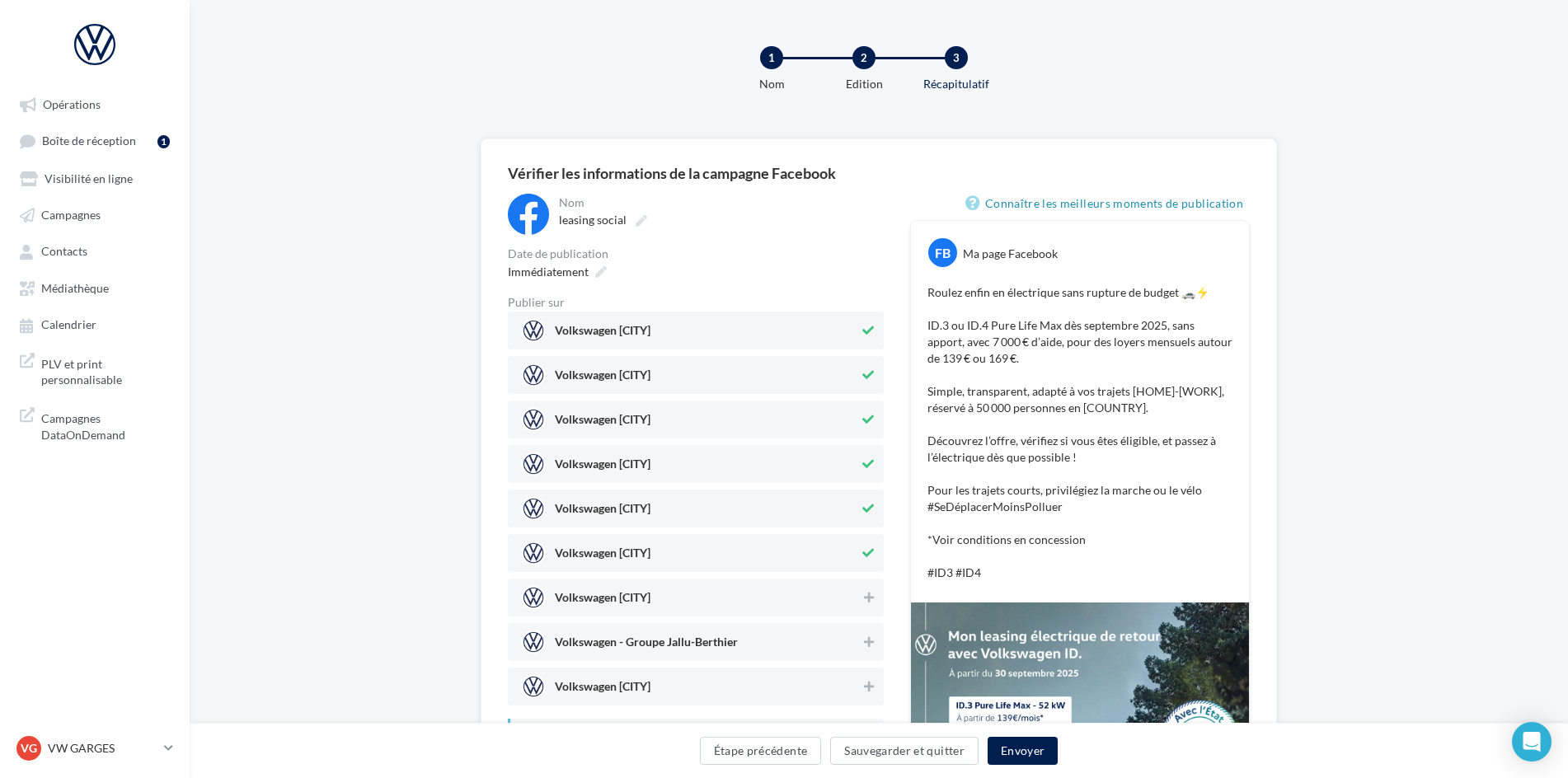 click on "Volkswagen Pierrelaye" at bounding box center [691, 598] 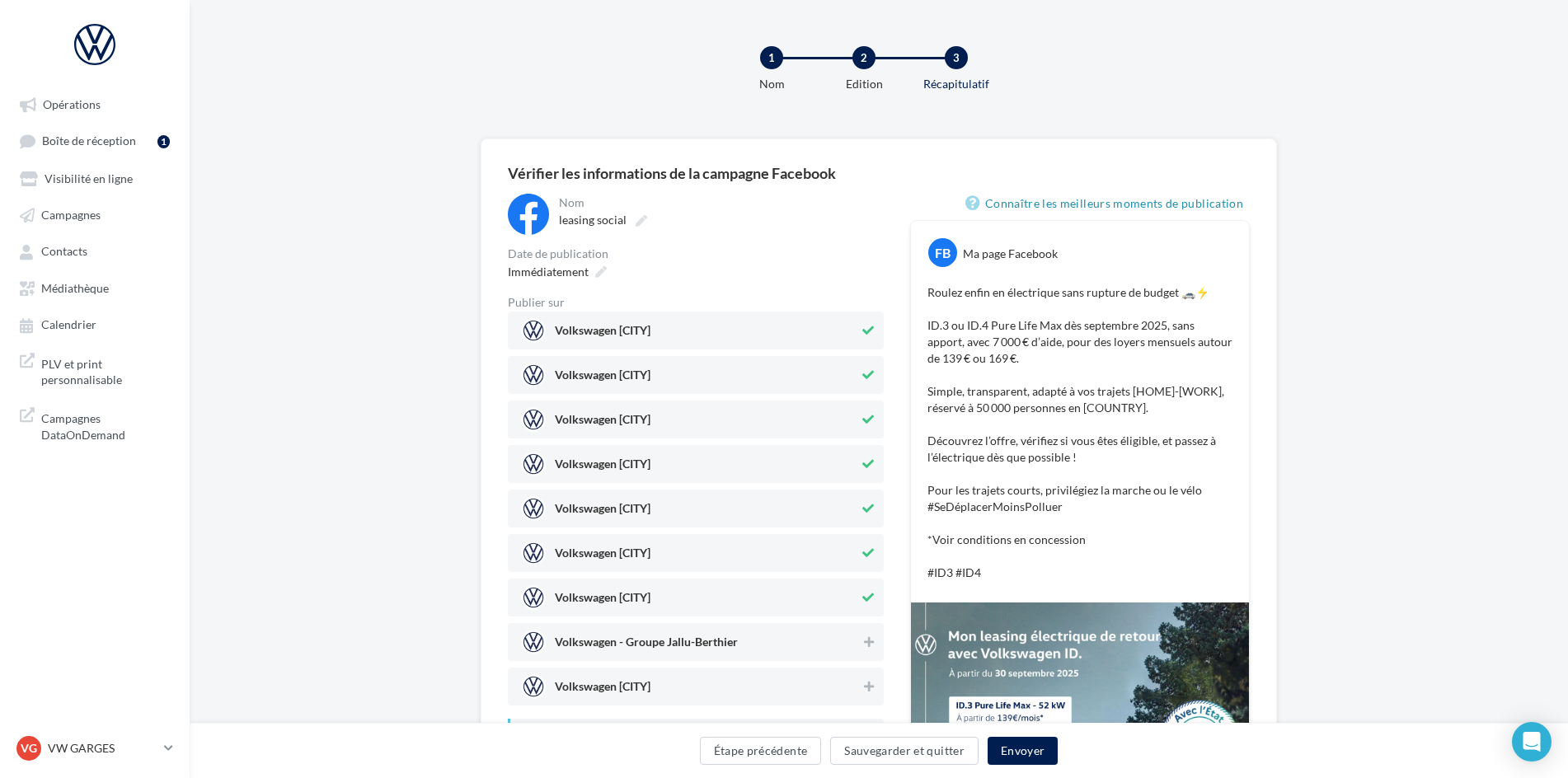 click on "Volkswagen - Groupe Jallu-Berthier" at bounding box center (696, 642) 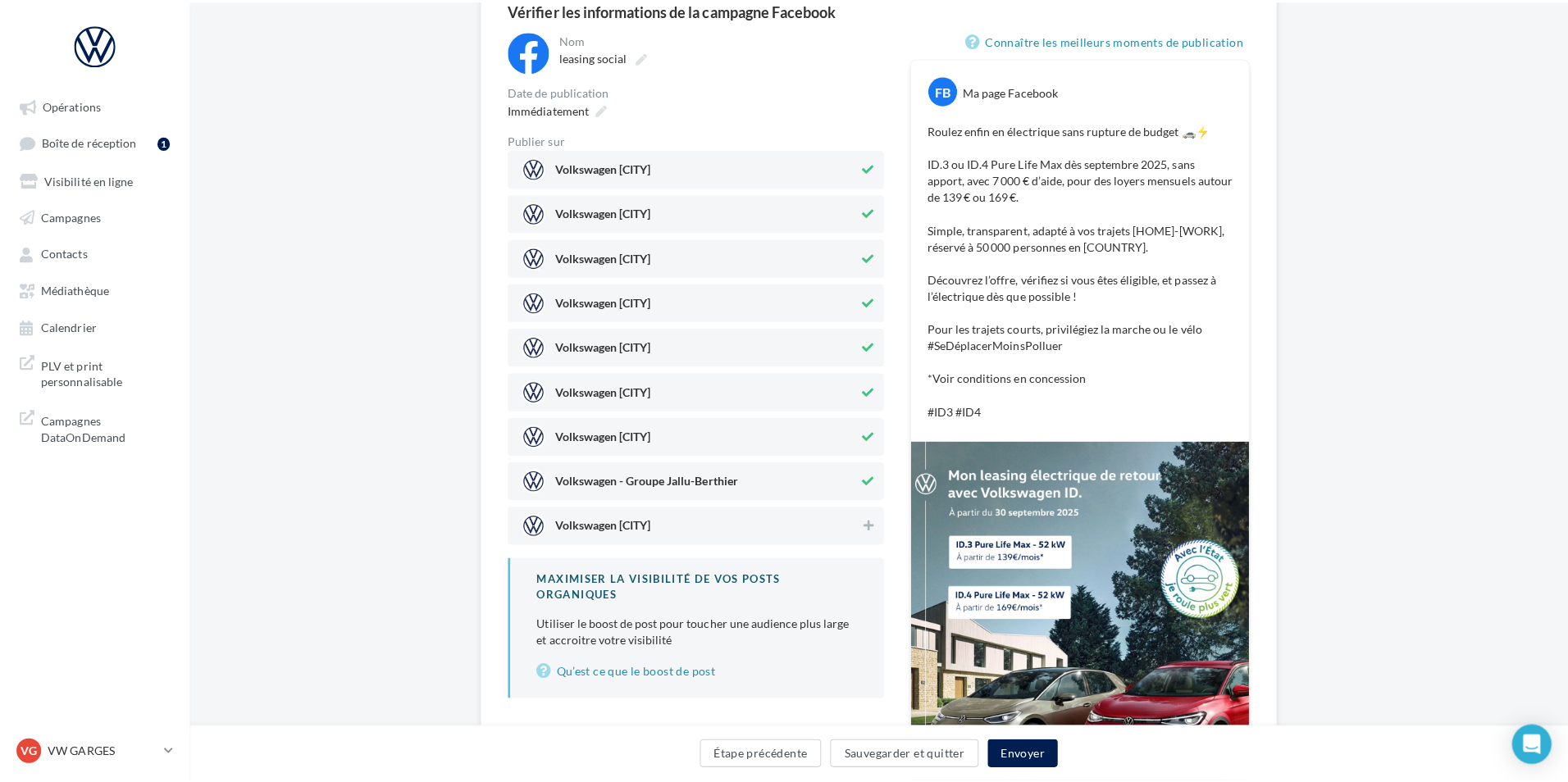 scroll, scrollTop: 164, scrollLeft: 0, axis: vertical 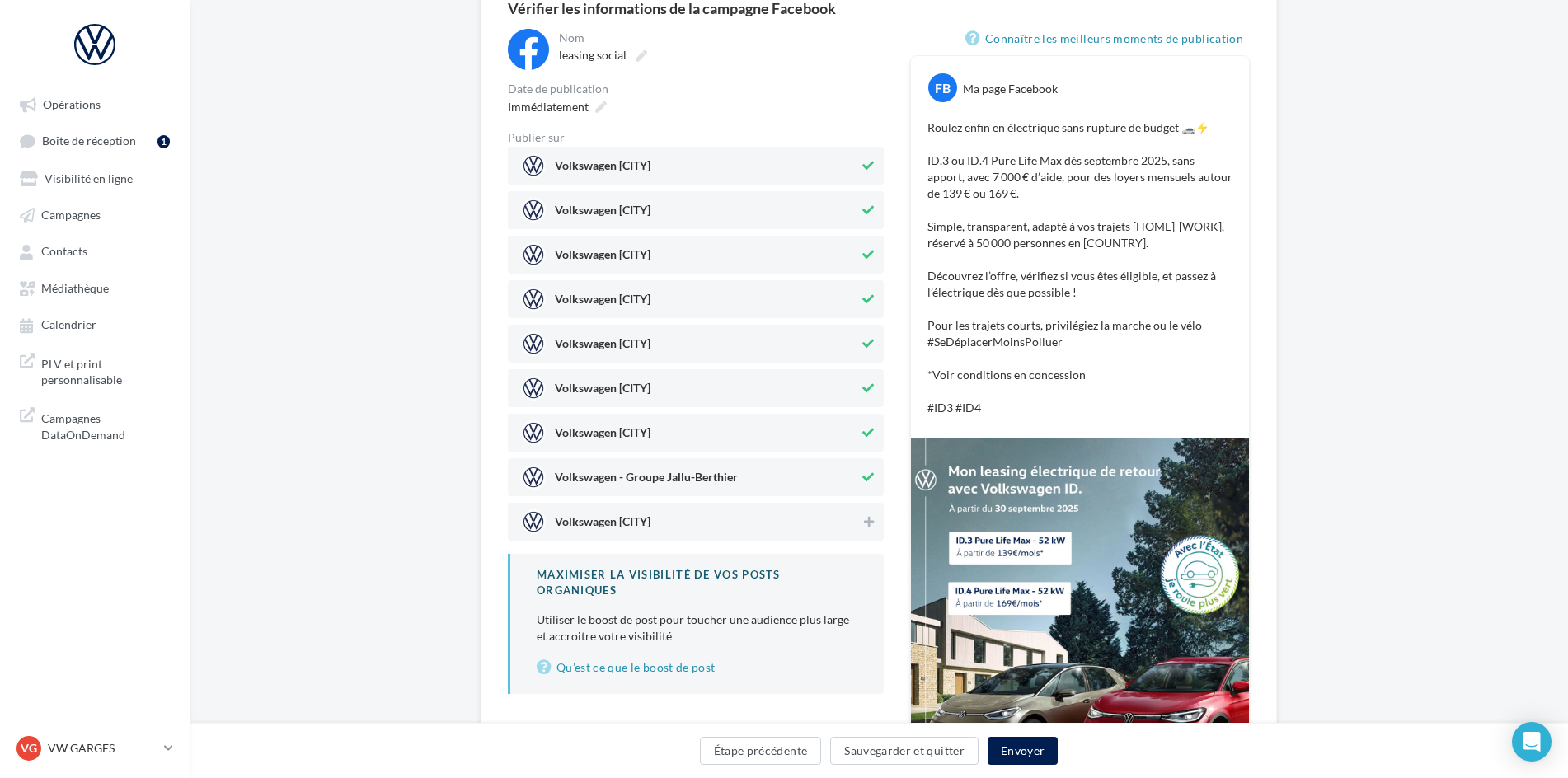click on "Volkswagen Sartrouville" at bounding box center (691, 522) 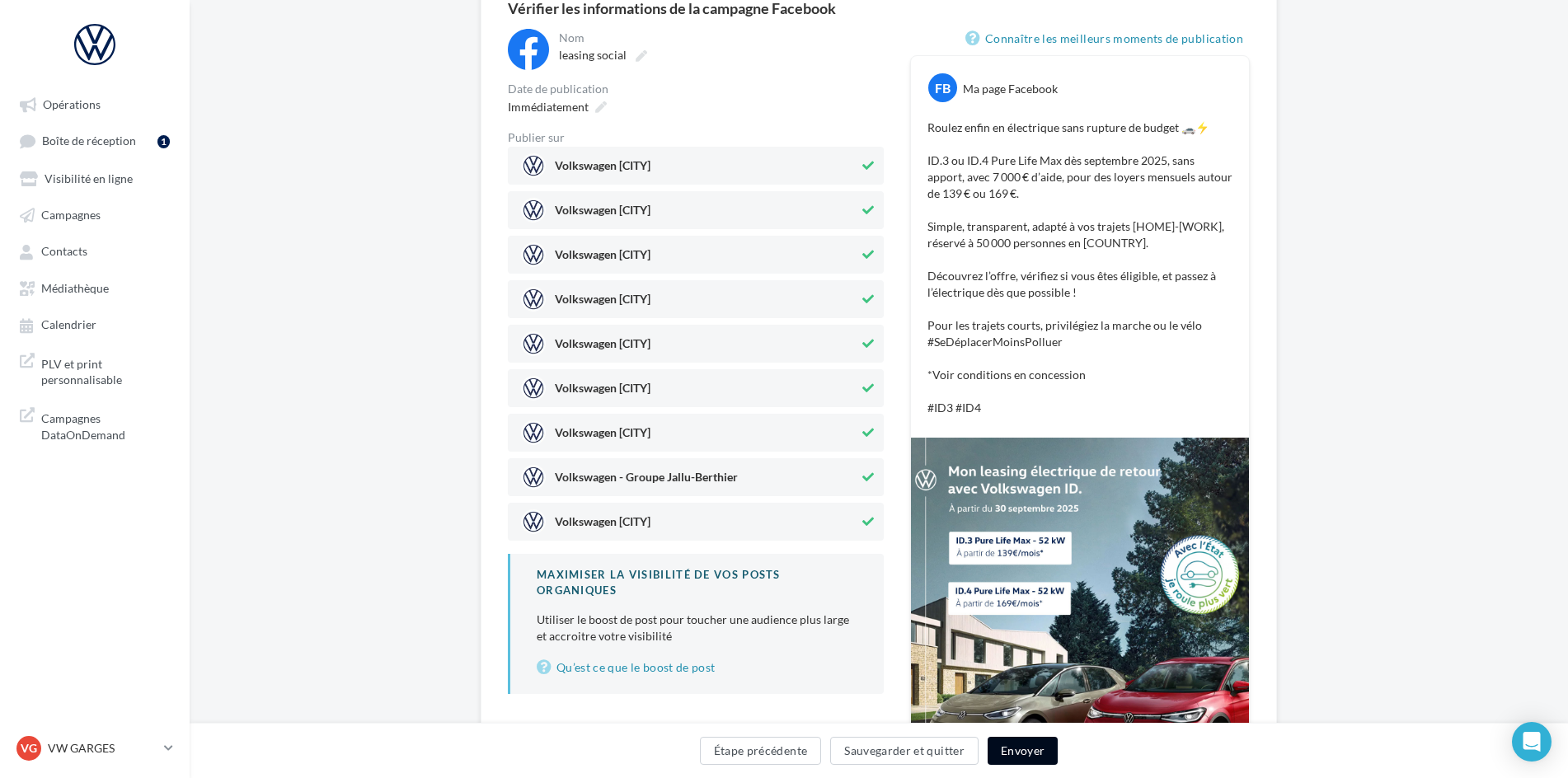 click on "Envoyer" at bounding box center [1022, 751] 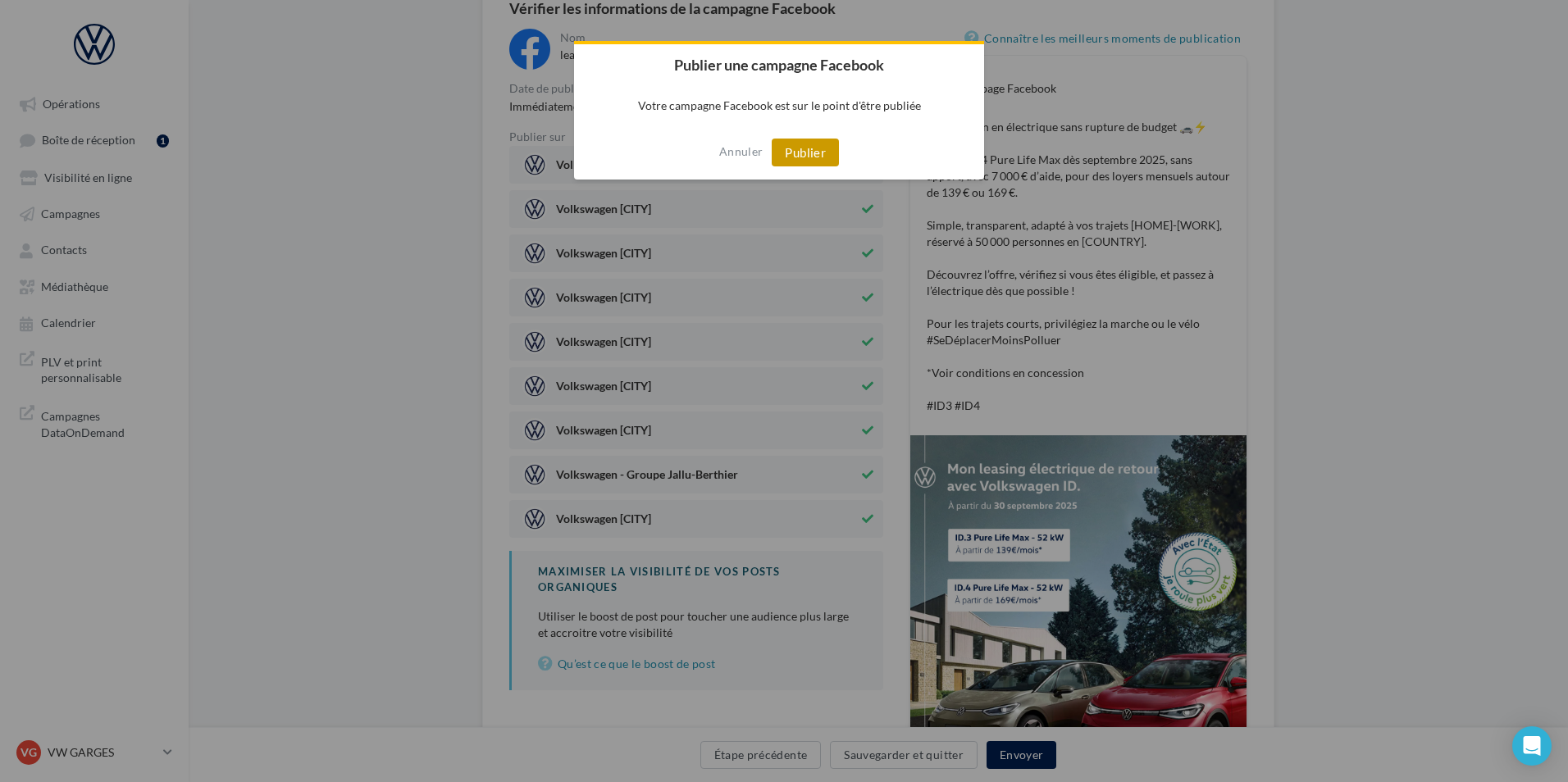 click on "Publier" at bounding box center (805, 152) 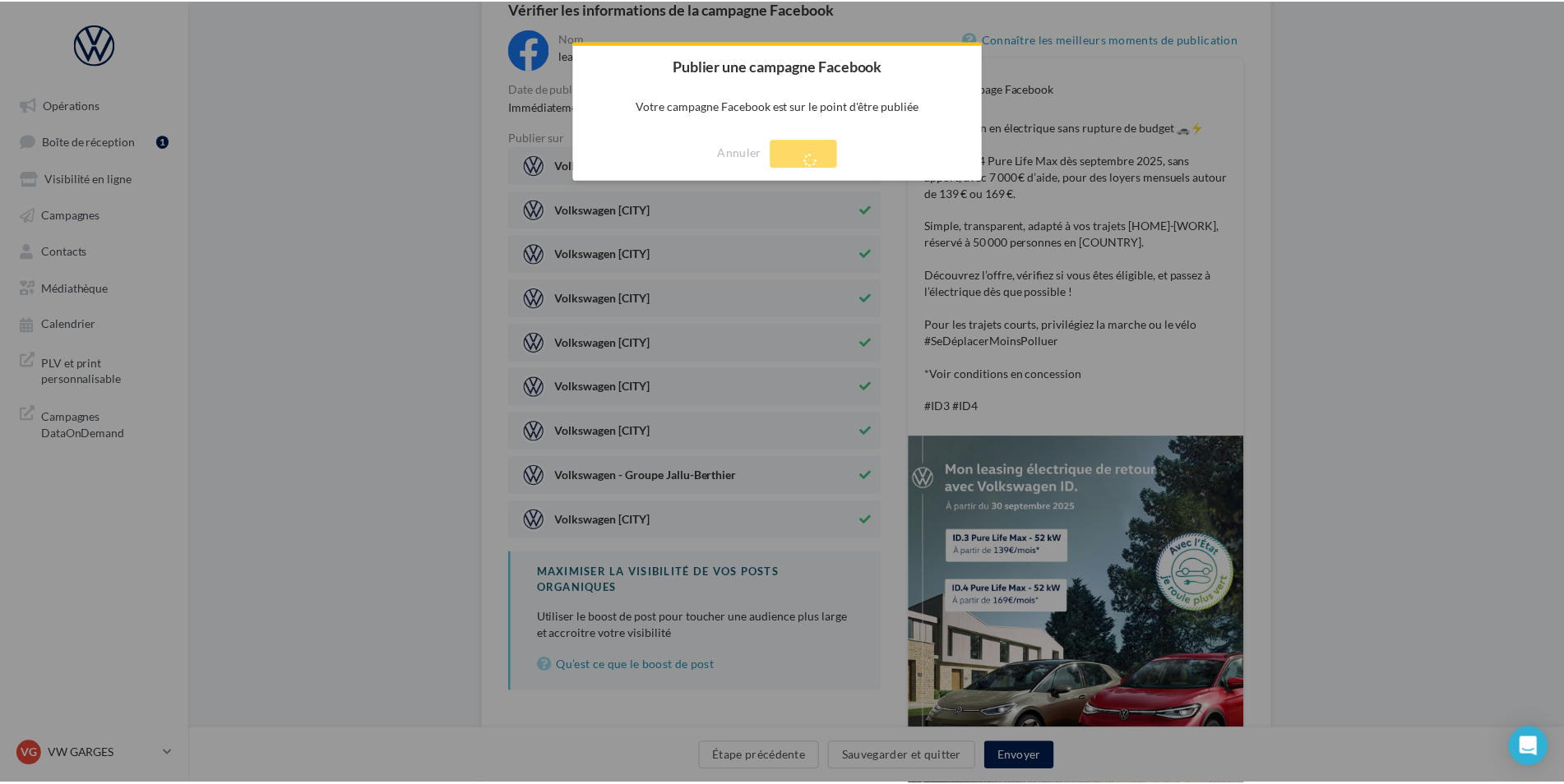 scroll, scrollTop: 26, scrollLeft: 0, axis: vertical 